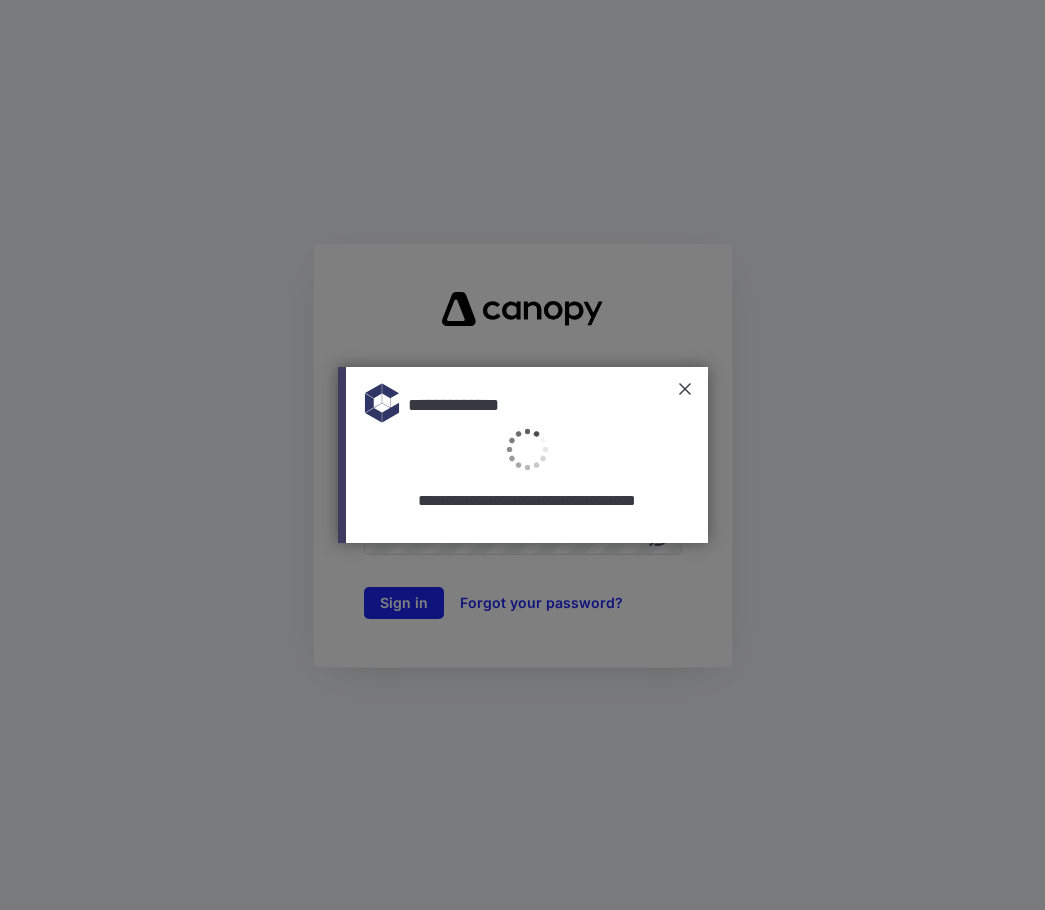 scroll, scrollTop: 0, scrollLeft: 0, axis: both 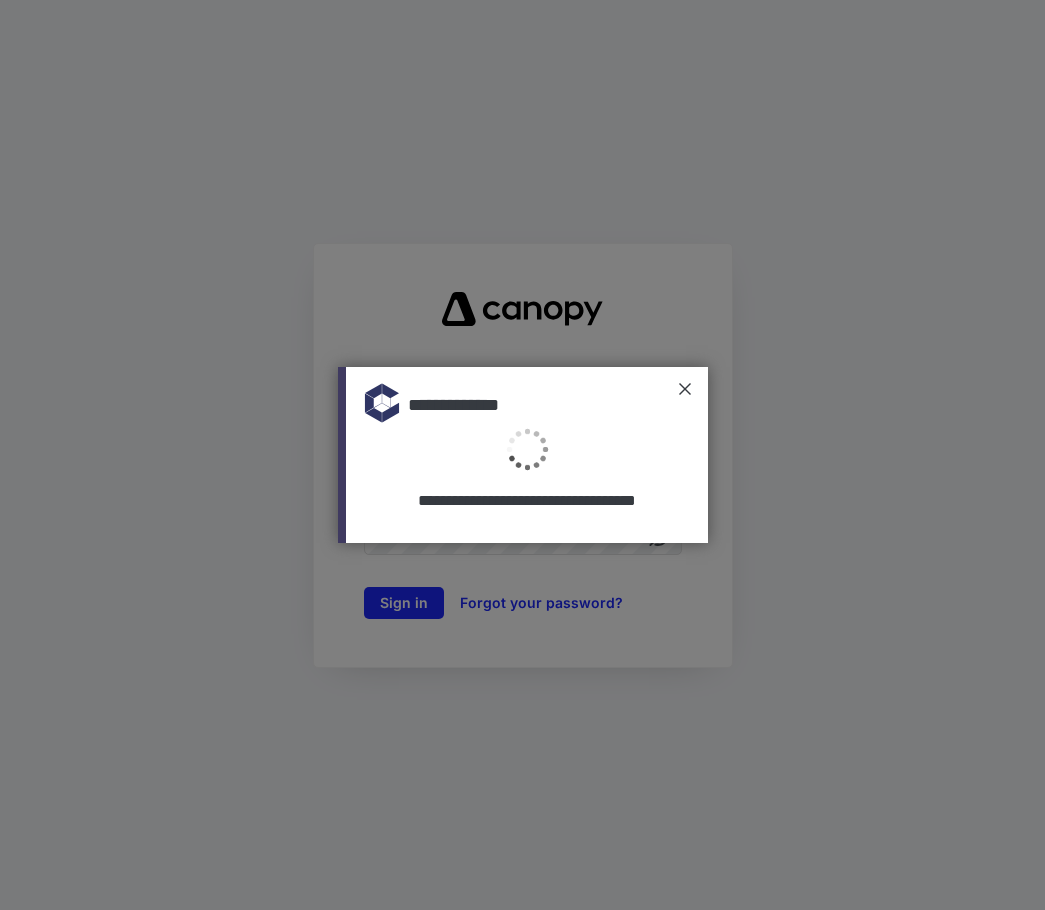 type on "**********" 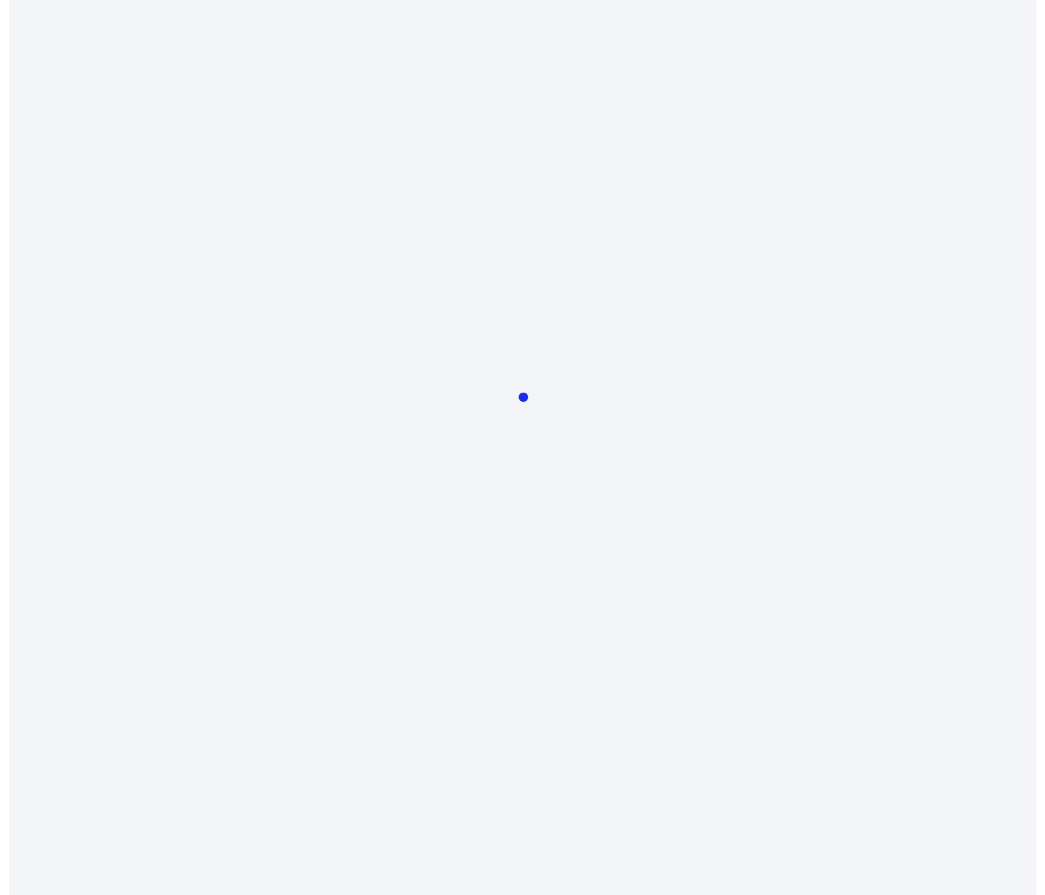 scroll, scrollTop: 0, scrollLeft: 0, axis: both 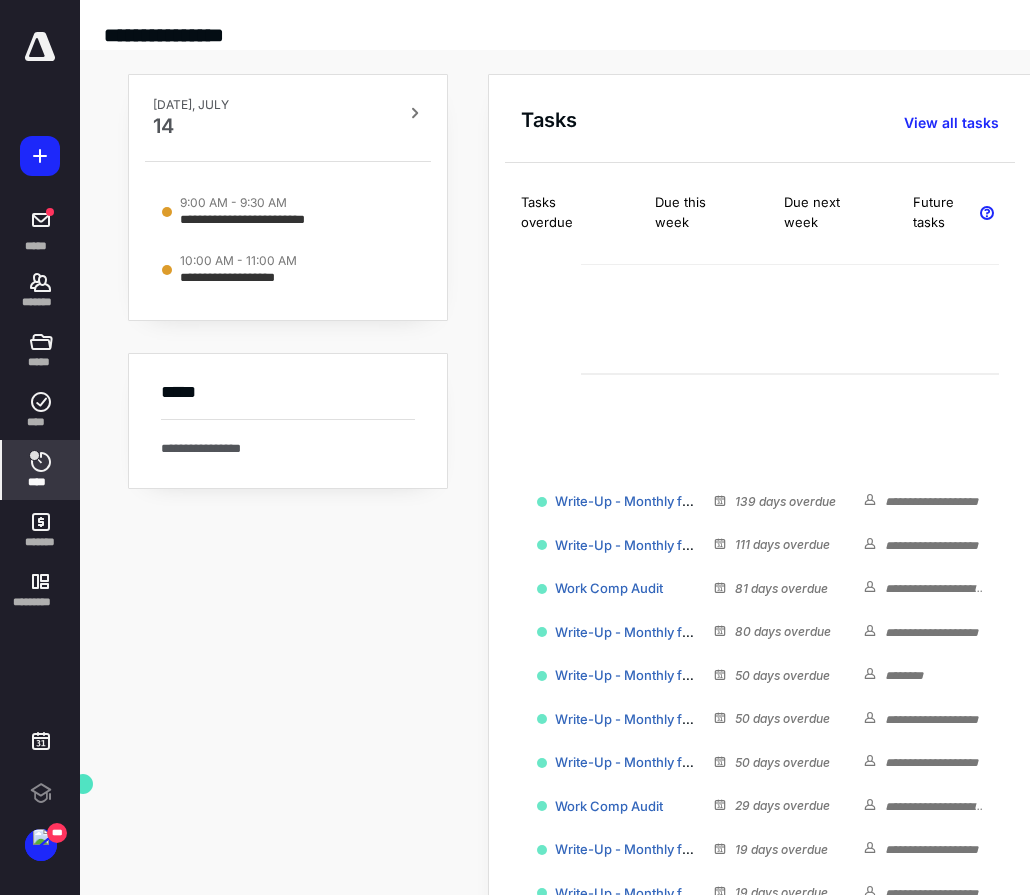 click 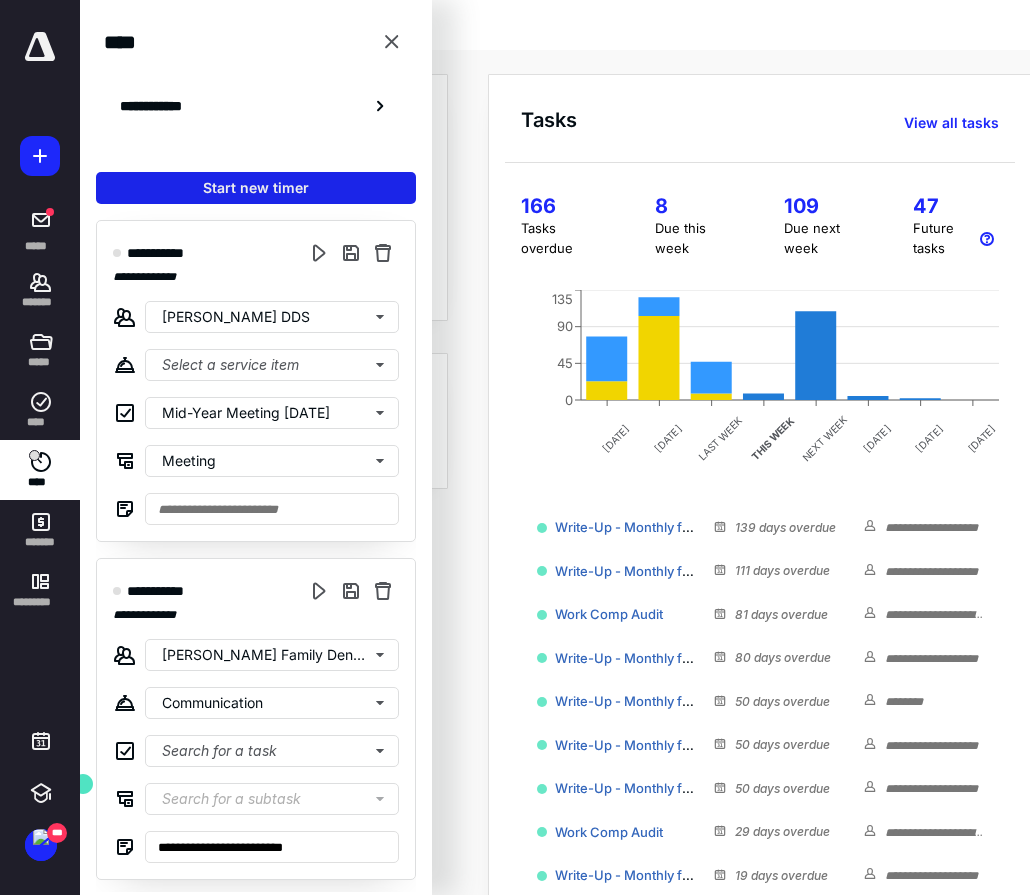 click on "Start new timer" at bounding box center [256, 188] 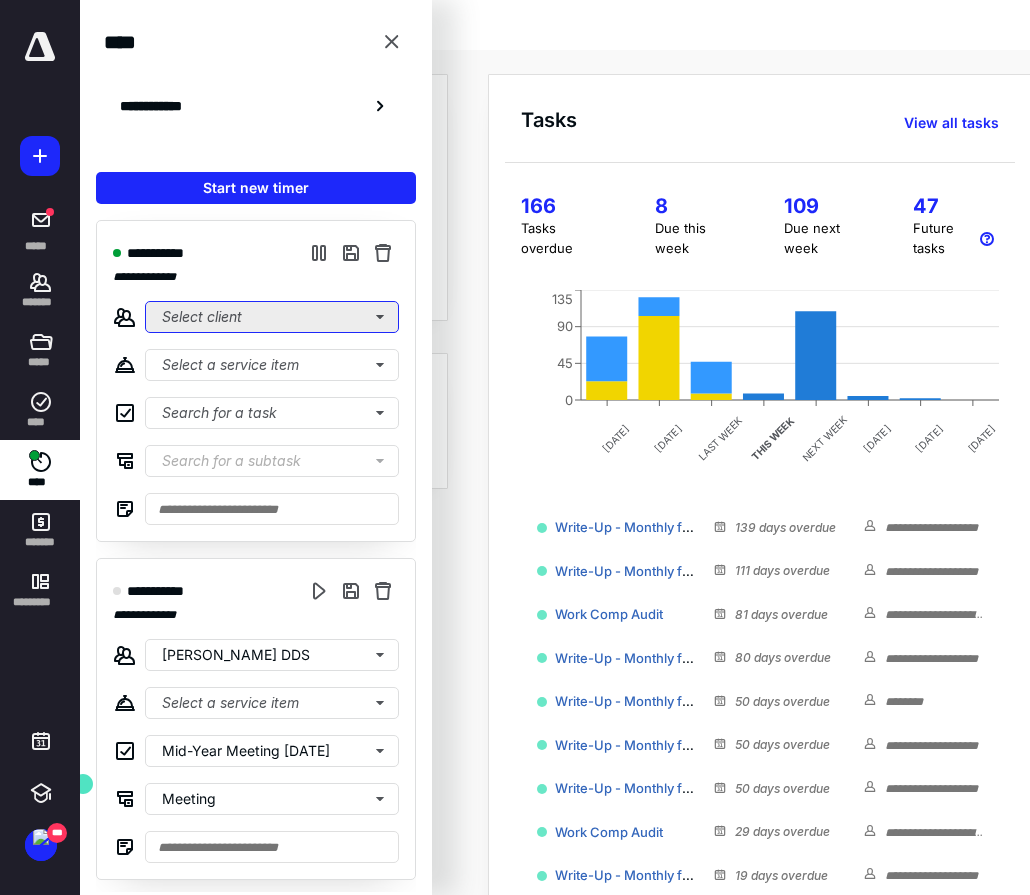 click on "Select client" at bounding box center (272, 317) 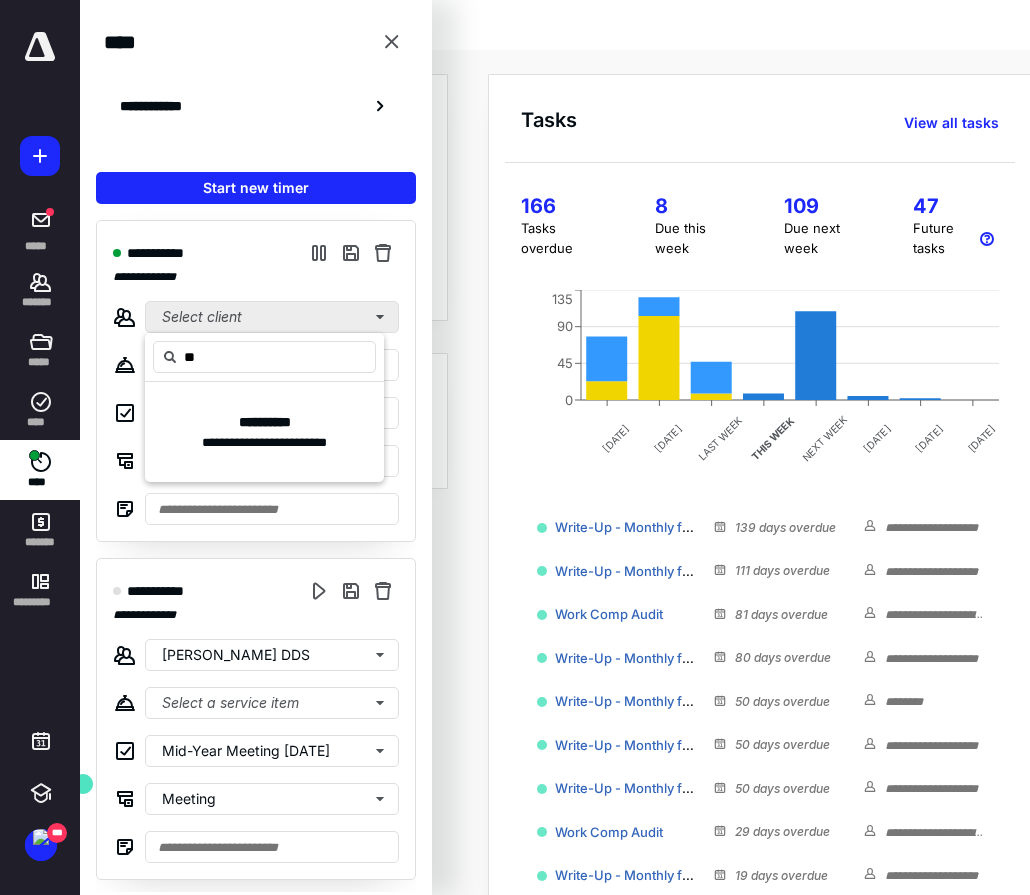 type on "***" 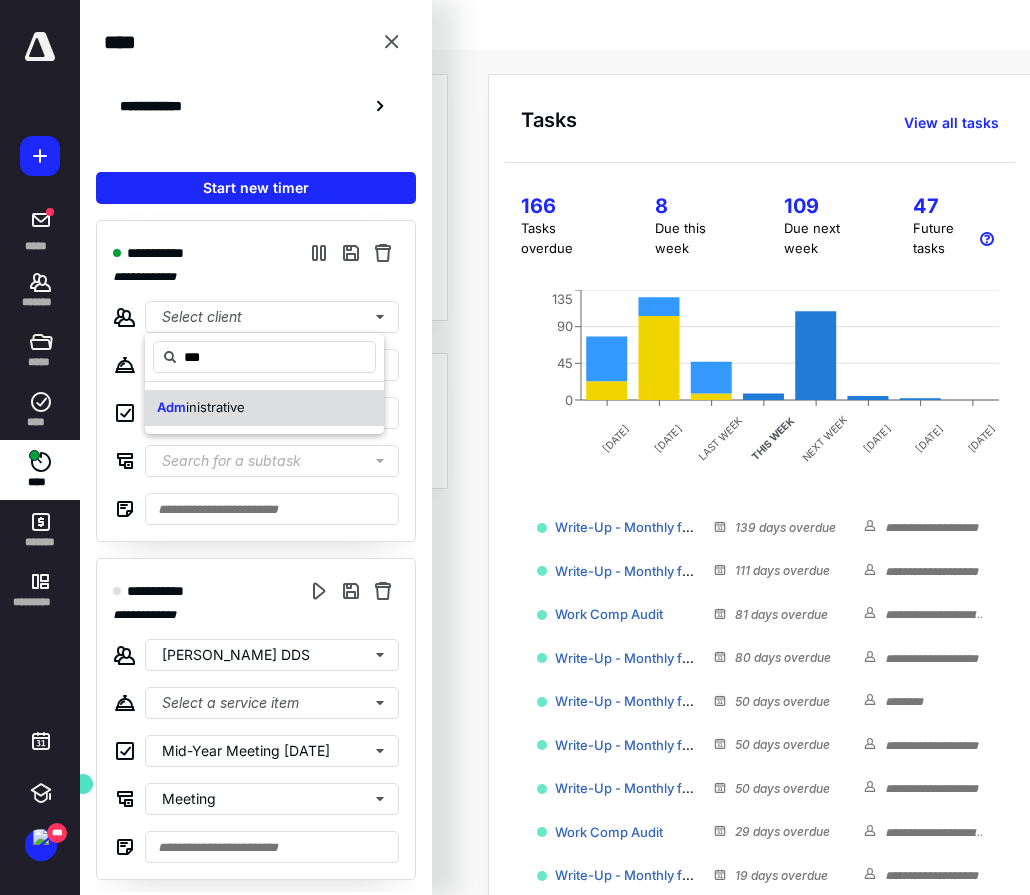 click on "inistrative" at bounding box center [215, 407] 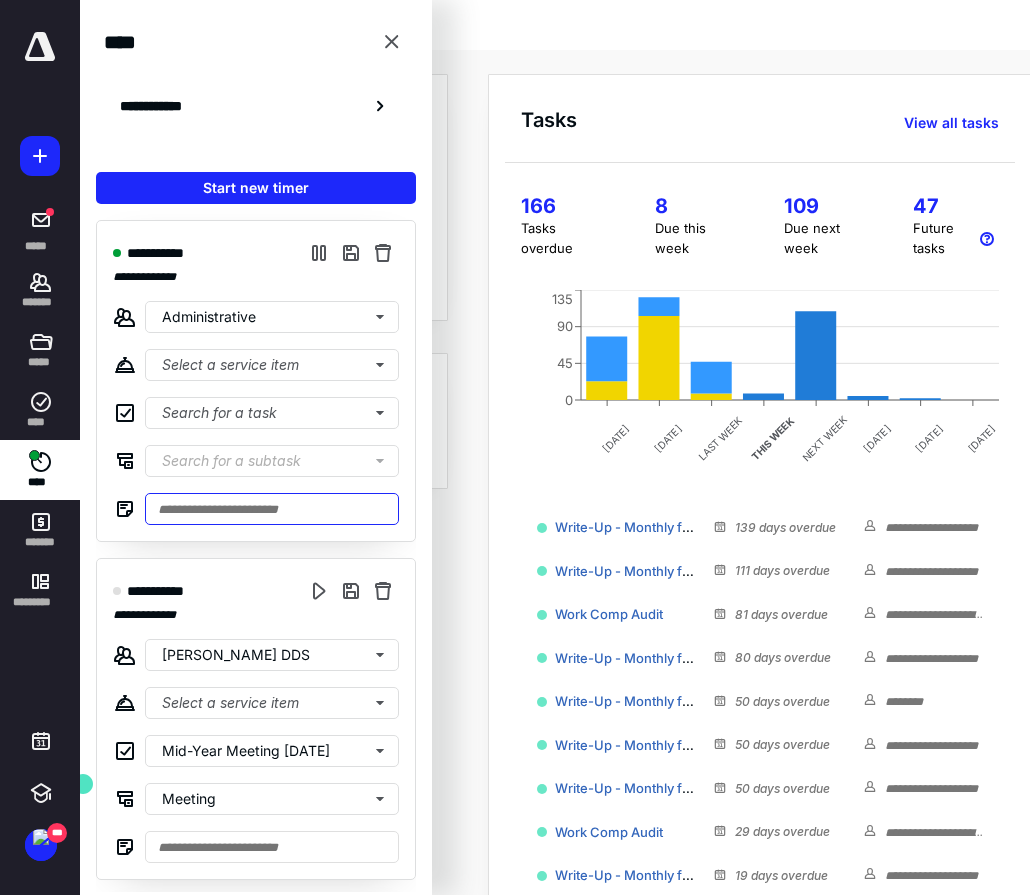 click at bounding box center (272, 509) 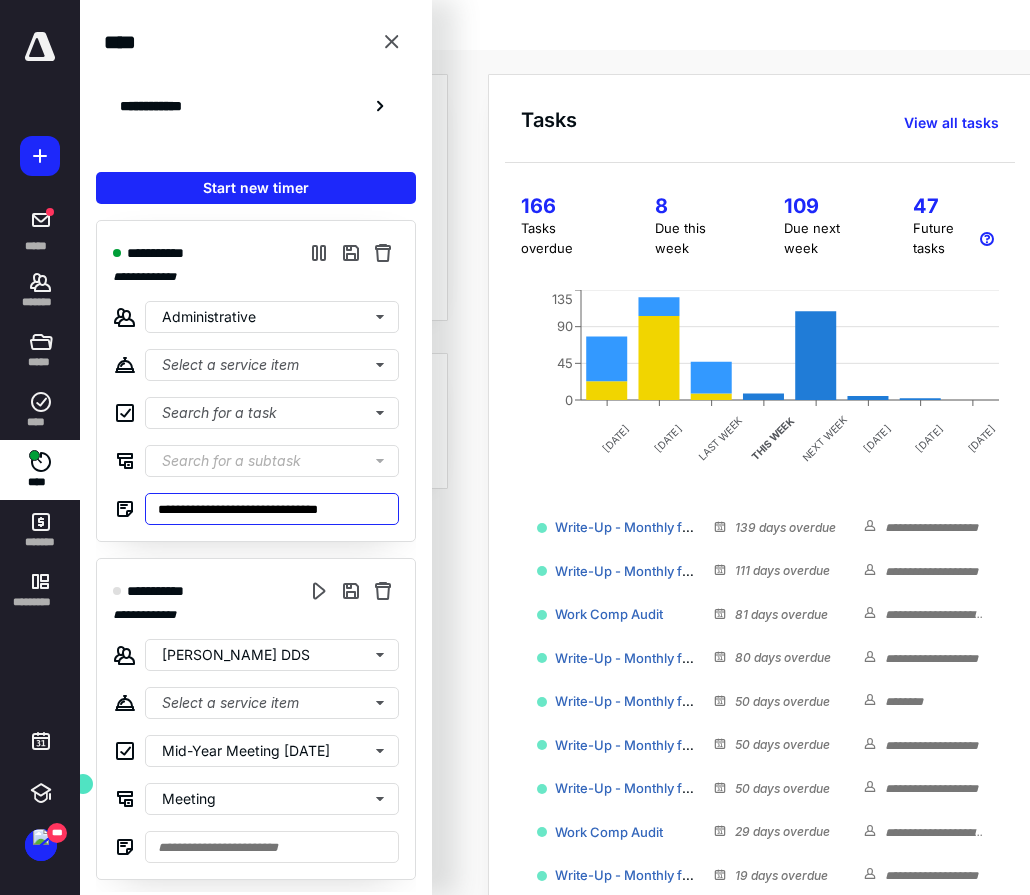type on "**********" 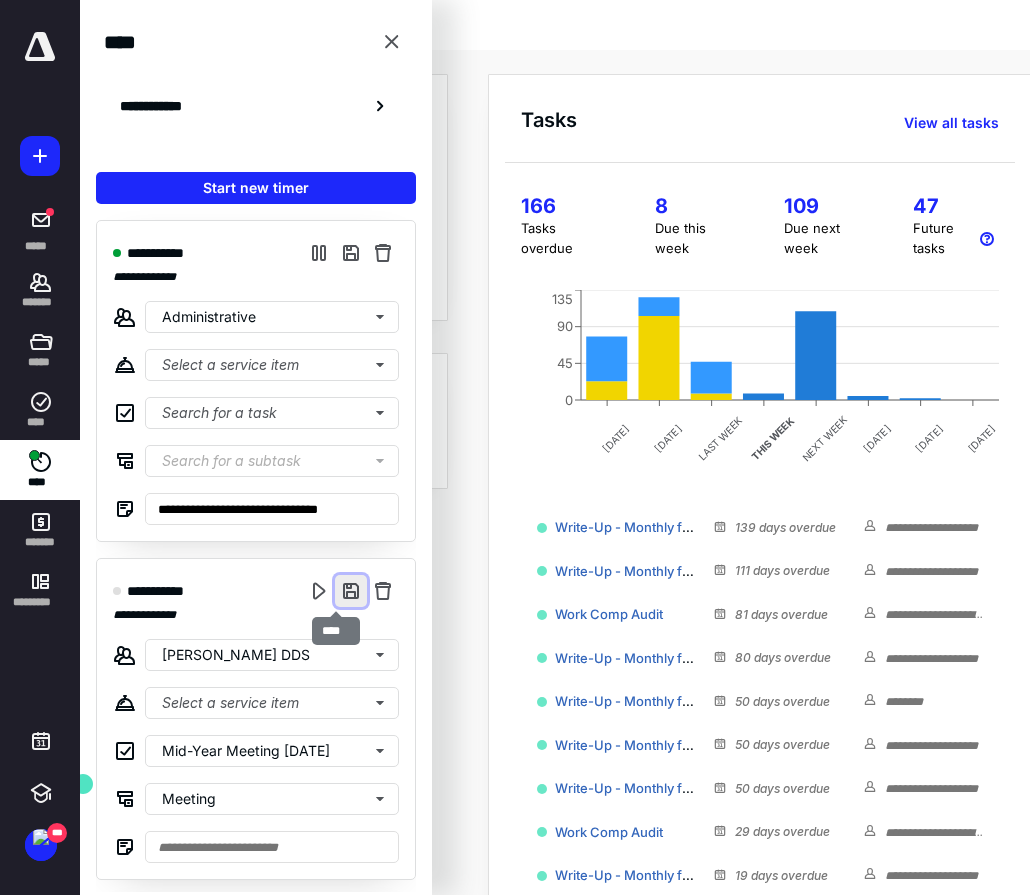 click at bounding box center [351, 591] 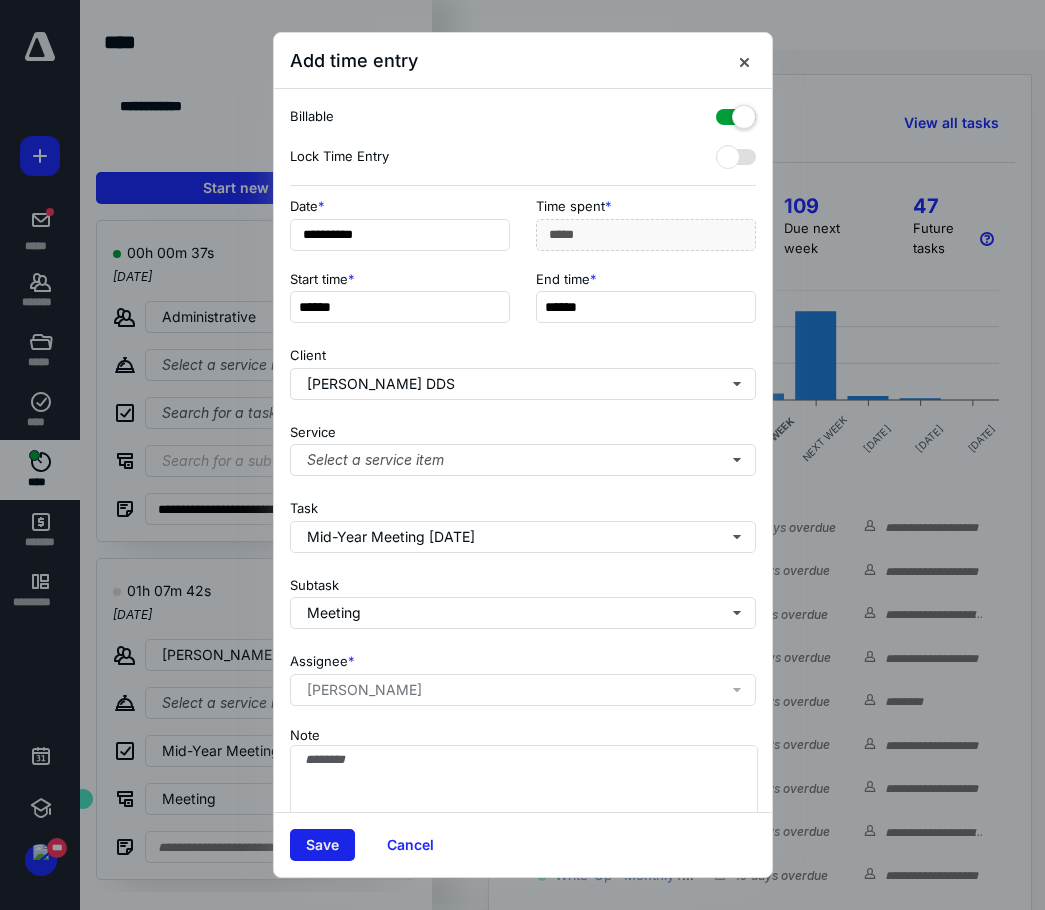 click on "Save" at bounding box center (322, 845) 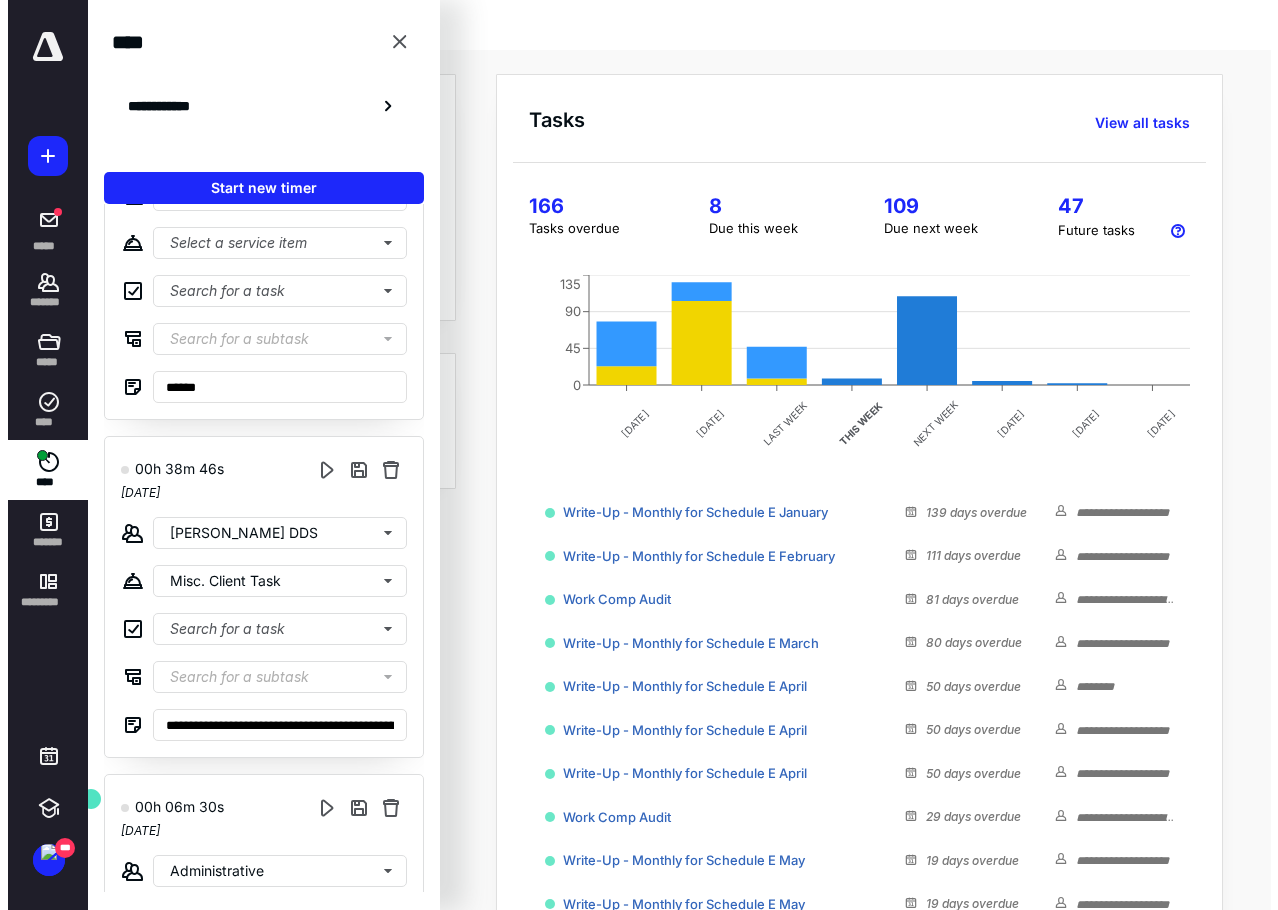 scroll, scrollTop: 7762, scrollLeft: 0, axis: vertical 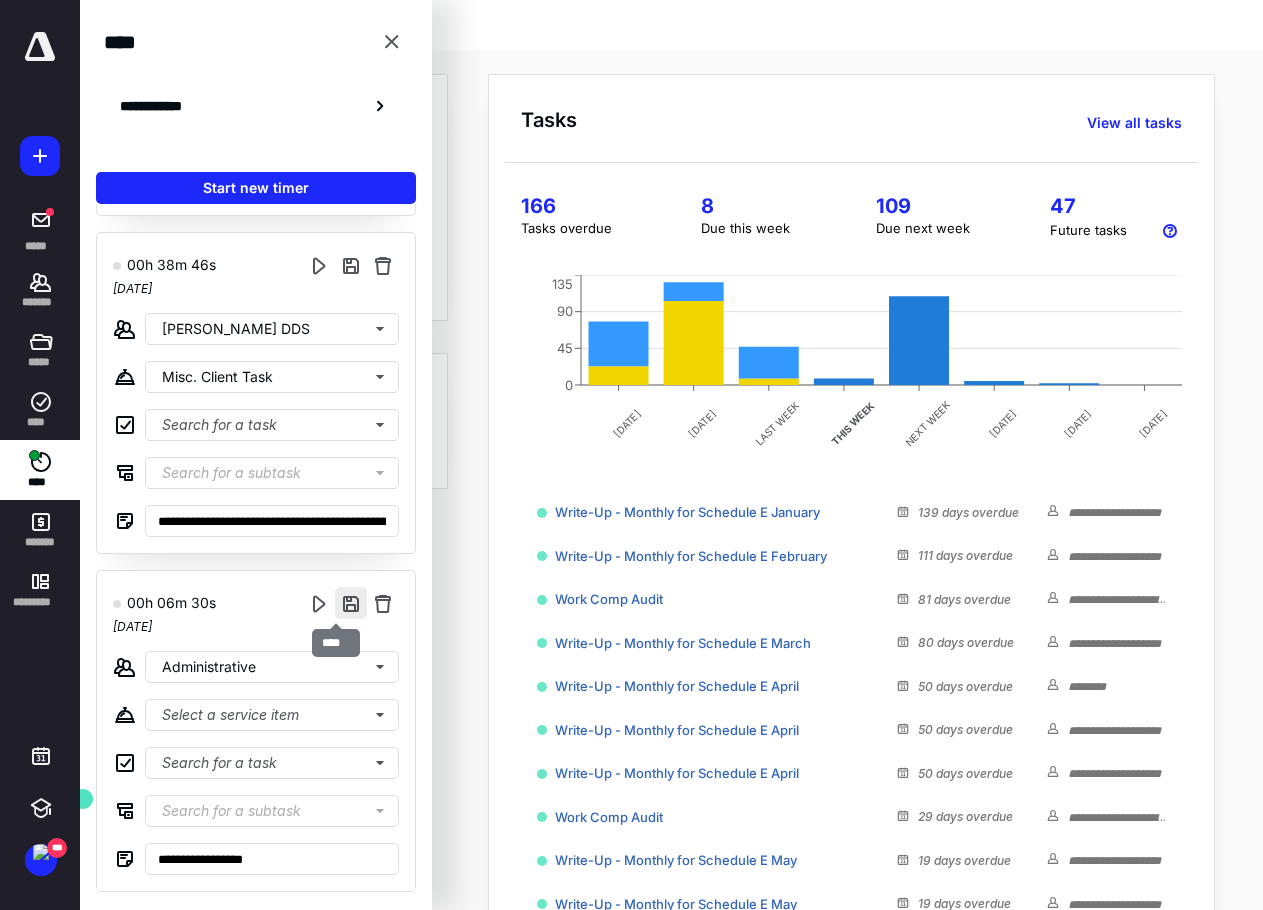 click at bounding box center [351, 603] 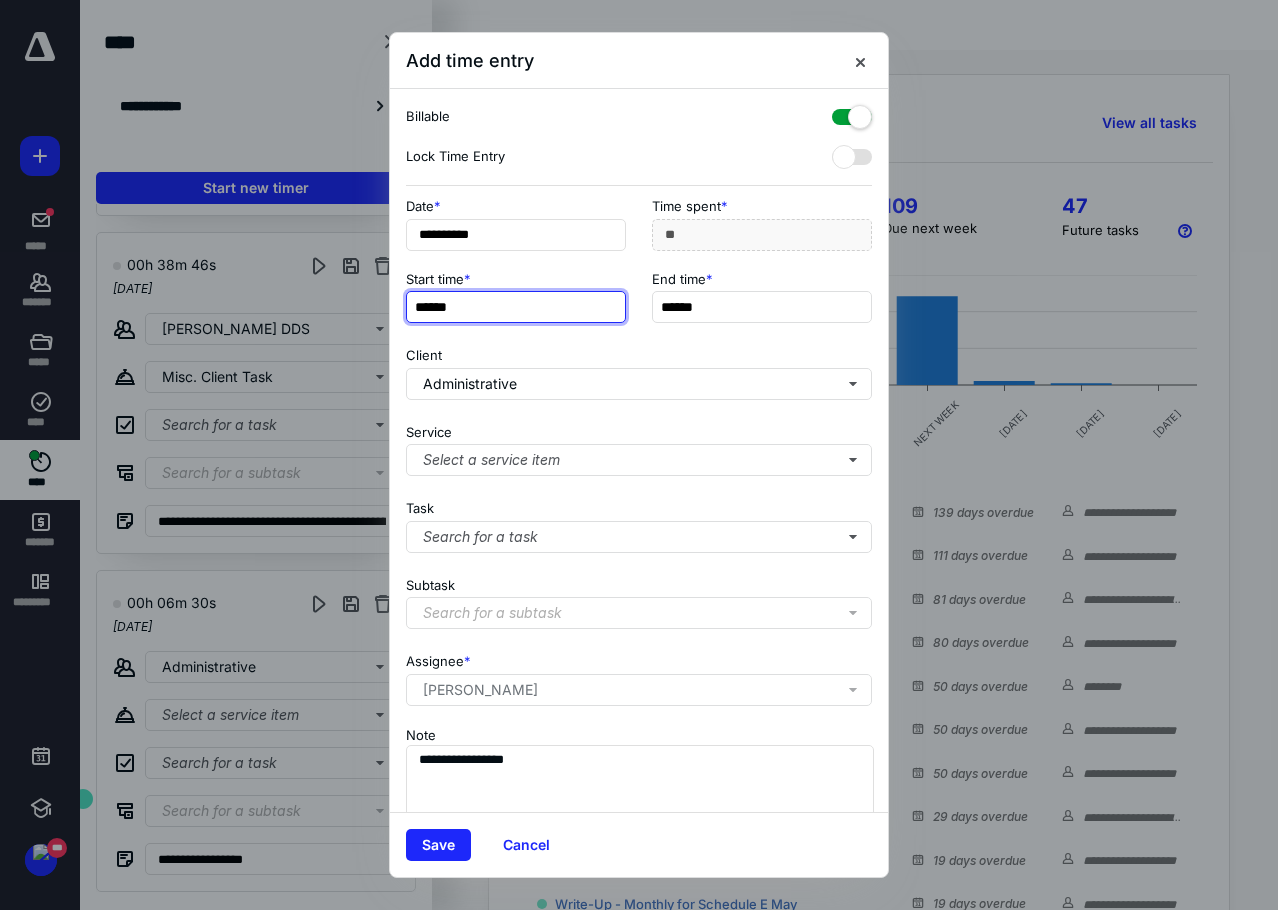 click on "******" at bounding box center [516, 307] 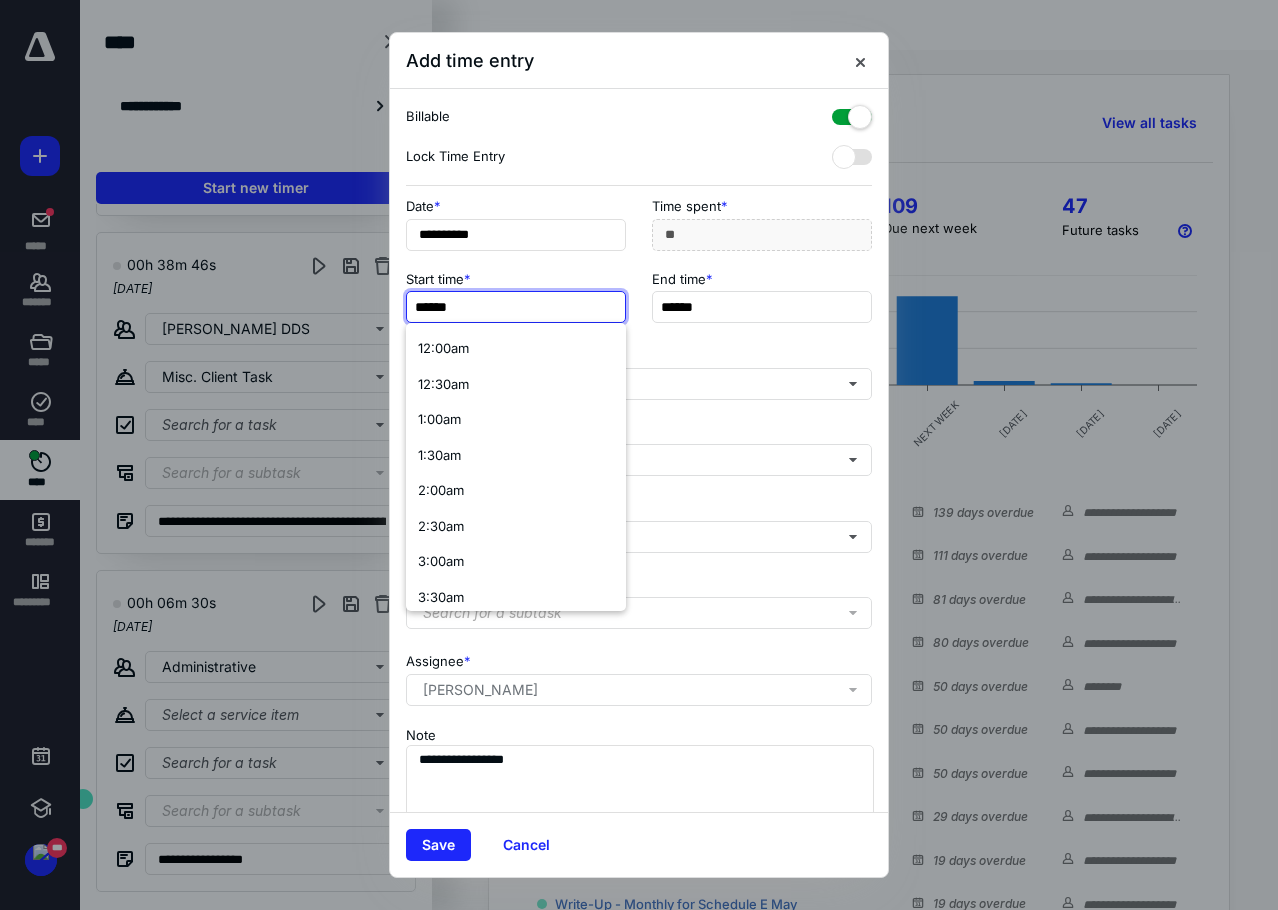 click on "******" at bounding box center (516, 307) 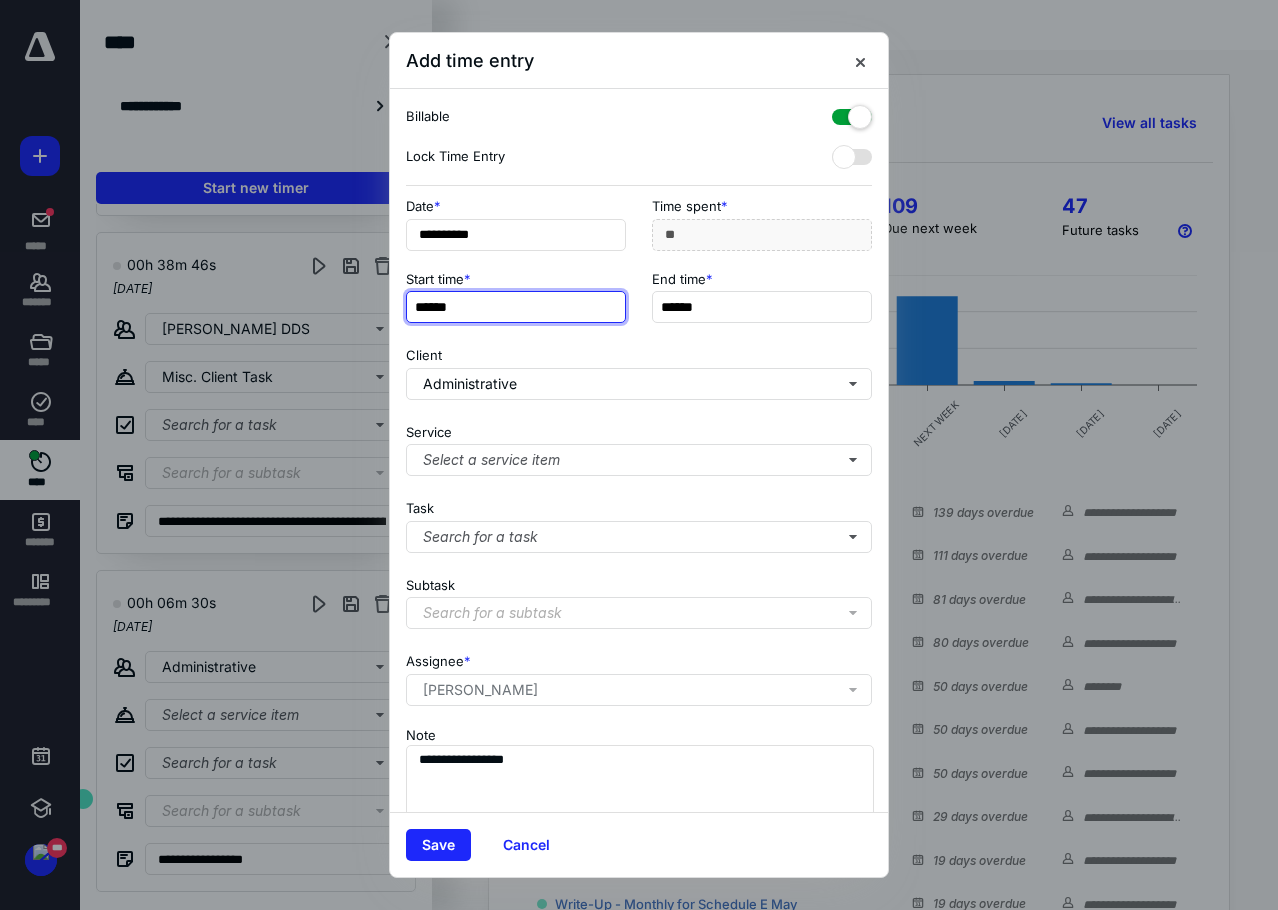 type on "******" 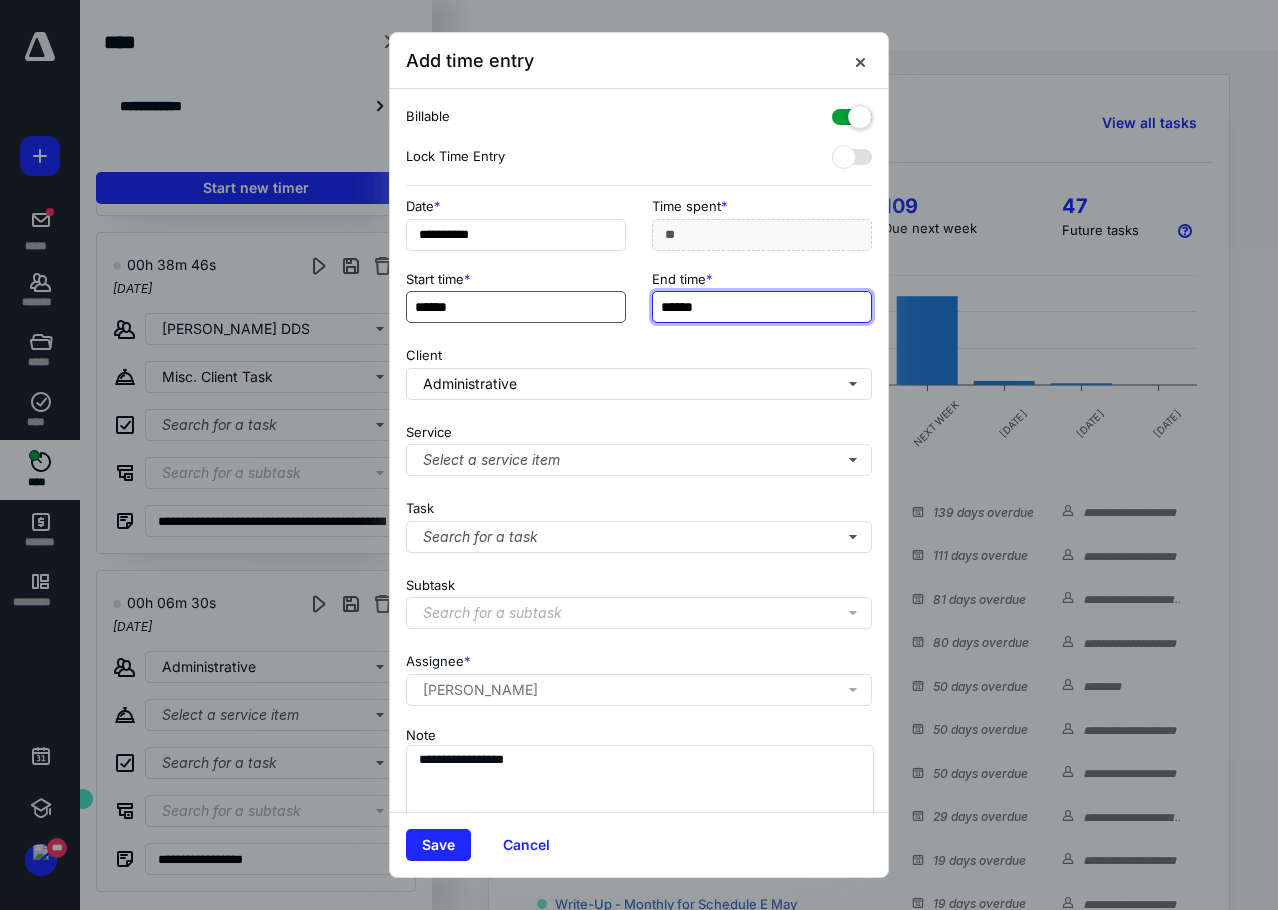 type on "***" 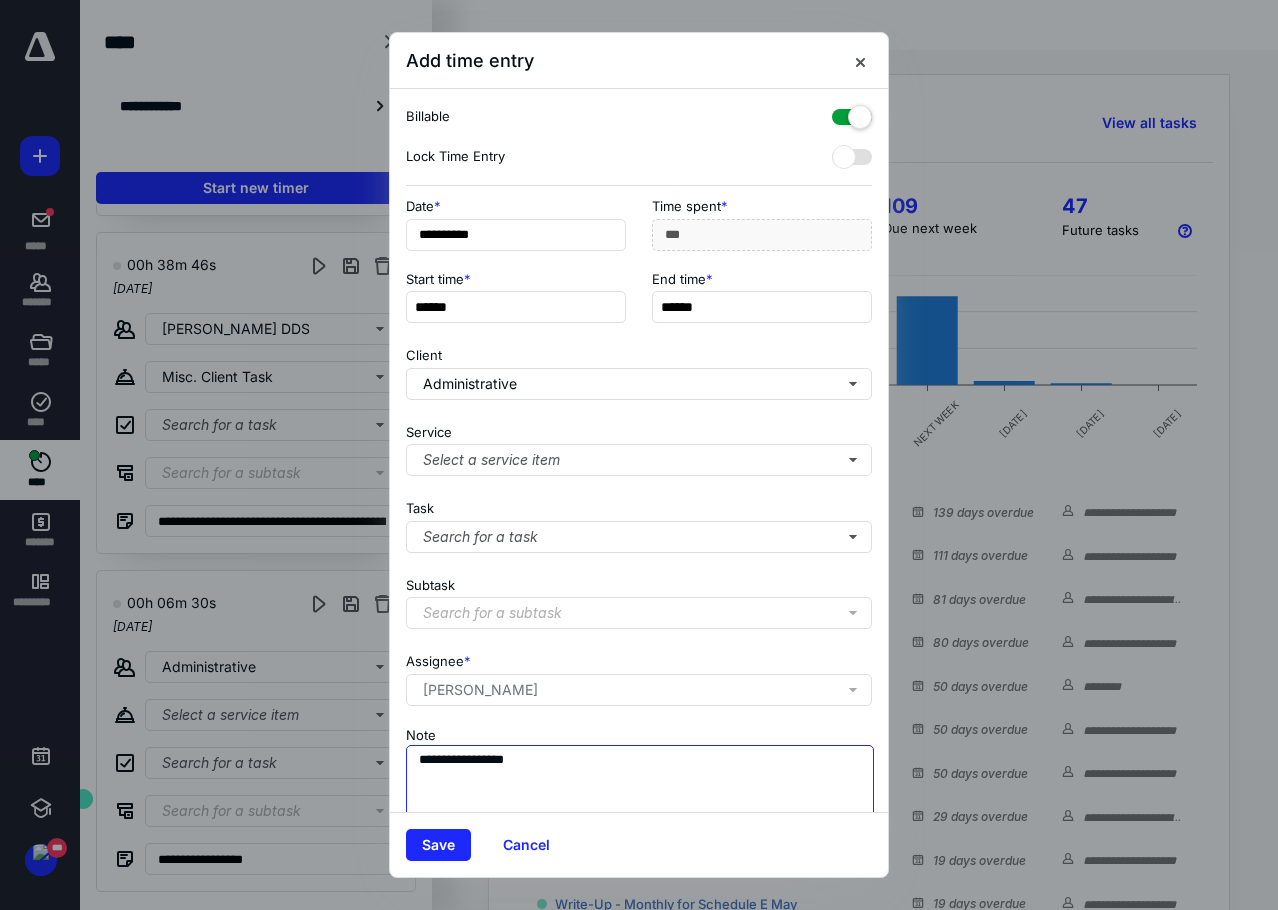 click on "**********" at bounding box center (640, 795) 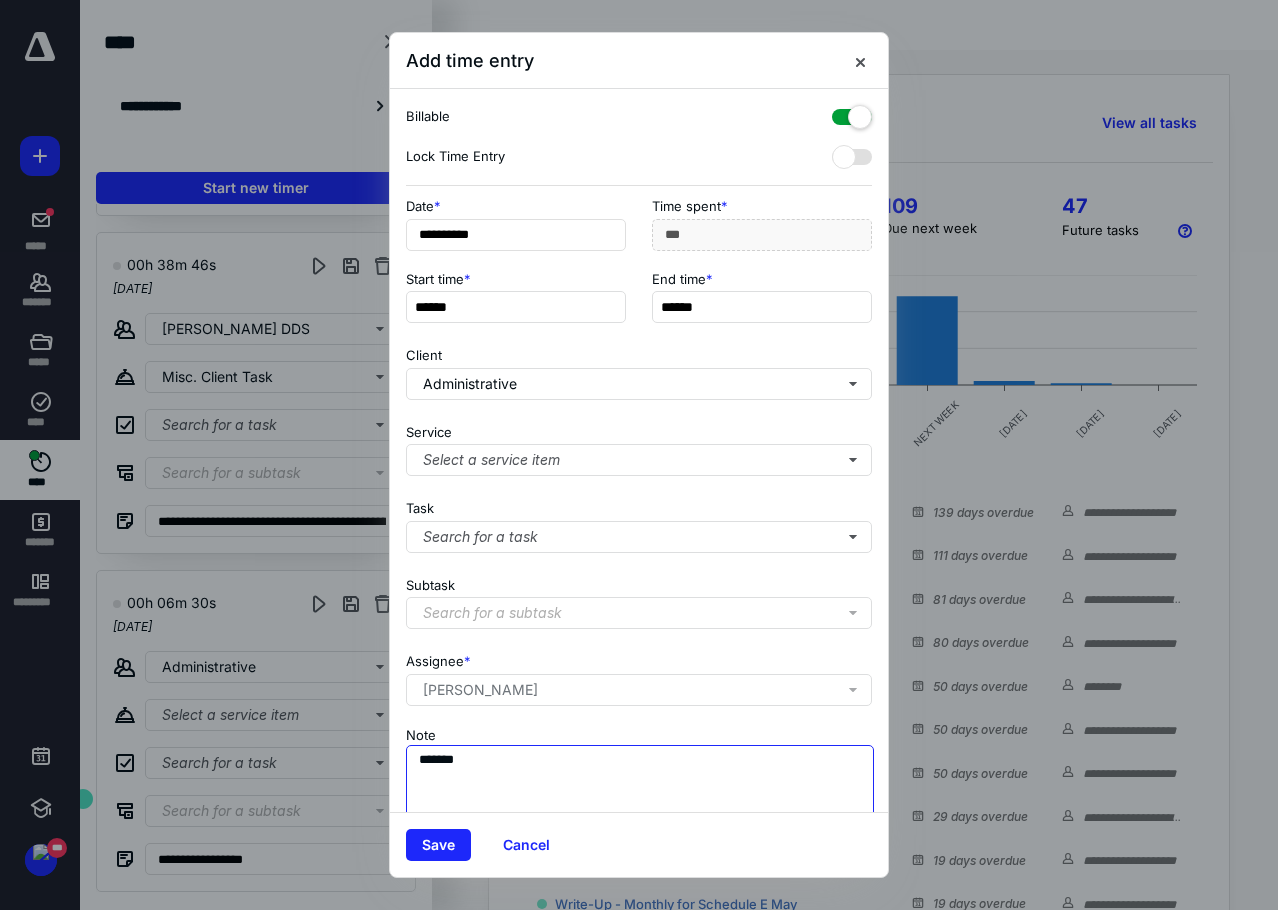 type on "******" 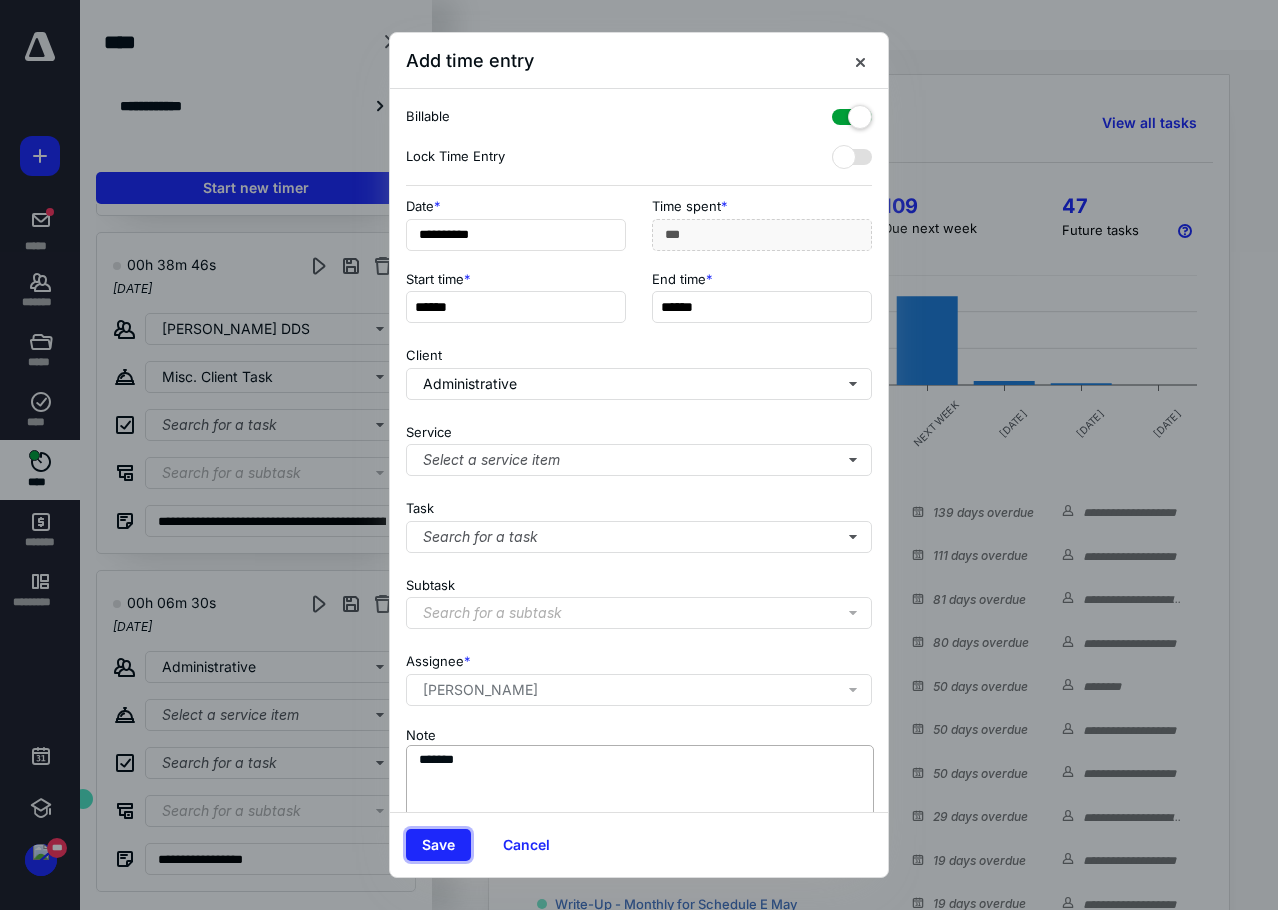 type 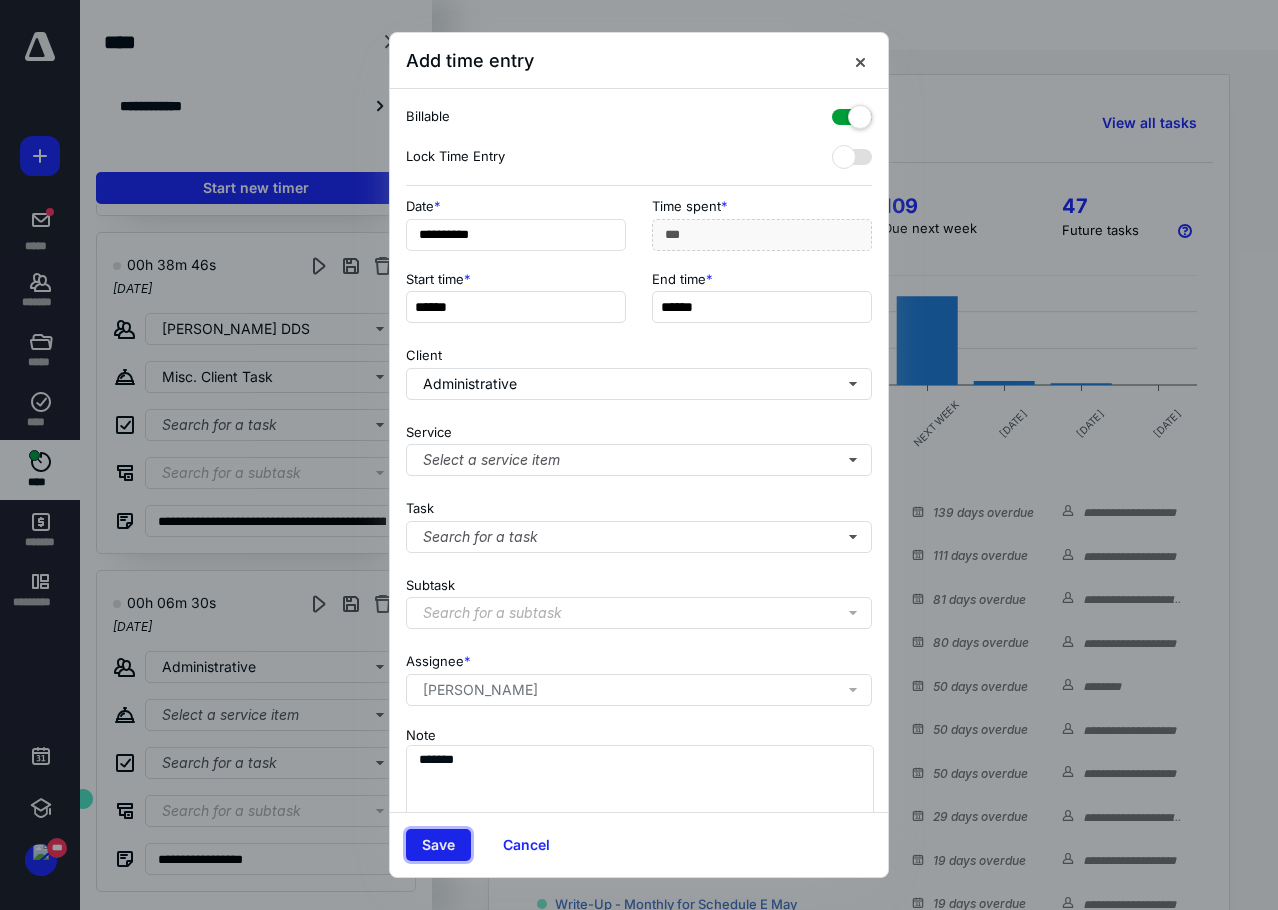 click on "Save" at bounding box center (438, 845) 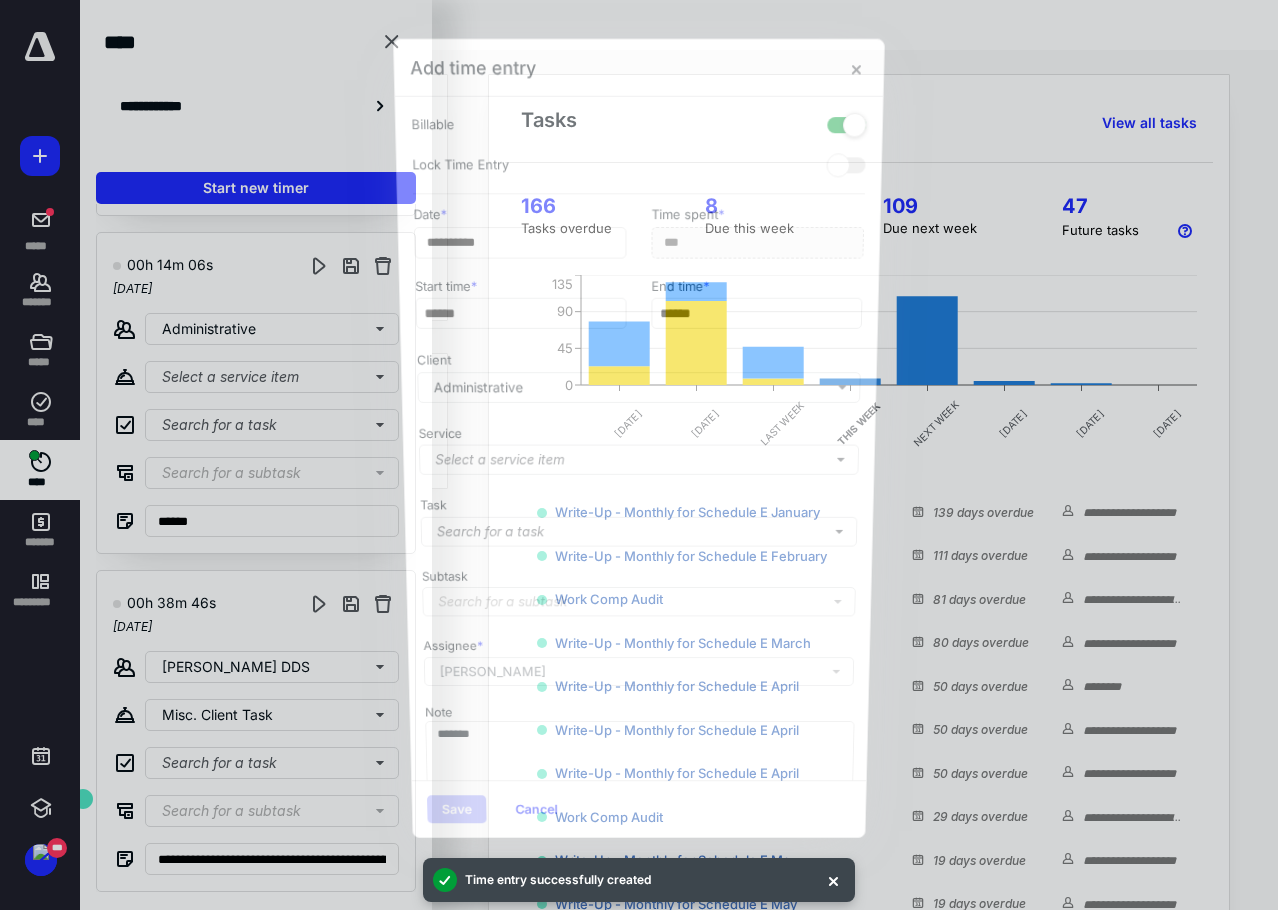 scroll, scrollTop: 7424, scrollLeft: 0, axis: vertical 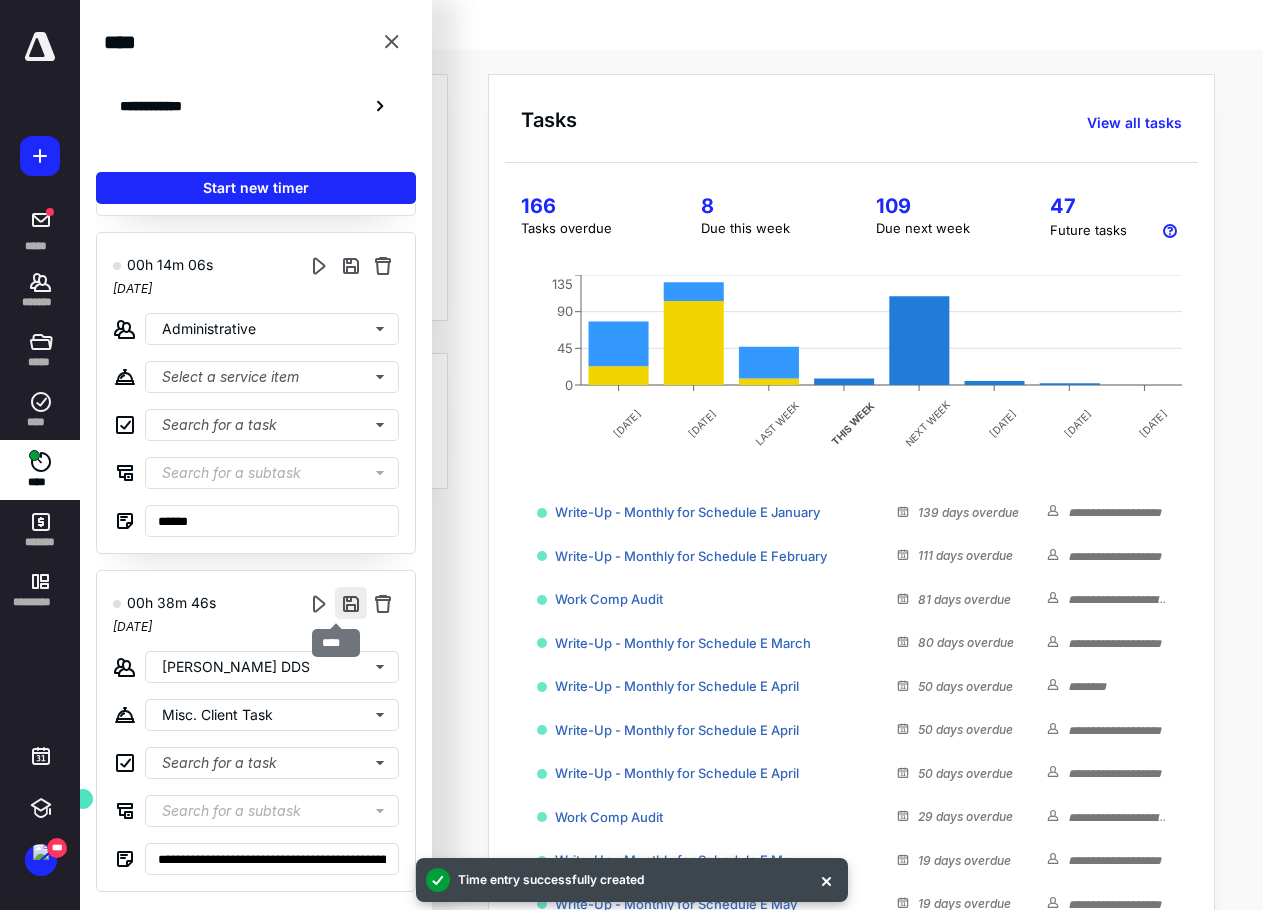 click at bounding box center [351, 603] 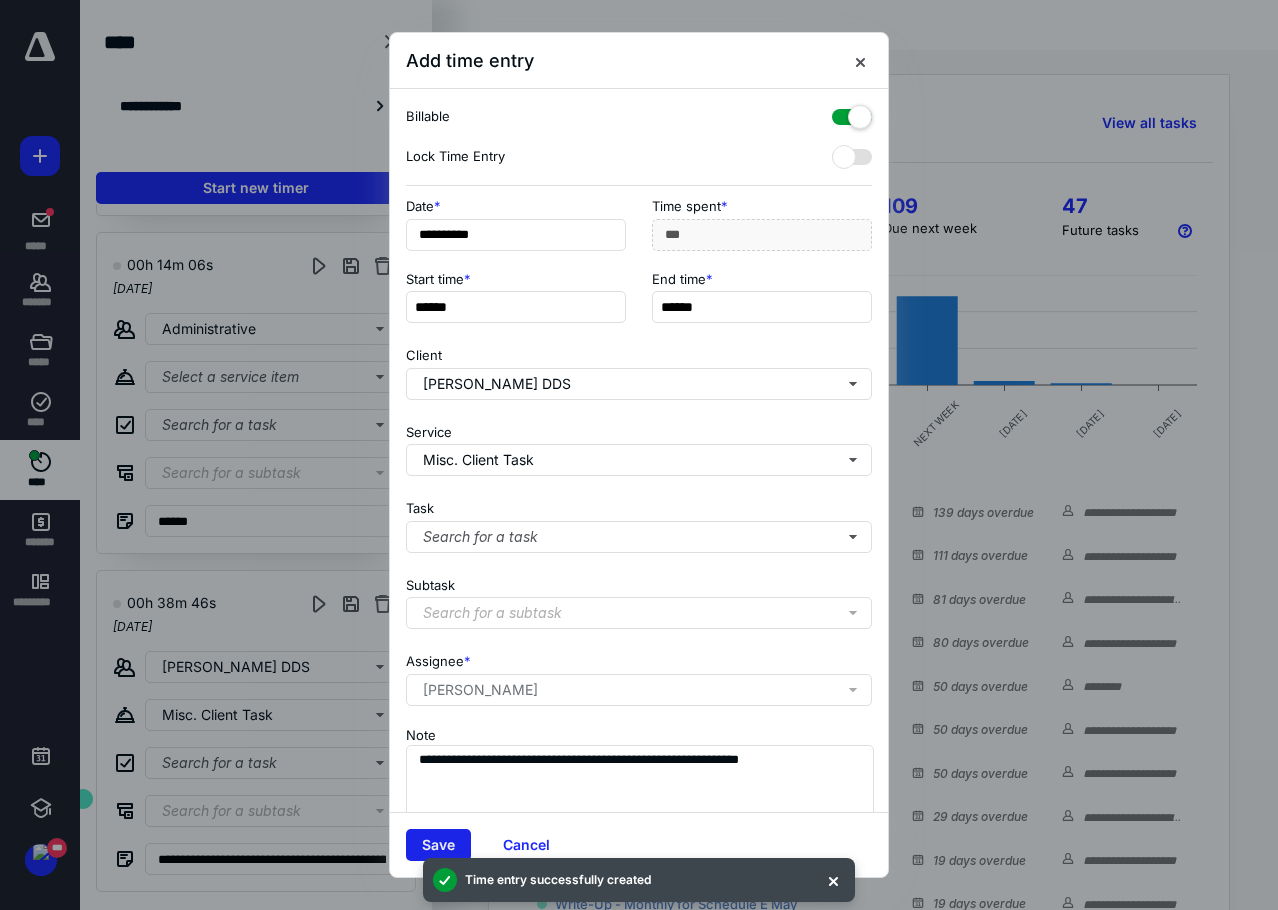 click on "Save" at bounding box center [438, 845] 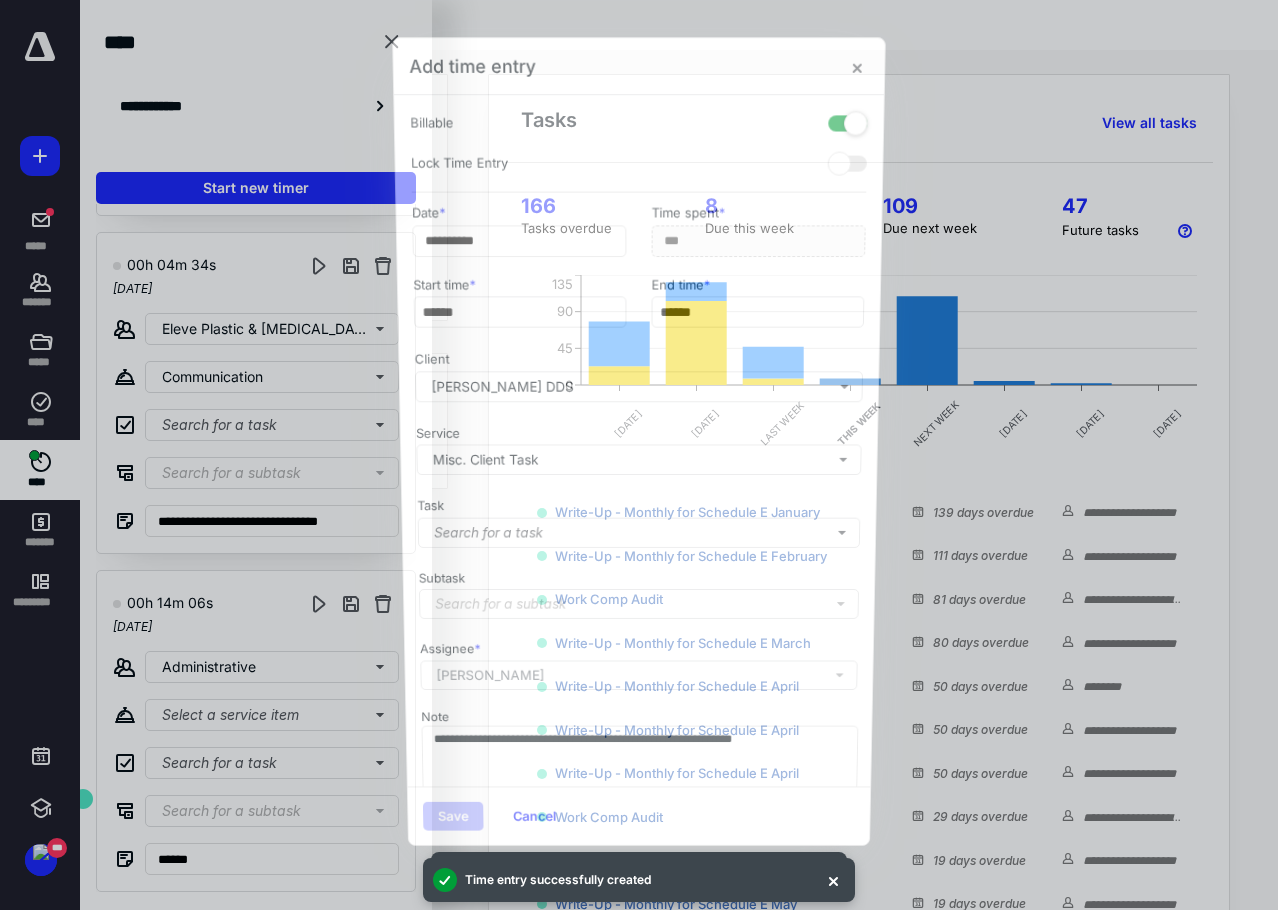 scroll, scrollTop: 7086, scrollLeft: 0, axis: vertical 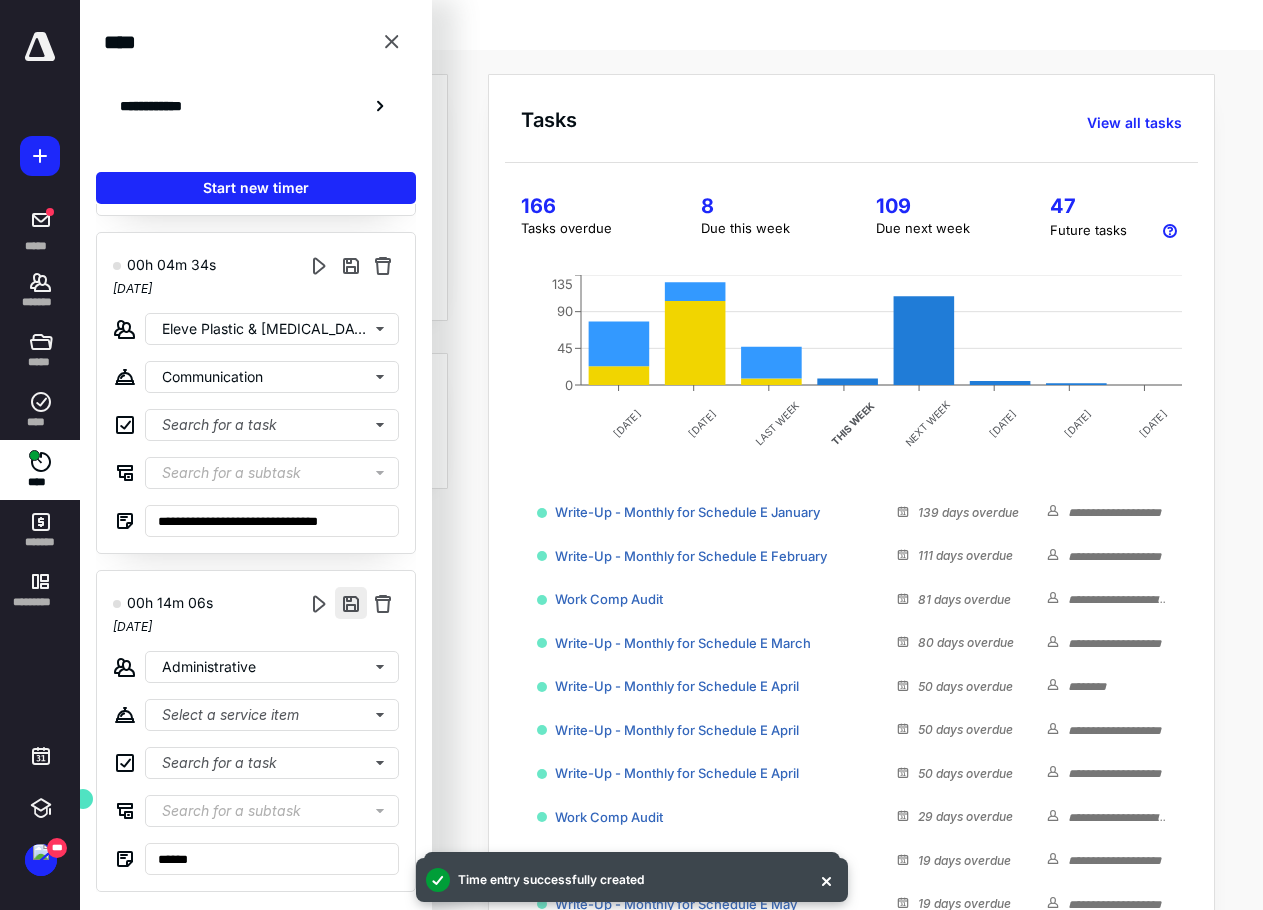 click at bounding box center [351, 603] 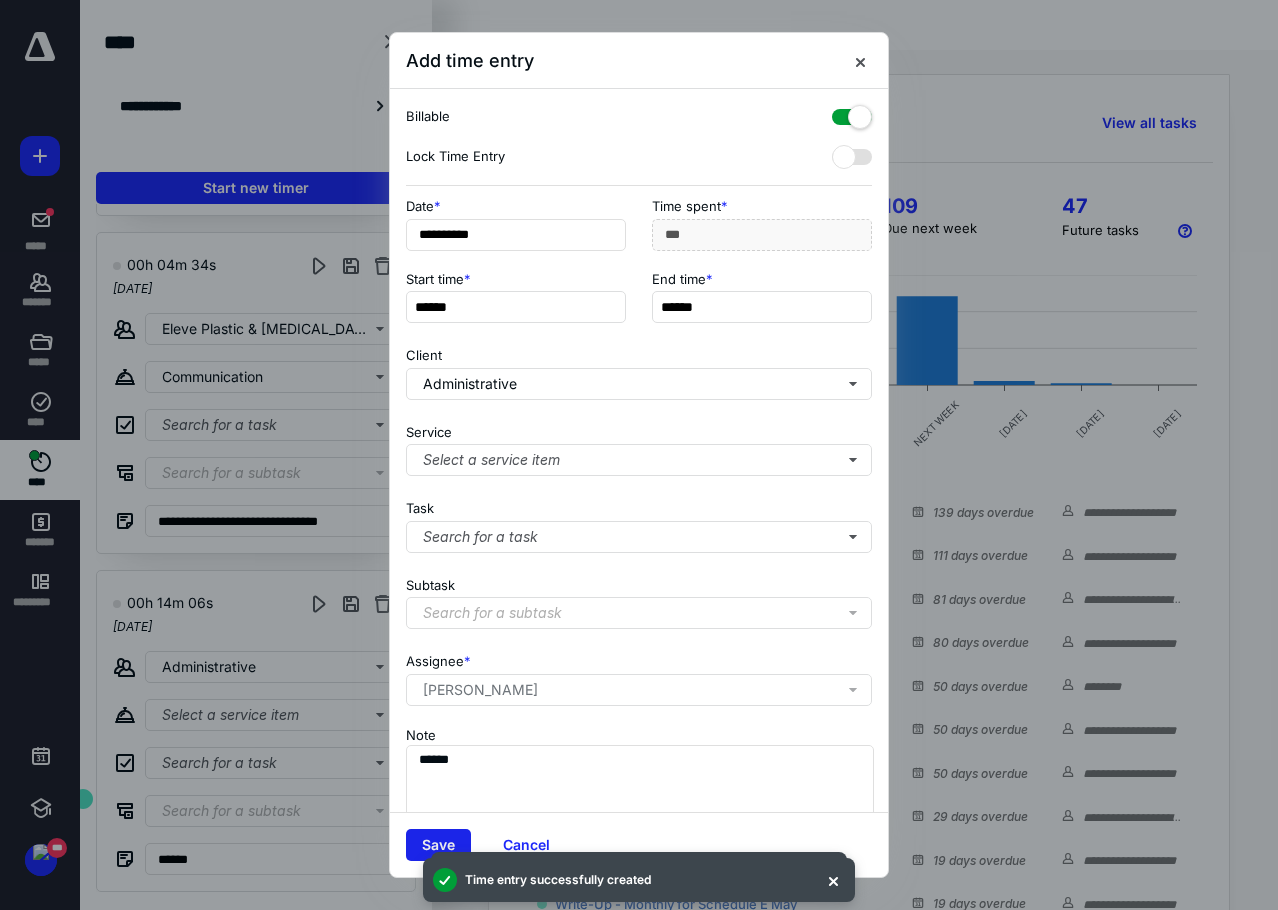 click on "Save" at bounding box center [438, 845] 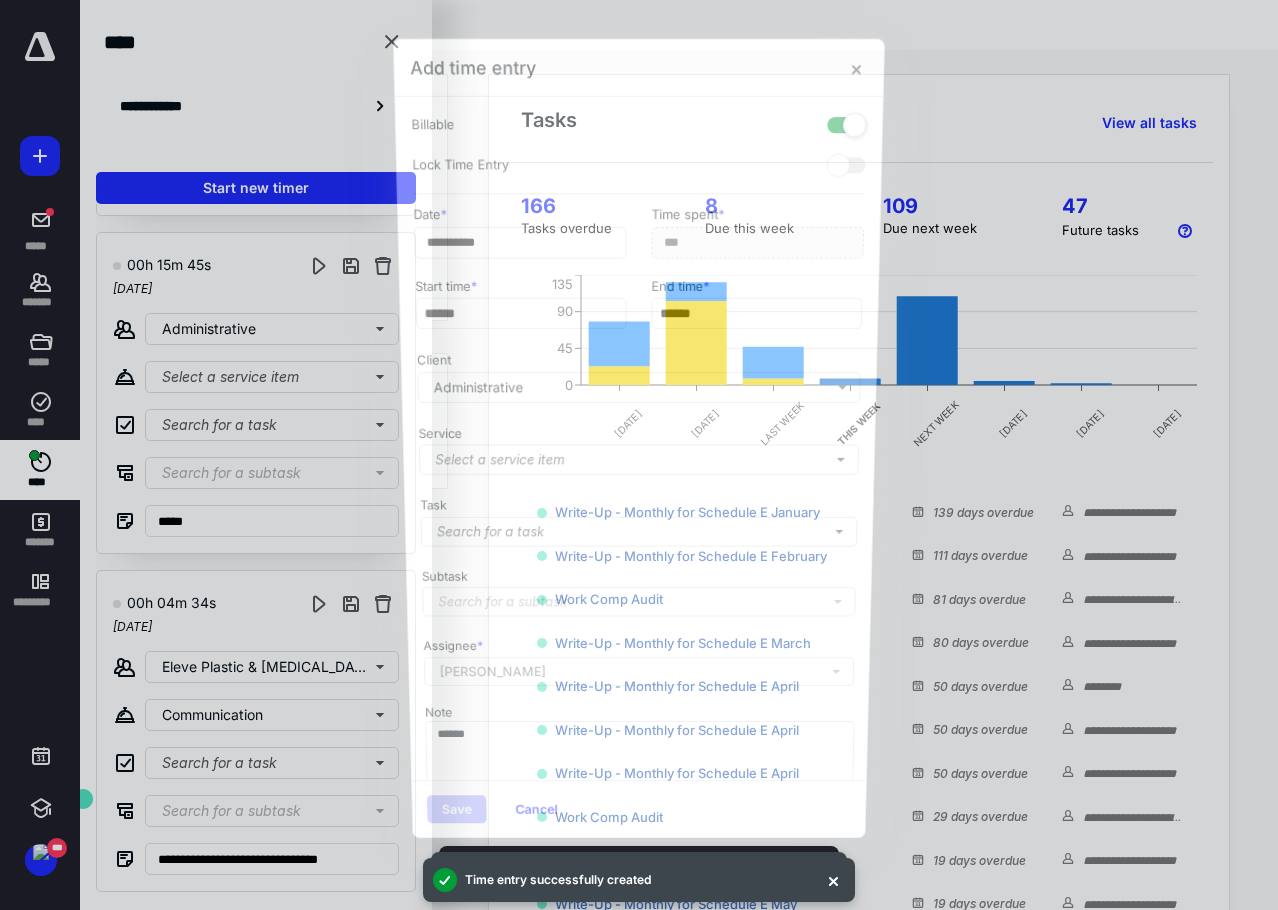 scroll, scrollTop: 6748, scrollLeft: 0, axis: vertical 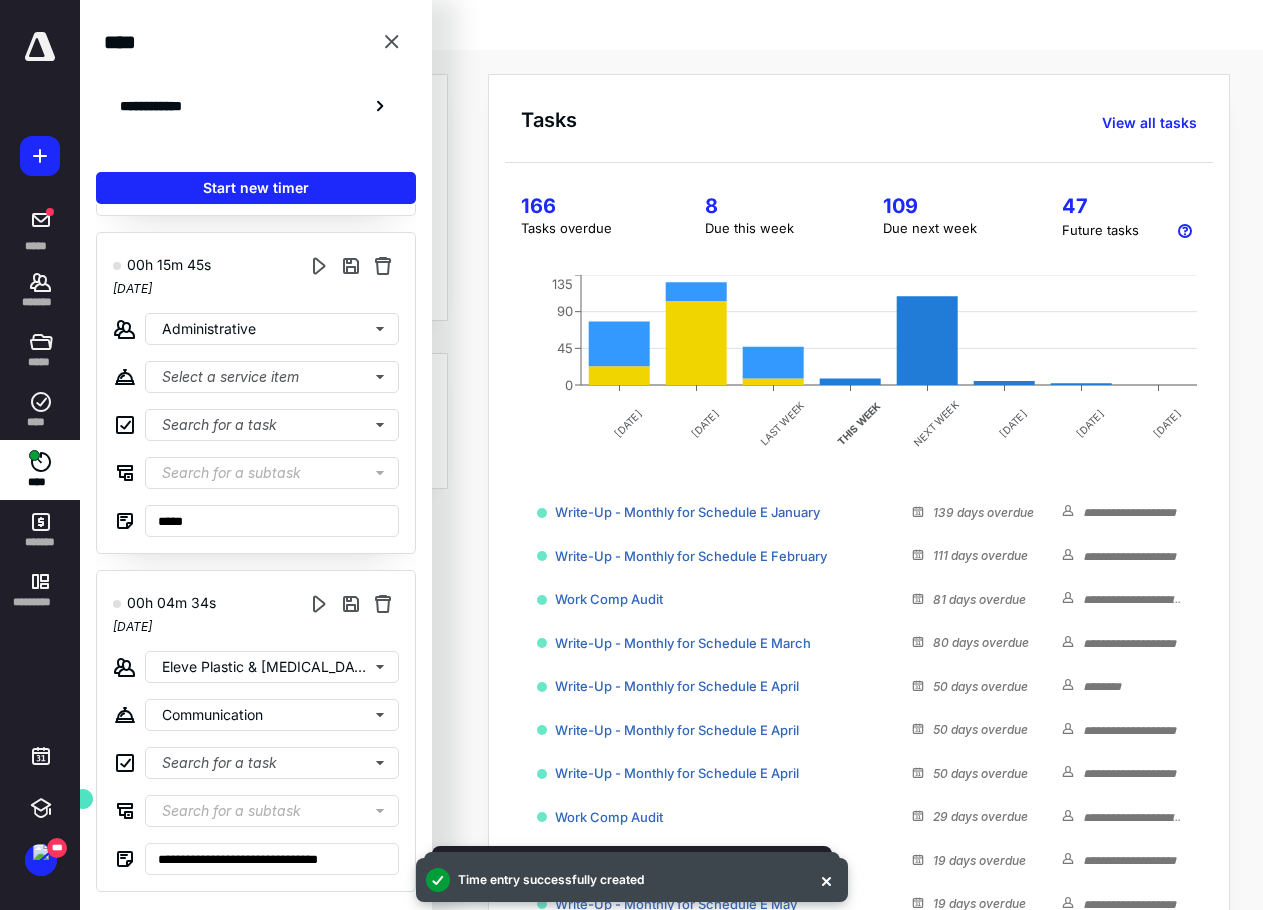 click at bounding box center (351, 603) 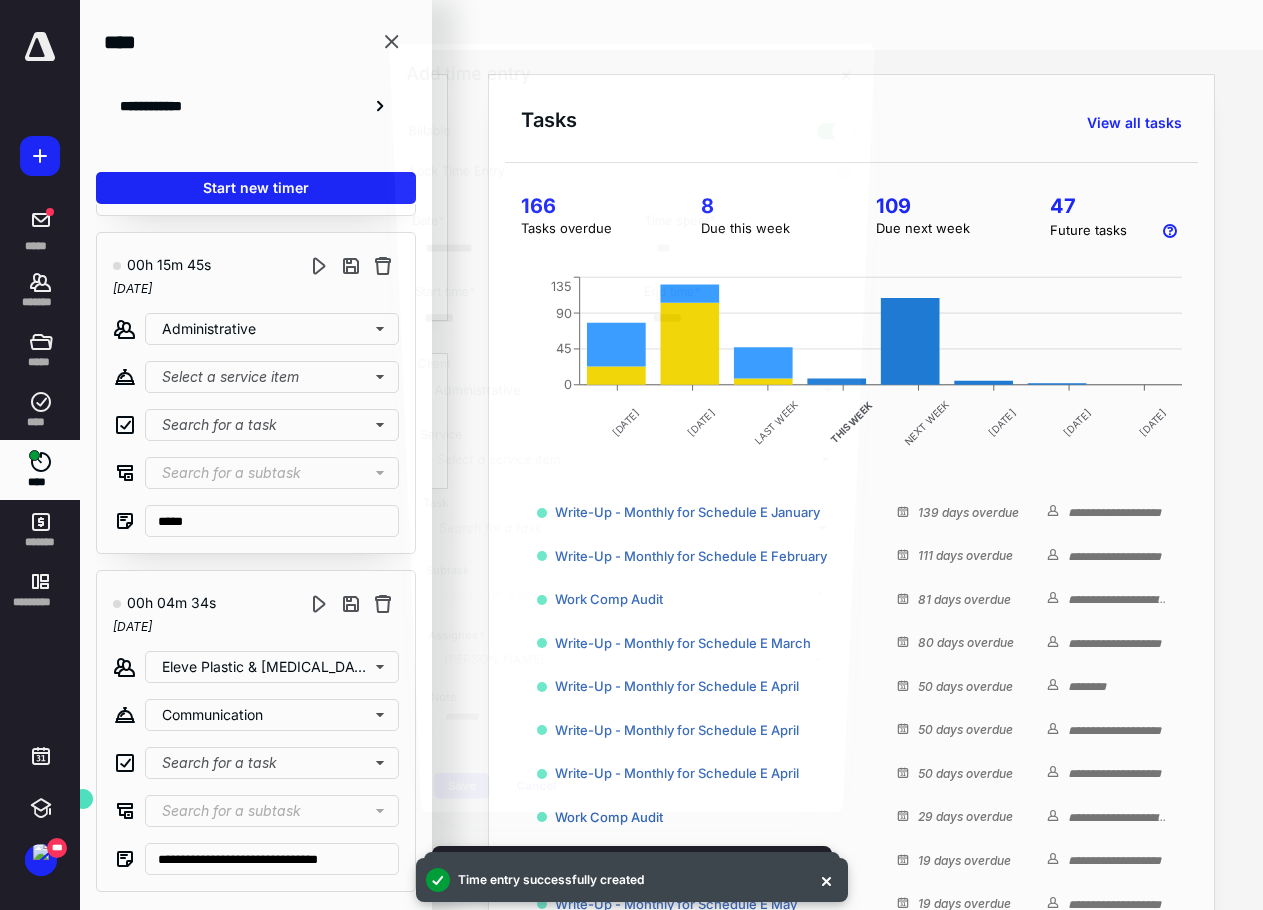 type on "**" 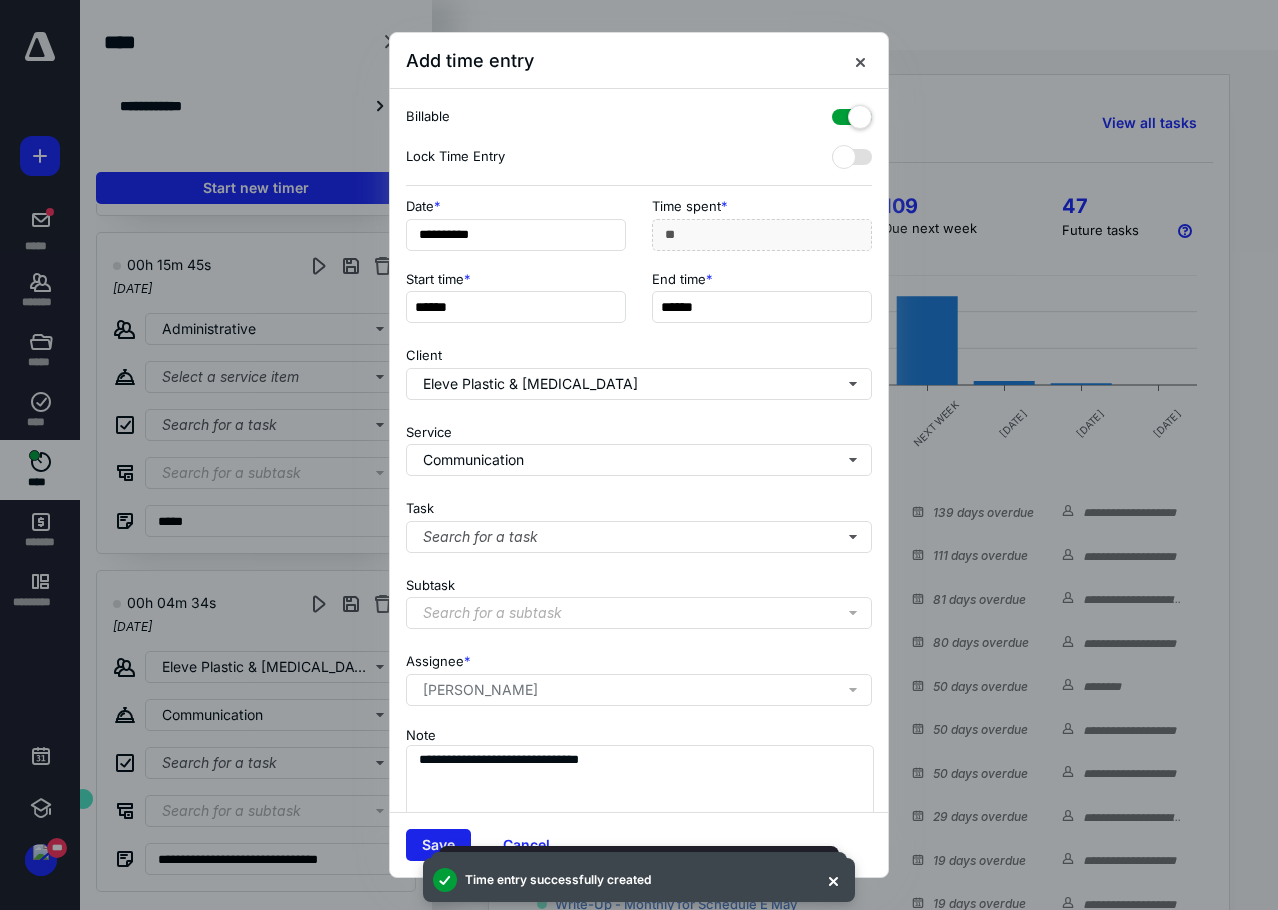 click on "Save" at bounding box center (438, 845) 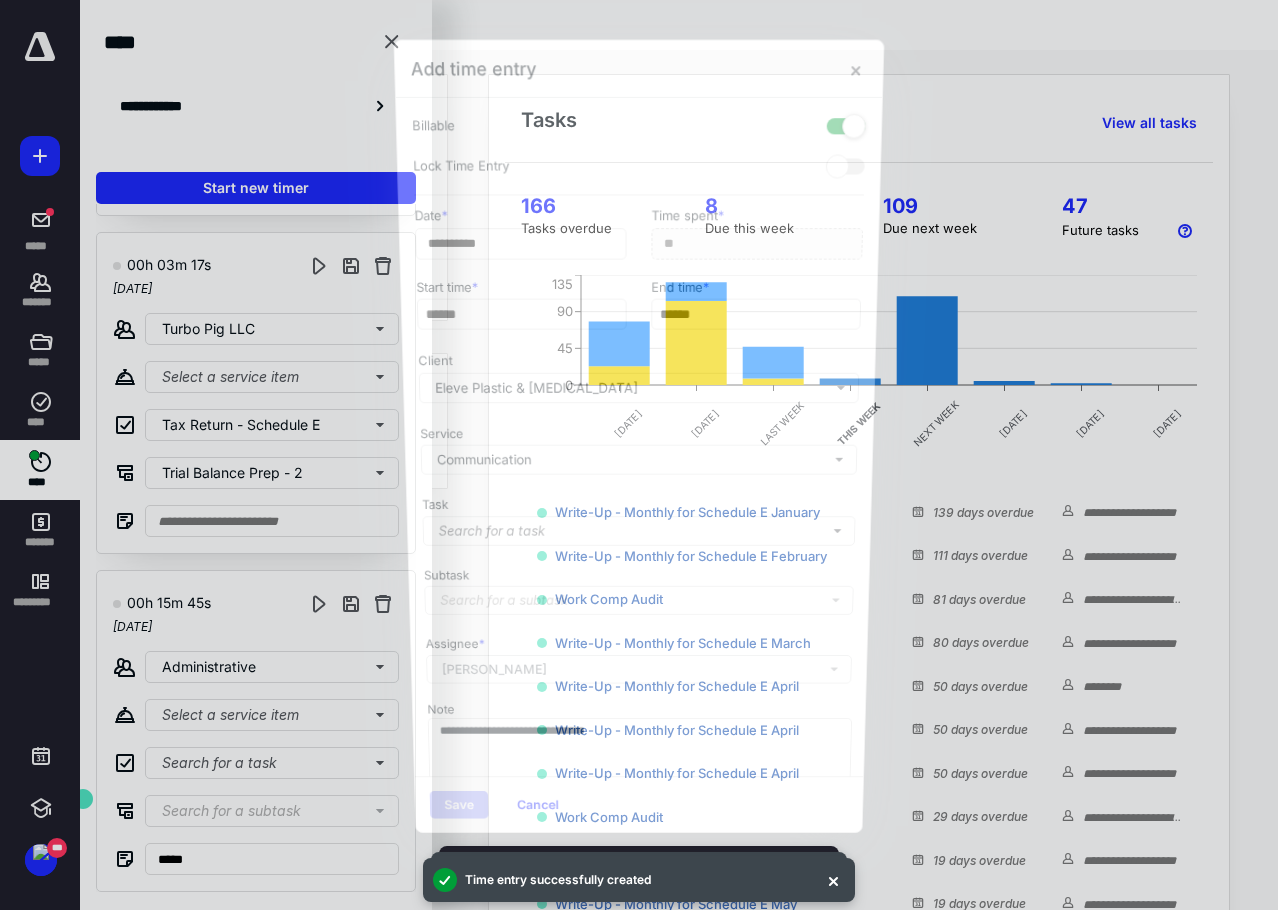 scroll, scrollTop: 6410, scrollLeft: 0, axis: vertical 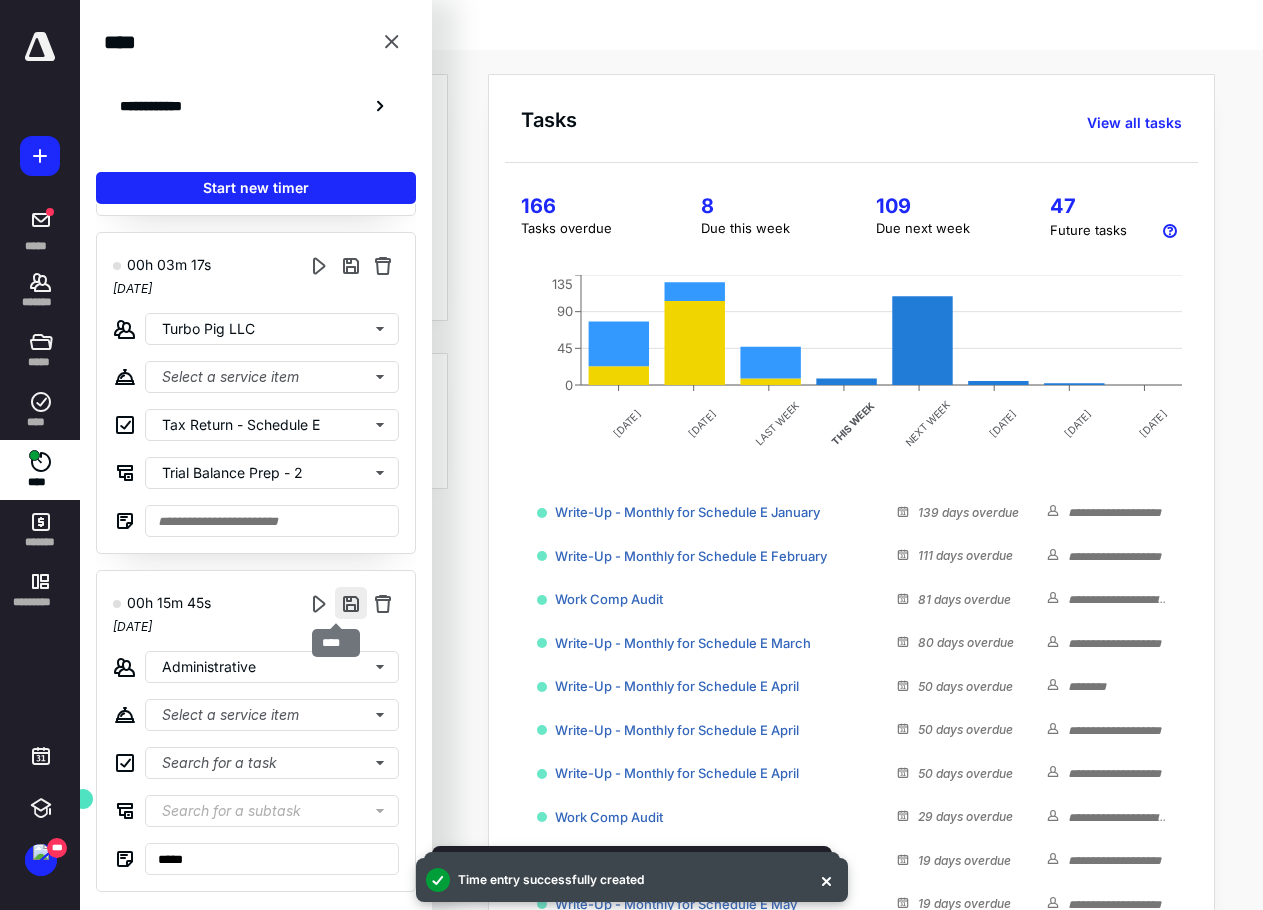 click at bounding box center [351, 603] 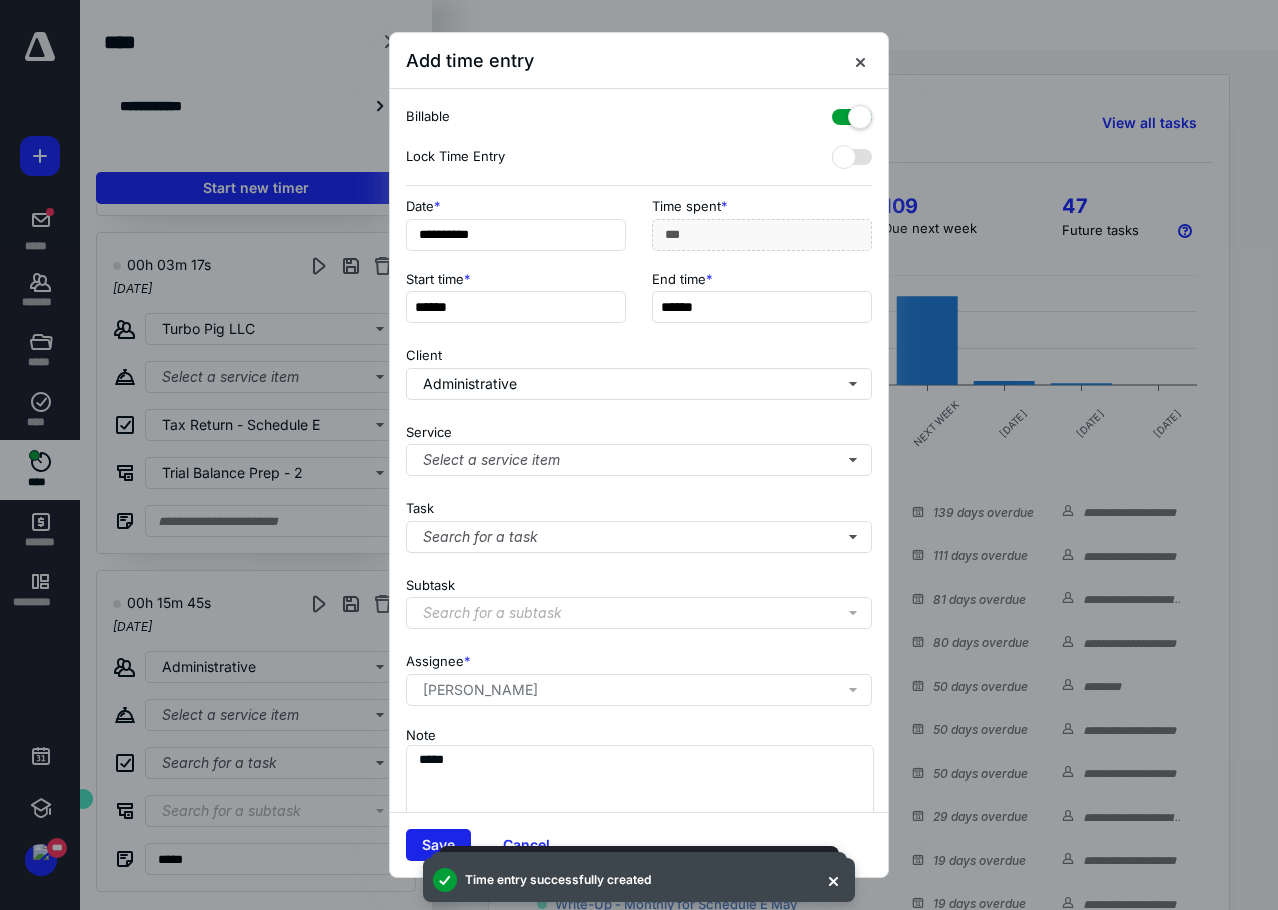 click on "Save" at bounding box center (438, 845) 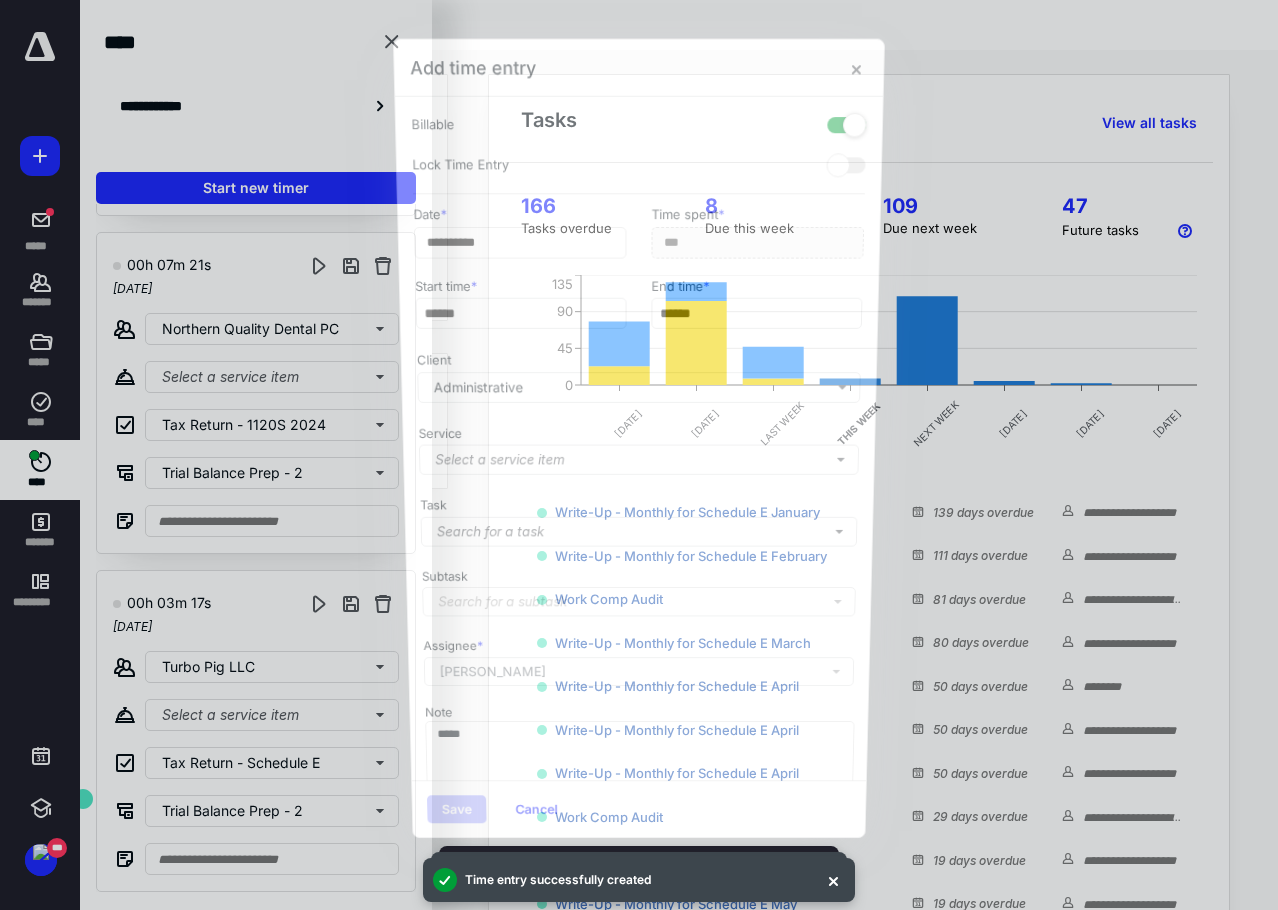 scroll, scrollTop: 6072, scrollLeft: 0, axis: vertical 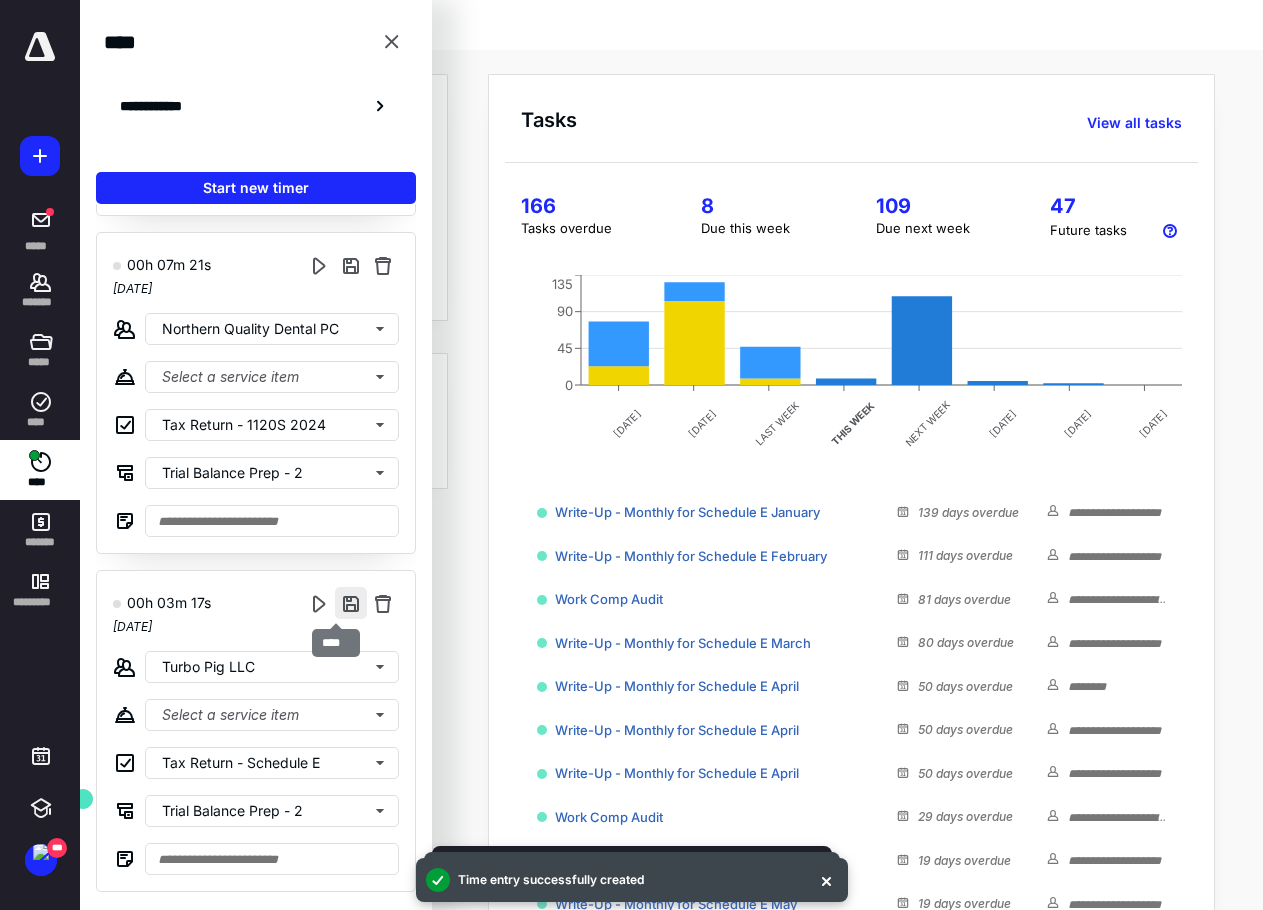 click at bounding box center [351, 603] 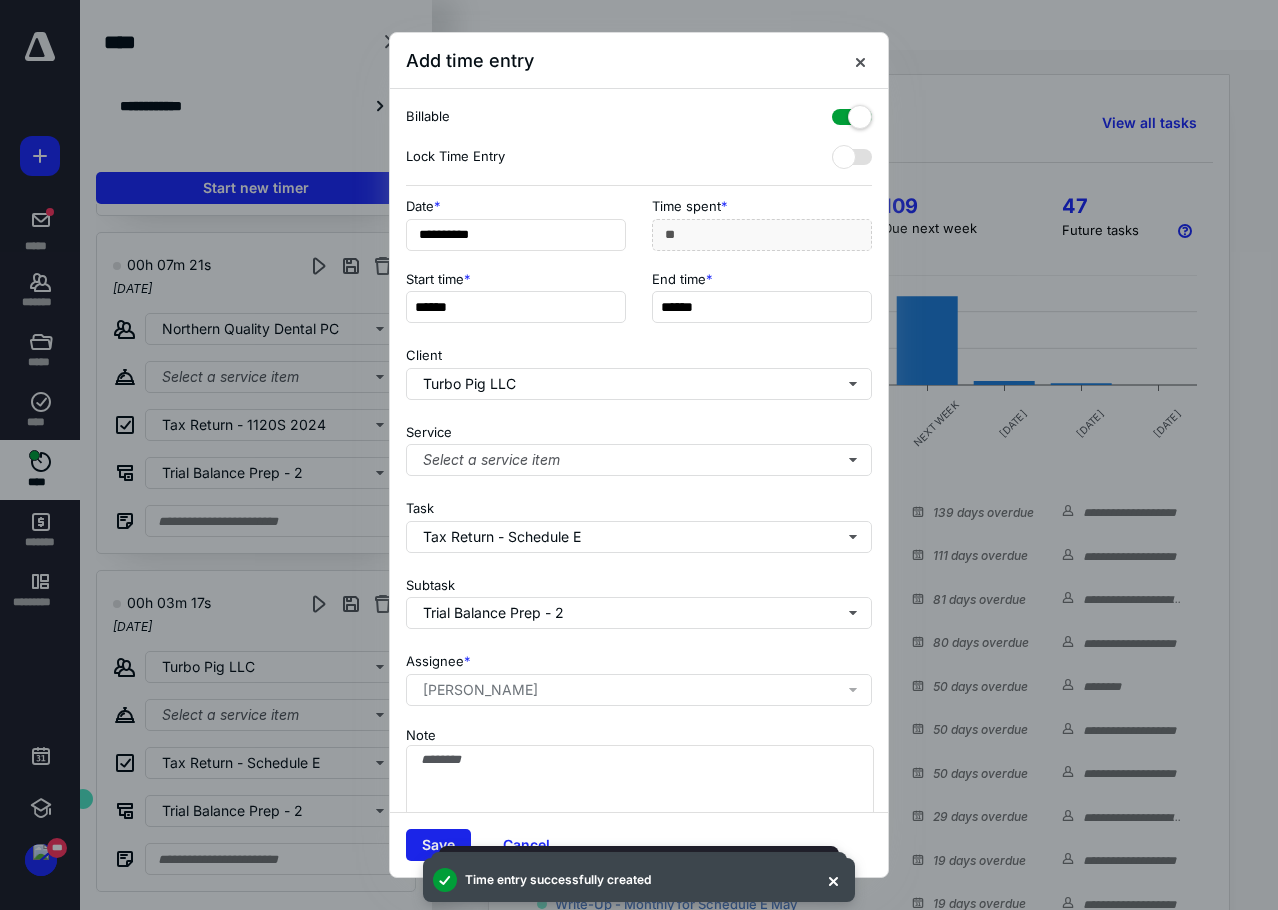 click on "Save" at bounding box center (438, 845) 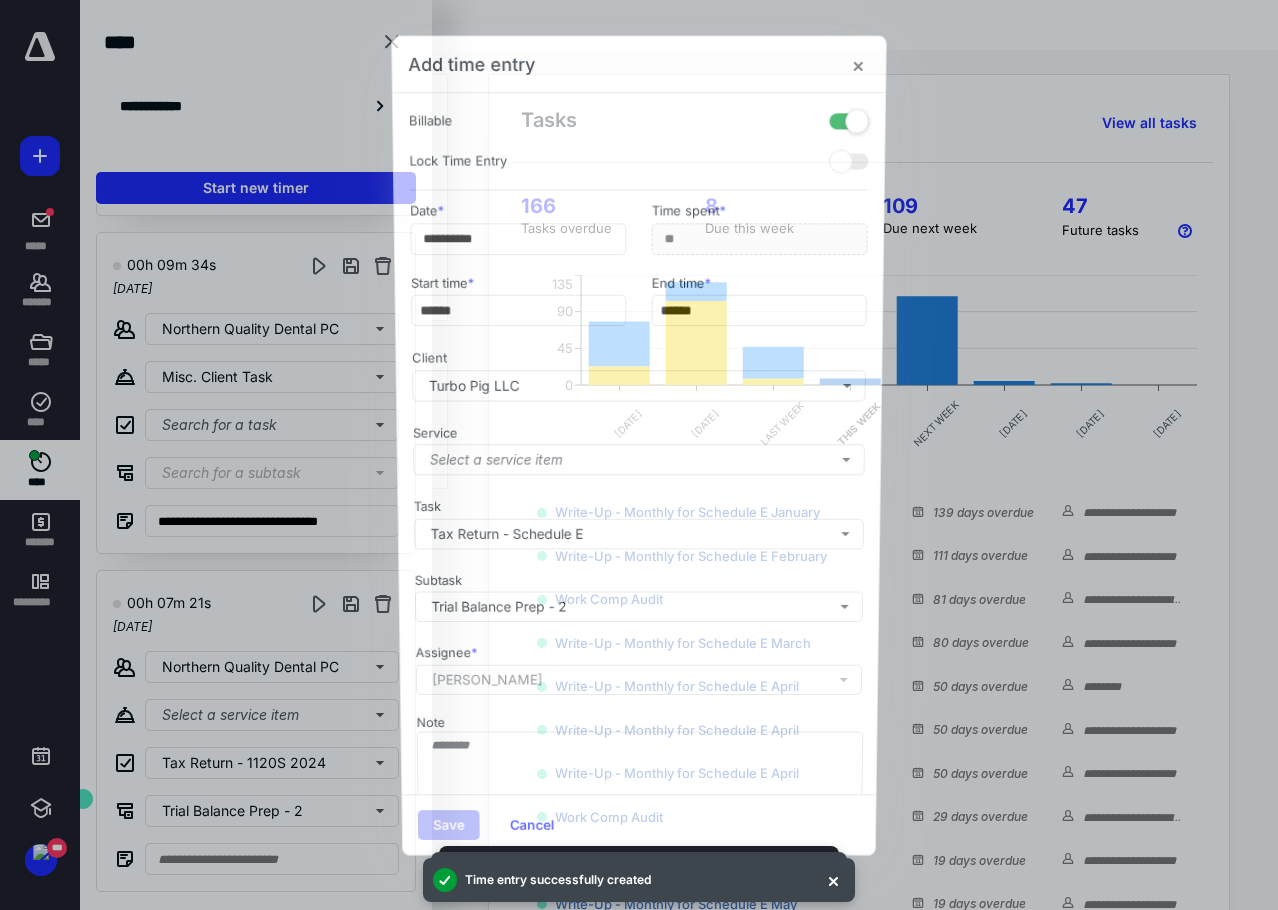 scroll, scrollTop: 5734, scrollLeft: 0, axis: vertical 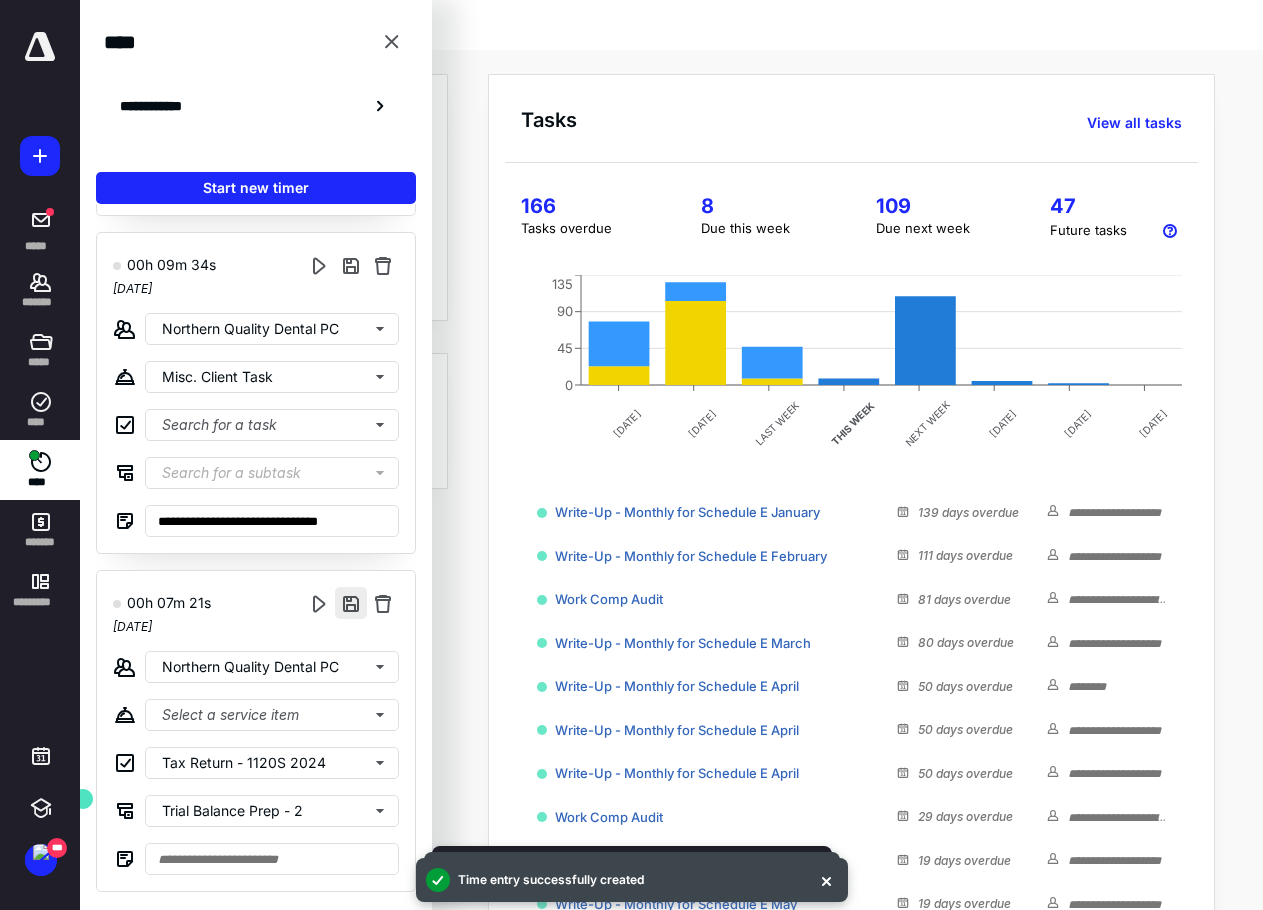click at bounding box center [351, 603] 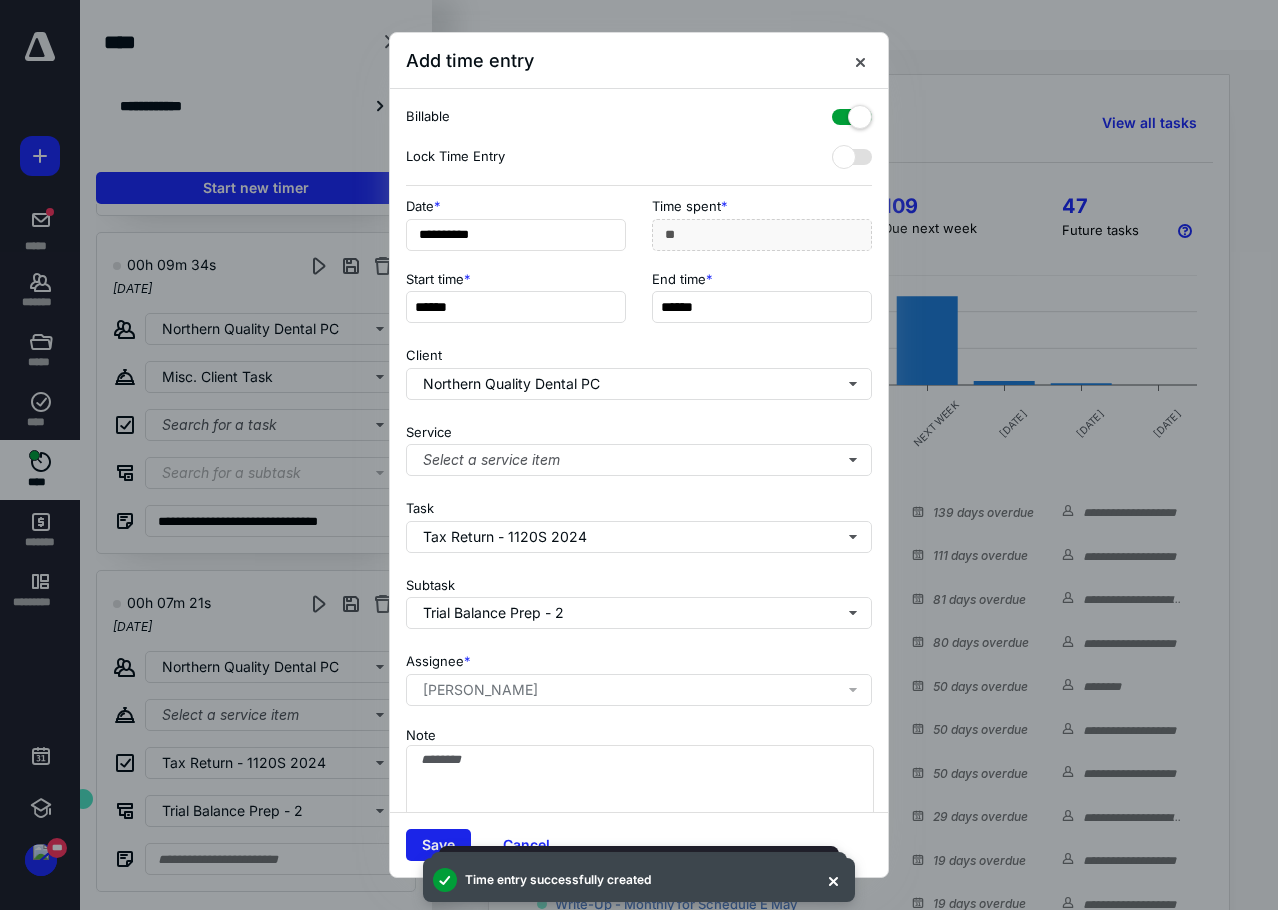 click on "Save" at bounding box center [438, 845] 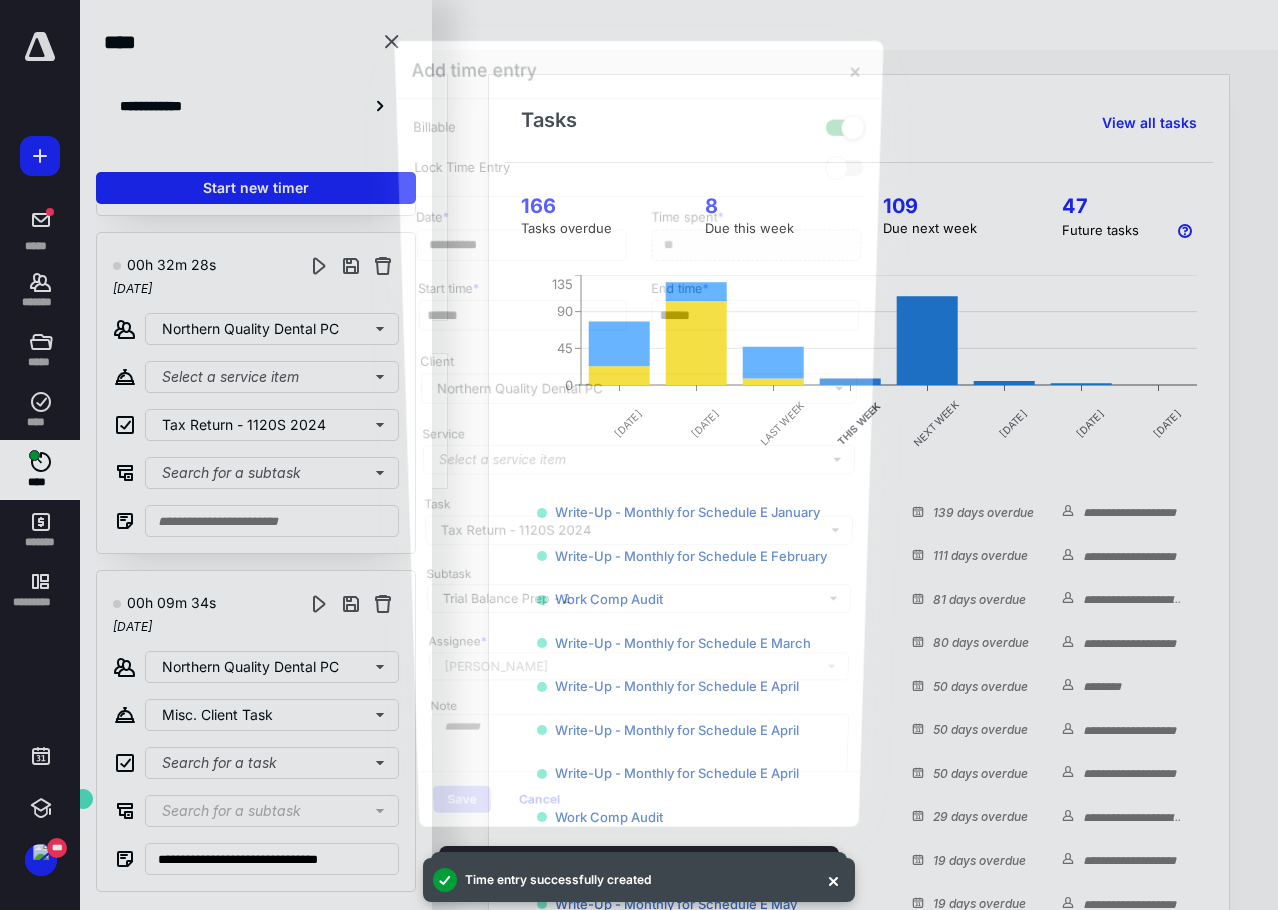 scroll, scrollTop: 5396, scrollLeft: 0, axis: vertical 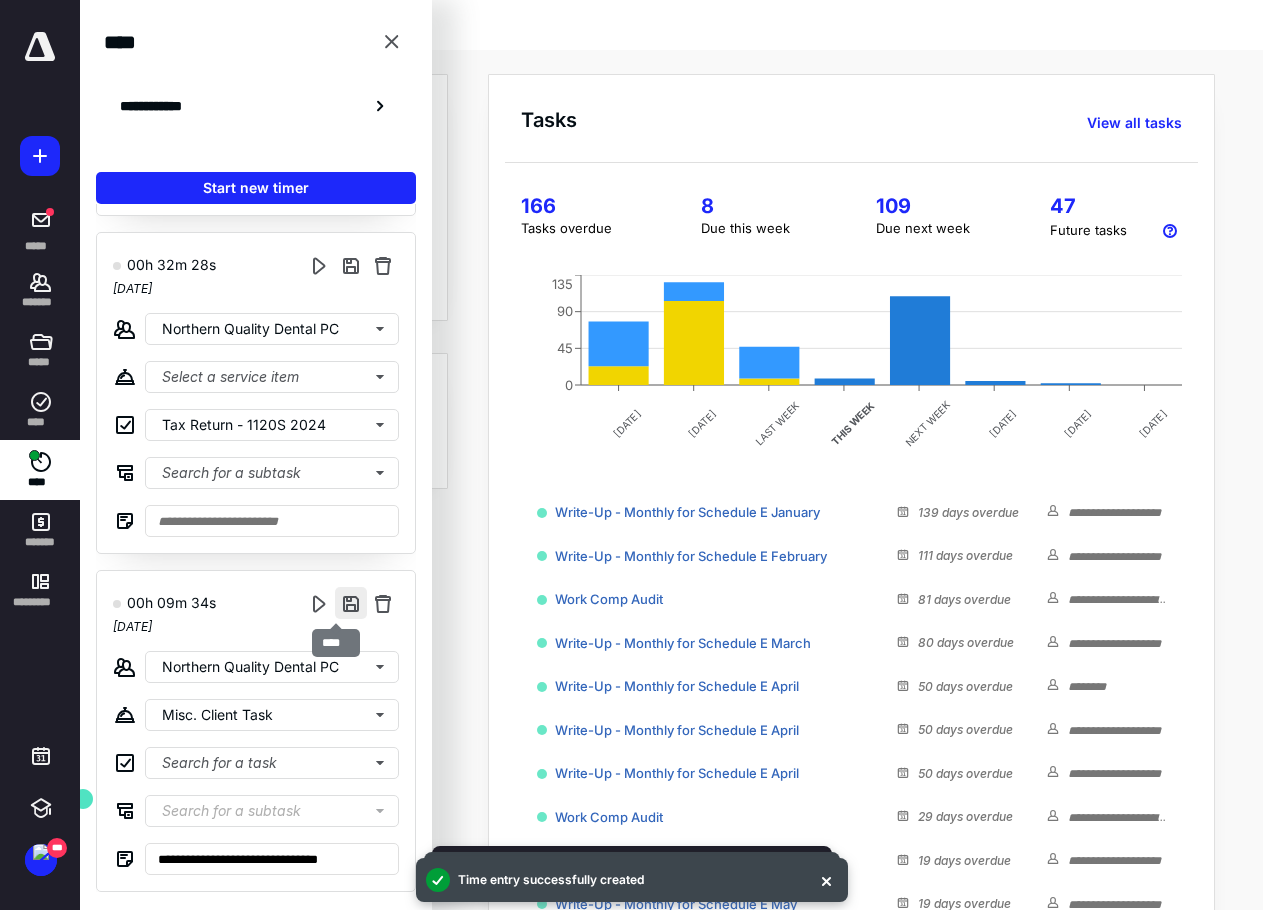 click at bounding box center (351, 603) 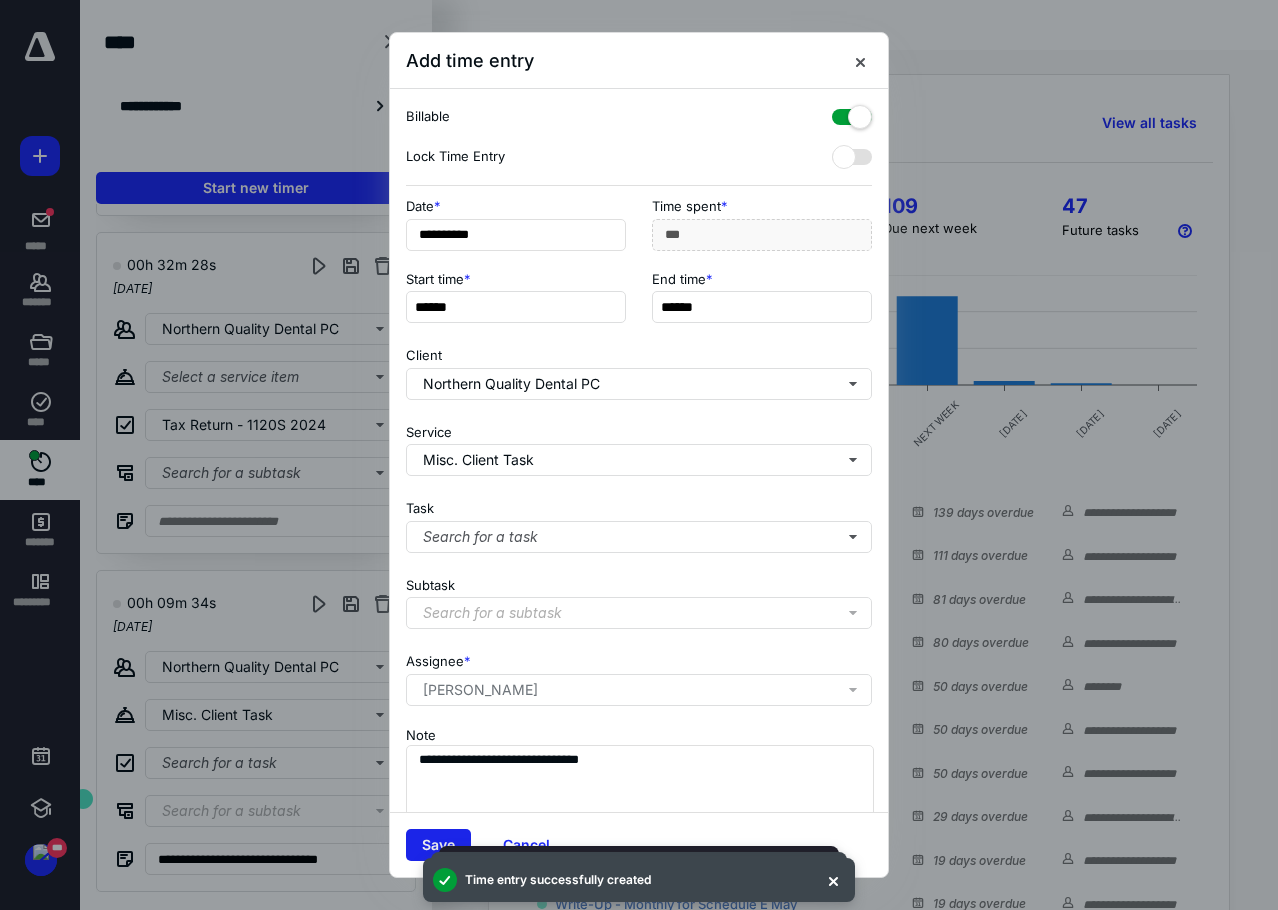 click on "Save" at bounding box center [438, 845] 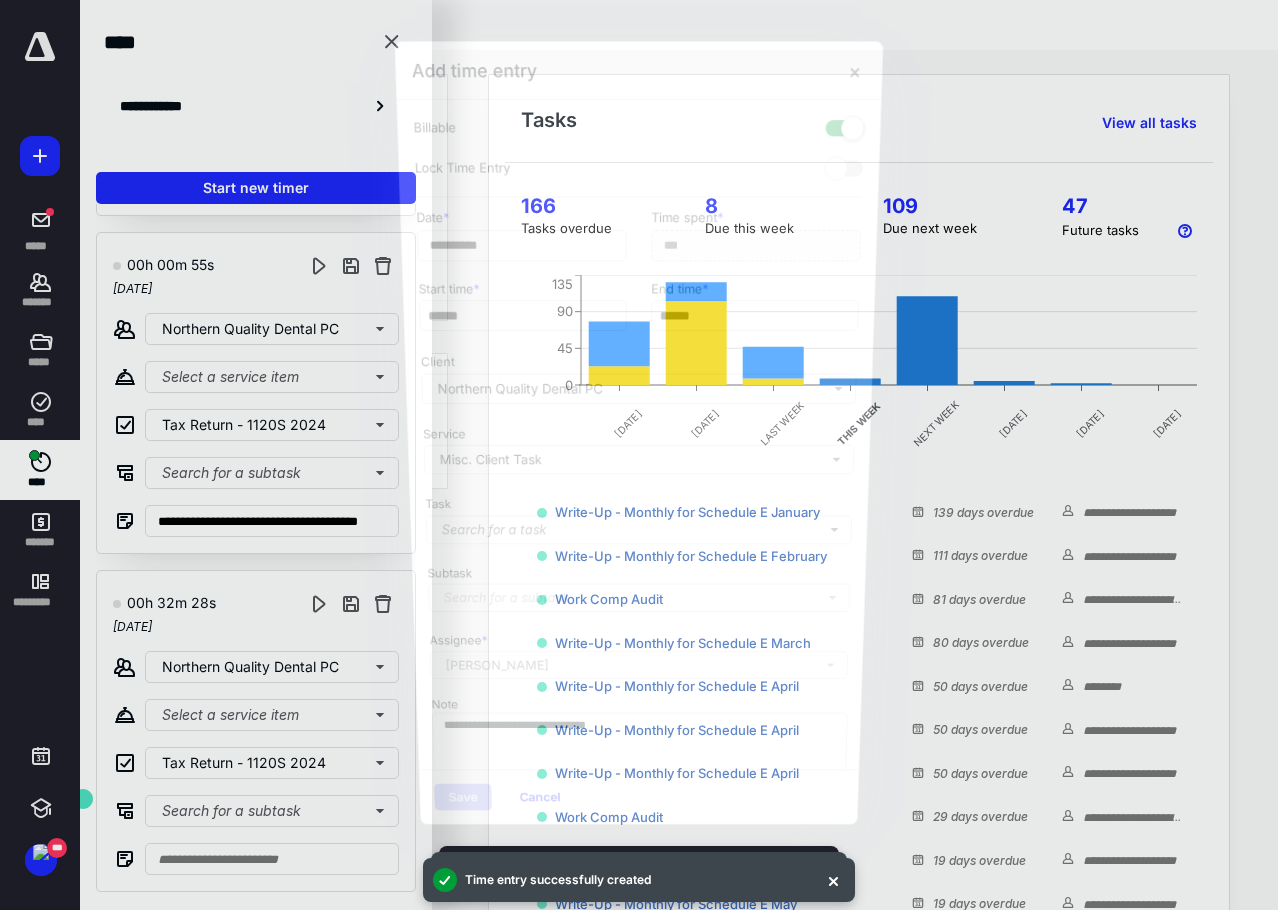 scroll, scrollTop: 5058, scrollLeft: 0, axis: vertical 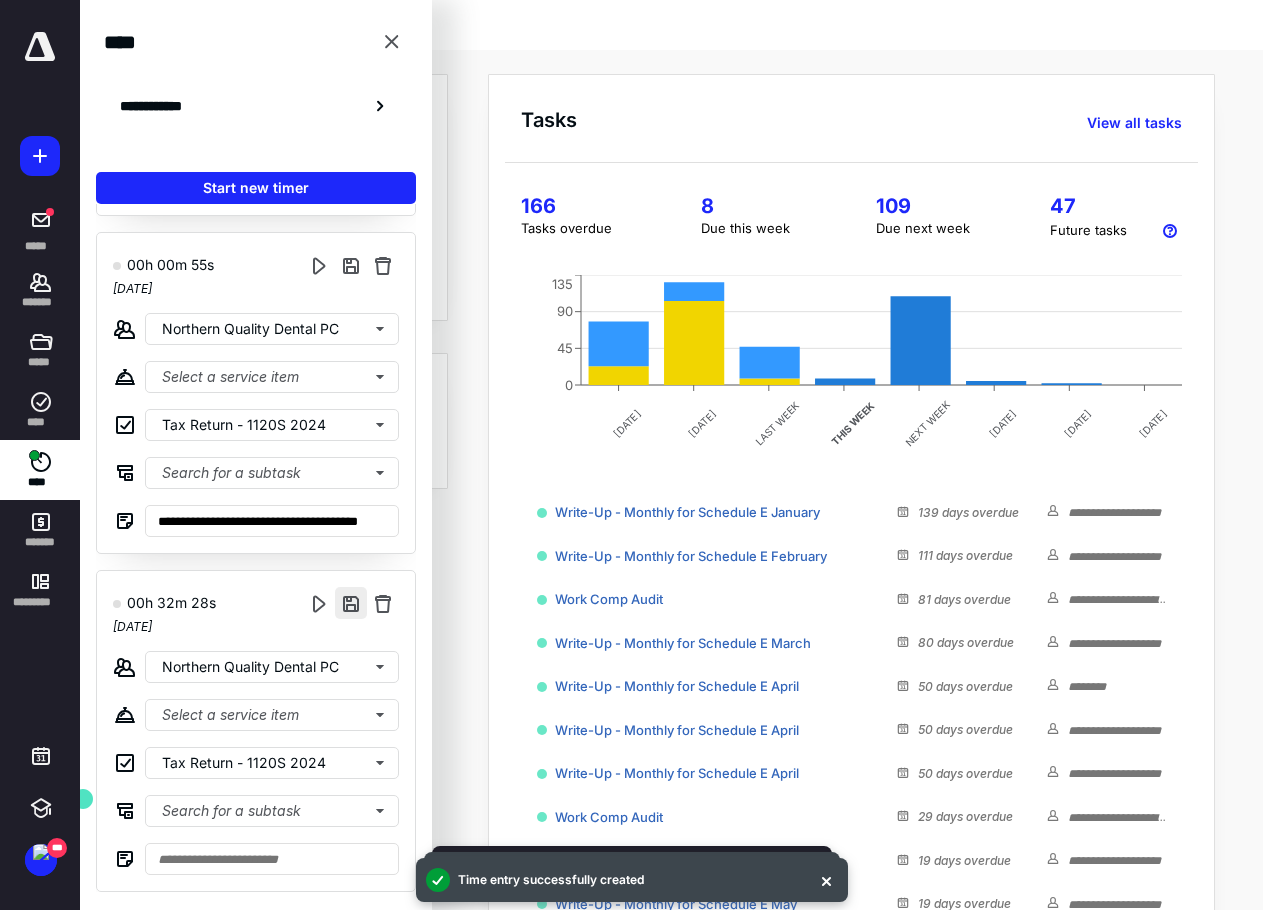 click at bounding box center [351, 603] 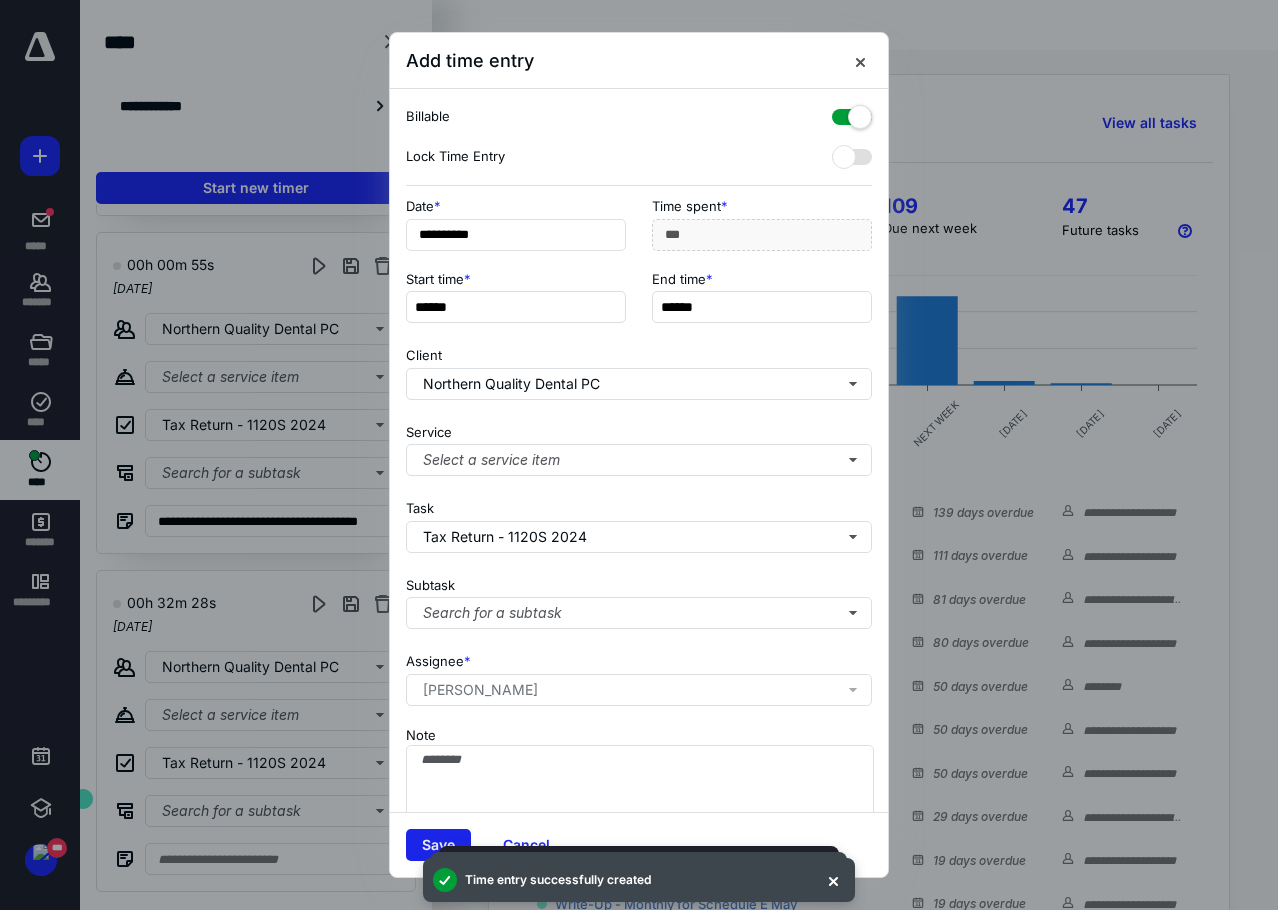click on "Save" at bounding box center (438, 845) 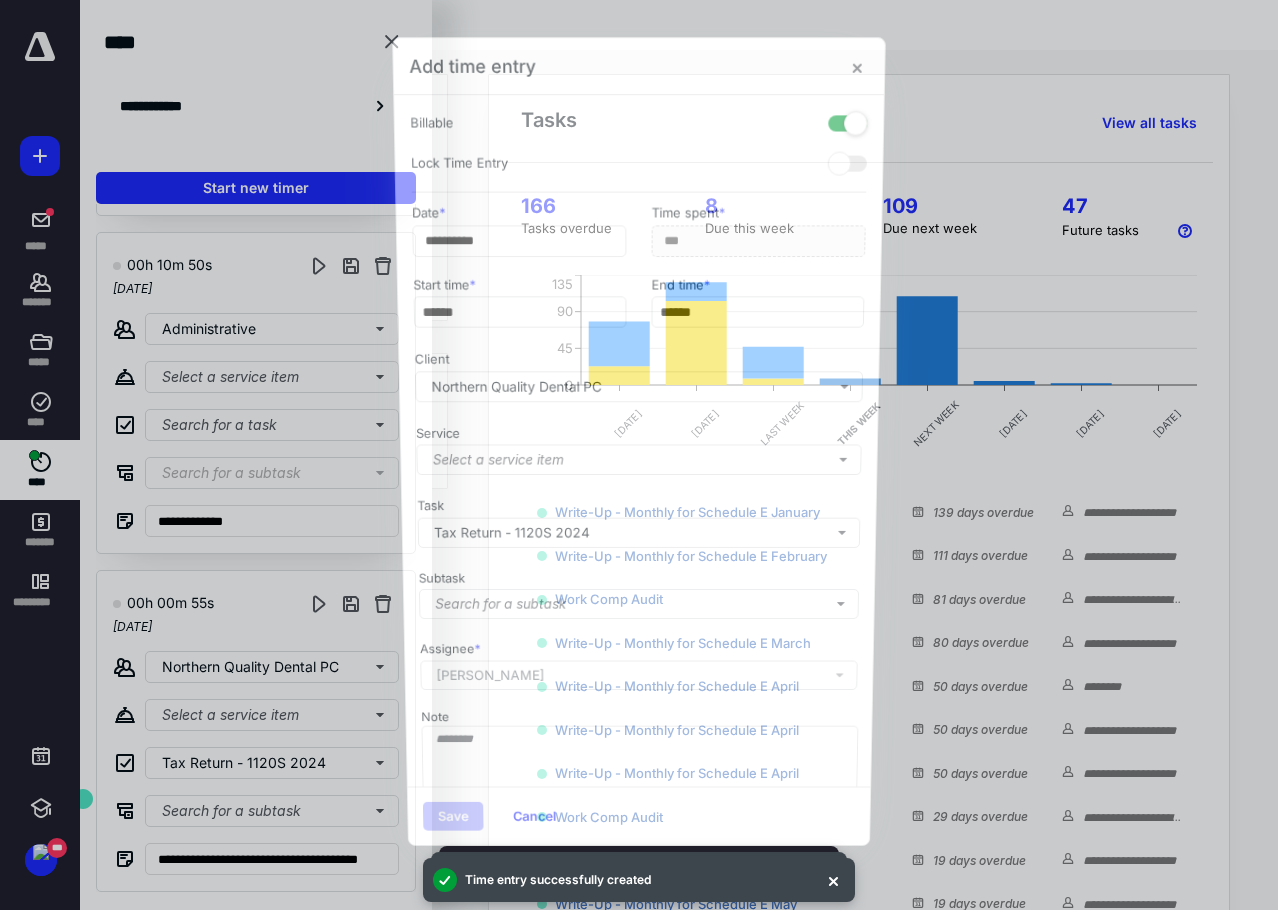 scroll, scrollTop: 4720, scrollLeft: 0, axis: vertical 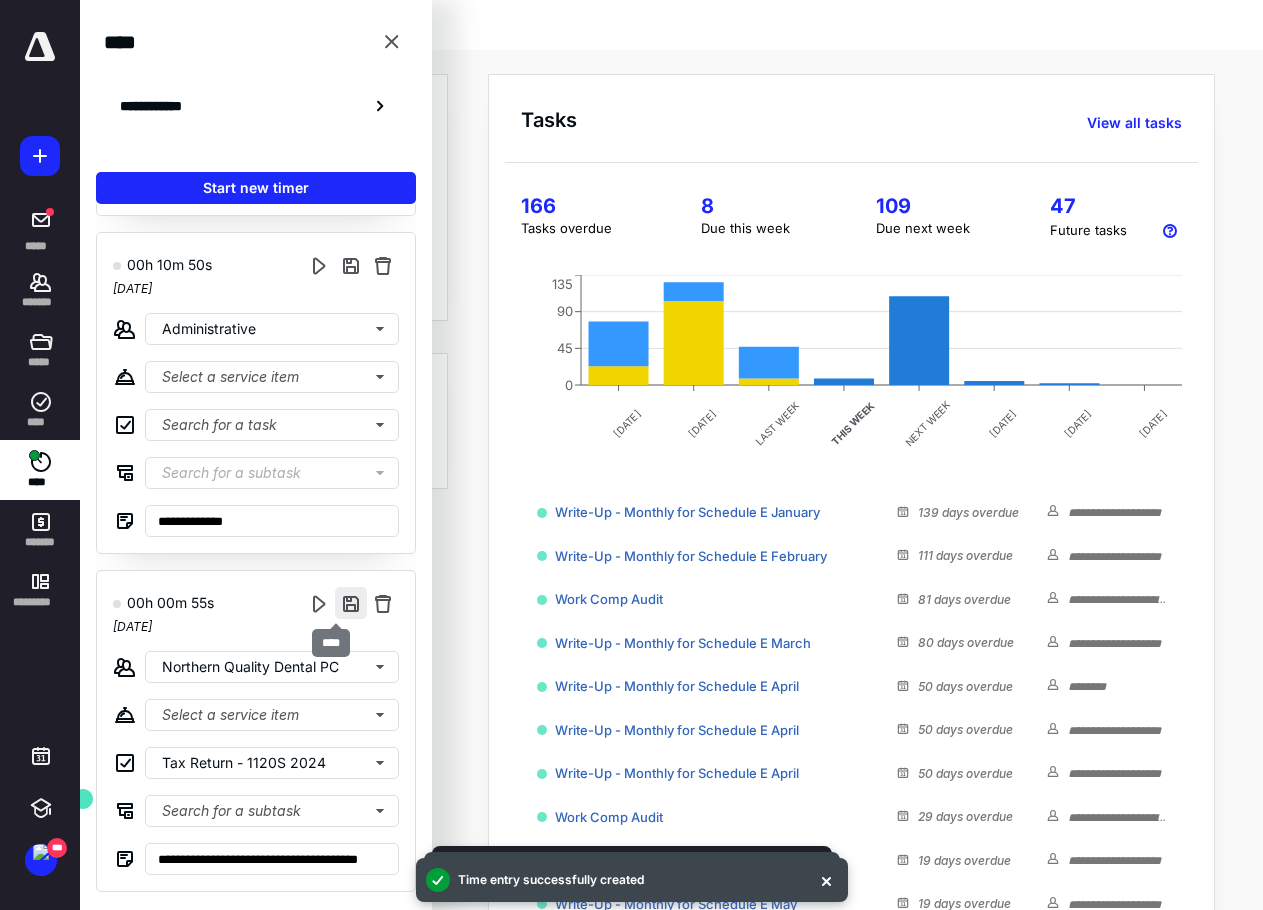 click at bounding box center [351, 603] 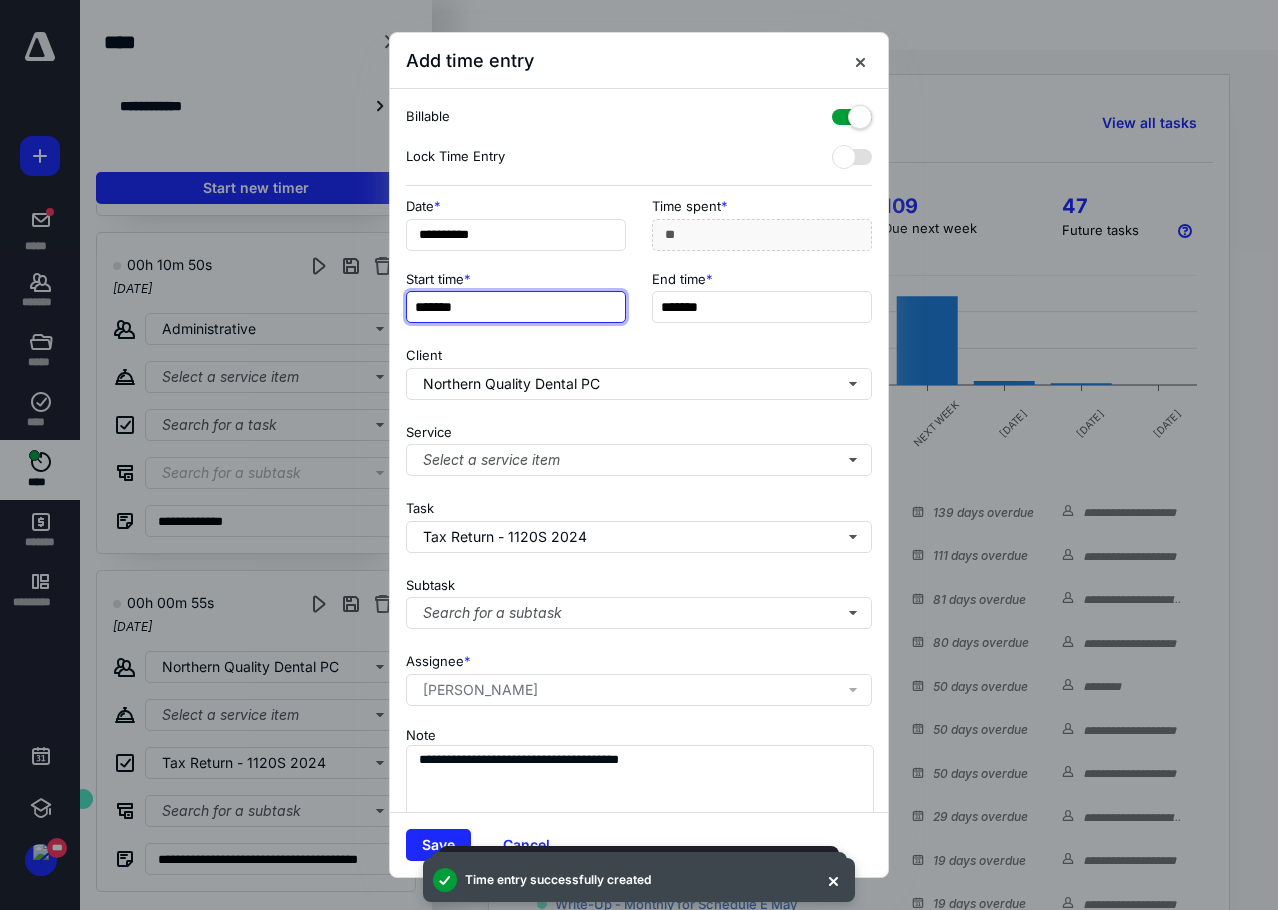 click on "*******" at bounding box center (516, 307) 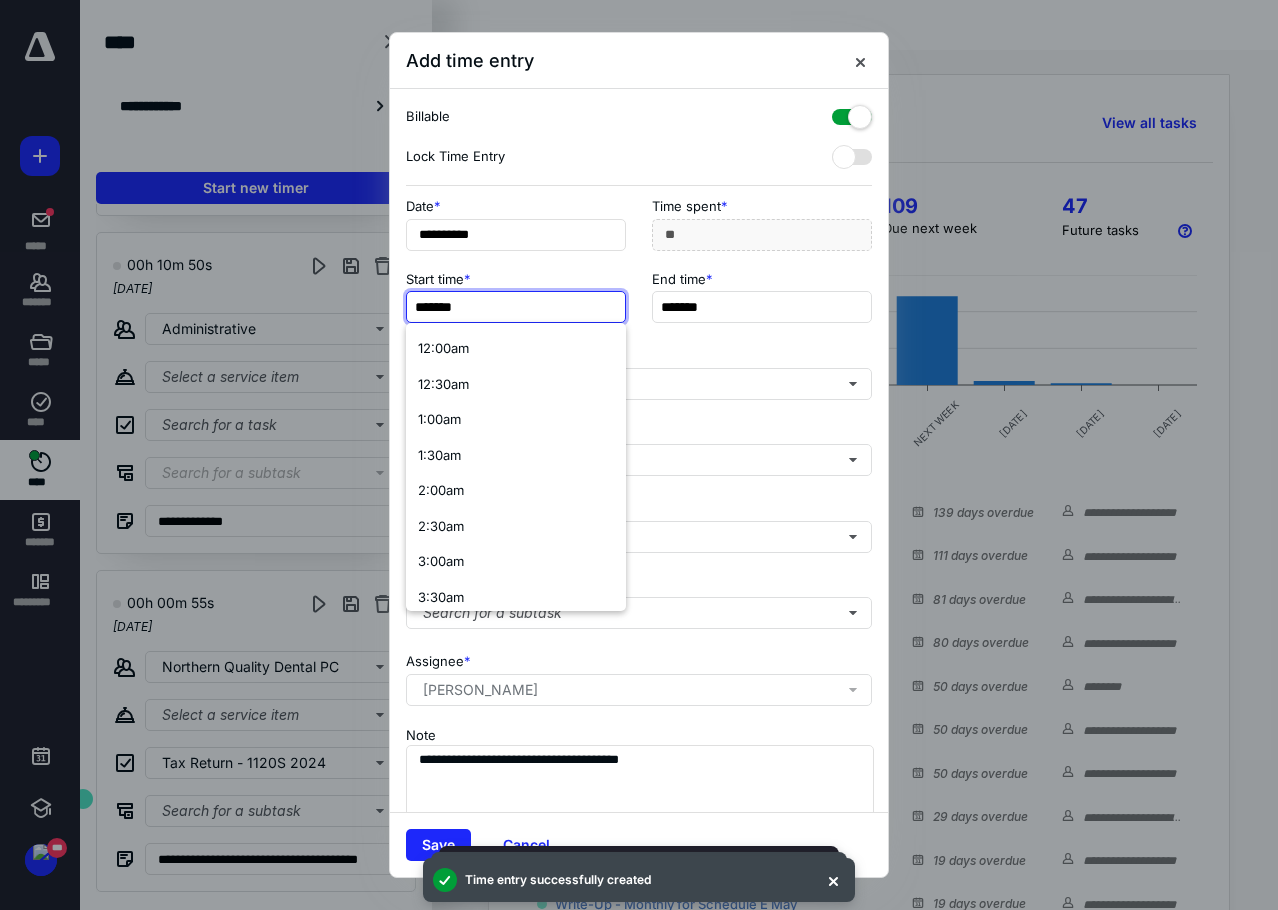 click on "*******" at bounding box center (516, 307) 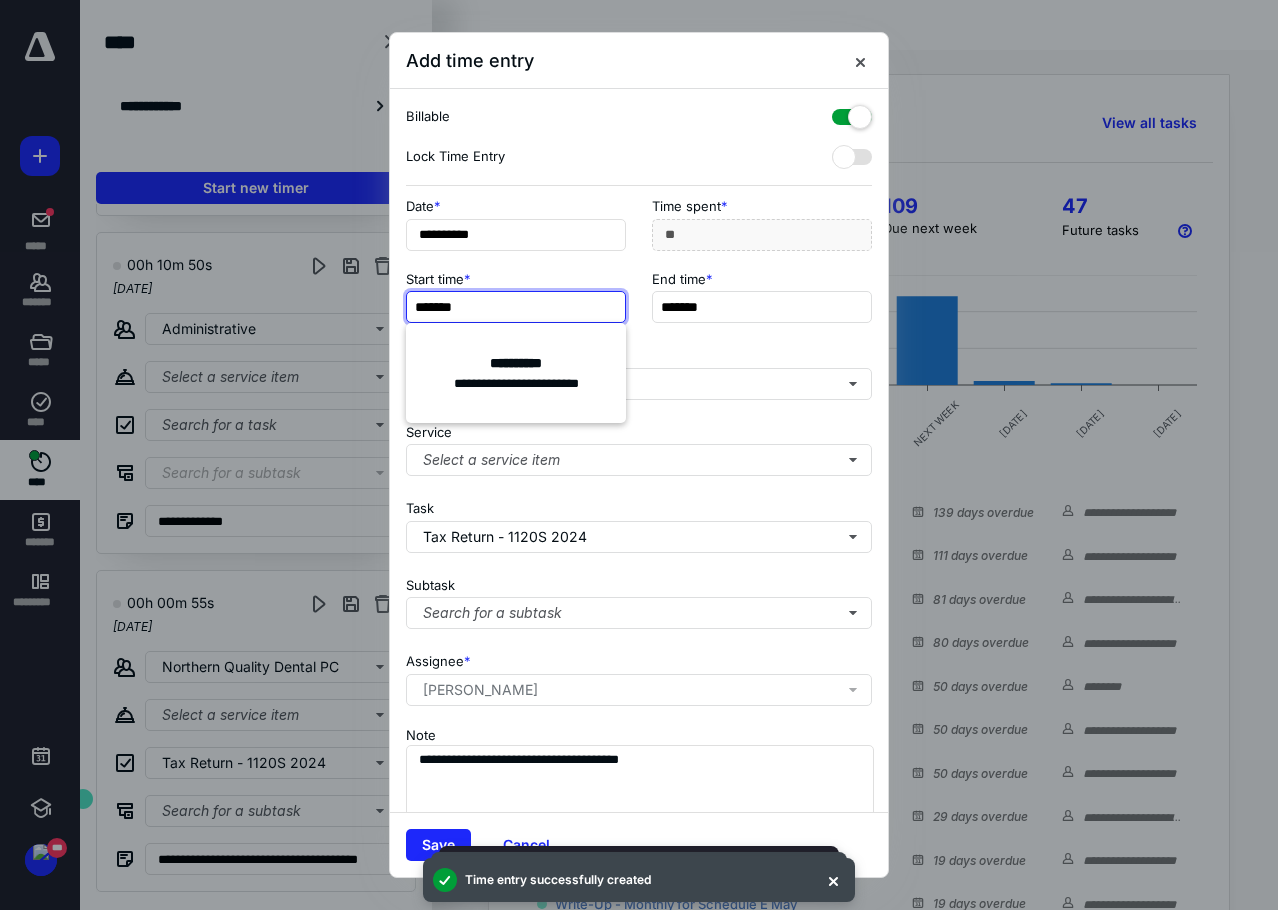 click on "*******" at bounding box center (516, 307) 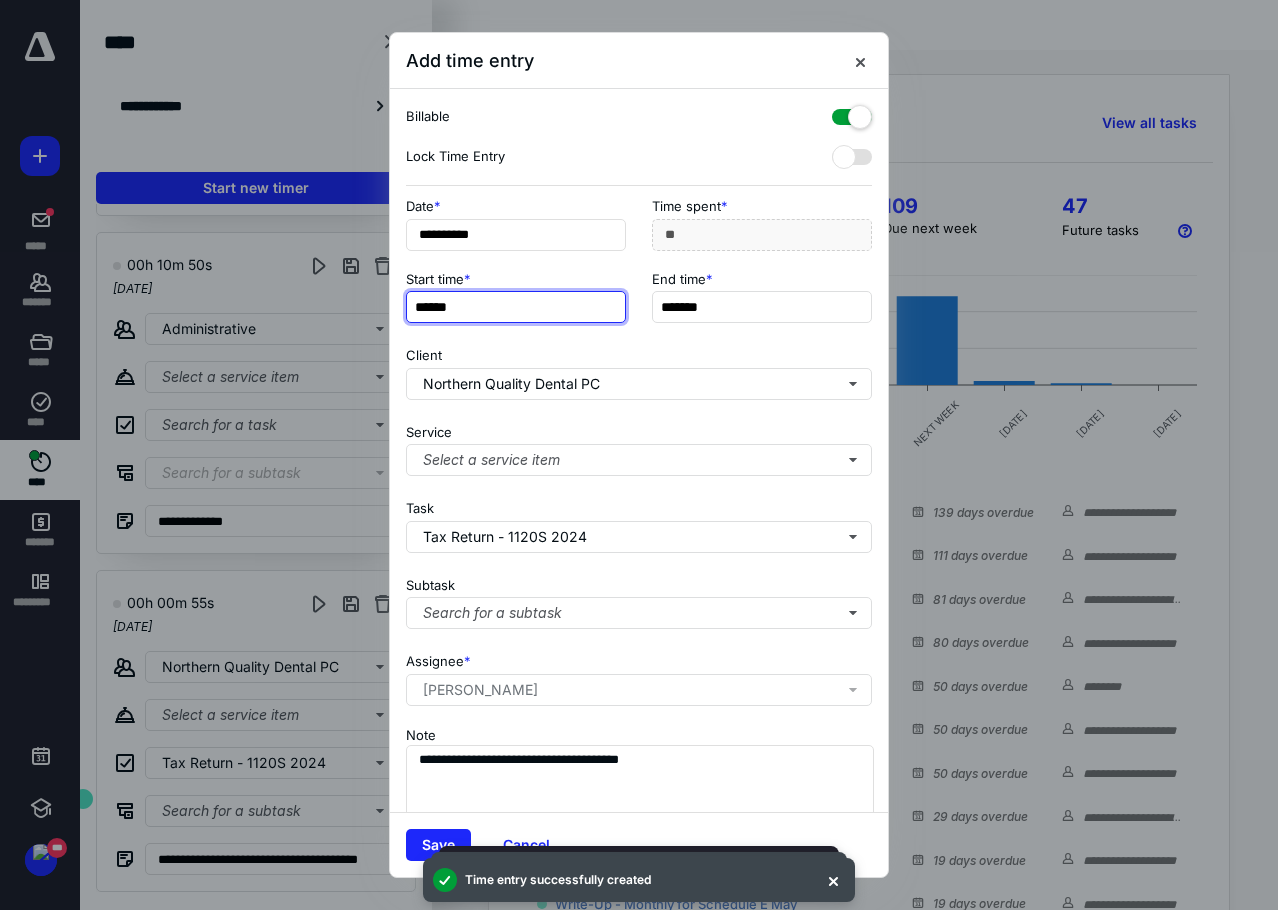 type on "******" 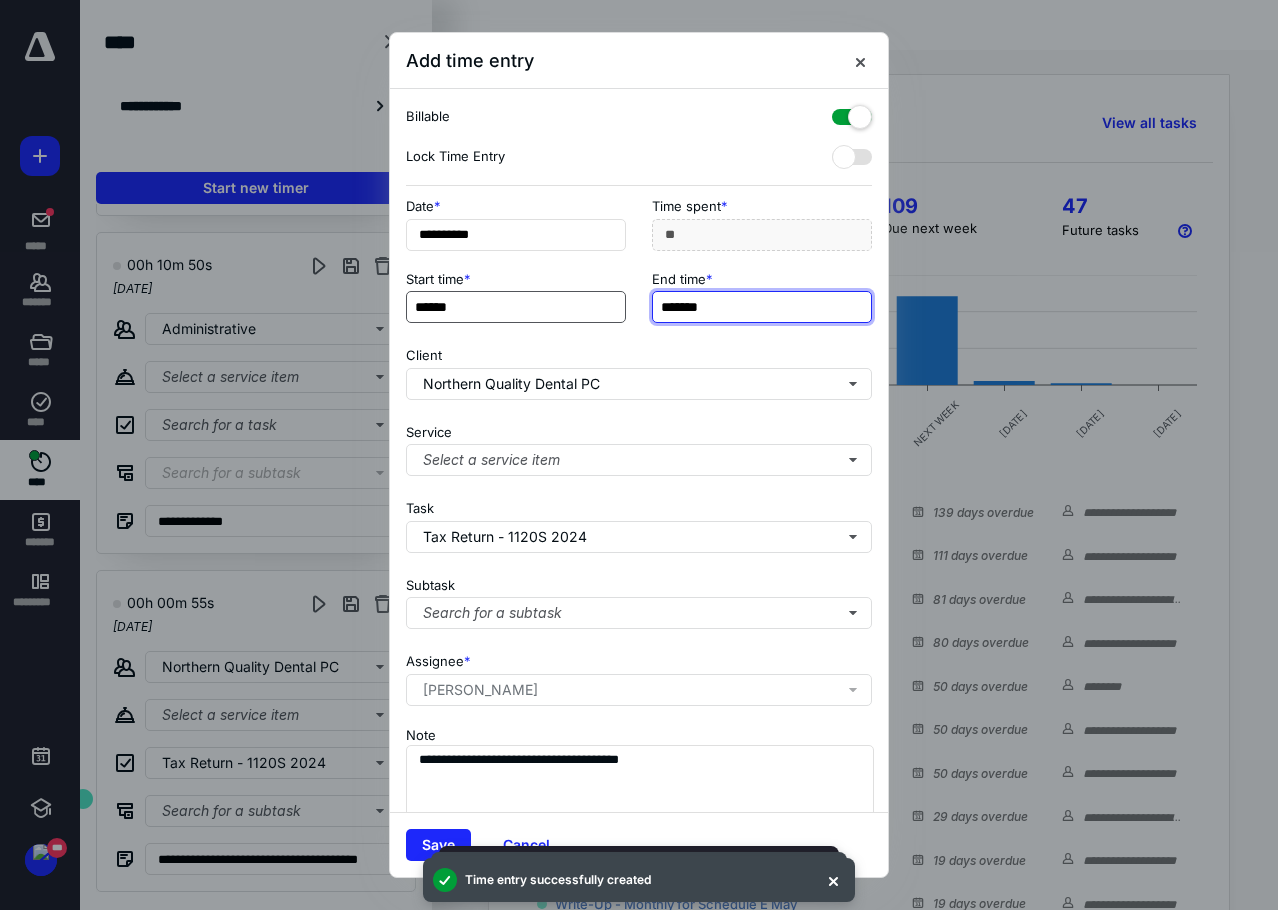 type on "***" 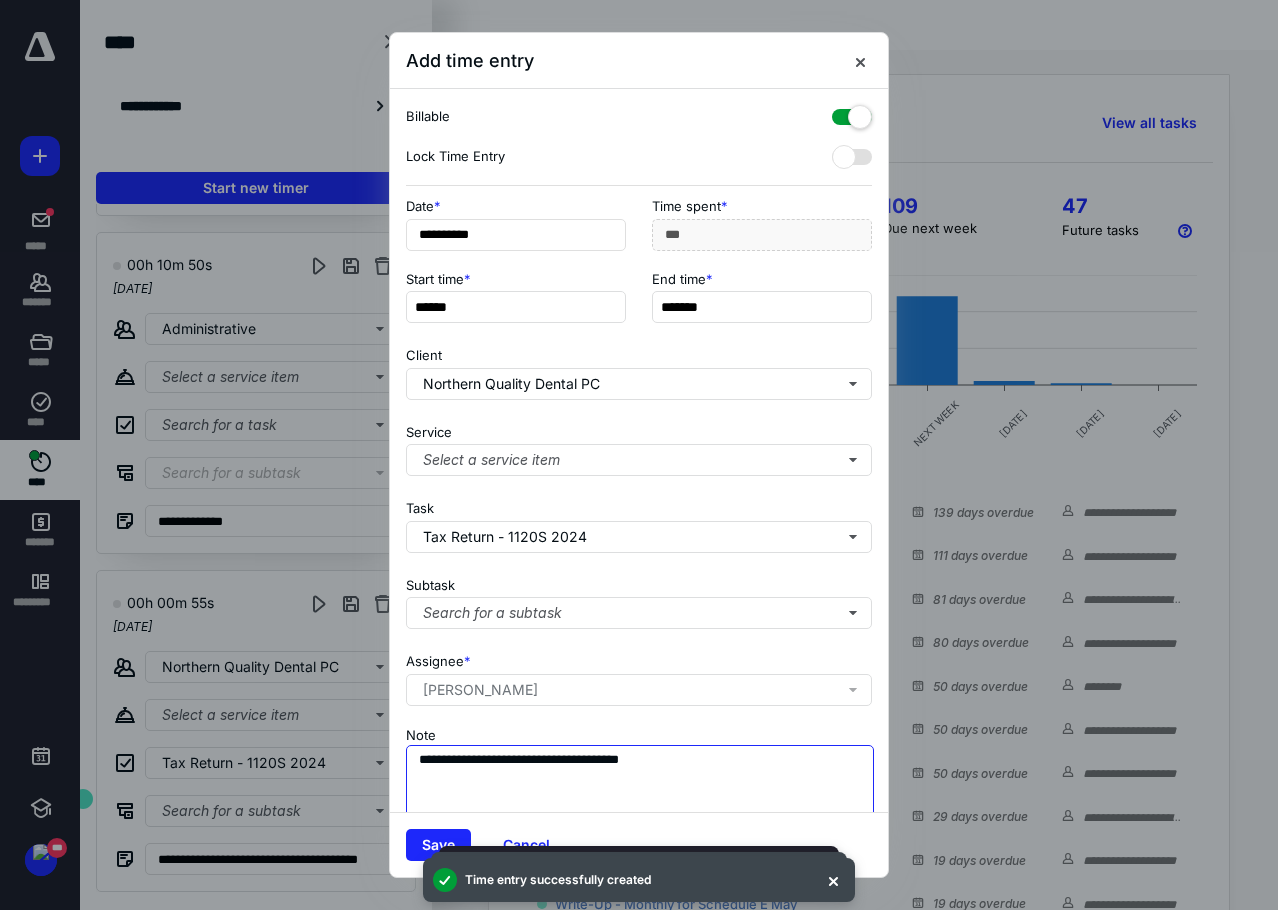 click on "**********" at bounding box center [640, 795] 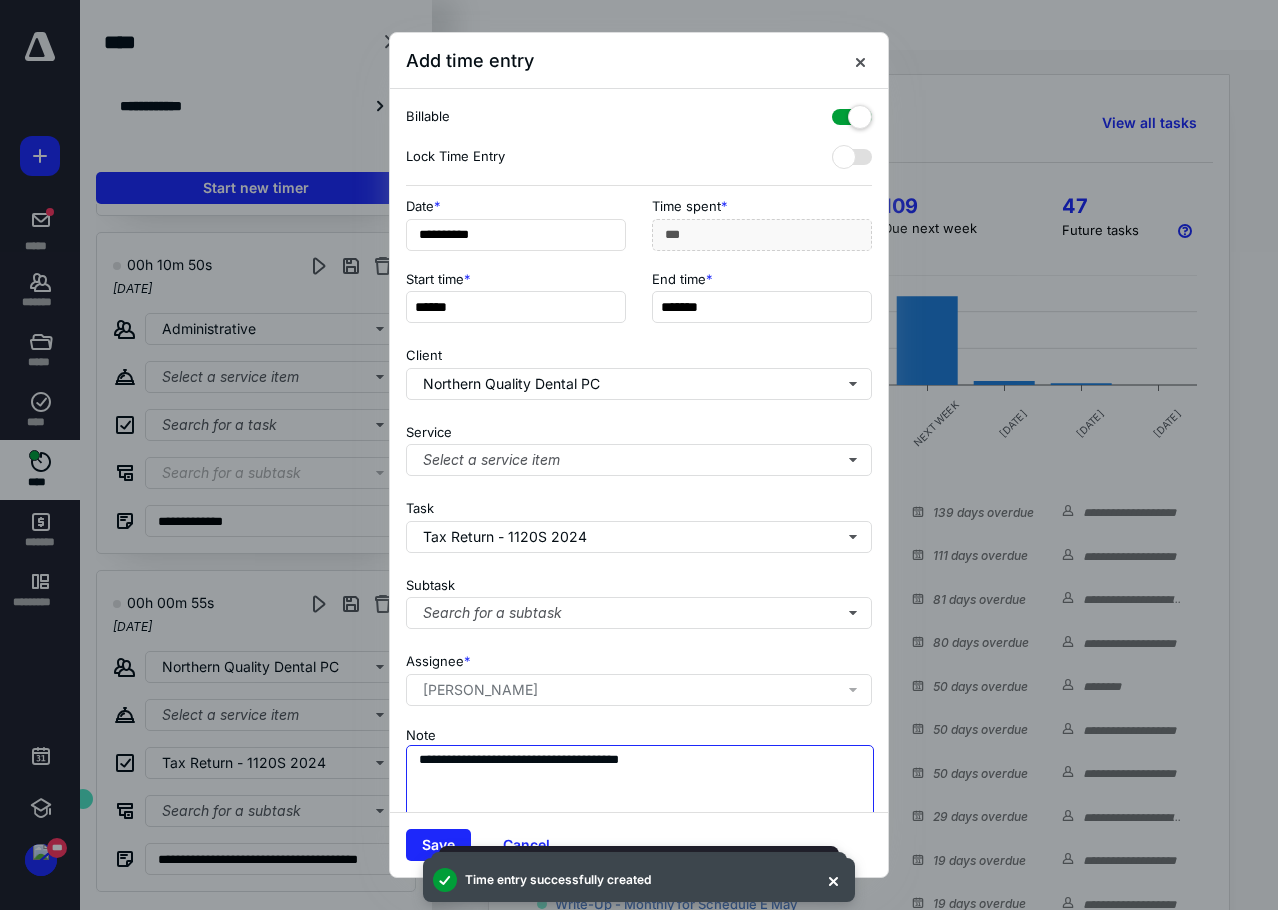 drag, startPoint x: 594, startPoint y: 757, endPoint x: 760, endPoint y: 757, distance: 166 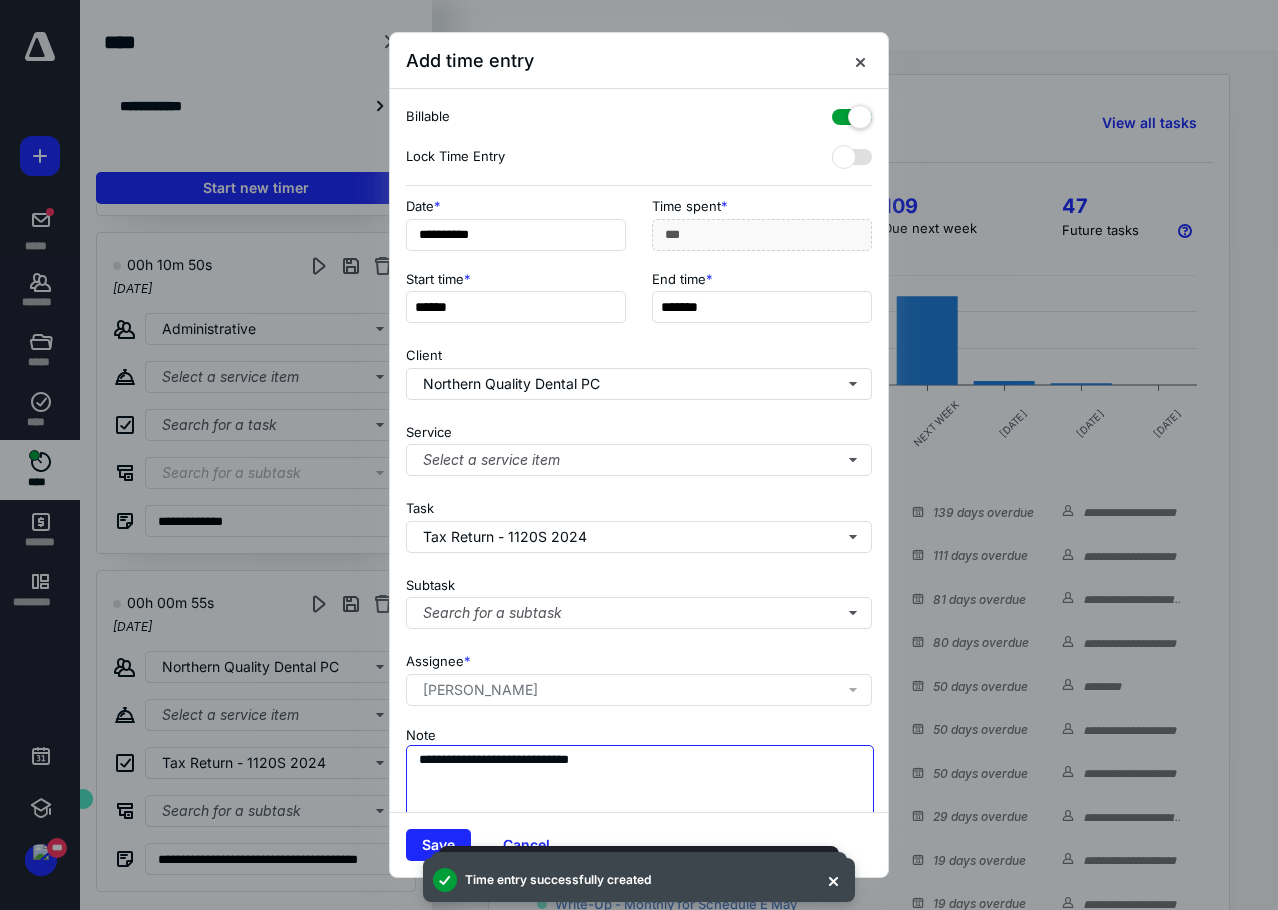 type on "**********" 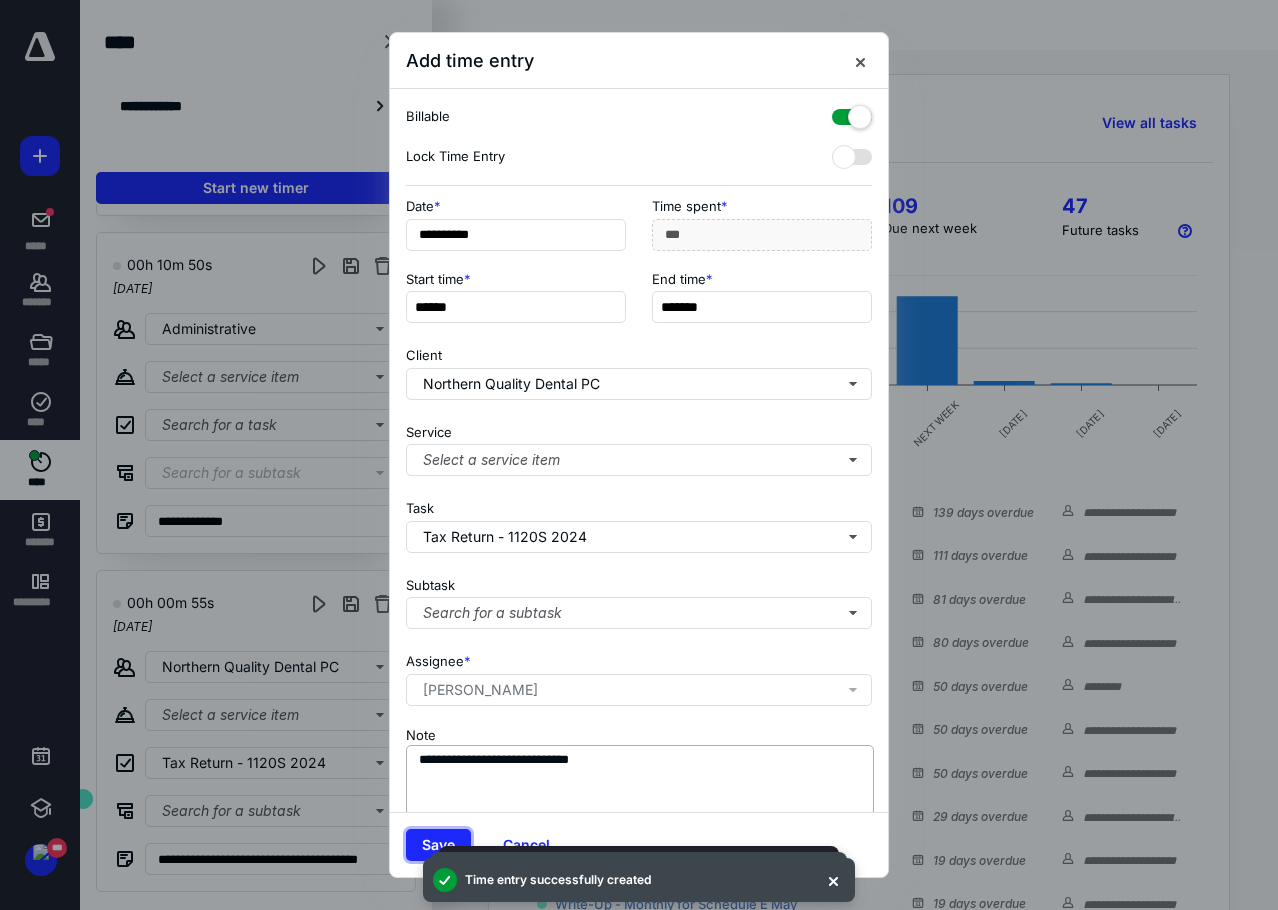 type 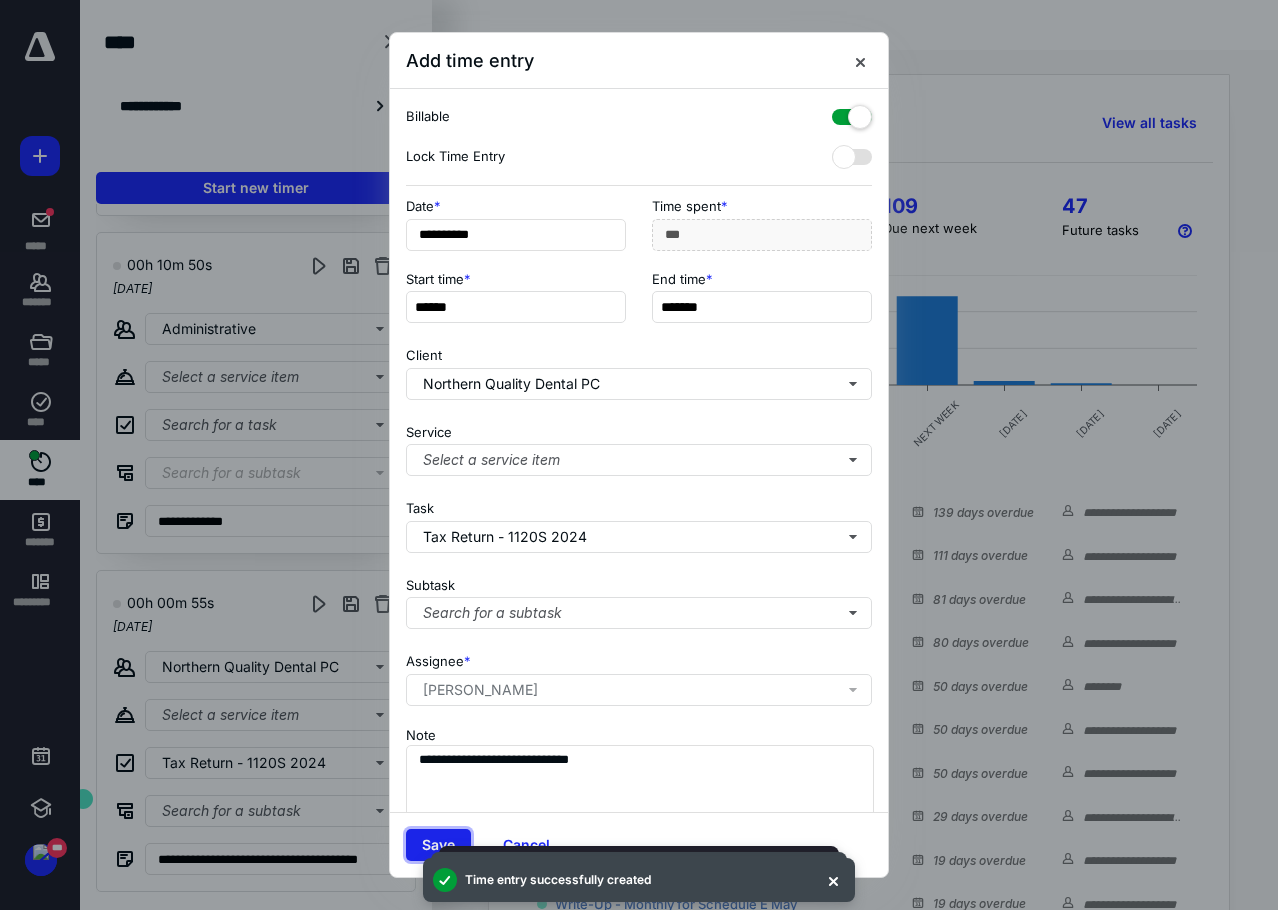 click on "Save" at bounding box center [438, 845] 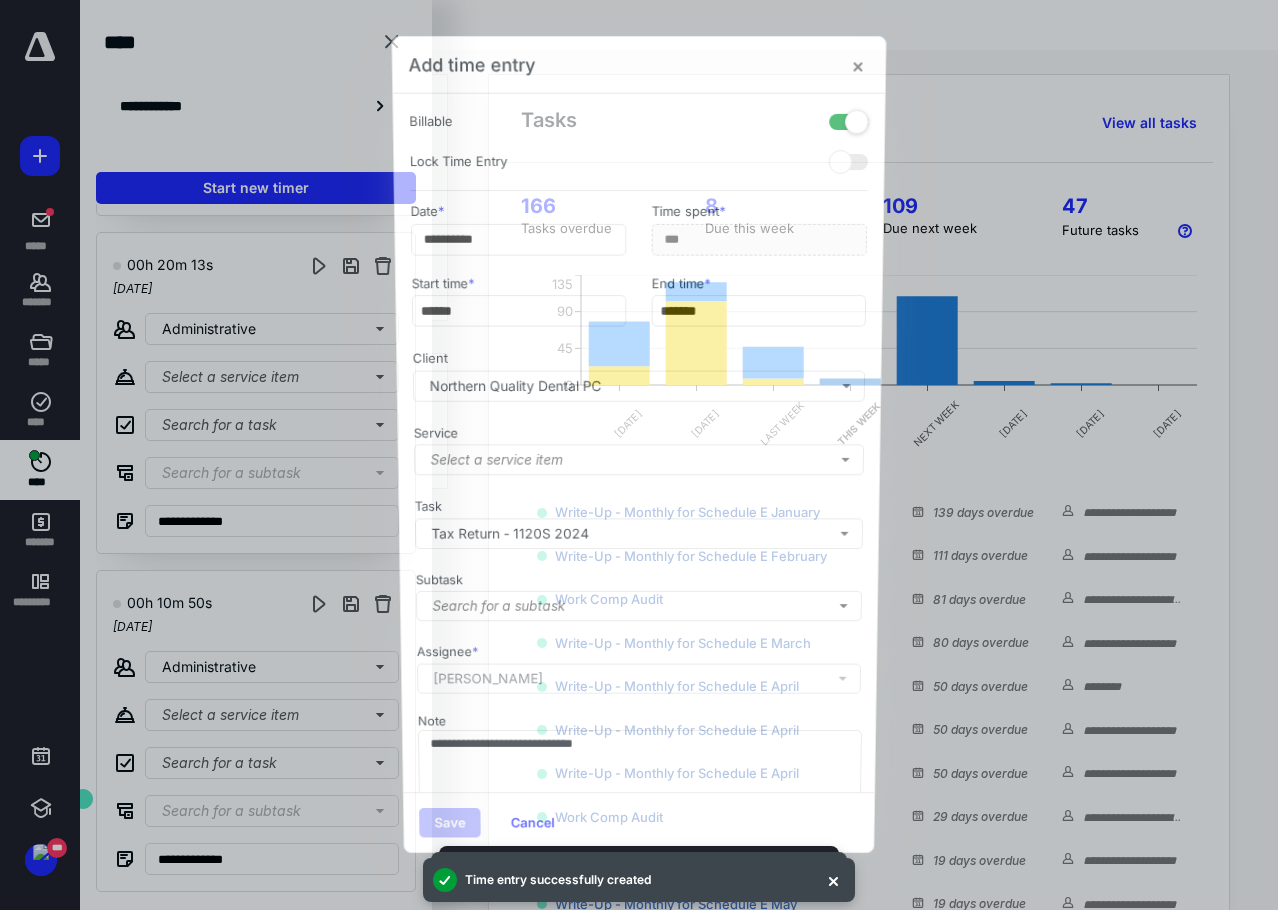 scroll, scrollTop: 4382, scrollLeft: 0, axis: vertical 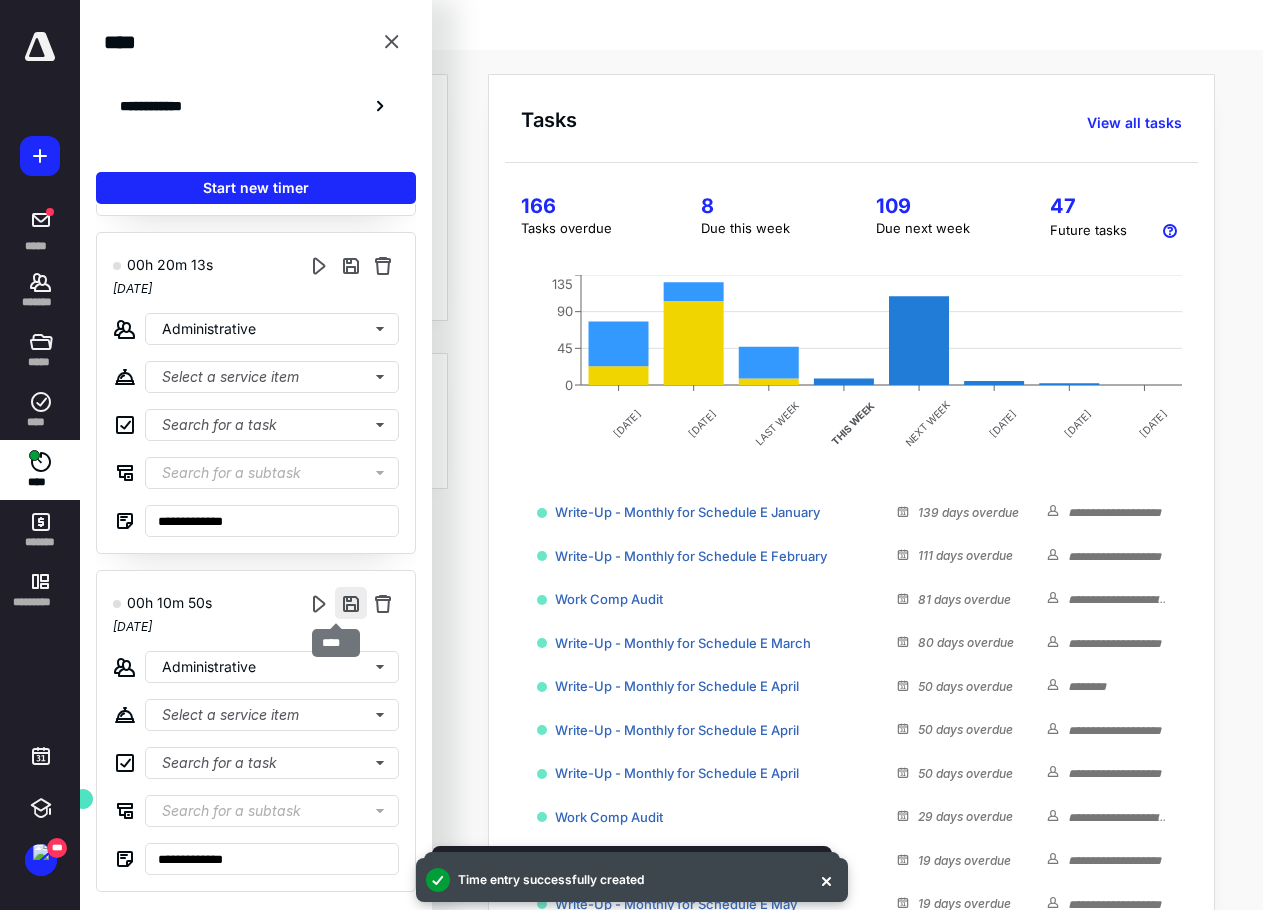 click at bounding box center (351, 603) 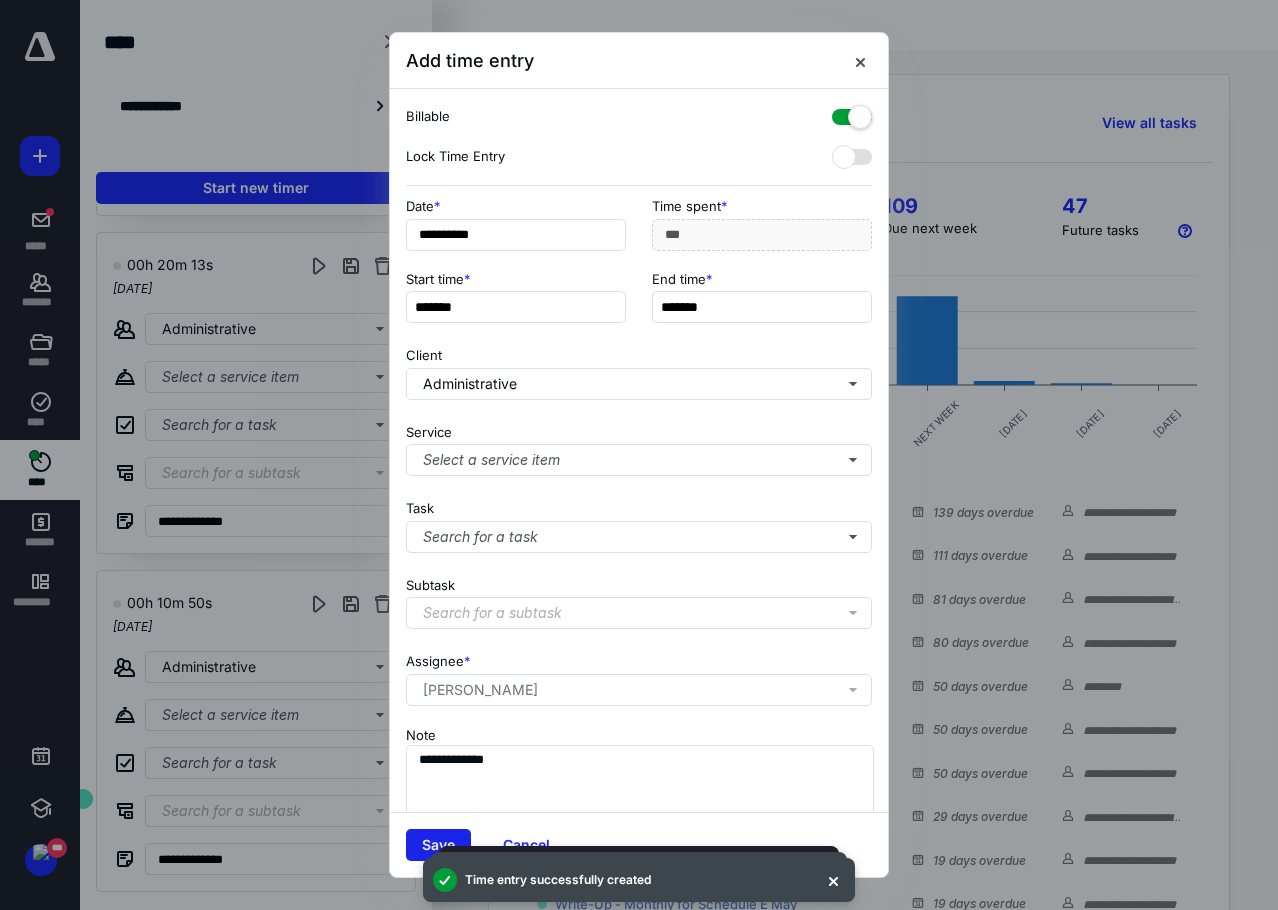 click on "Save" at bounding box center (438, 845) 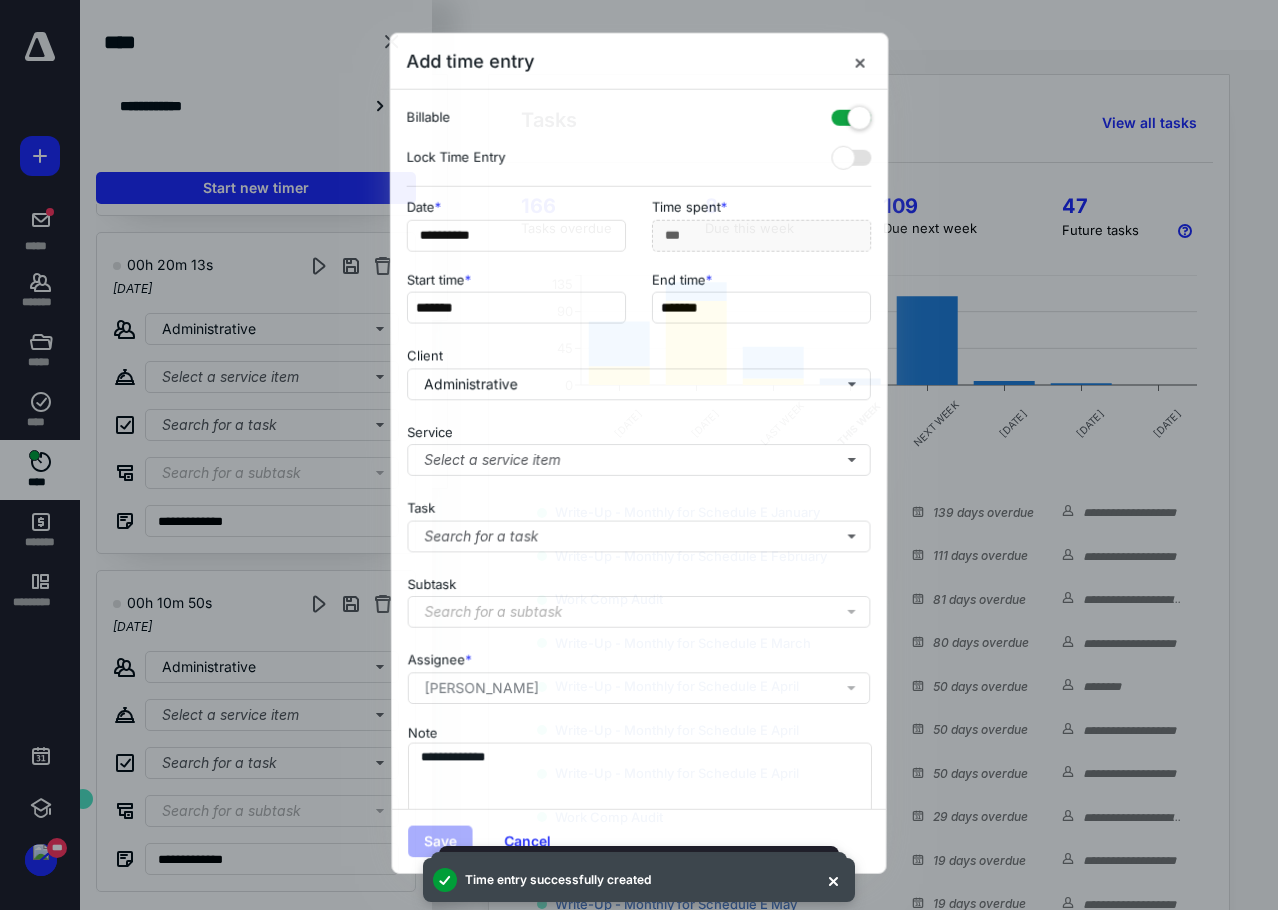 scroll, scrollTop: 4044, scrollLeft: 0, axis: vertical 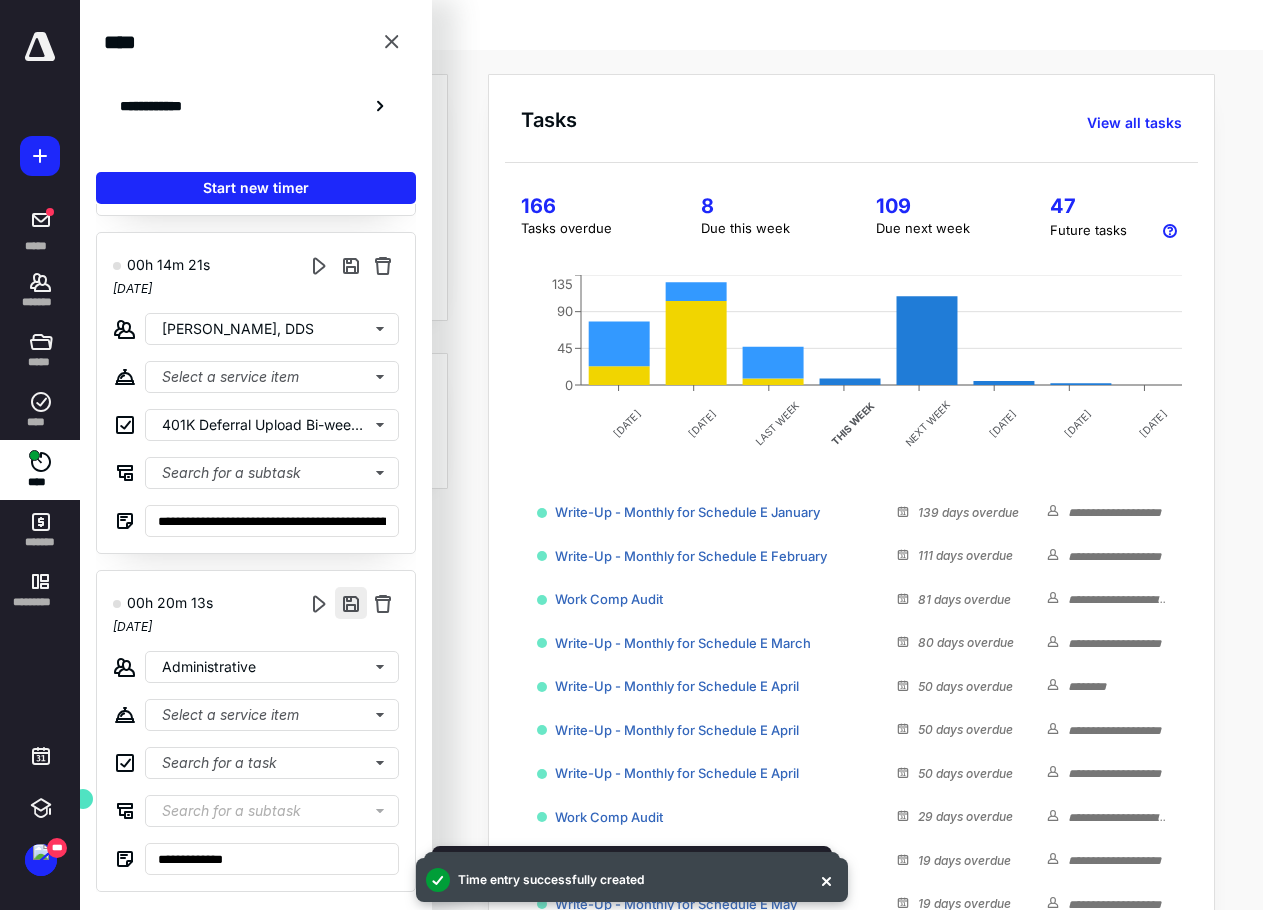 click at bounding box center [351, 603] 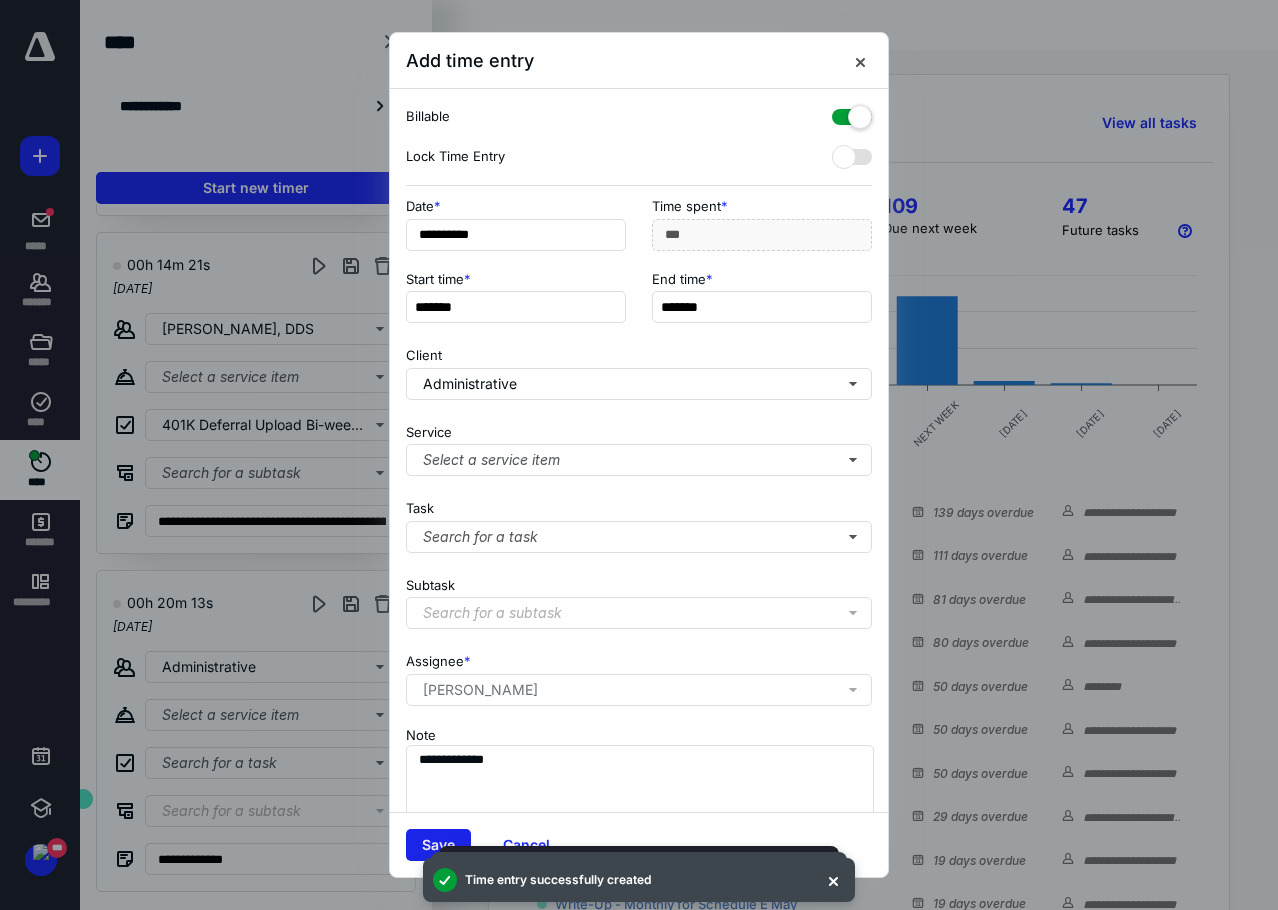 click on "Save" at bounding box center [438, 845] 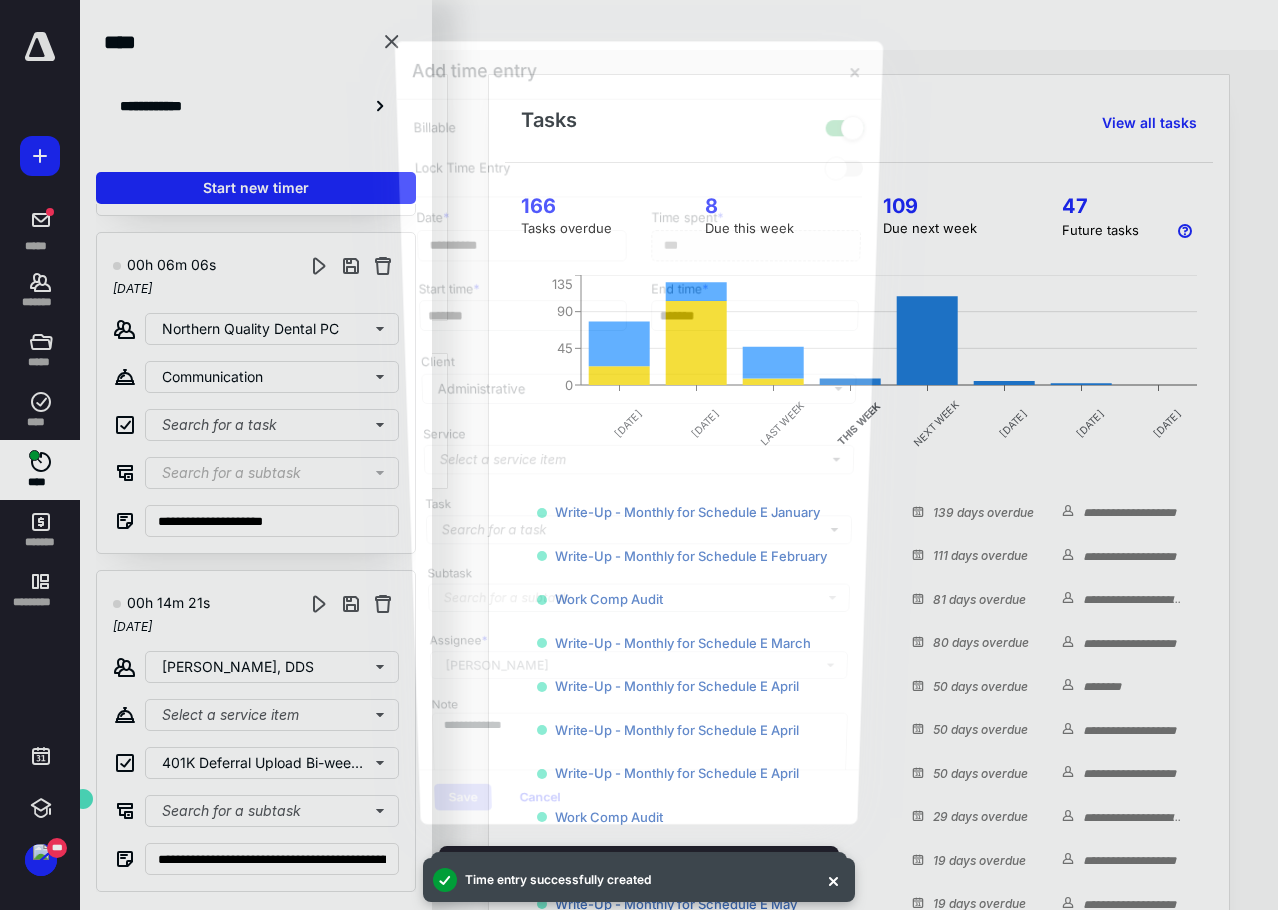 scroll, scrollTop: 3706, scrollLeft: 0, axis: vertical 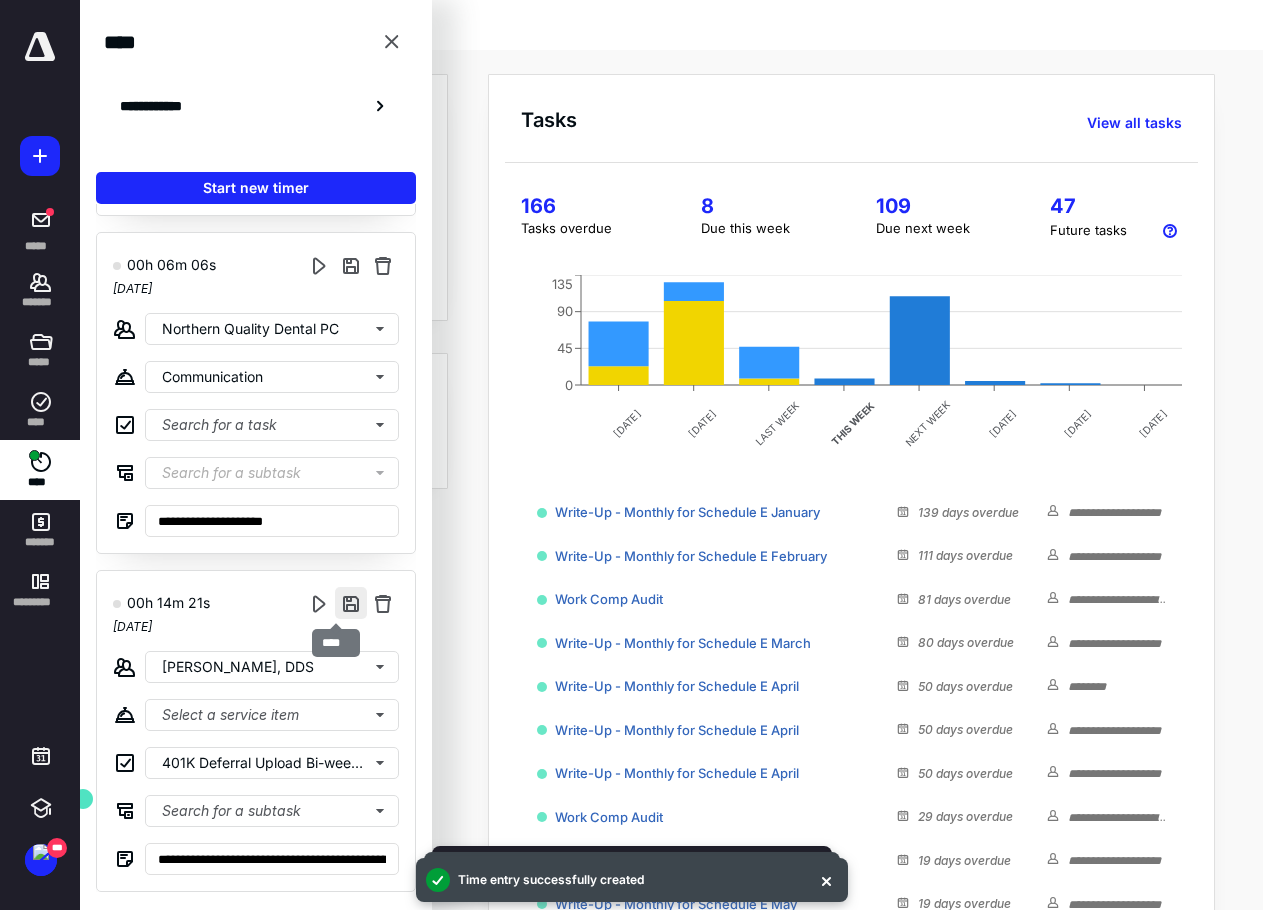 click at bounding box center (351, 603) 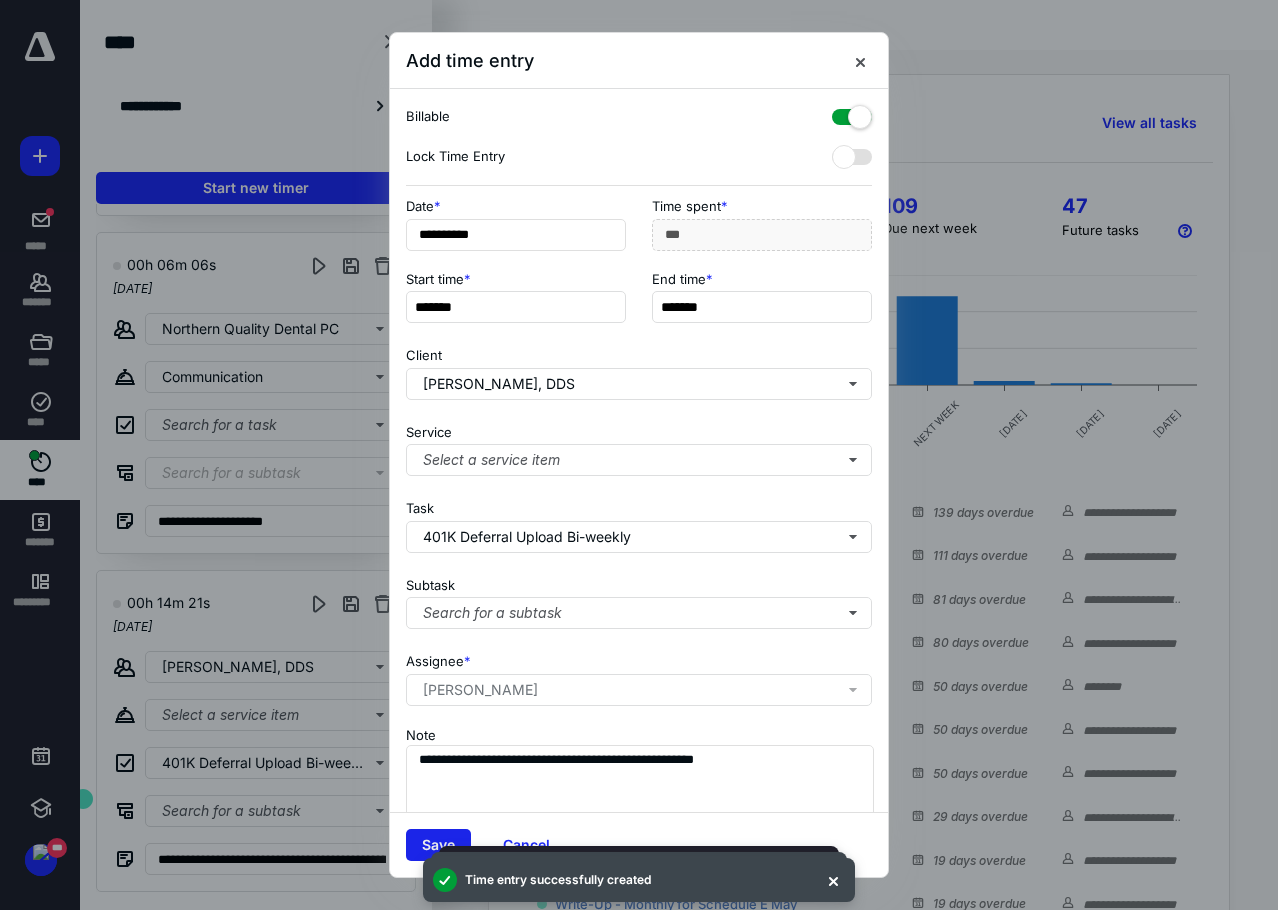 click on "Save" at bounding box center (438, 845) 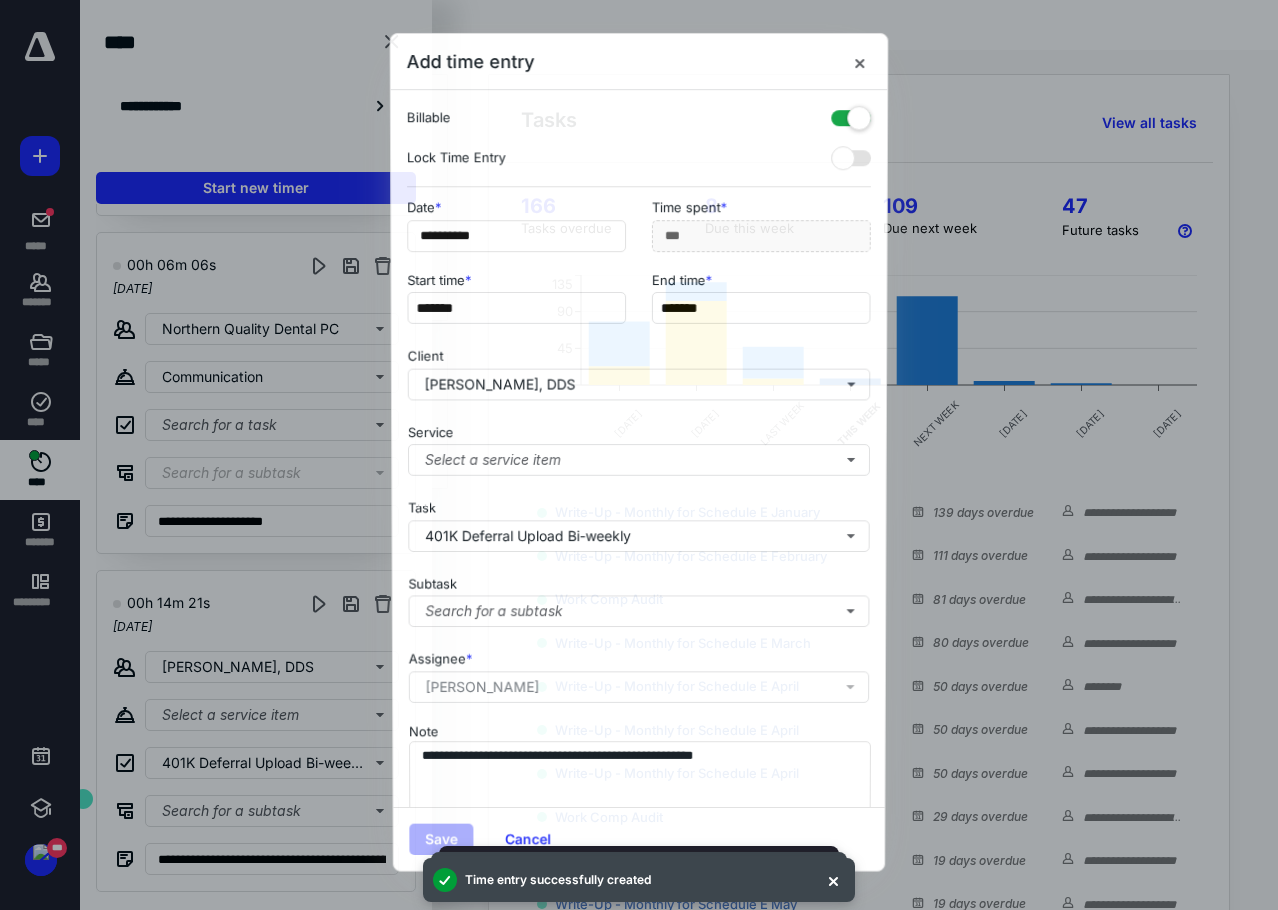 scroll, scrollTop: 3368, scrollLeft: 0, axis: vertical 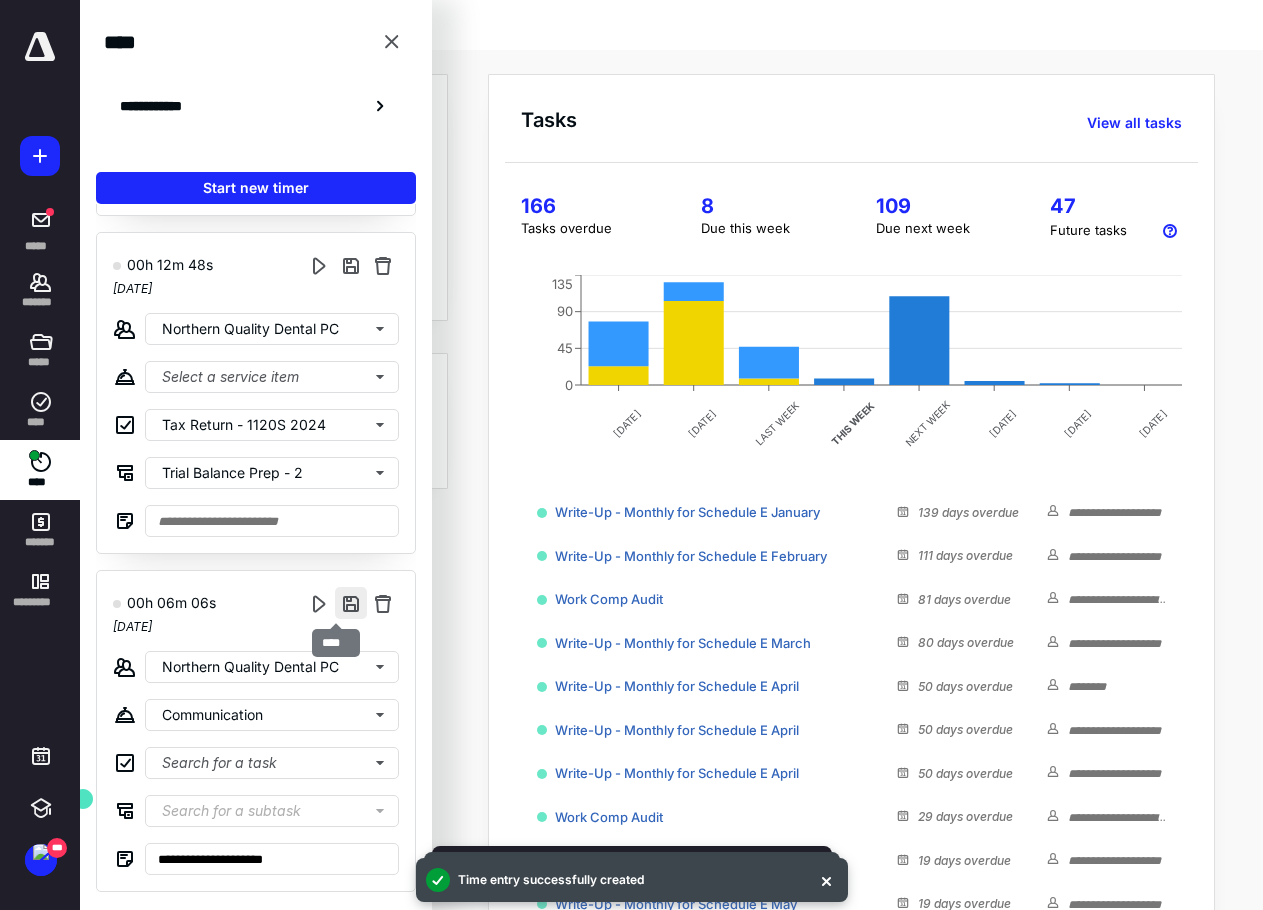 click at bounding box center (351, 603) 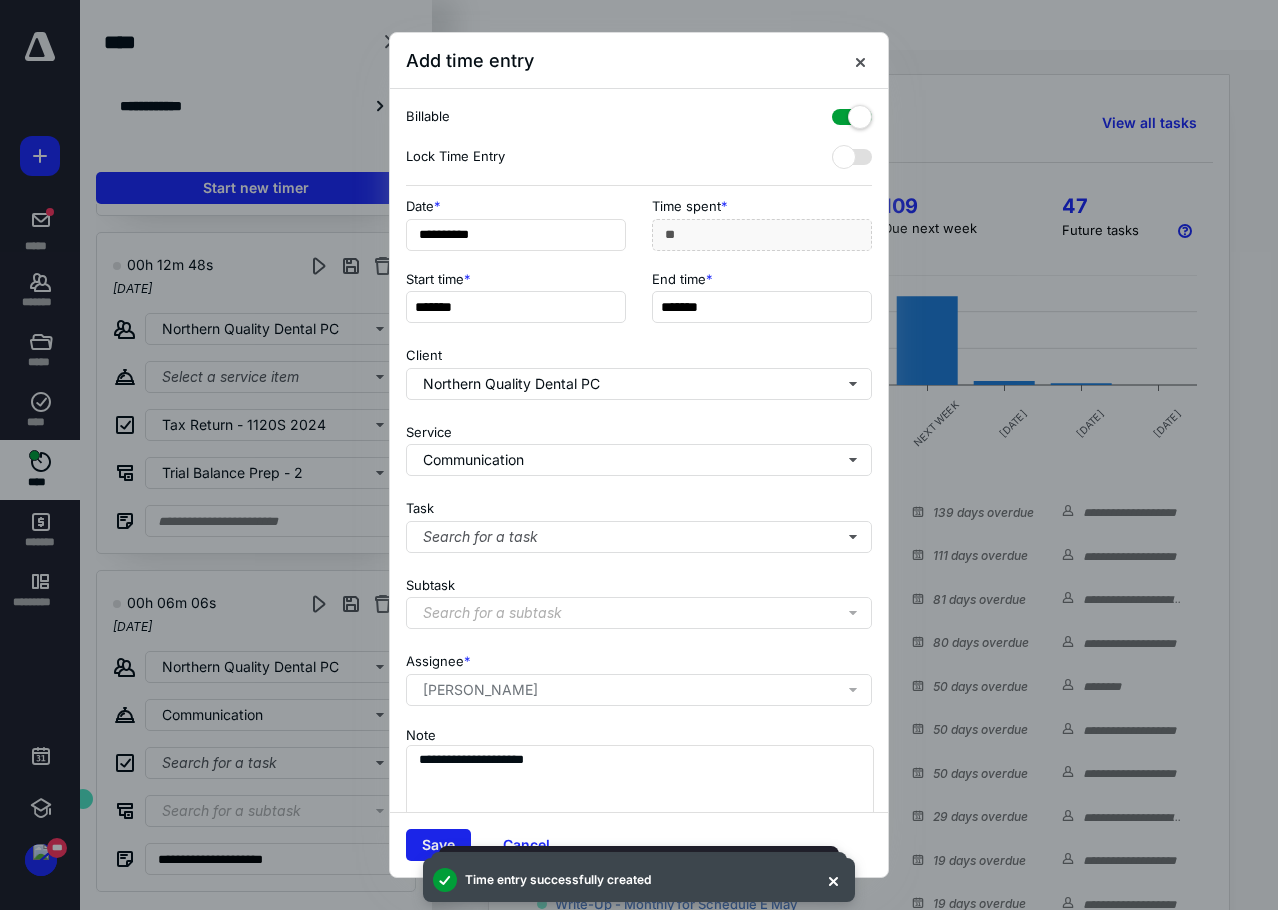 click on "Save" at bounding box center (438, 845) 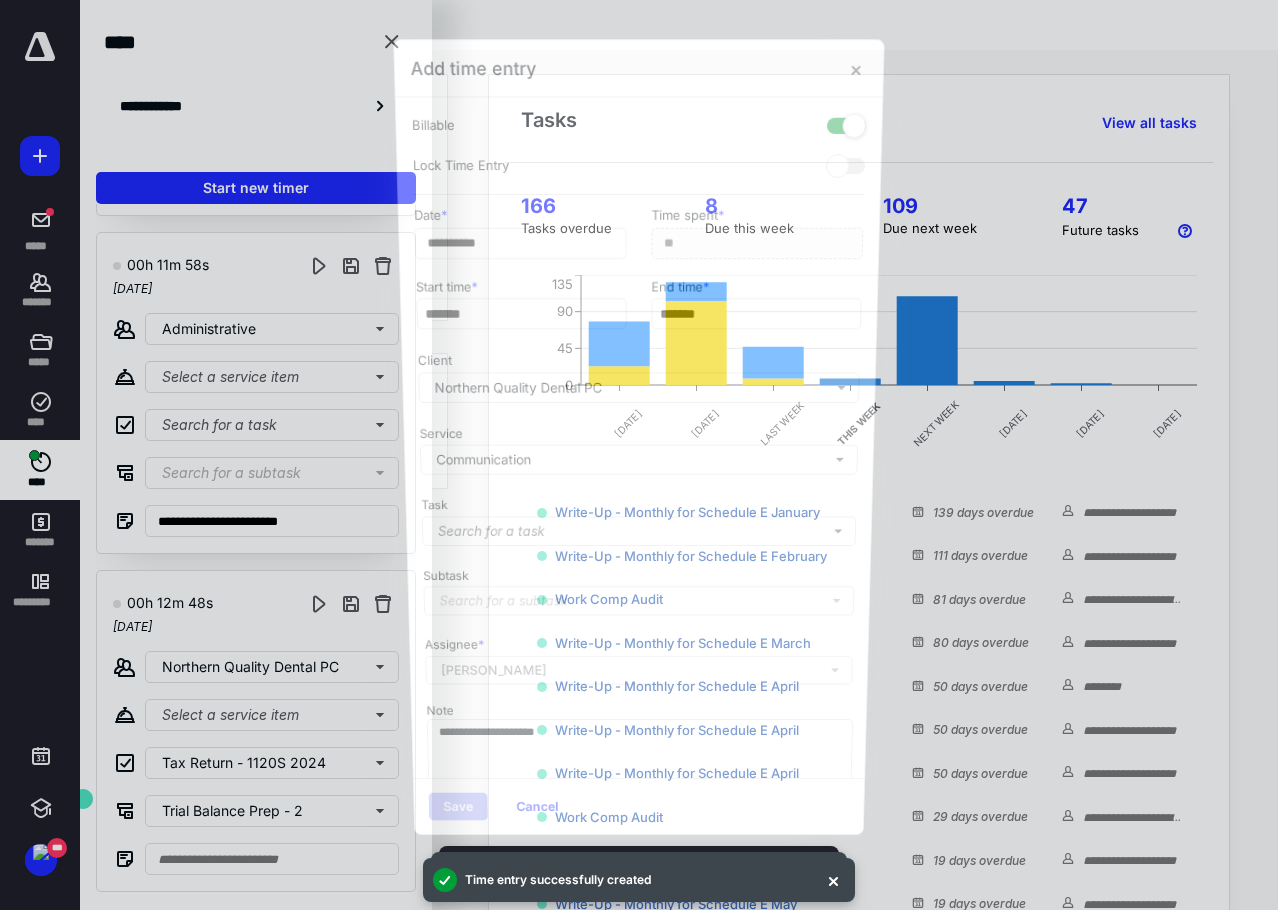 scroll, scrollTop: 3030, scrollLeft: 0, axis: vertical 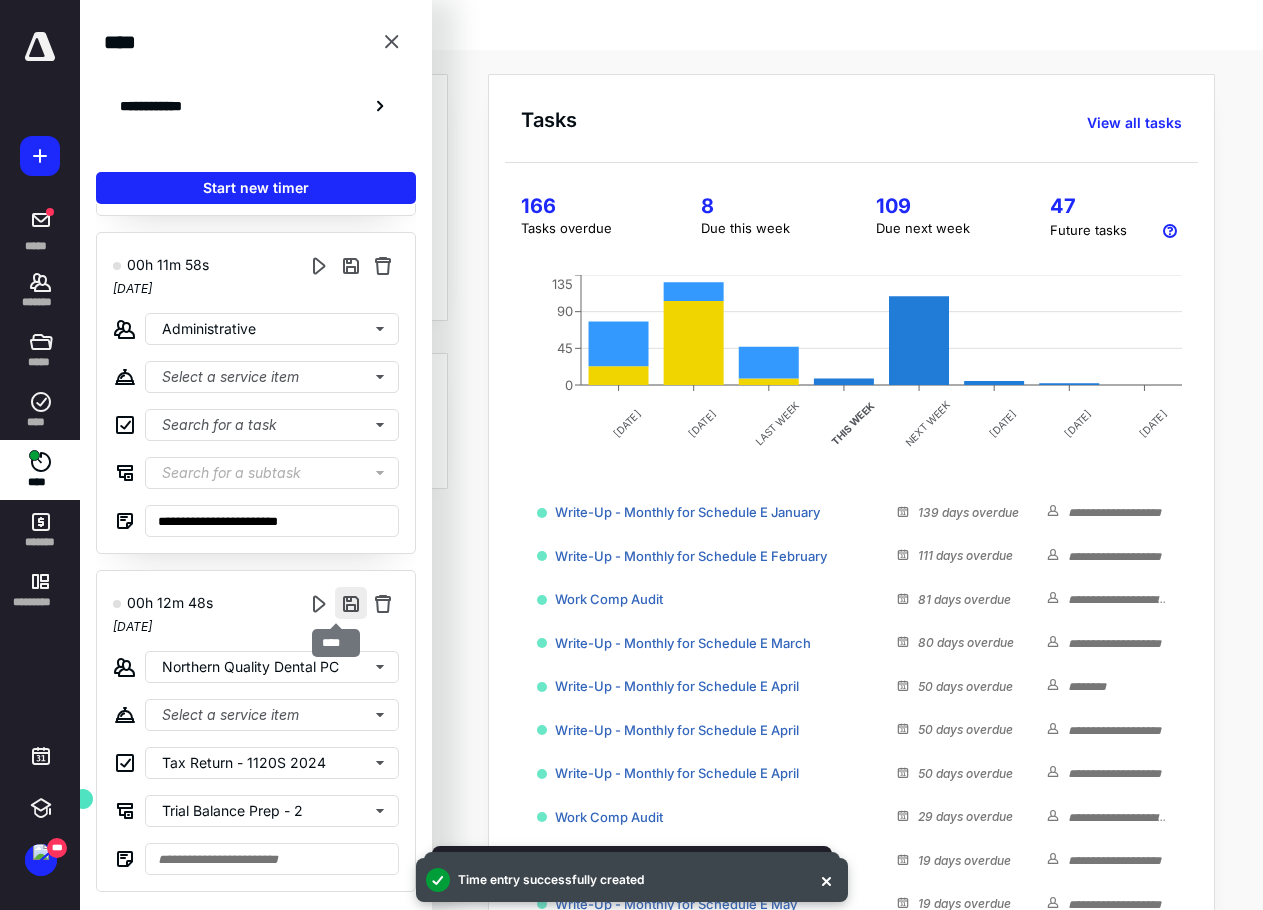 click at bounding box center [351, 603] 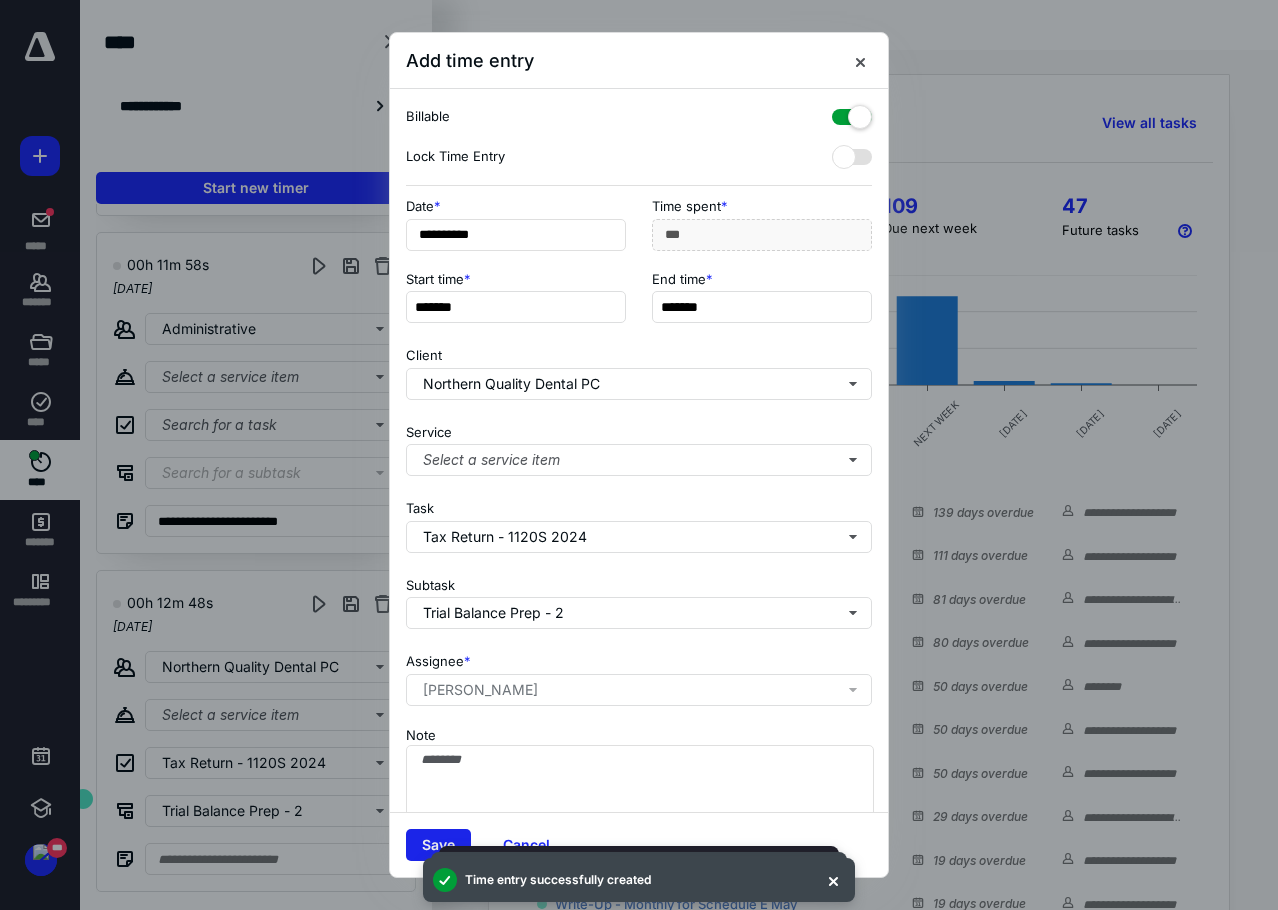 click on "Save" at bounding box center [438, 845] 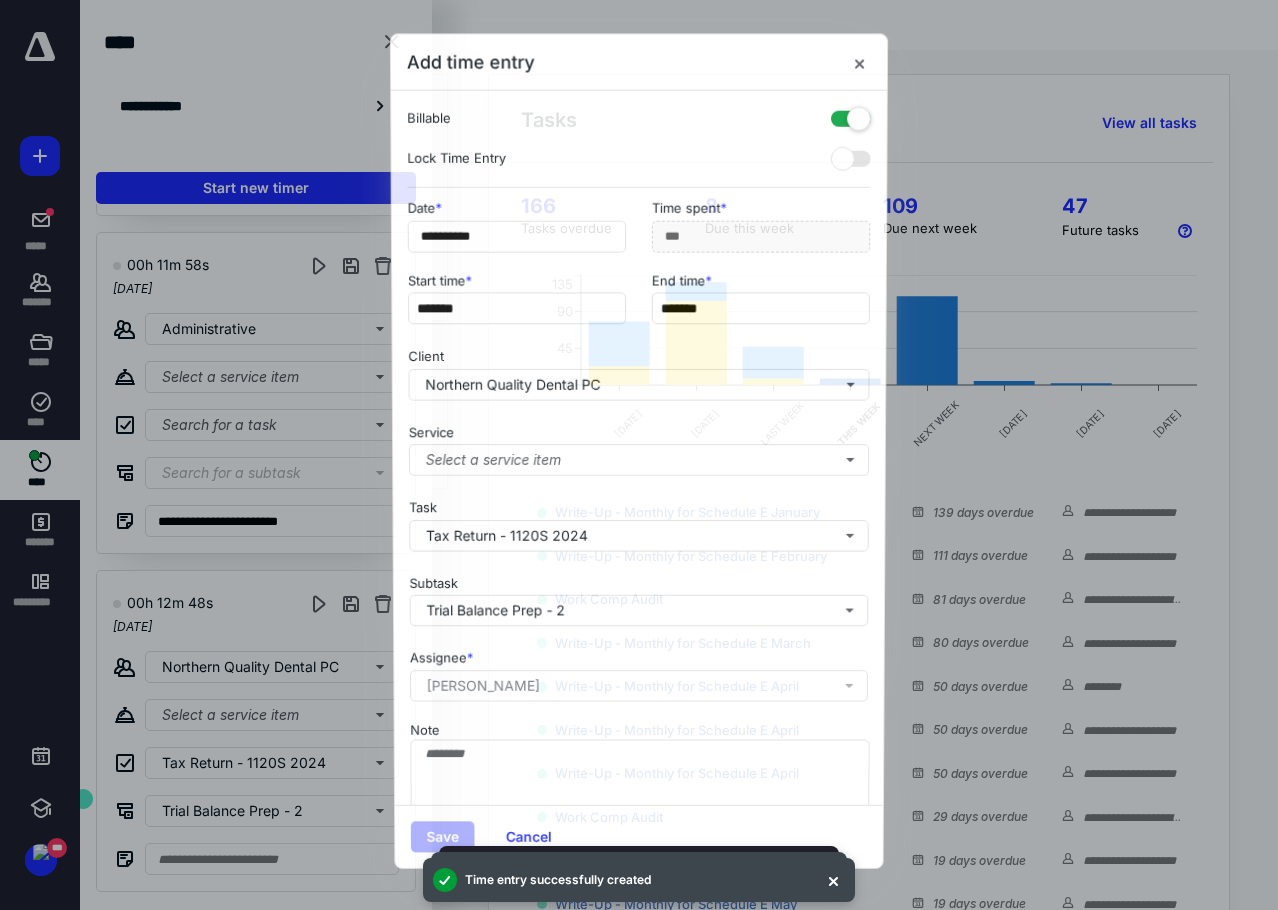 scroll, scrollTop: 2692, scrollLeft: 0, axis: vertical 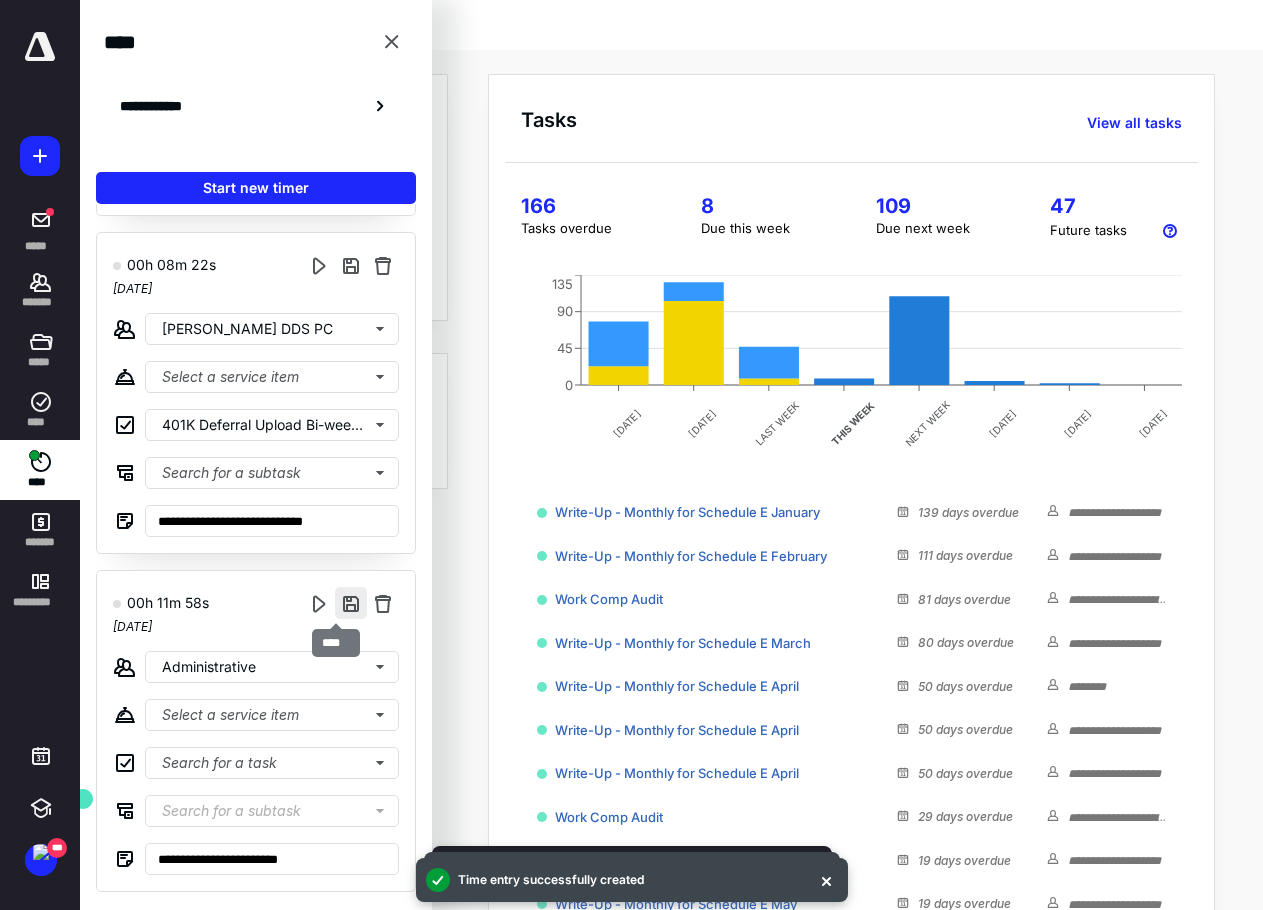 click at bounding box center (351, 603) 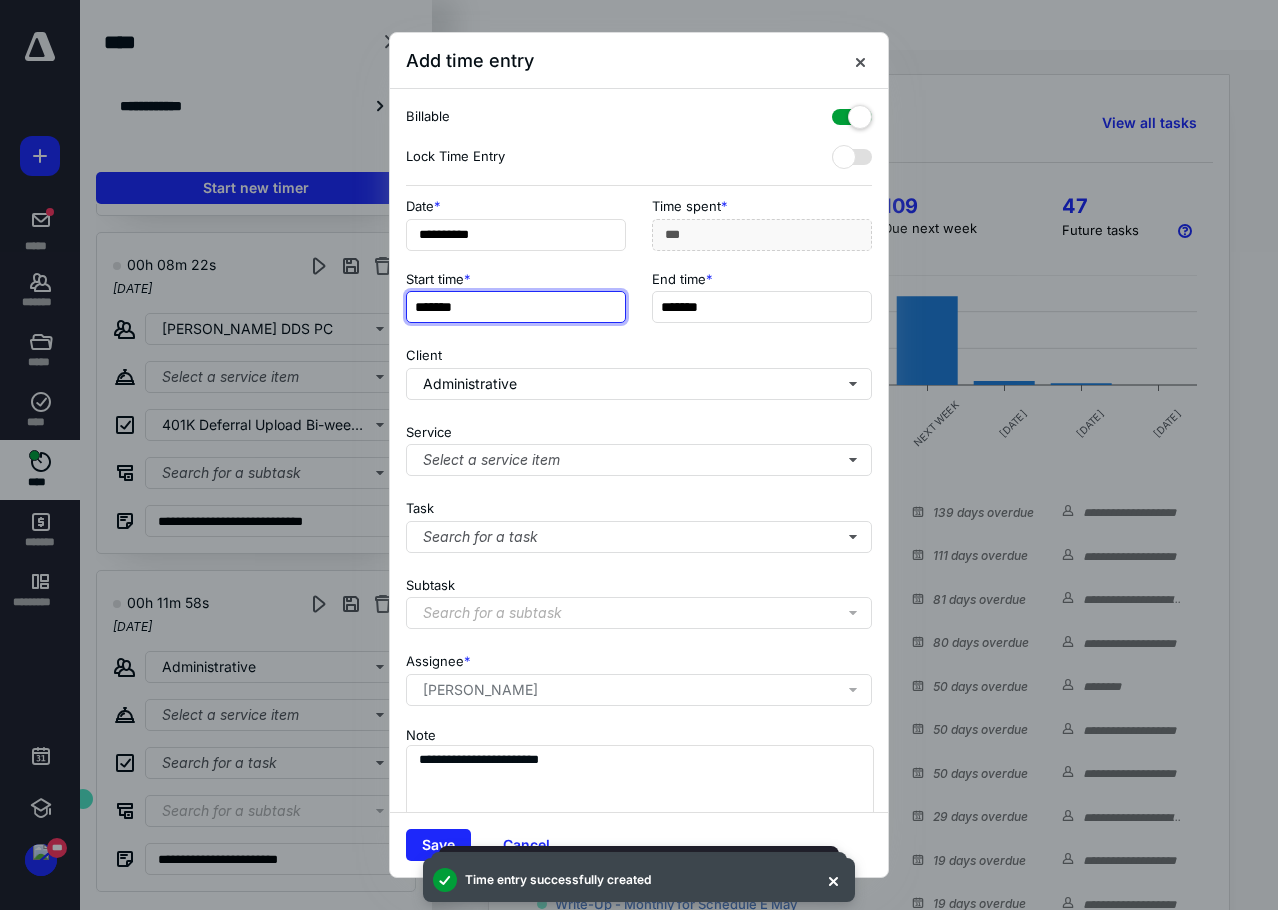click on "*******" at bounding box center (516, 307) 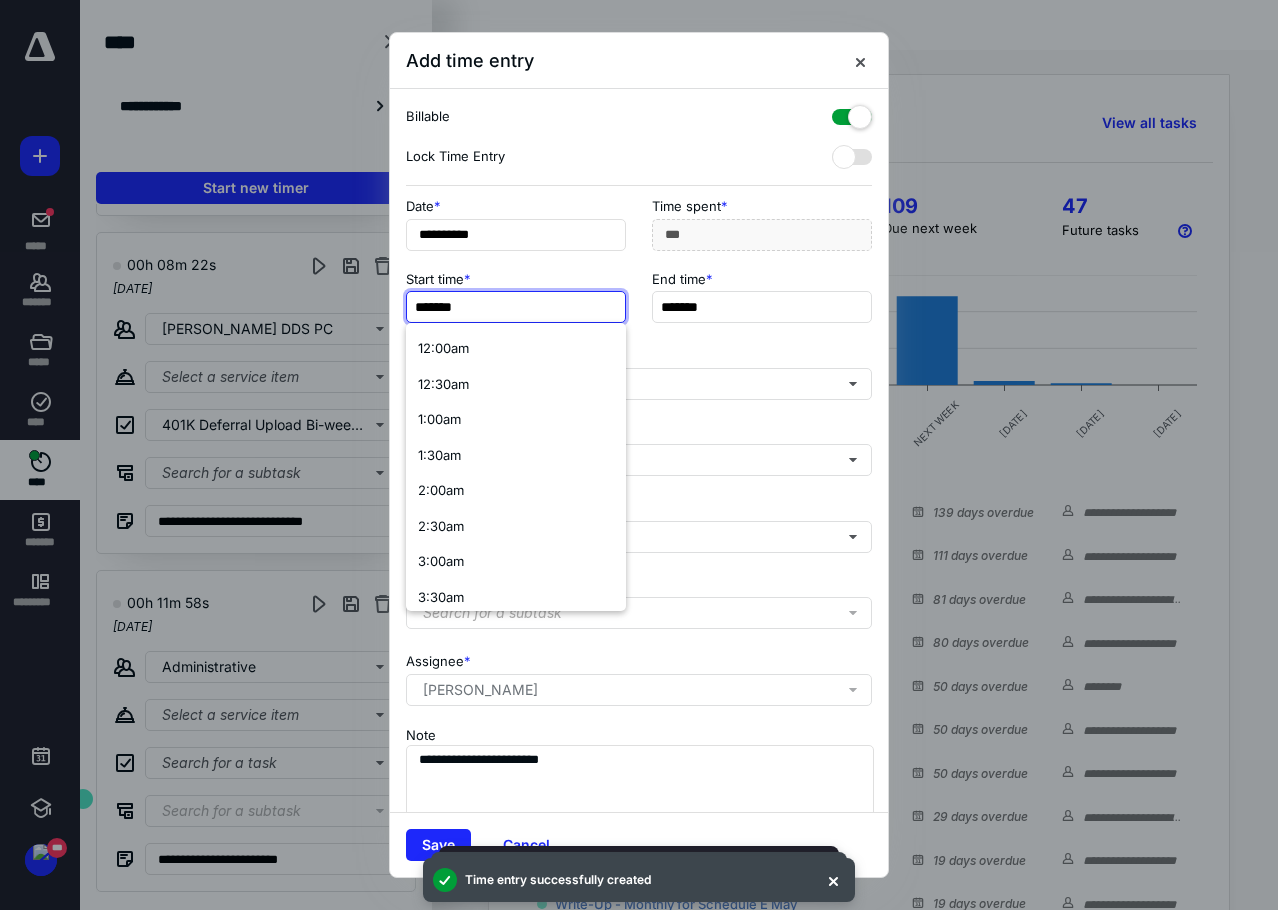 click on "*******" at bounding box center [516, 307] 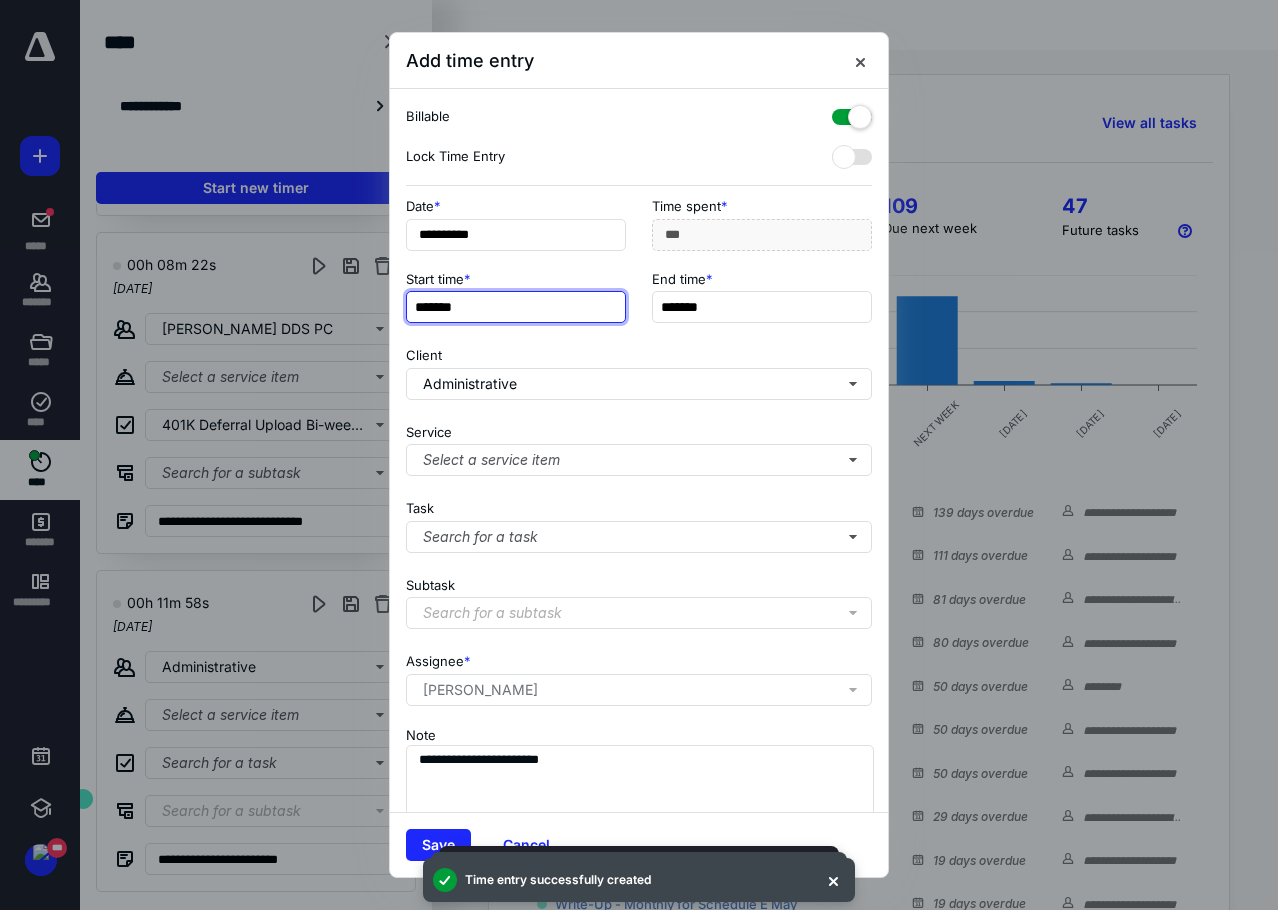 type on "*******" 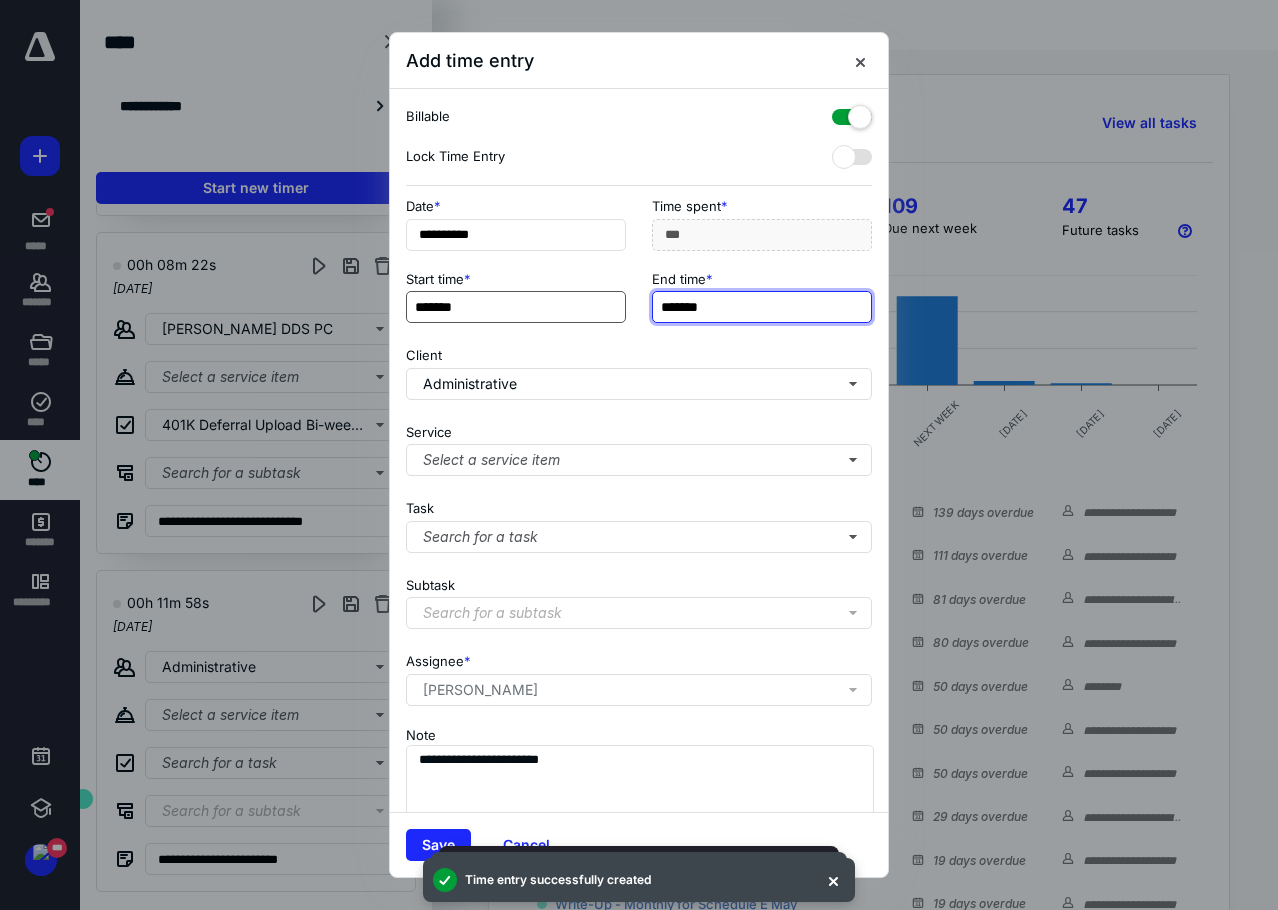 type on "***" 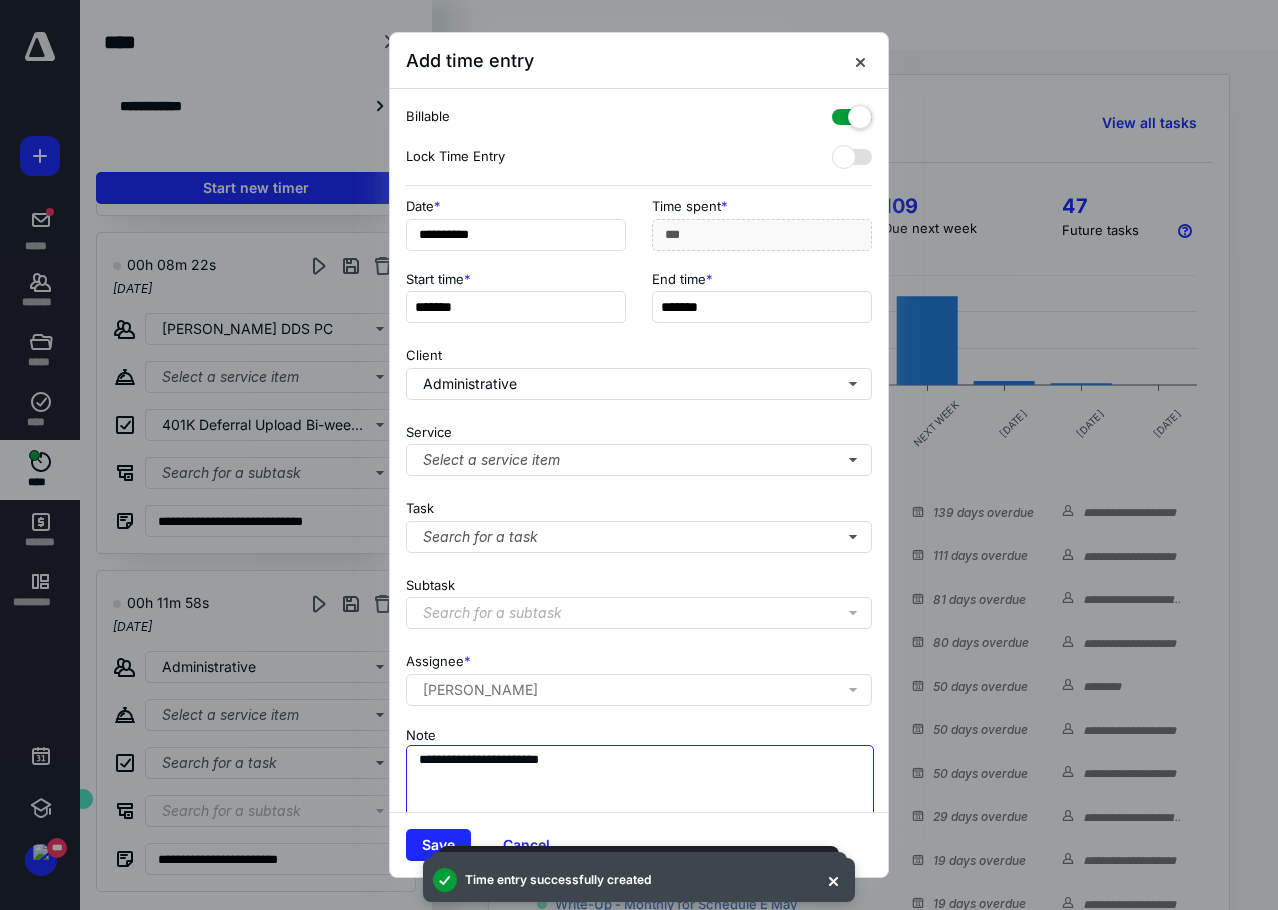 click on "**********" at bounding box center (640, 795) 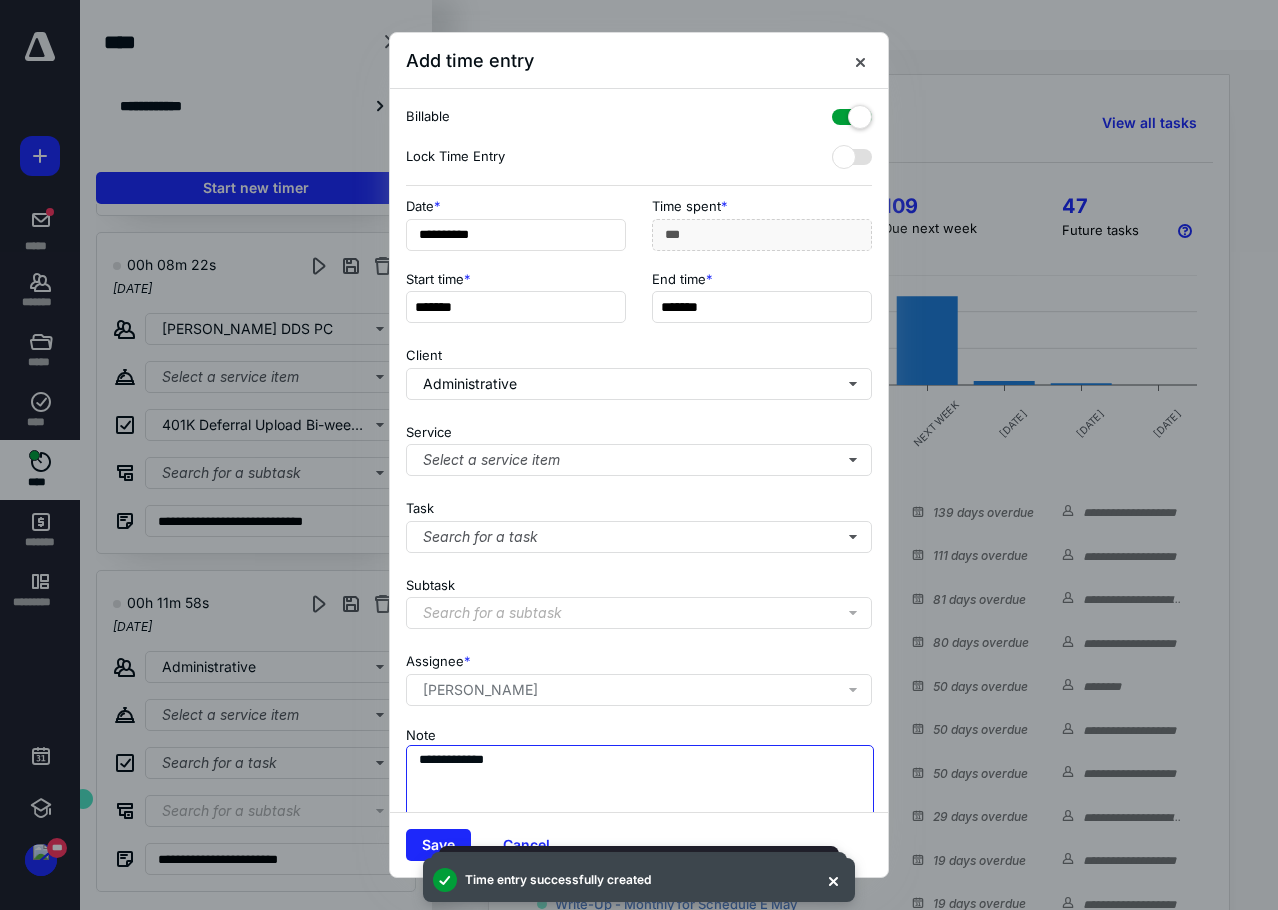 type on "**********" 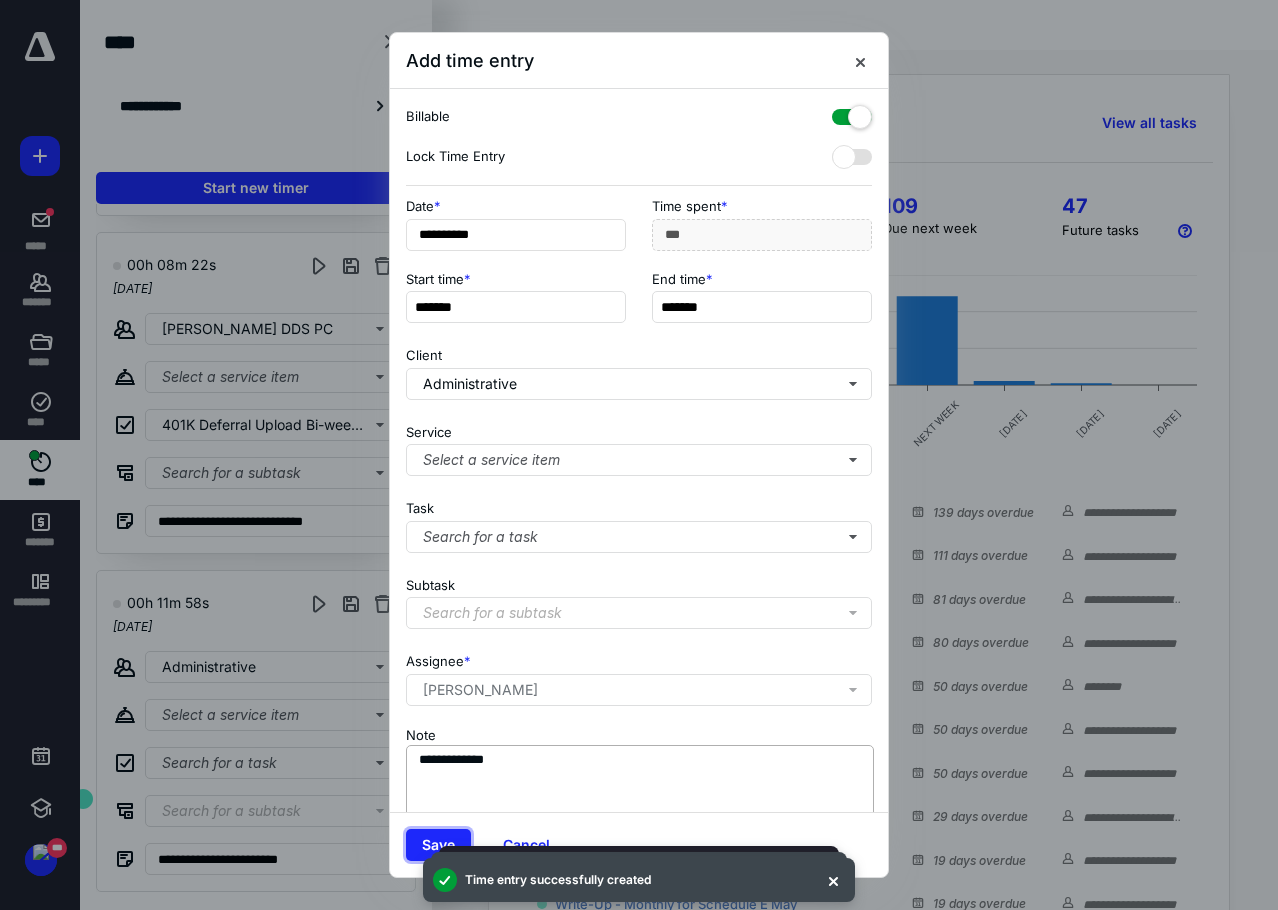 type 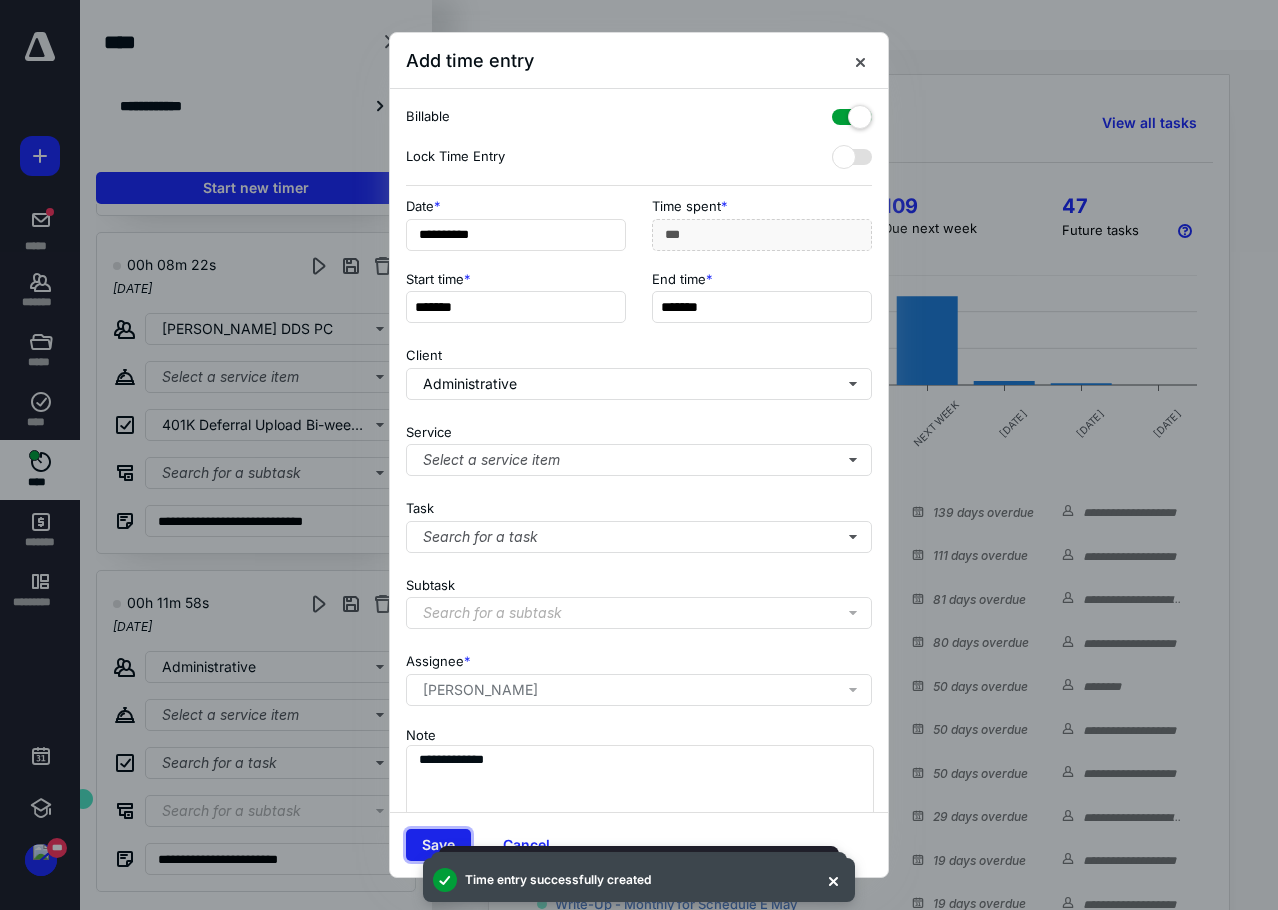 click on "Save" at bounding box center (438, 845) 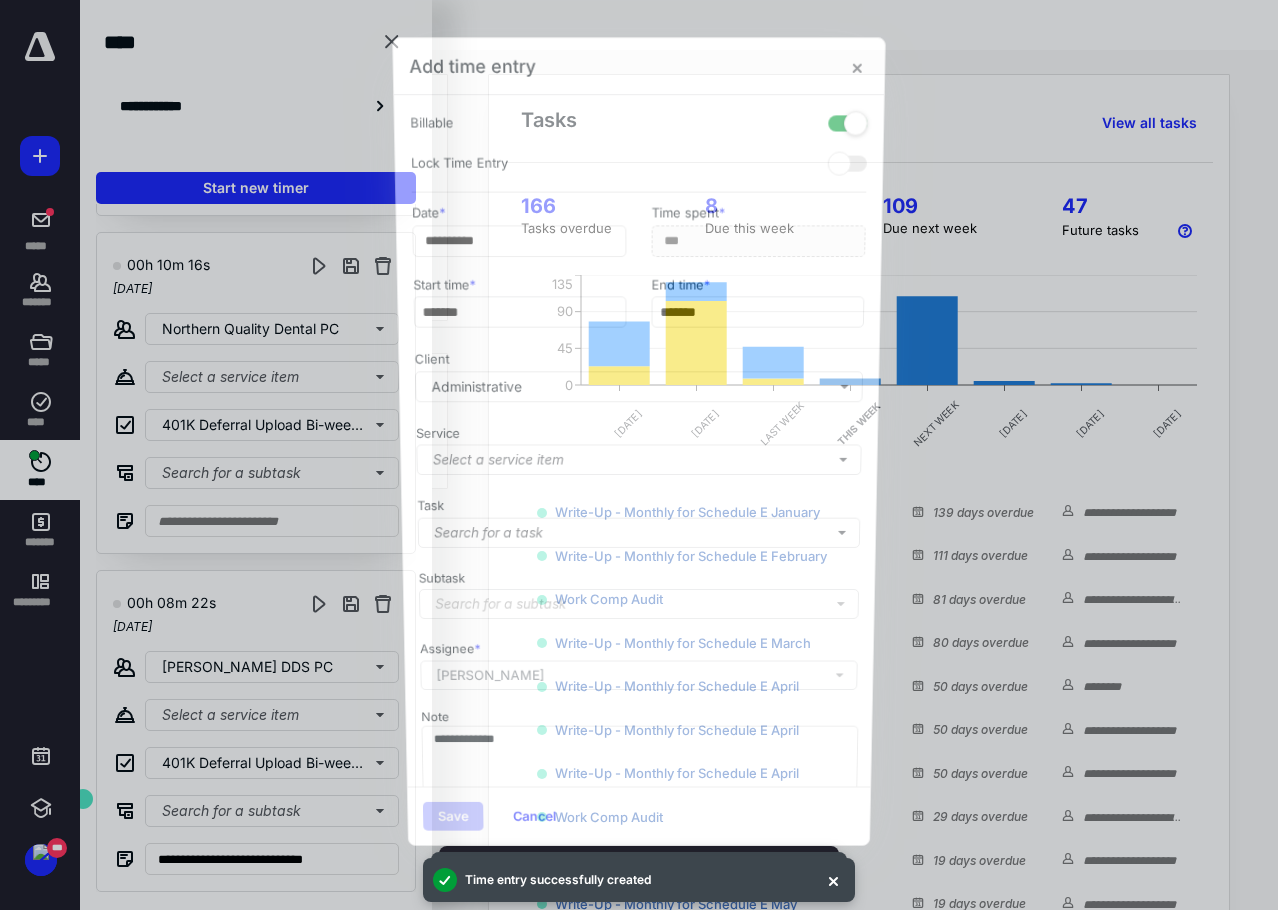 scroll, scrollTop: 2354, scrollLeft: 0, axis: vertical 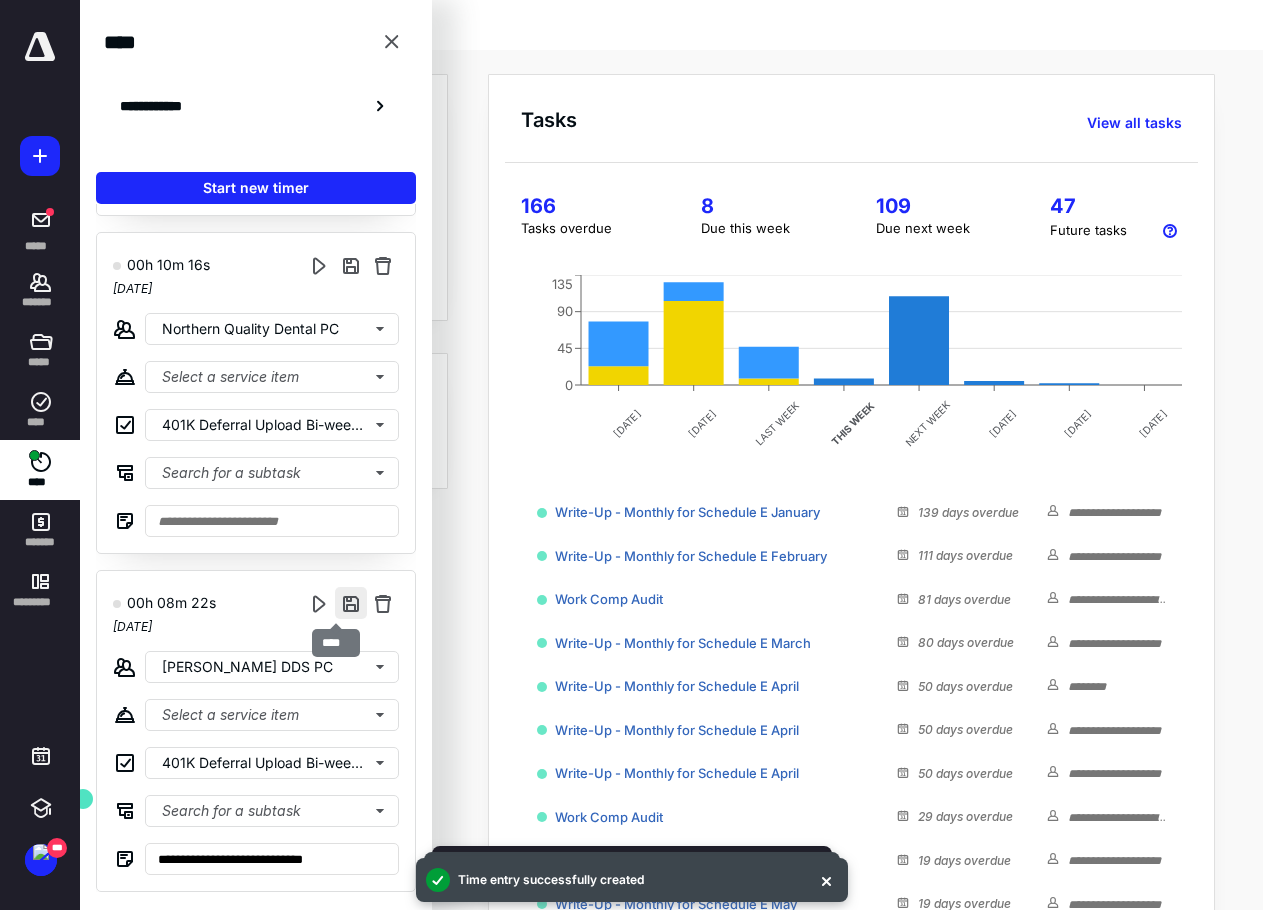 click at bounding box center (351, 603) 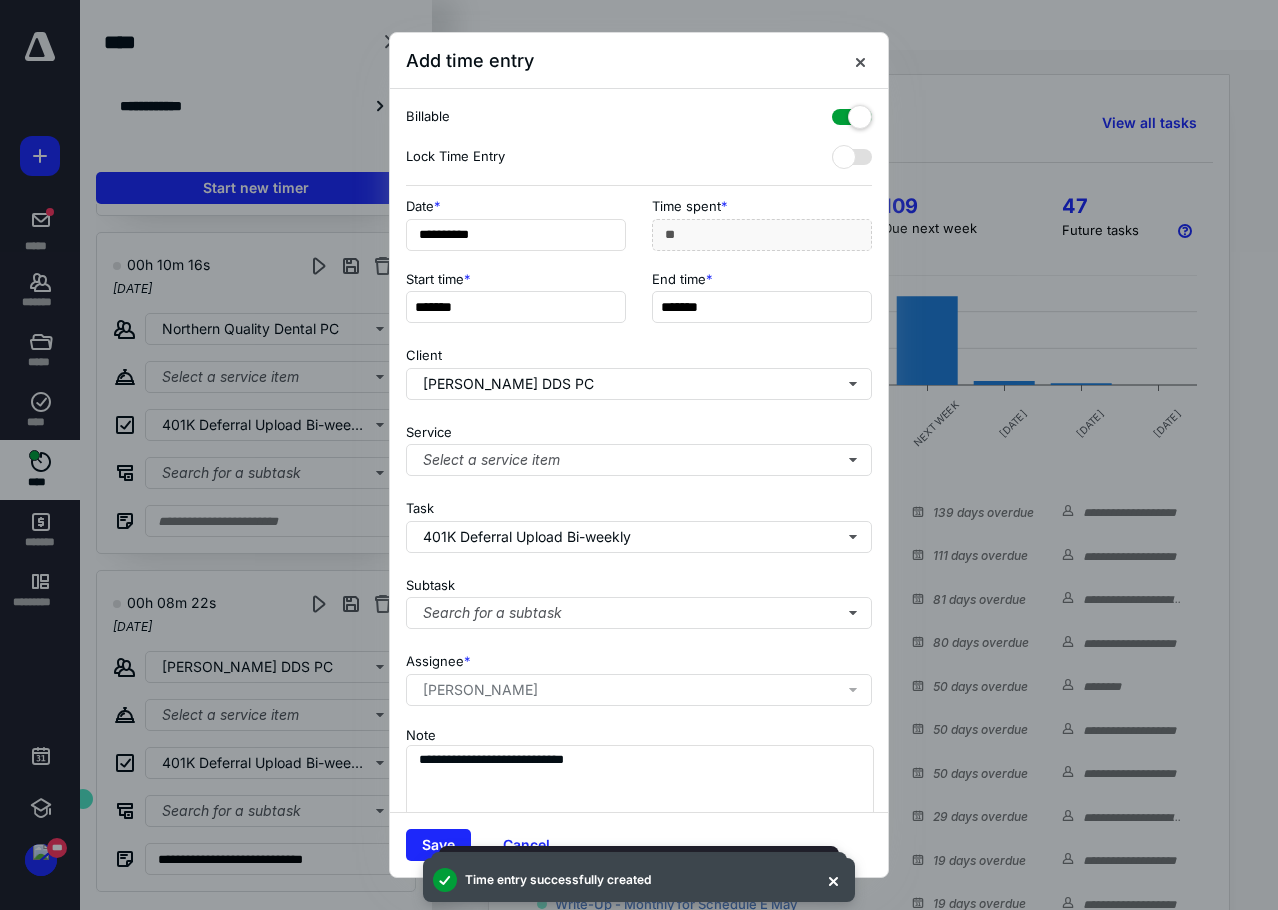 drag, startPoint x: 421, startPoint y: 840, endPoint x: 418, endPoint y: 819, distance: 21.213203 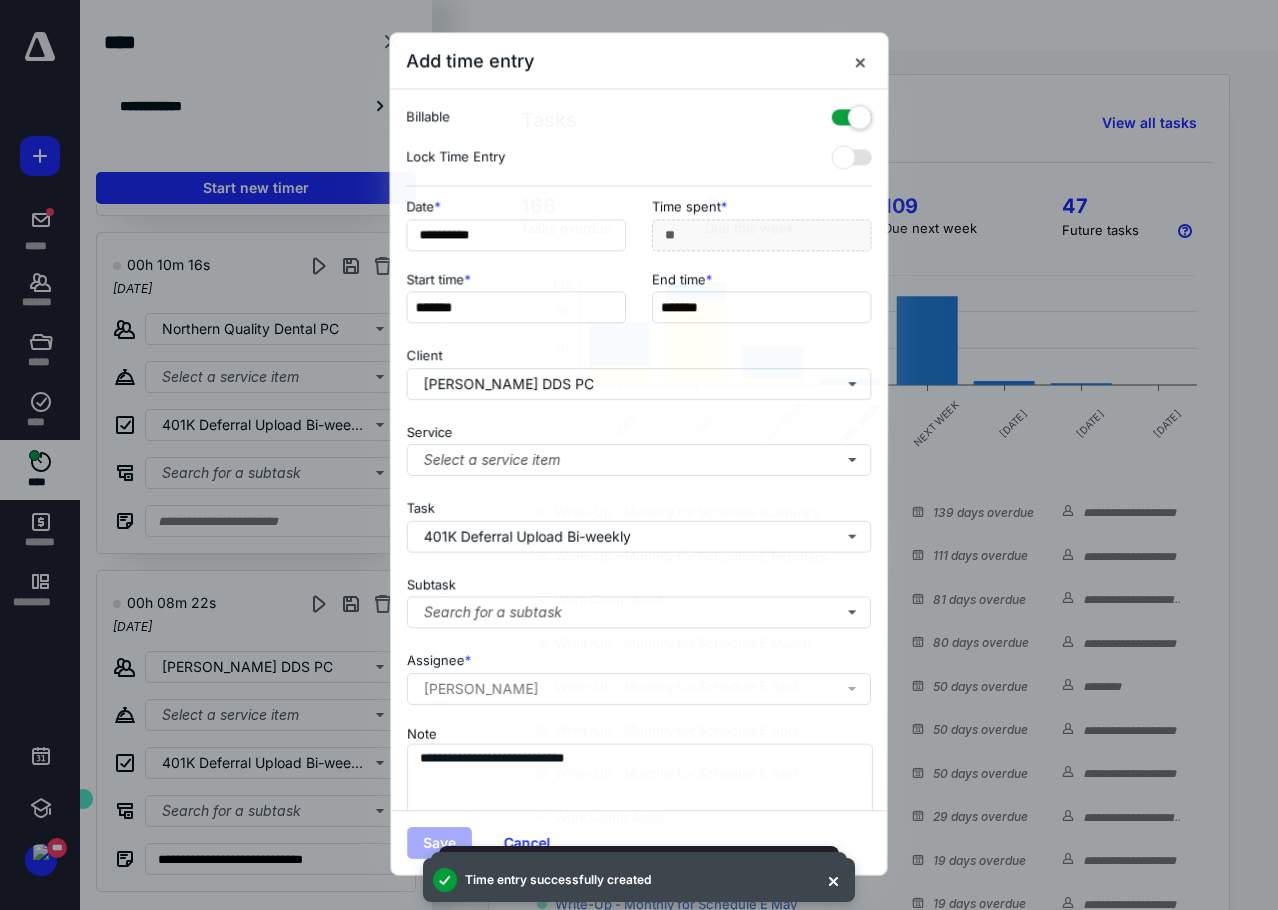 scroll, scrollTop: 2016, scrollLeft: 0, axis: vertical 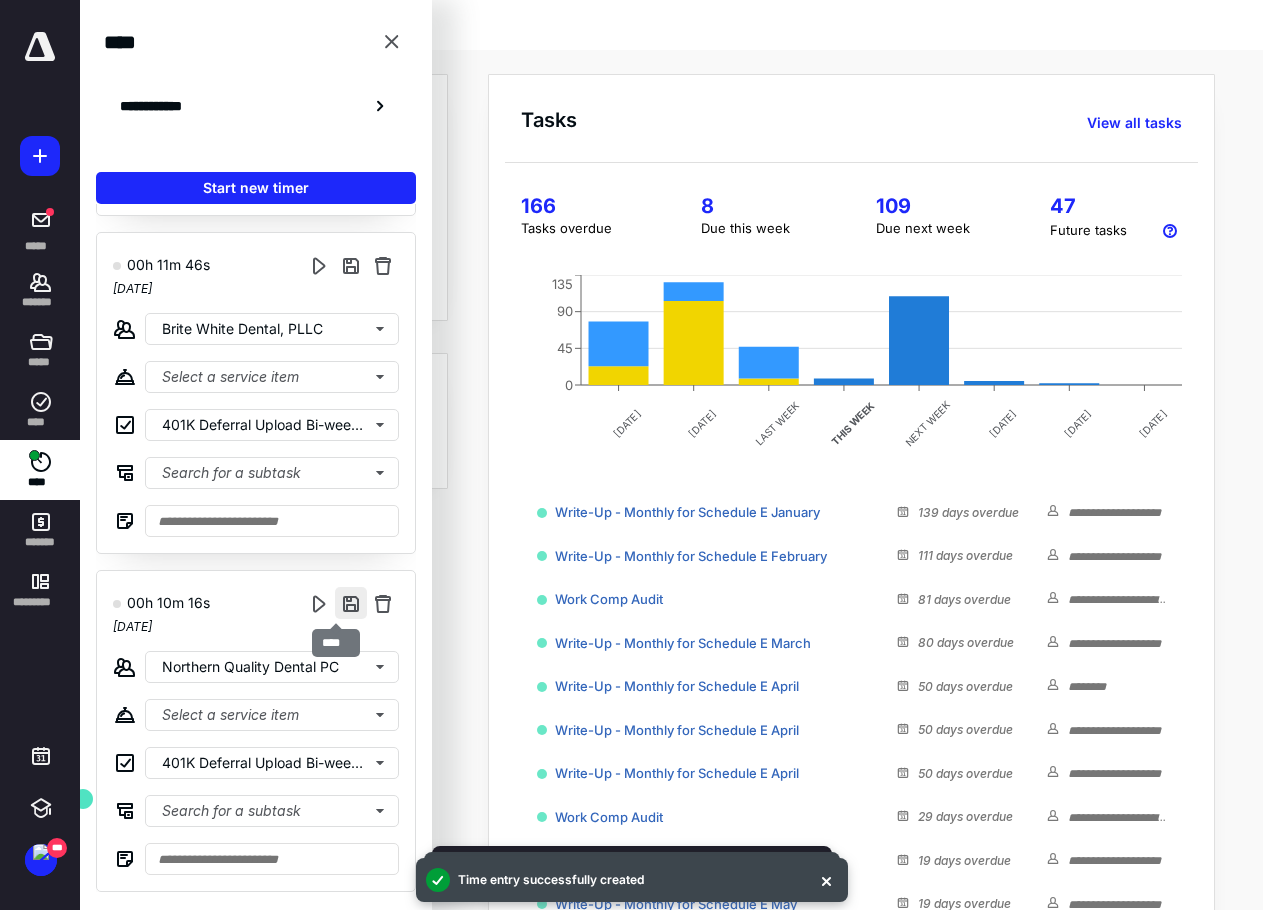 click at bounding box center [351, 603] 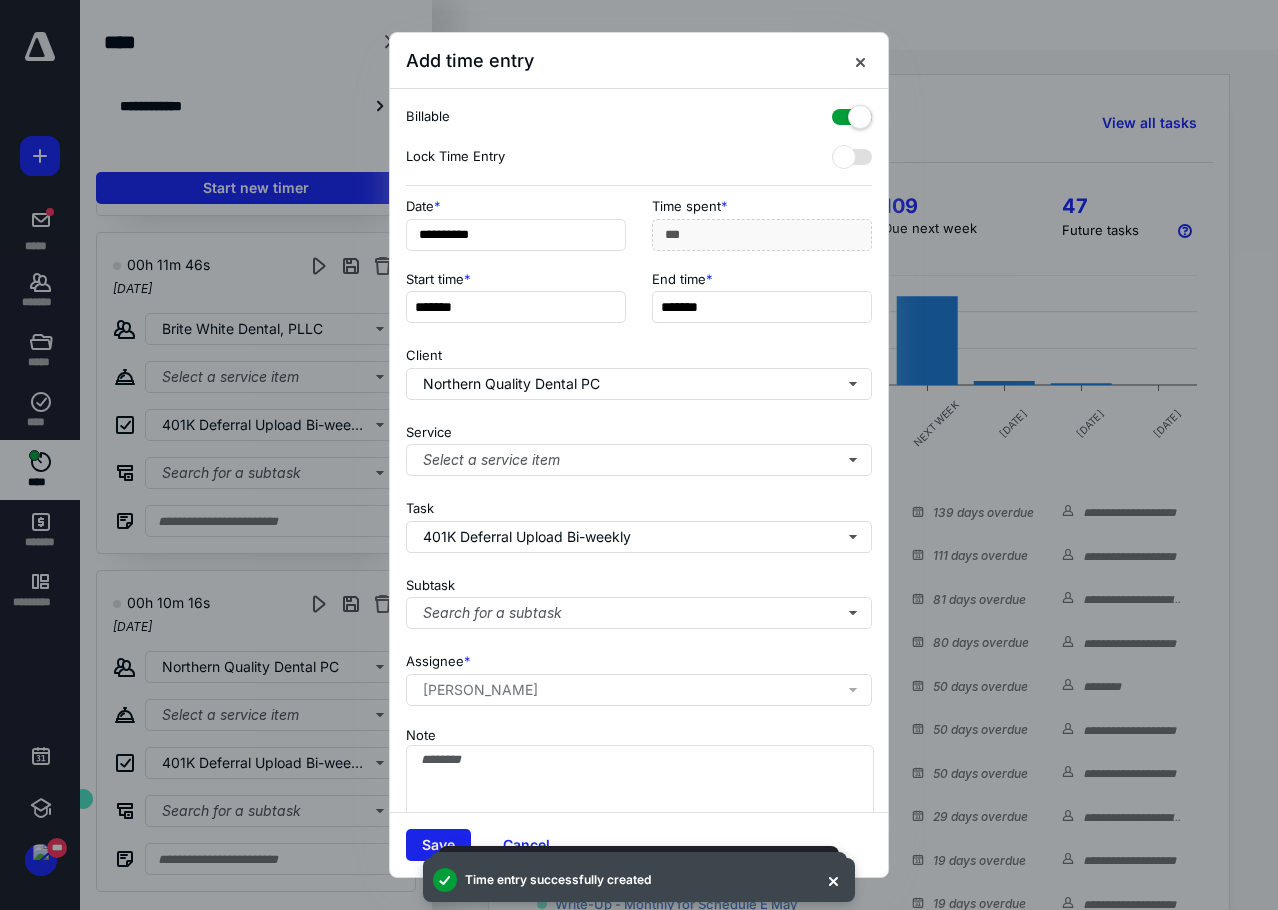 click on "Save" at bounding box center (438, 845) 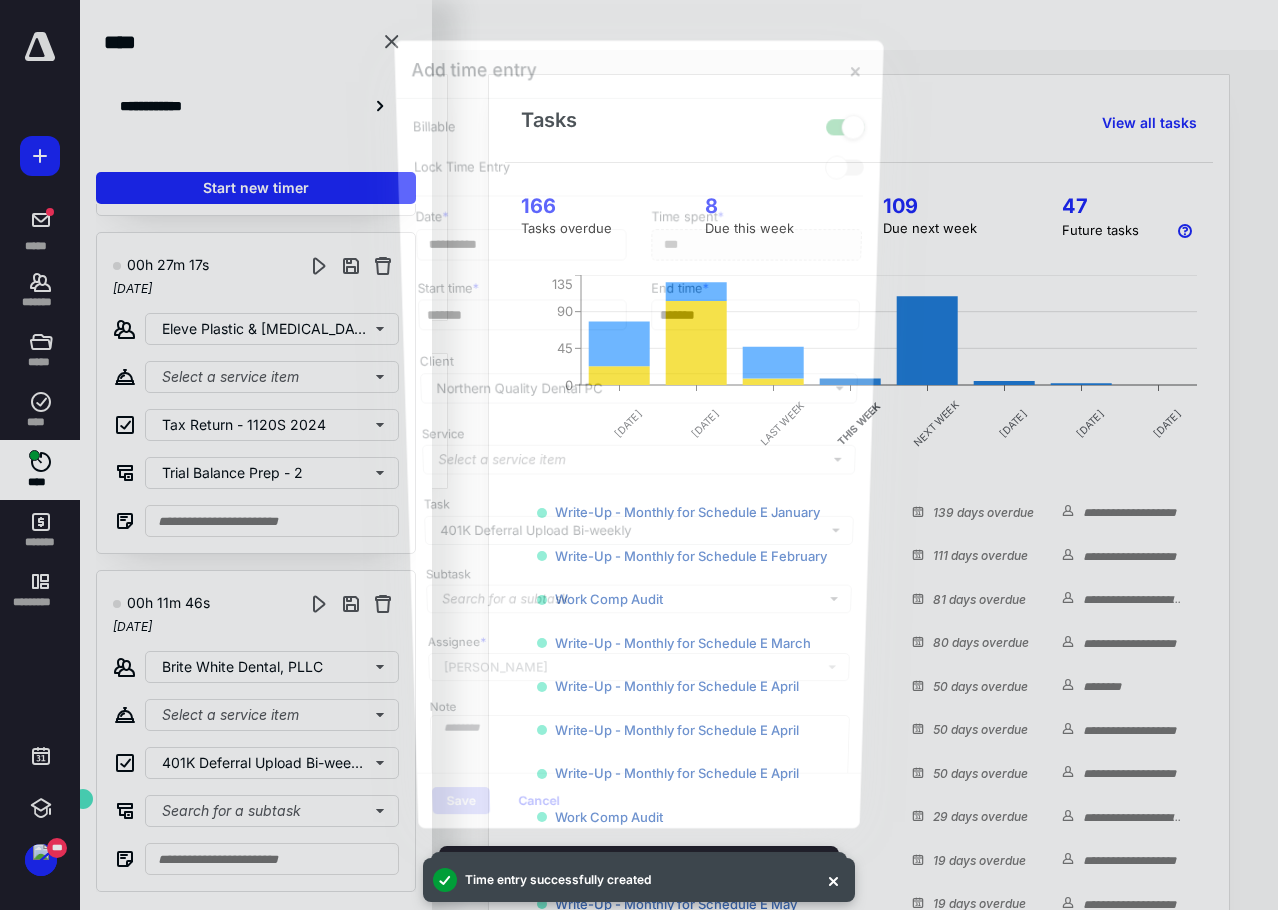scroll, scrollTop: 1678, scrollLeft: 0, axis: vertical 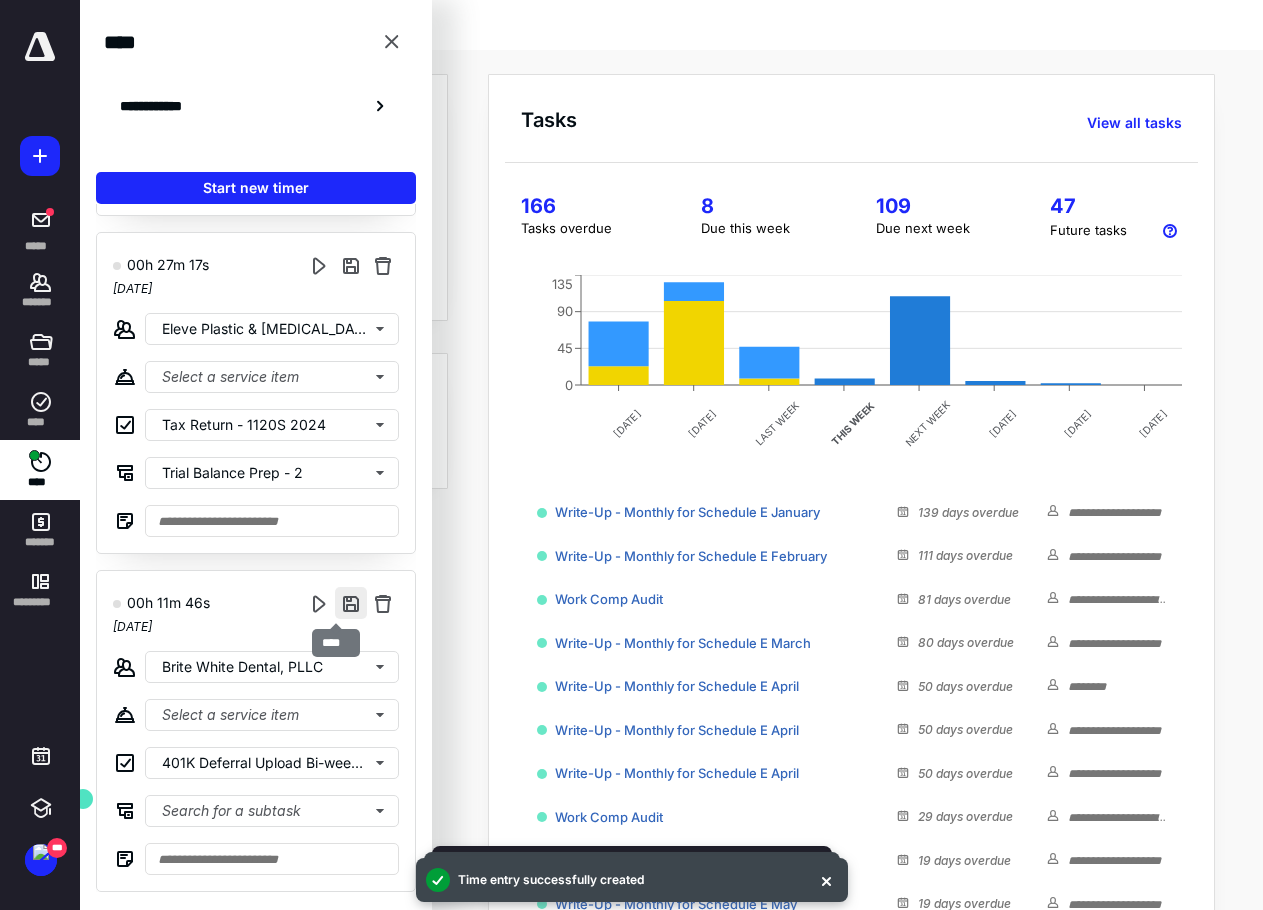 click at bounding box center [351, 603] 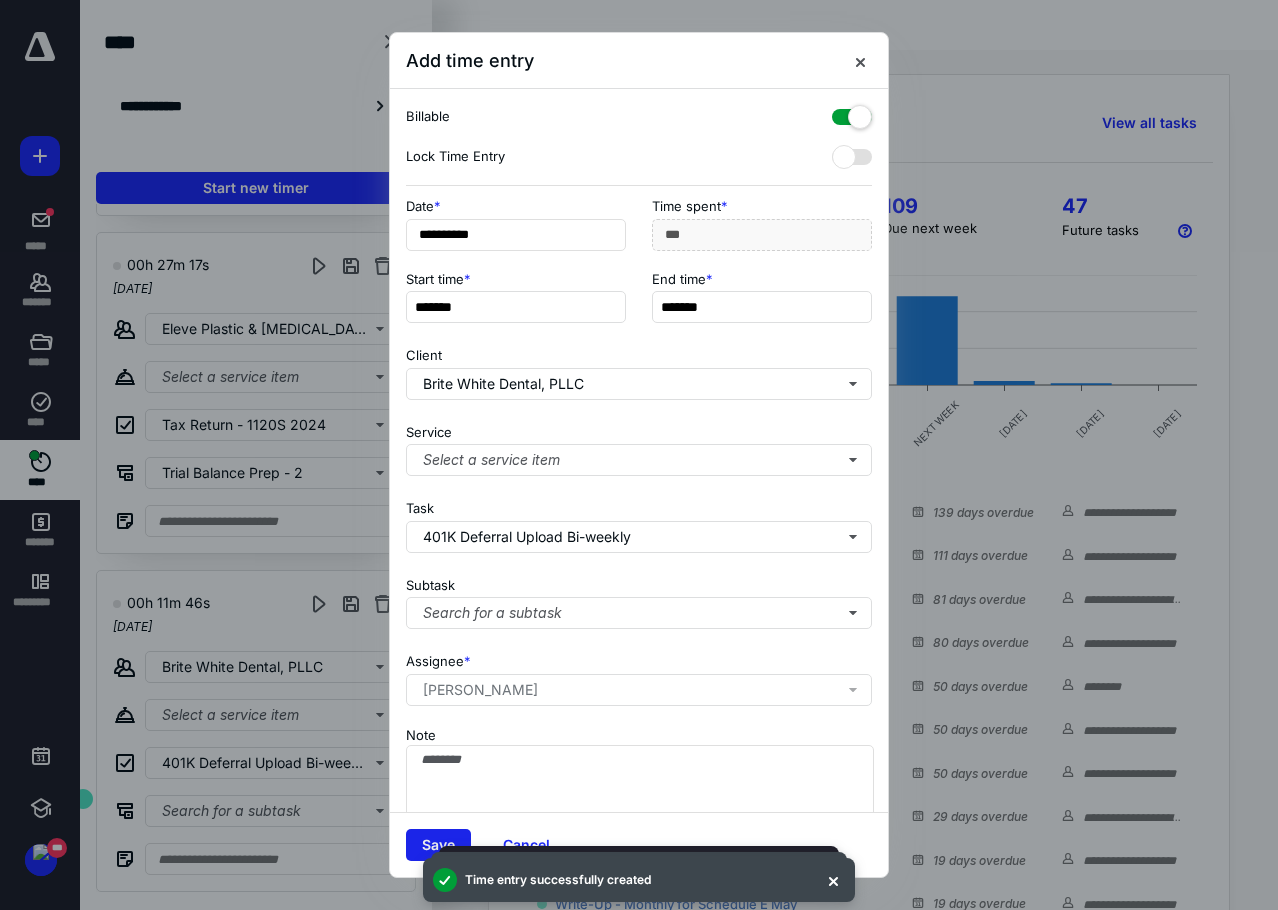 click on "Save" at bounding box center (438, 845) 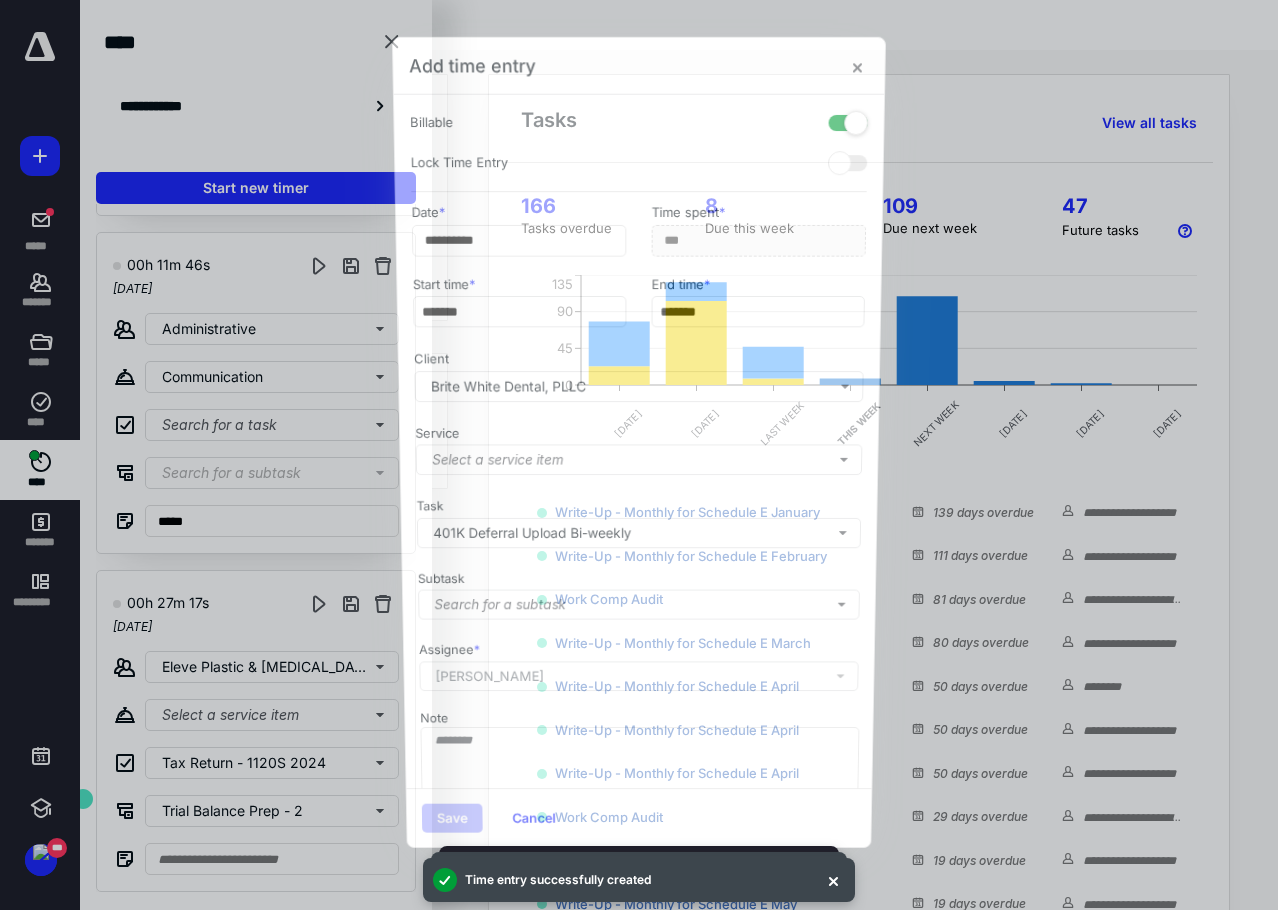 scroll, scrollTop: 1340, scrollLeft: 0, axis: vertical 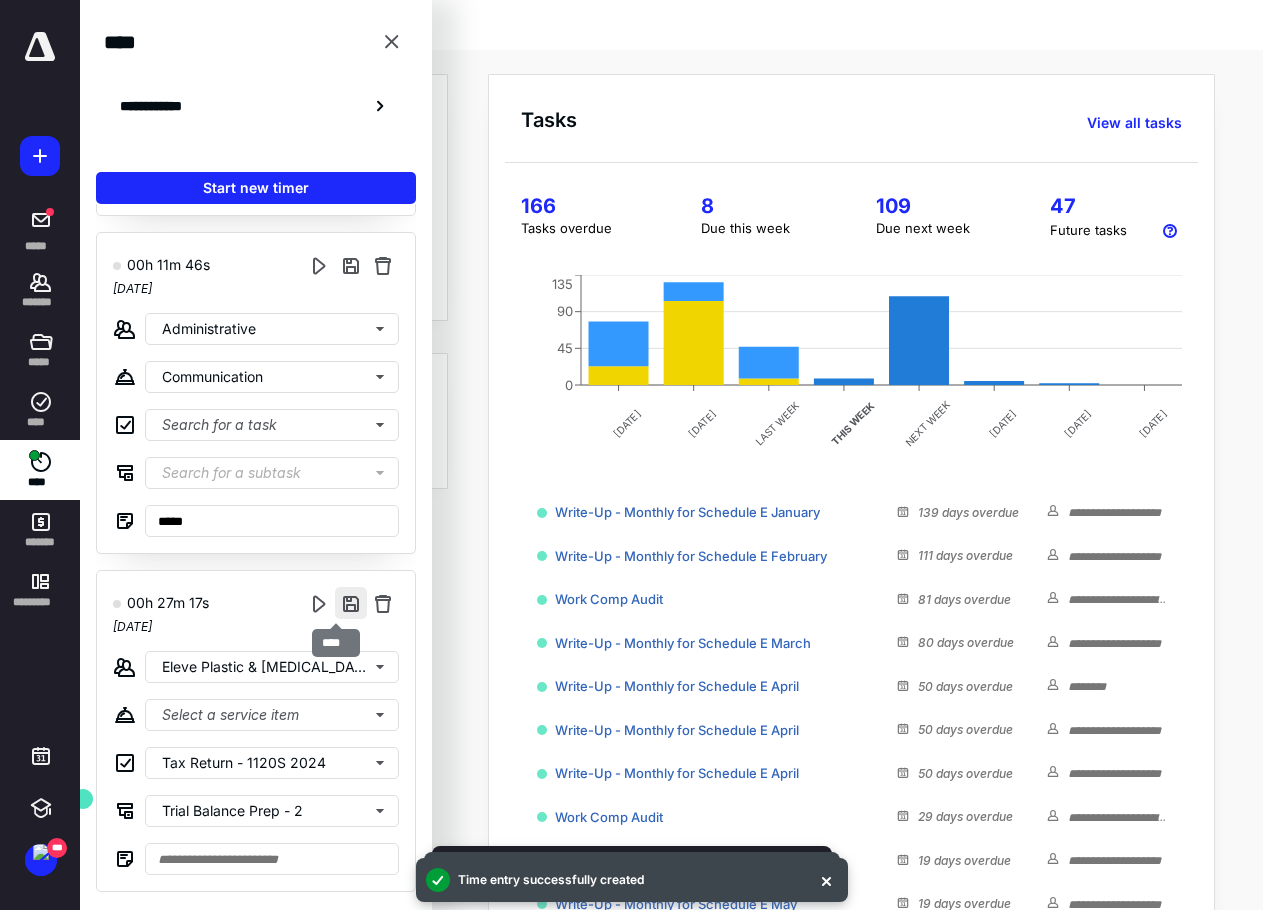 click at bounding box center (351, 603) 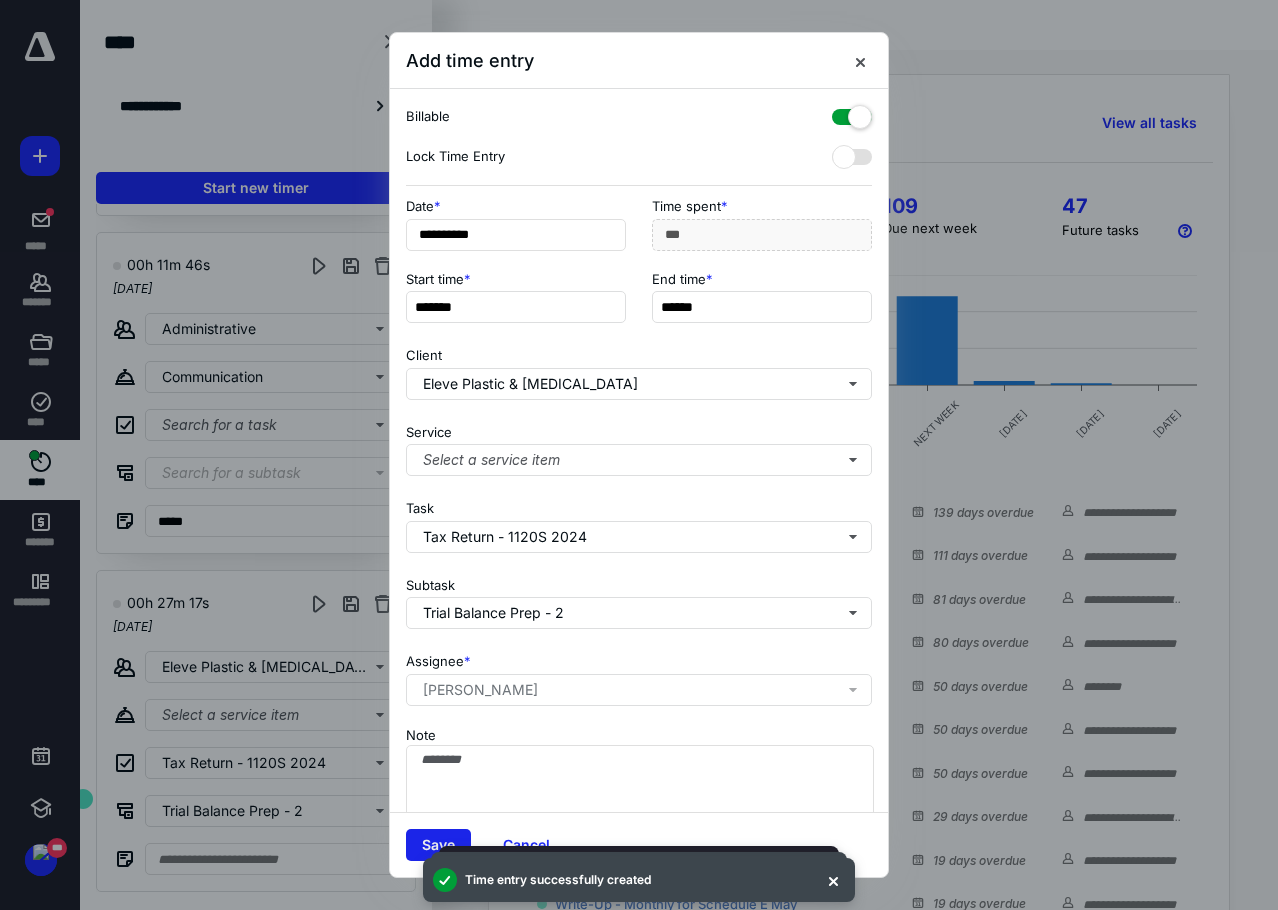 click on "Save" at bounding box center (438, 845) 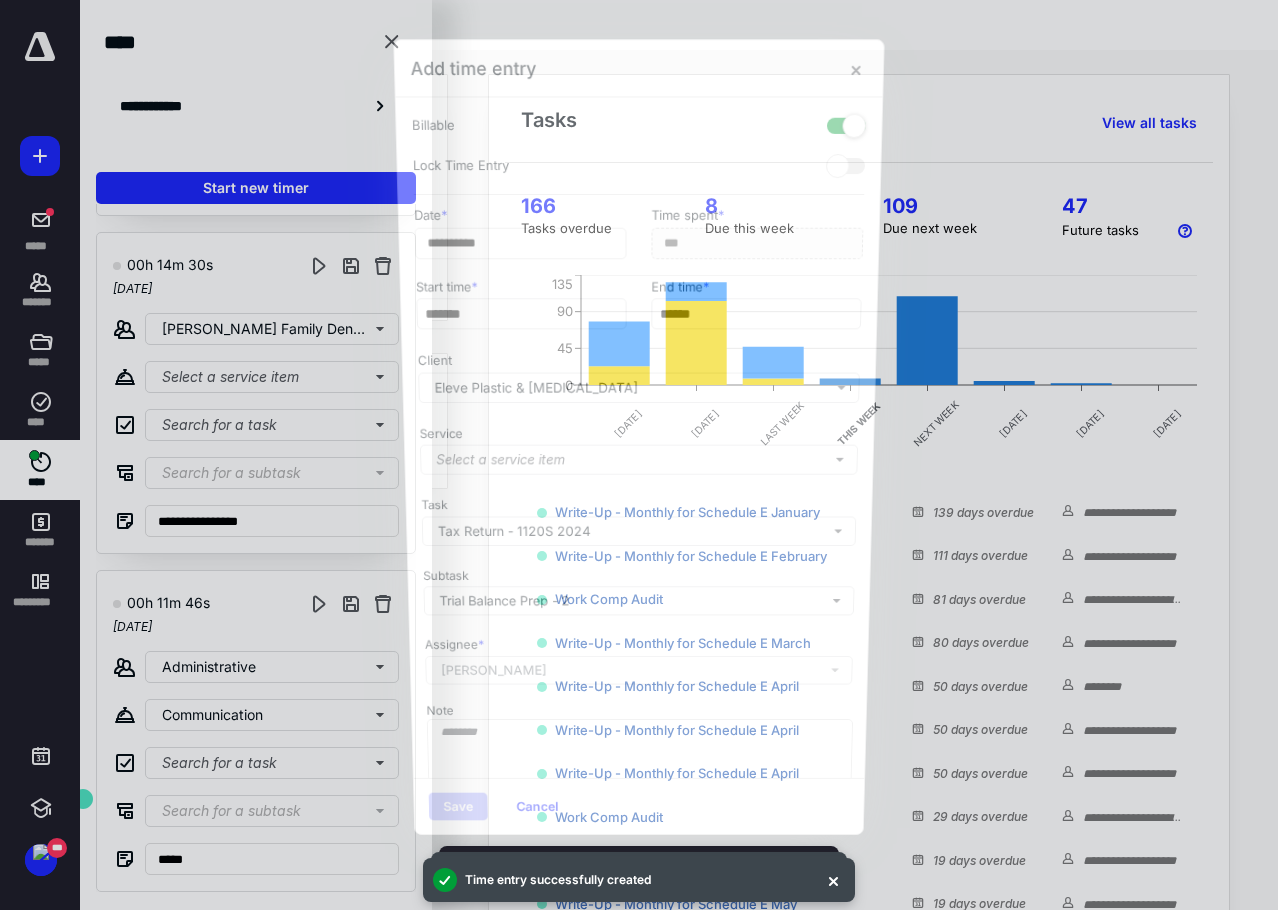 scroll, scrollTop: 1002, scrollLeft: 0, axis: vertical 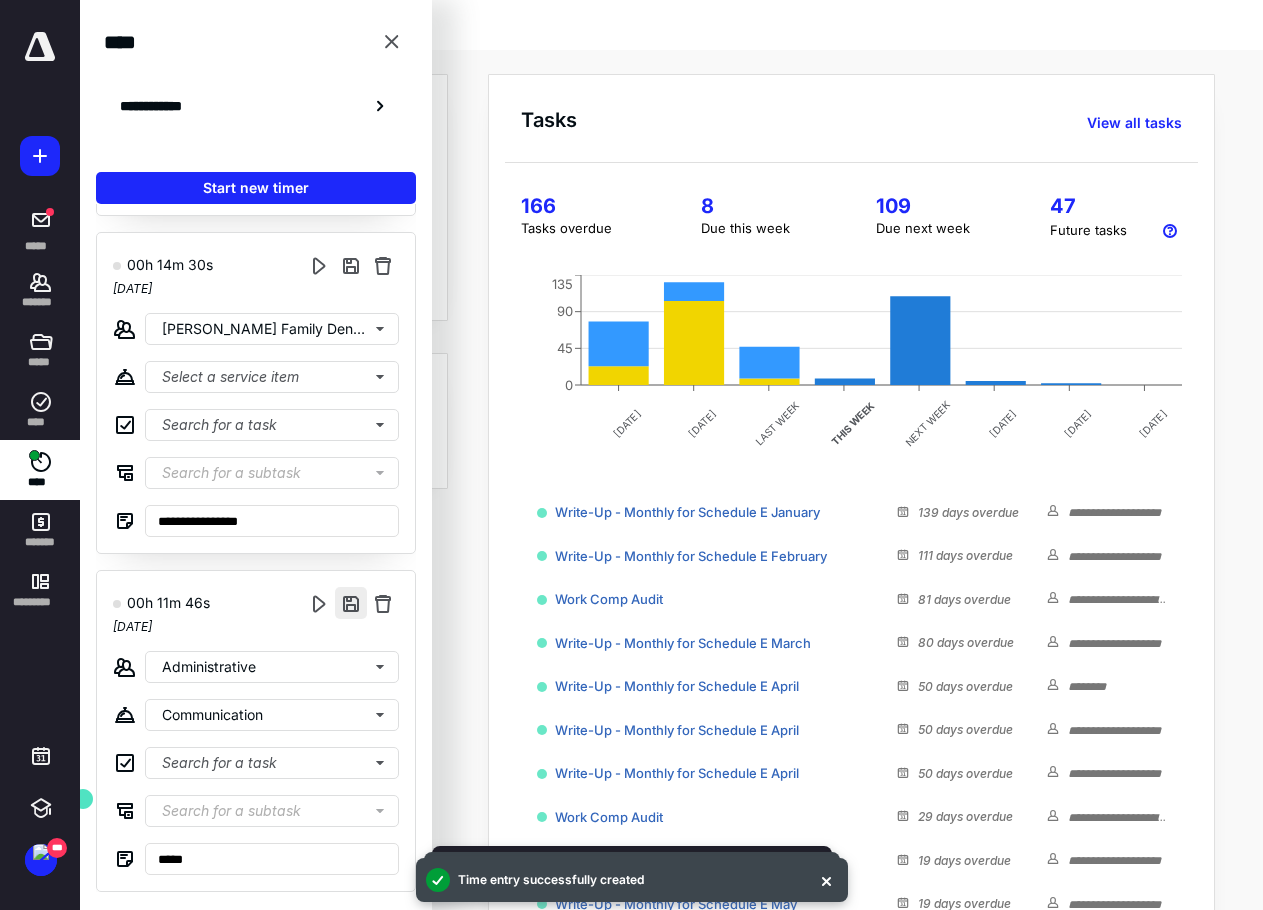 click at bounding box center [351, 603] 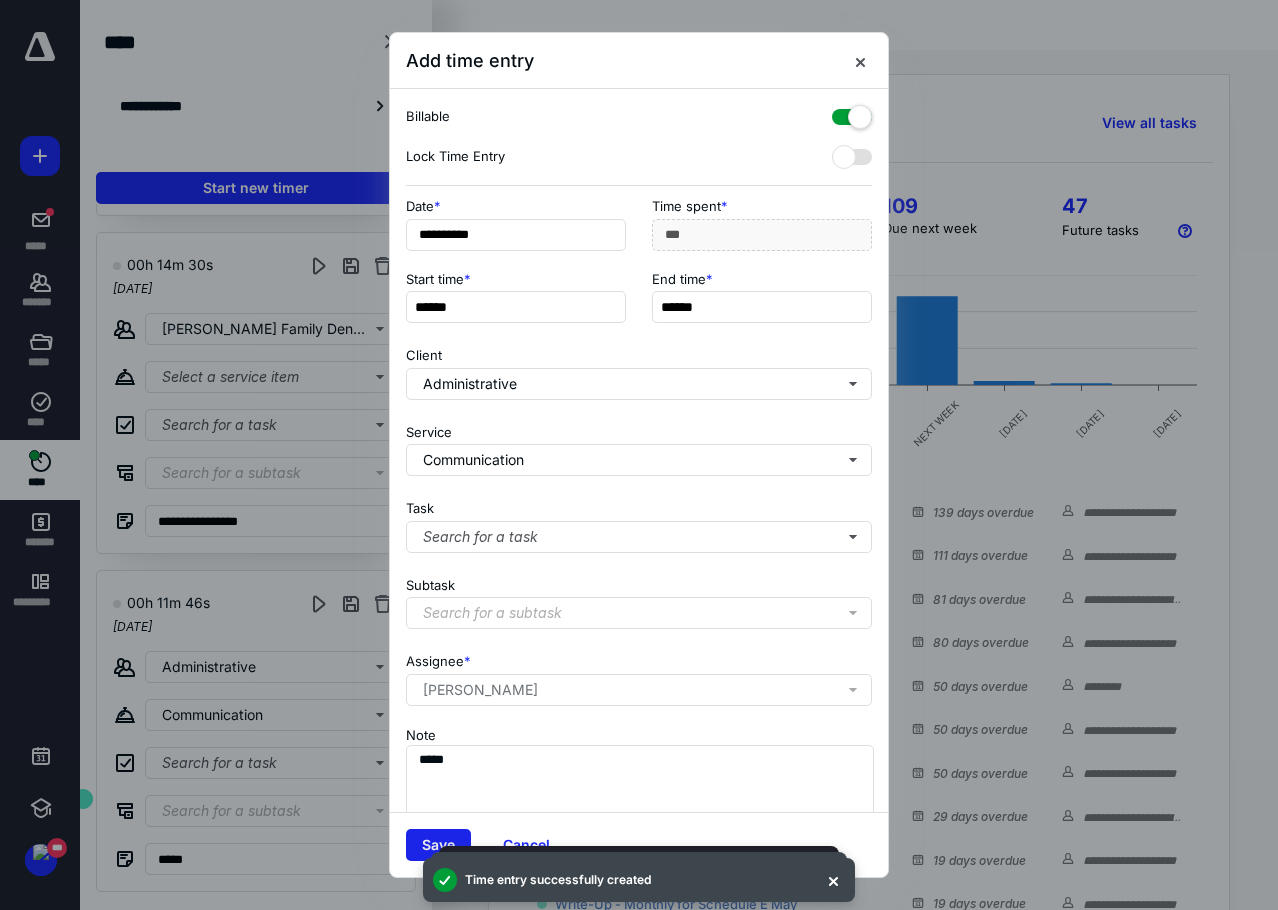 click on "Save" at bounding box center (438, 845) 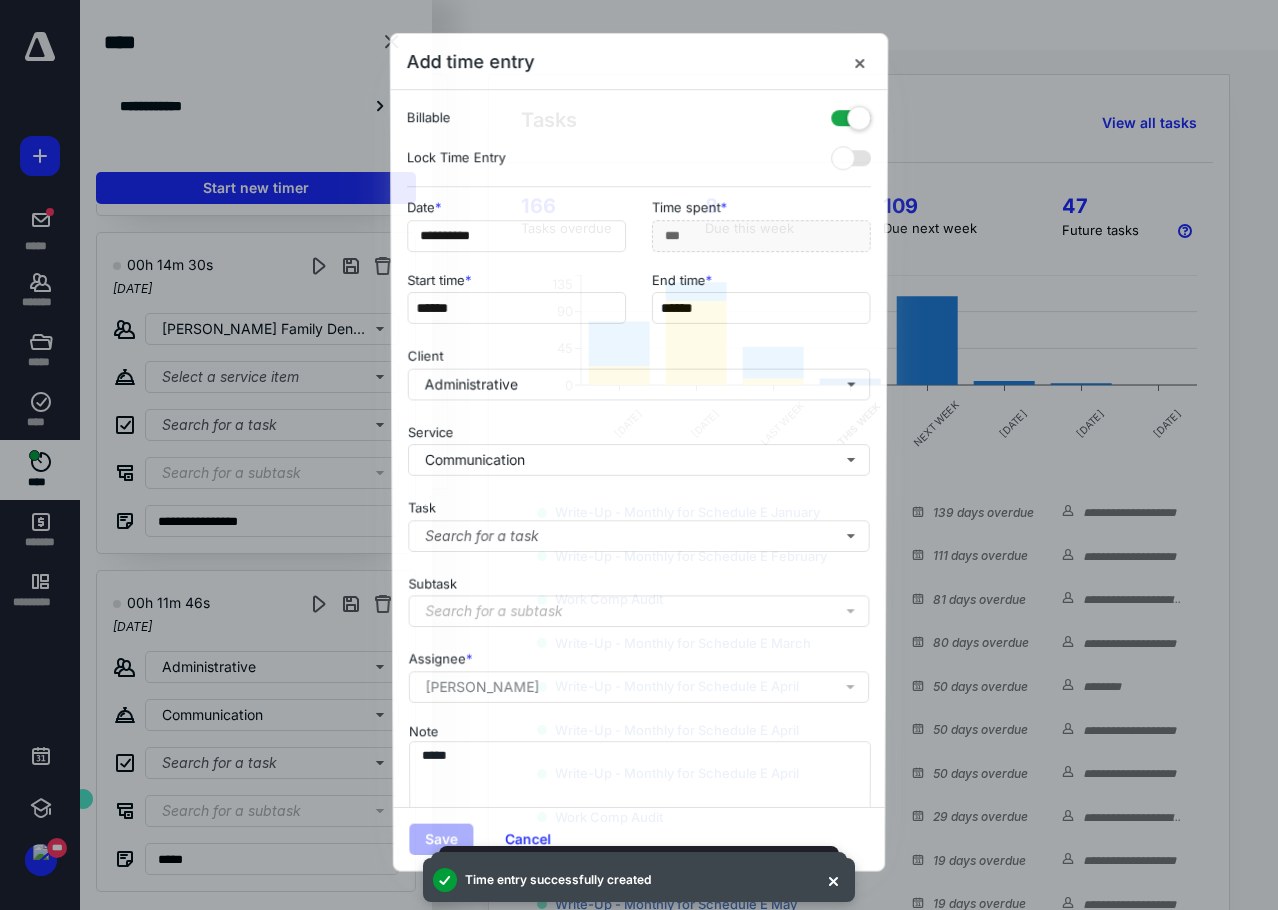 scroll, scrollTop: 664, scrollLeft: 0, axis: vertical 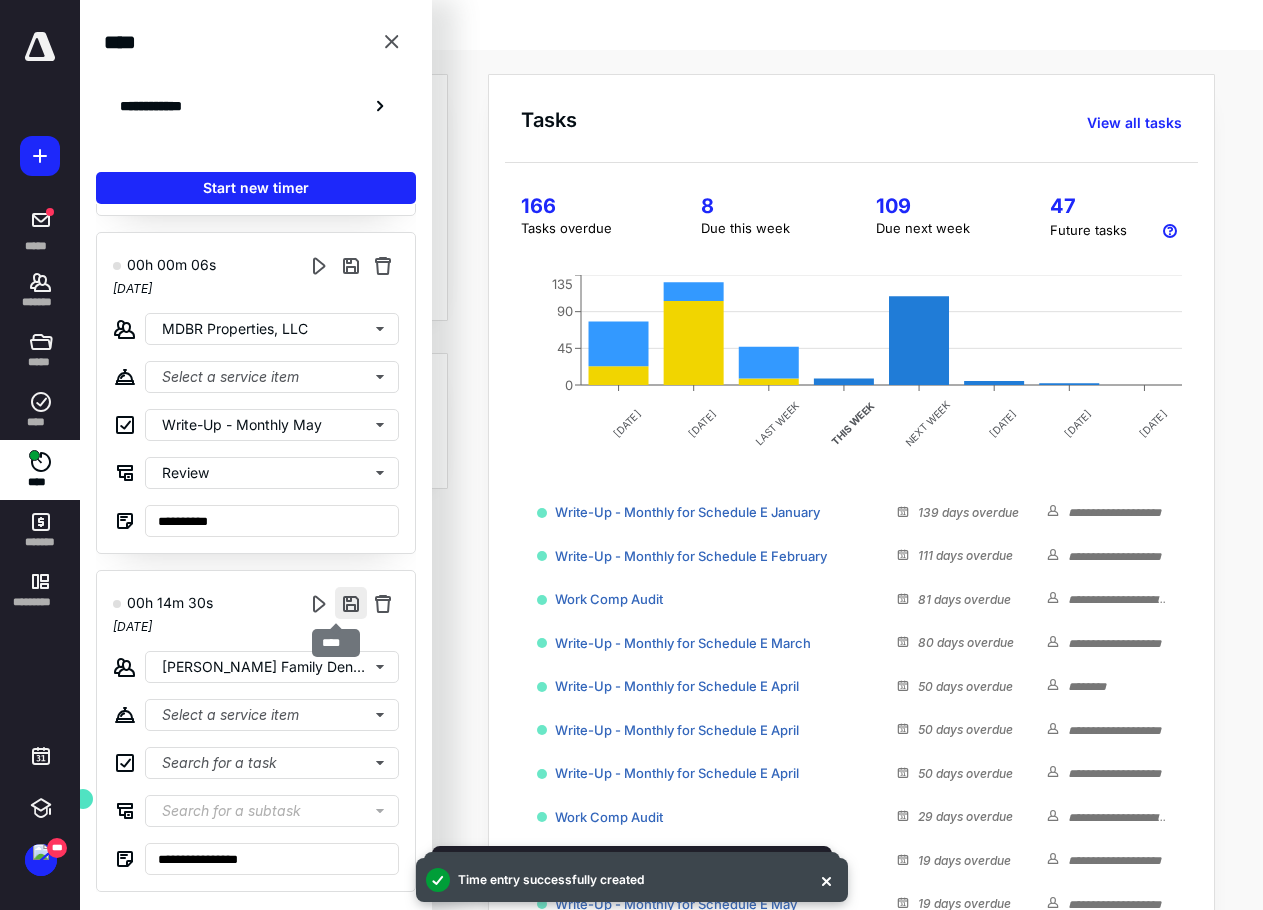 click at bounding box center [351, 603] 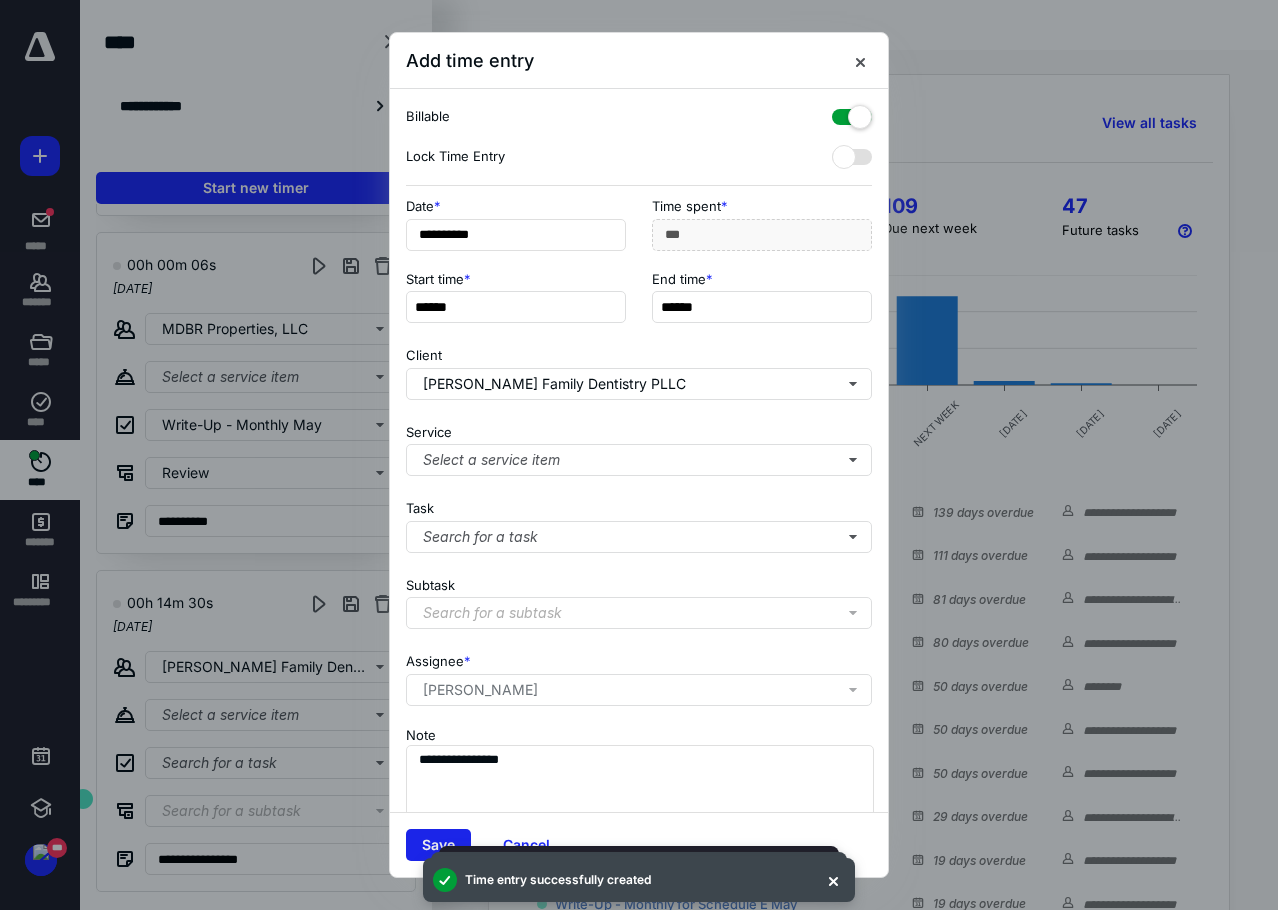 click on "Save" at bounding box center [438, 845] 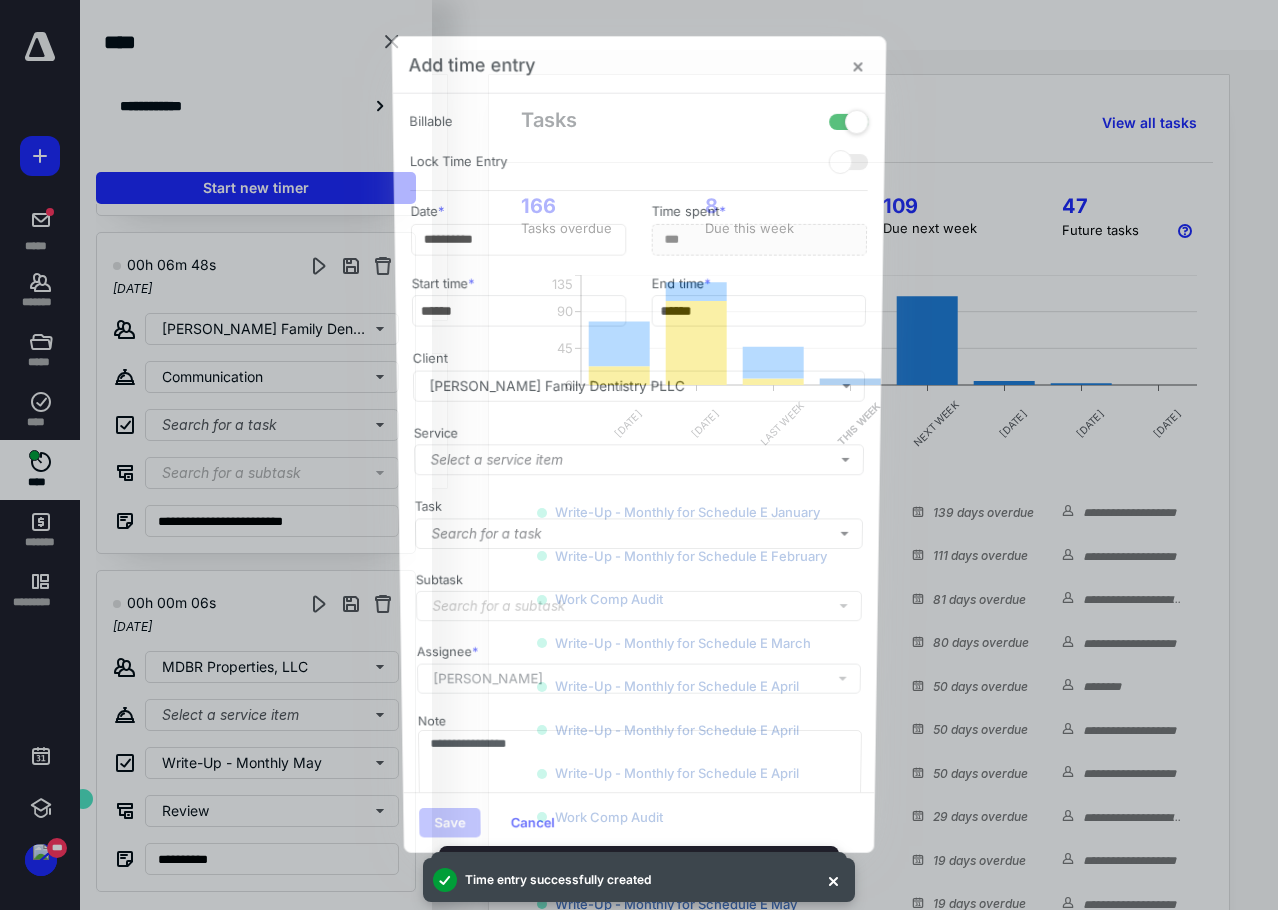 scroll, scrollTop: 326, scrollLeft: 0, axis: vertical 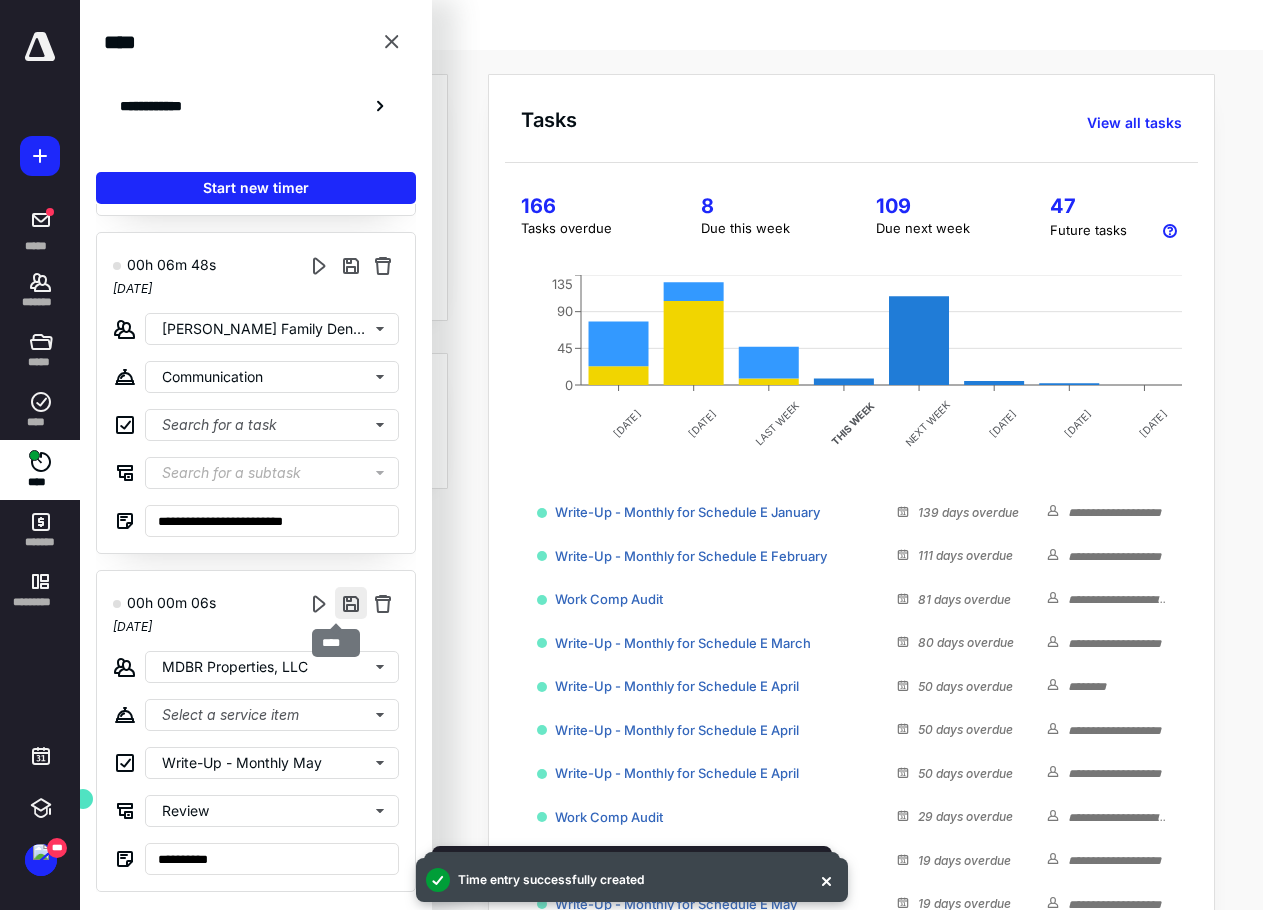 click at bounding box center (351, 603) 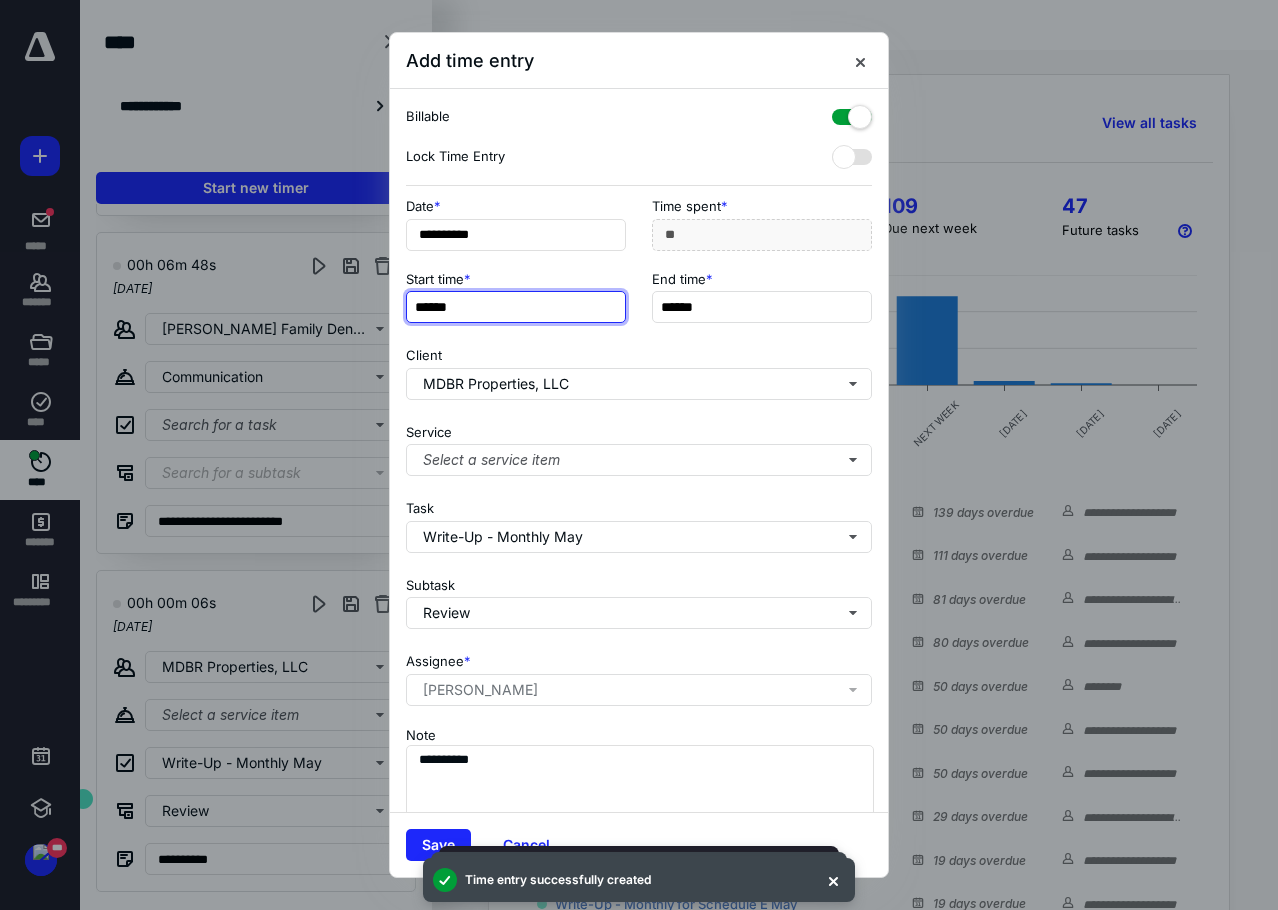 click on "******" at bounding box center [516, 307] 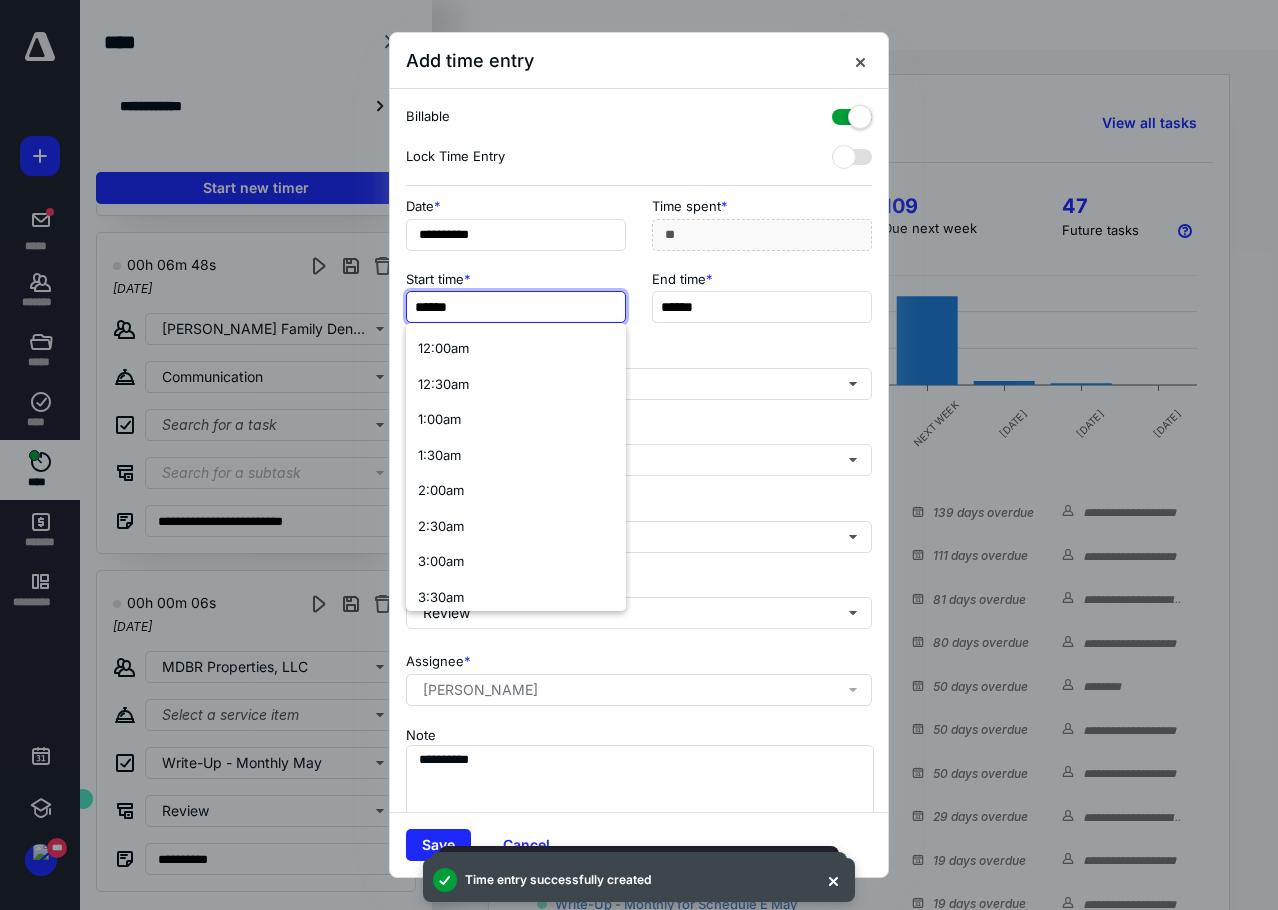 click on "******" at bounding box center (516, 307) 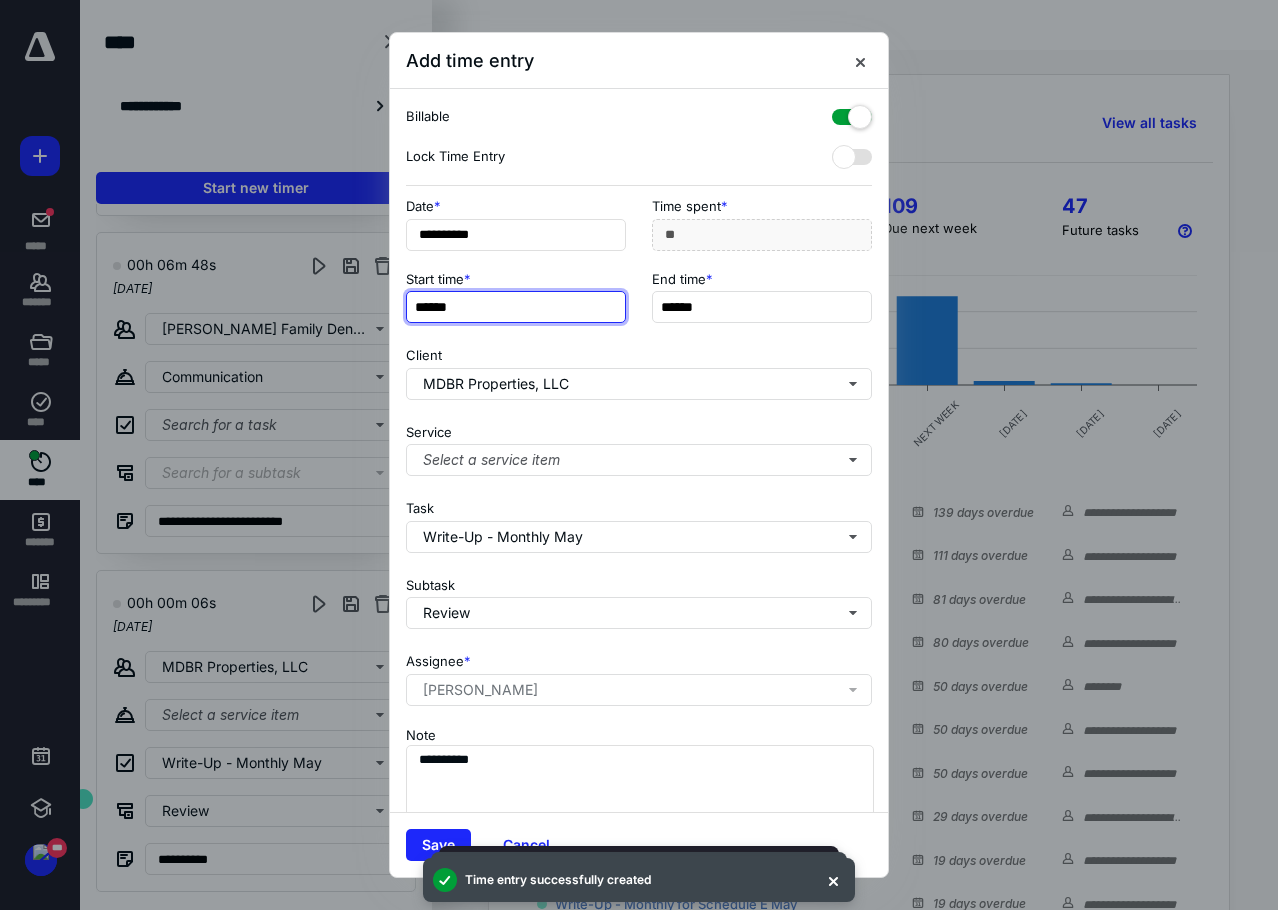 type on "******" 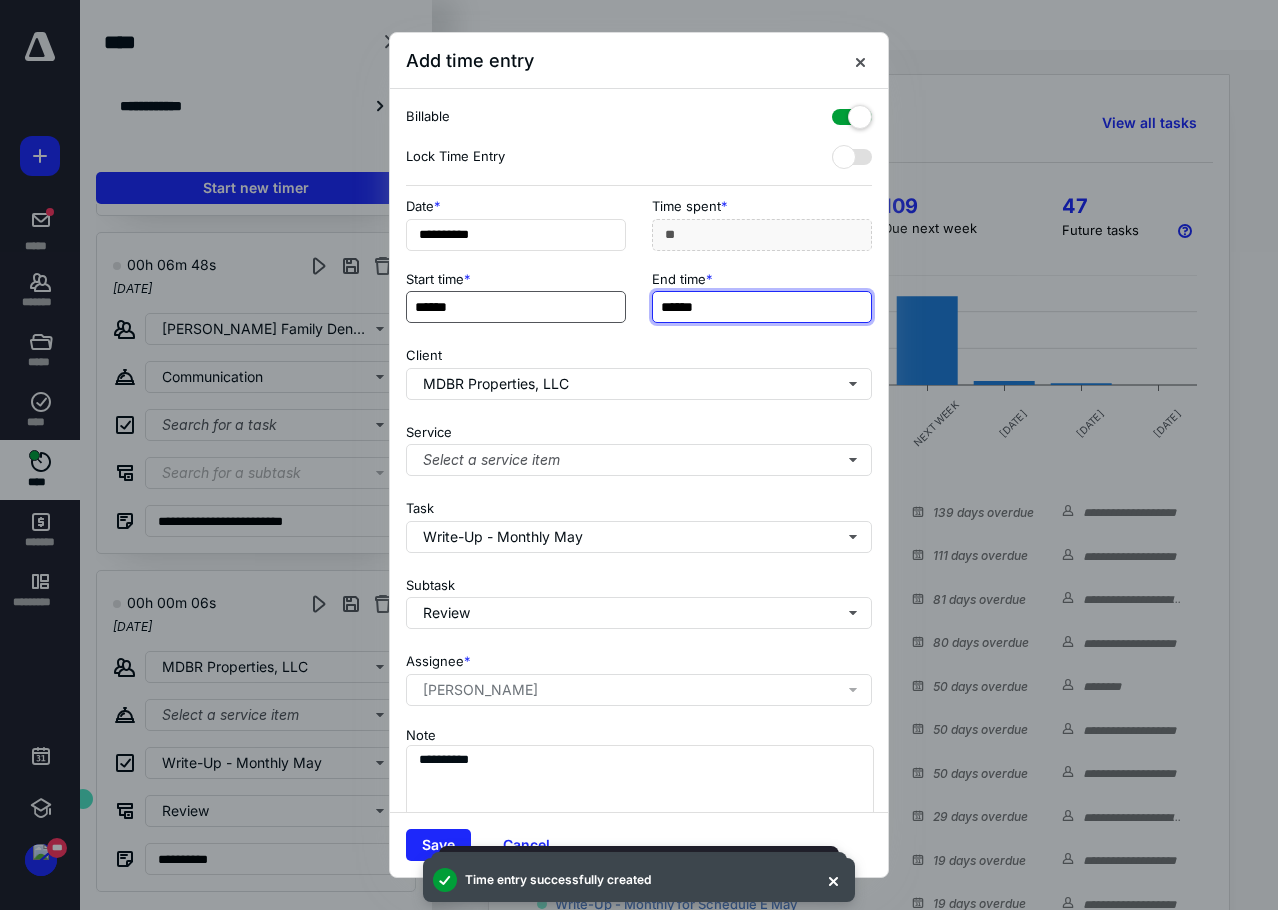 type on "***" 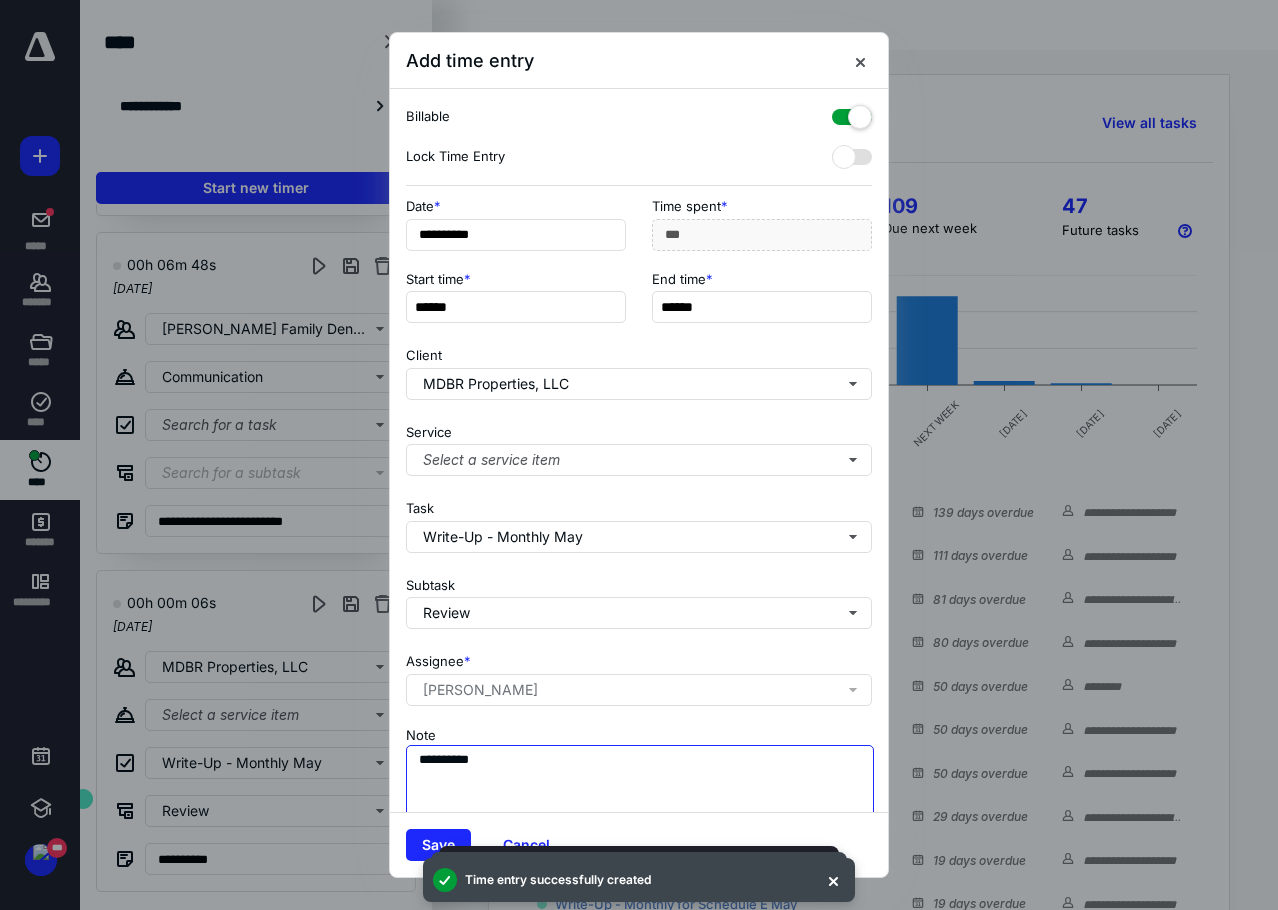 click on "**********" at bounding box center (640, 795) 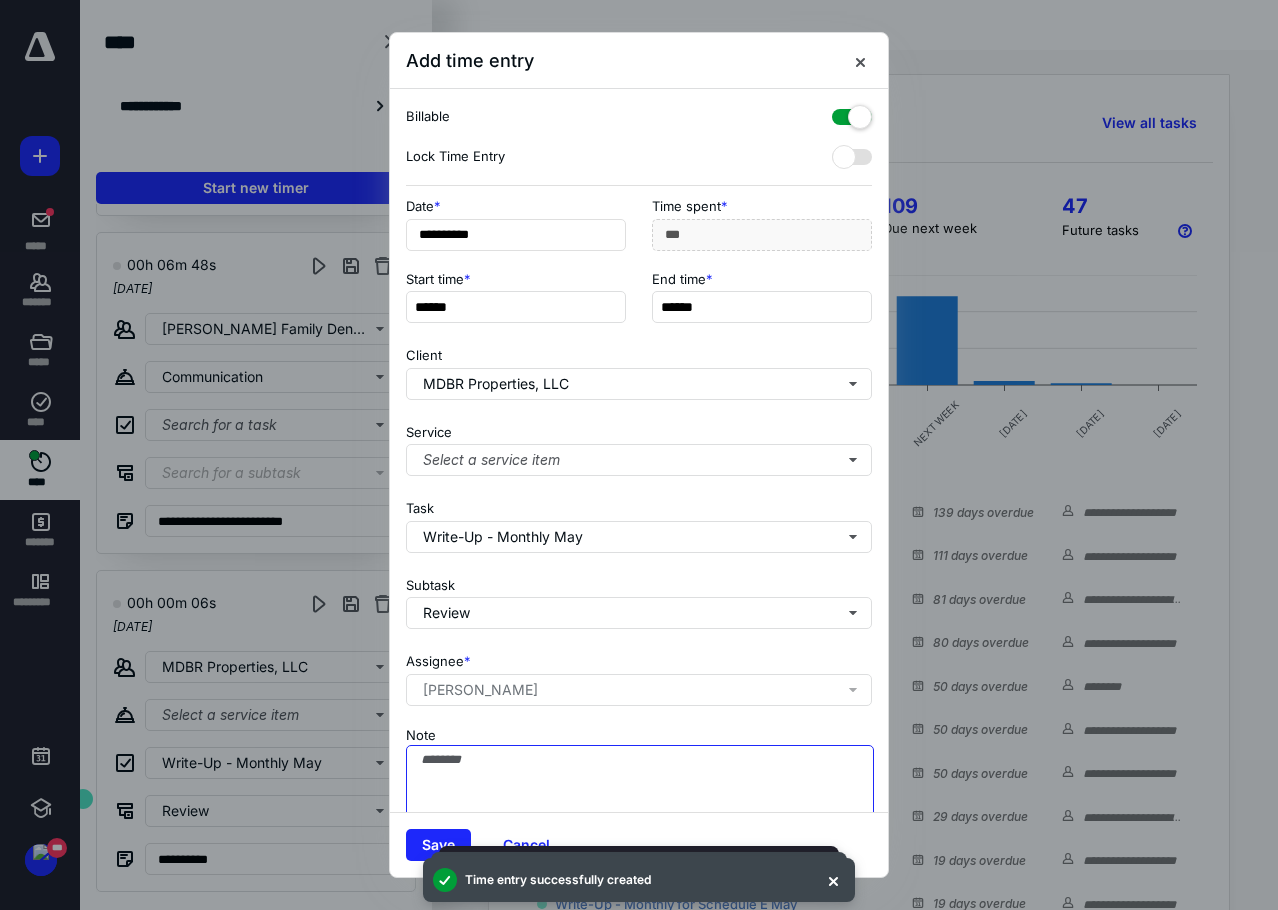 type 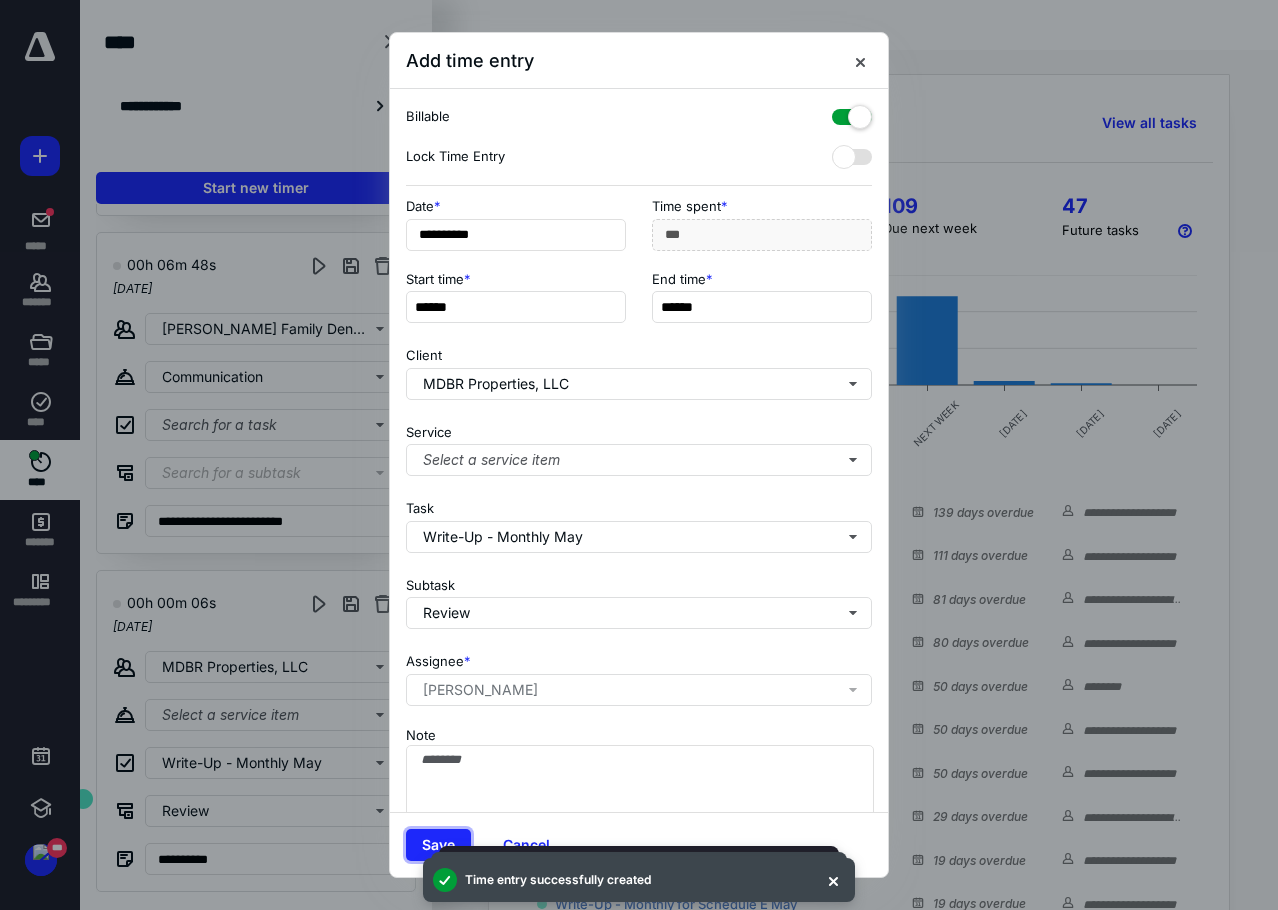 type 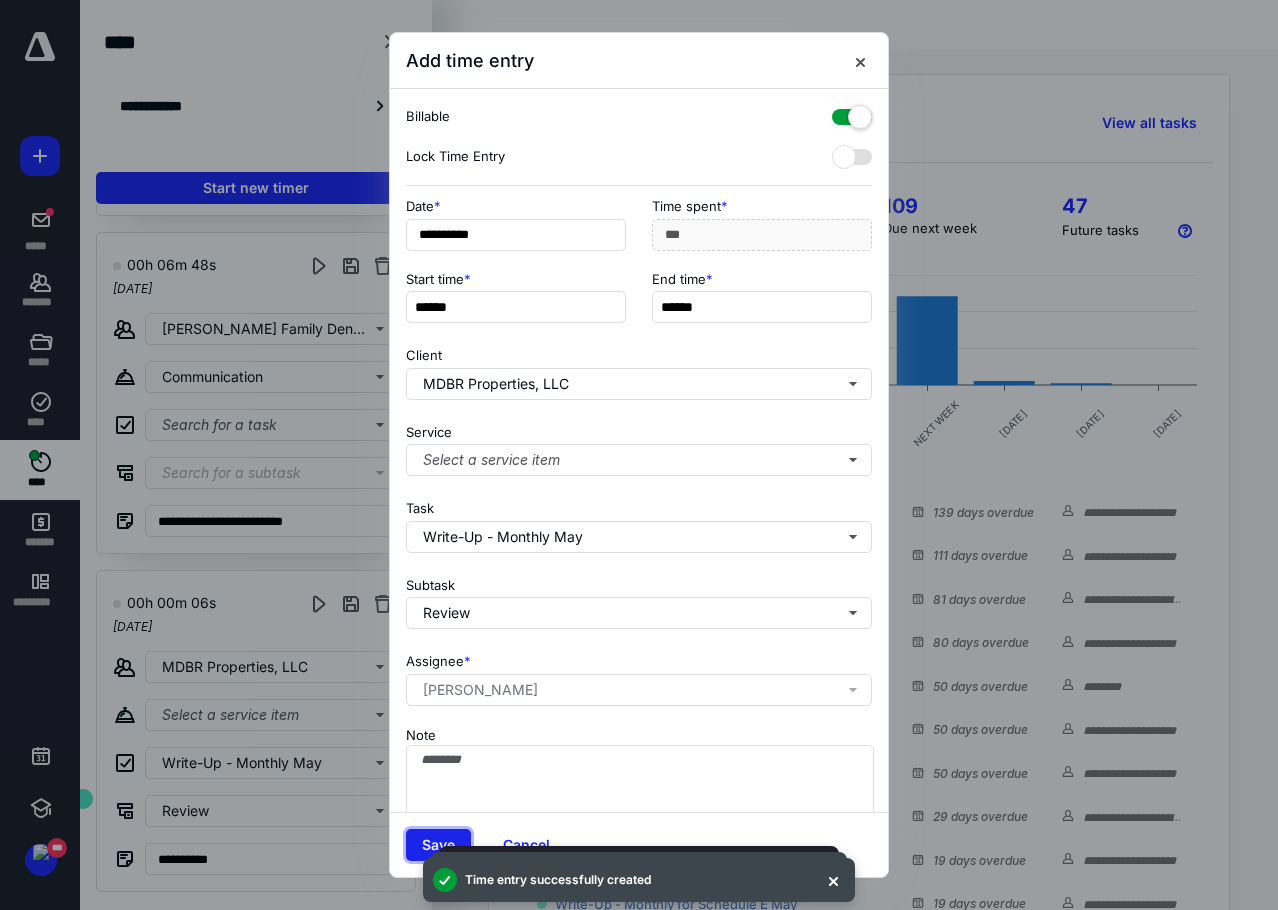 click on "Save" at bounding box center [438, 845] 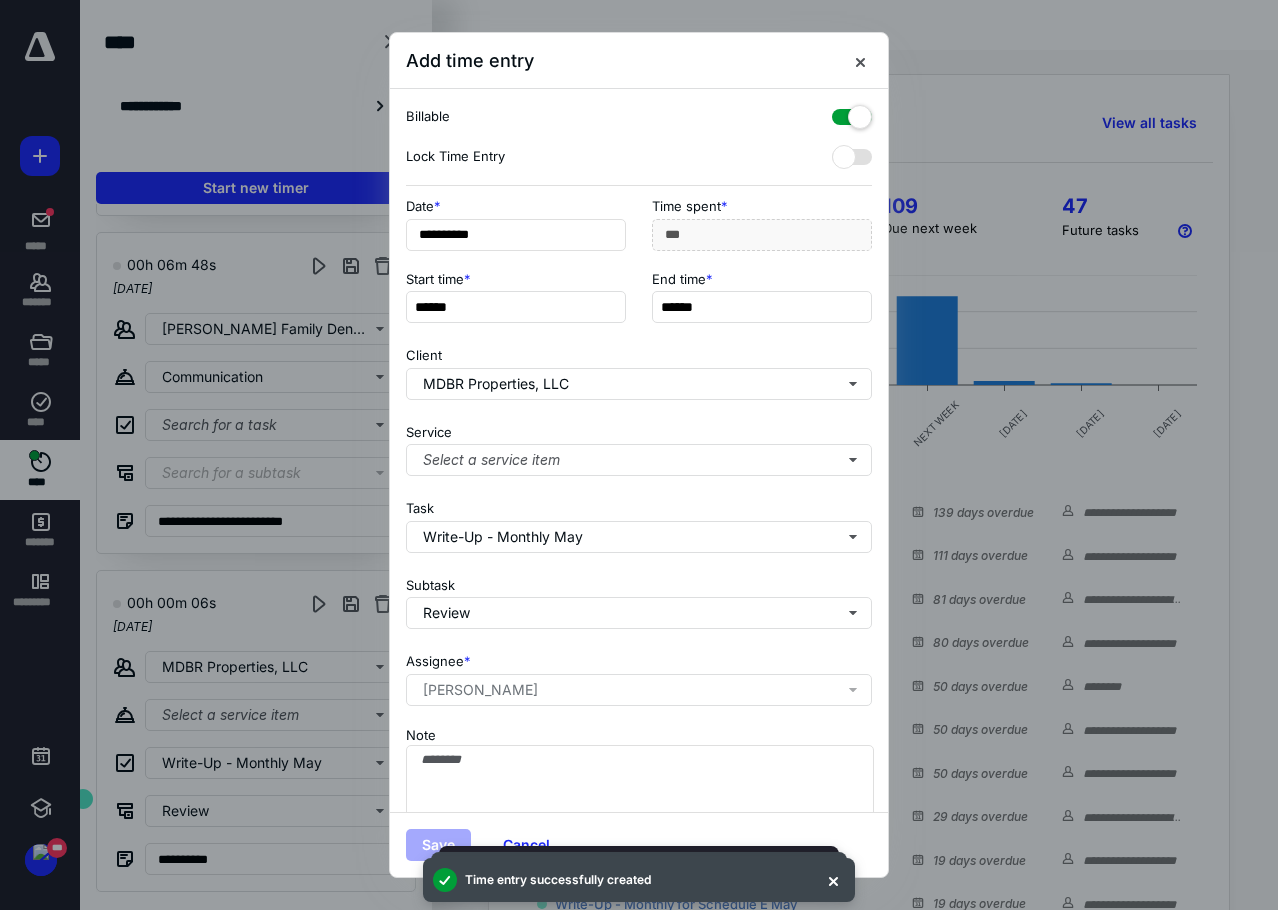 scroll, scrollTop: 0, scrollLeft: 0, axis: both 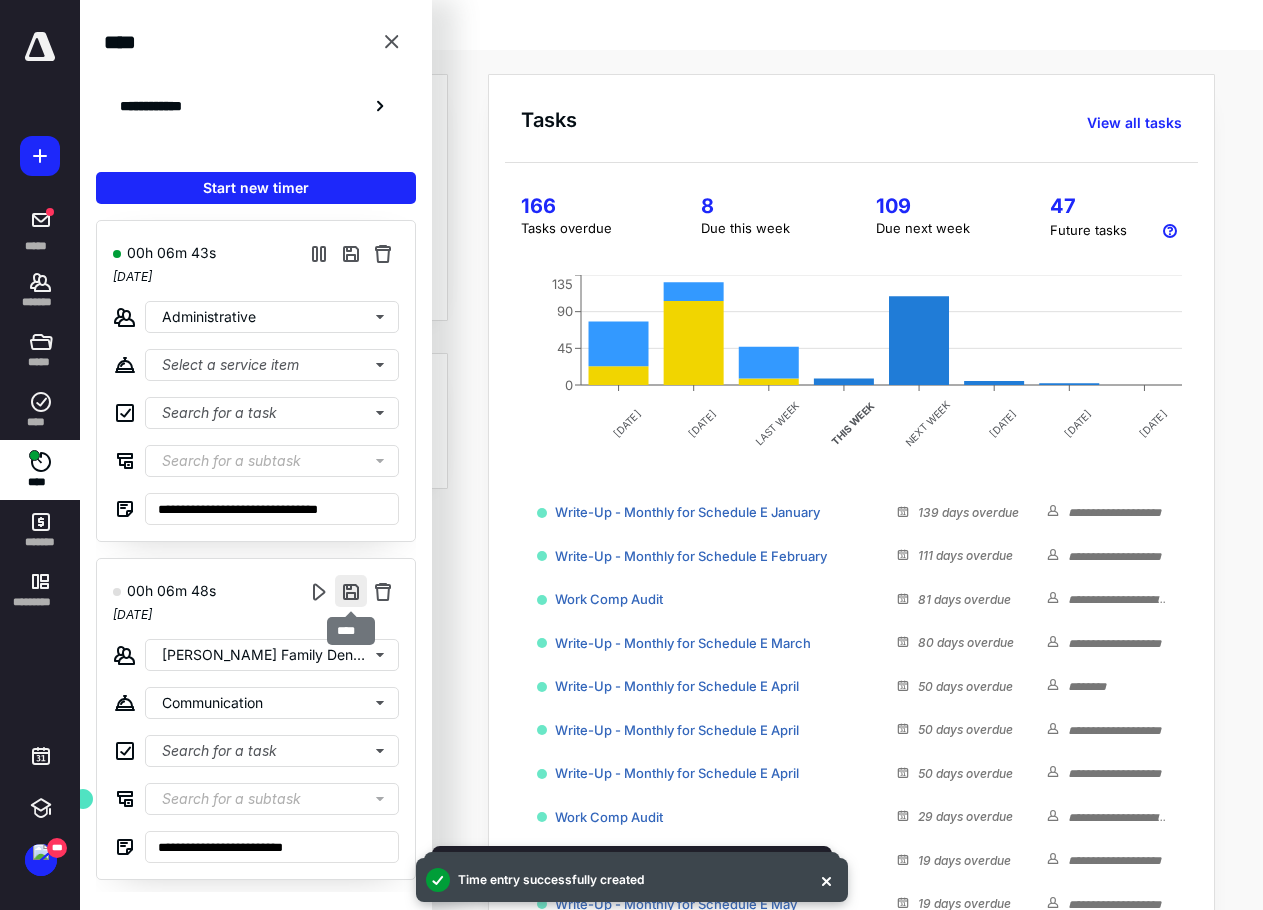 click at bounding box center [351, 591] 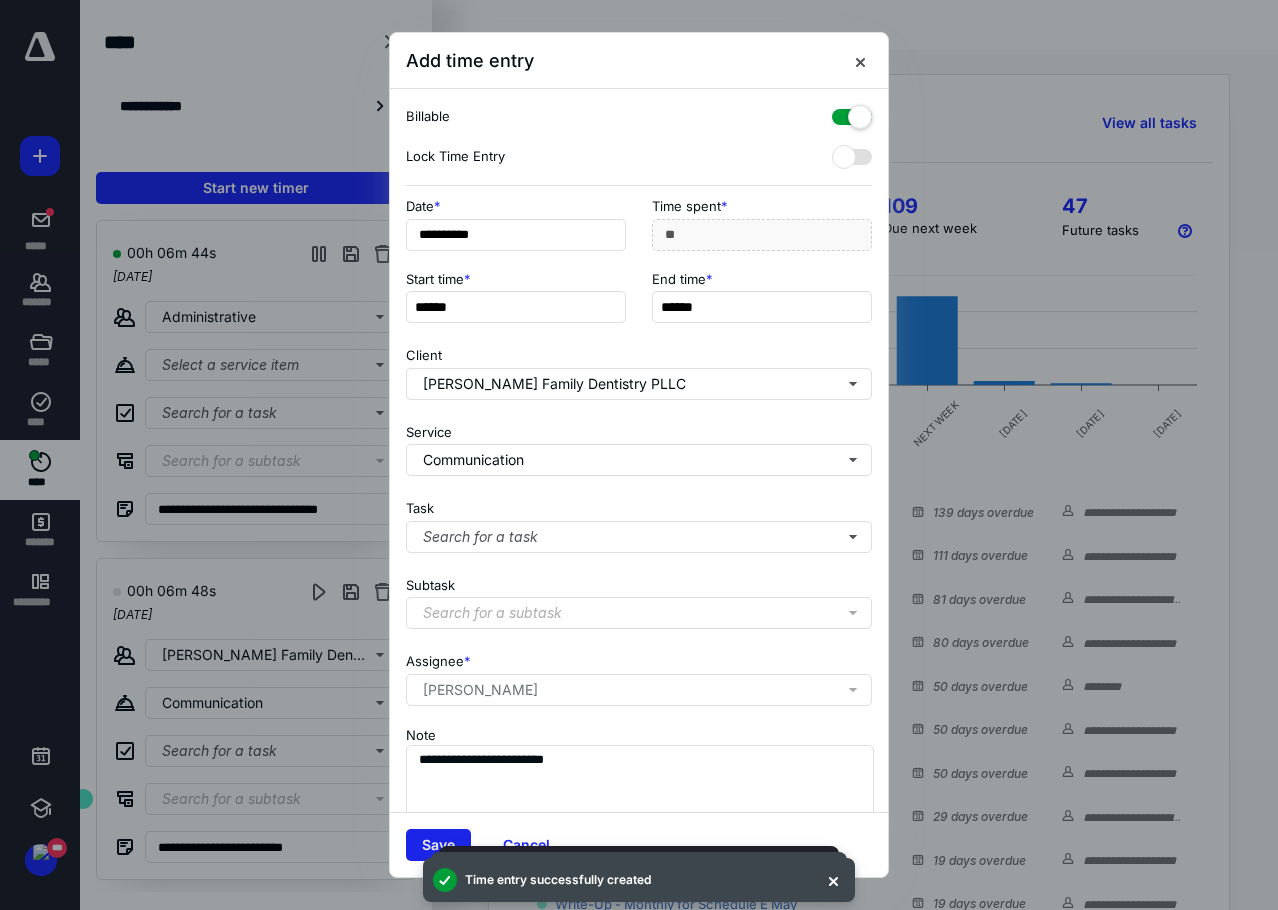 click on "Save" at bounding box center [438, 845] 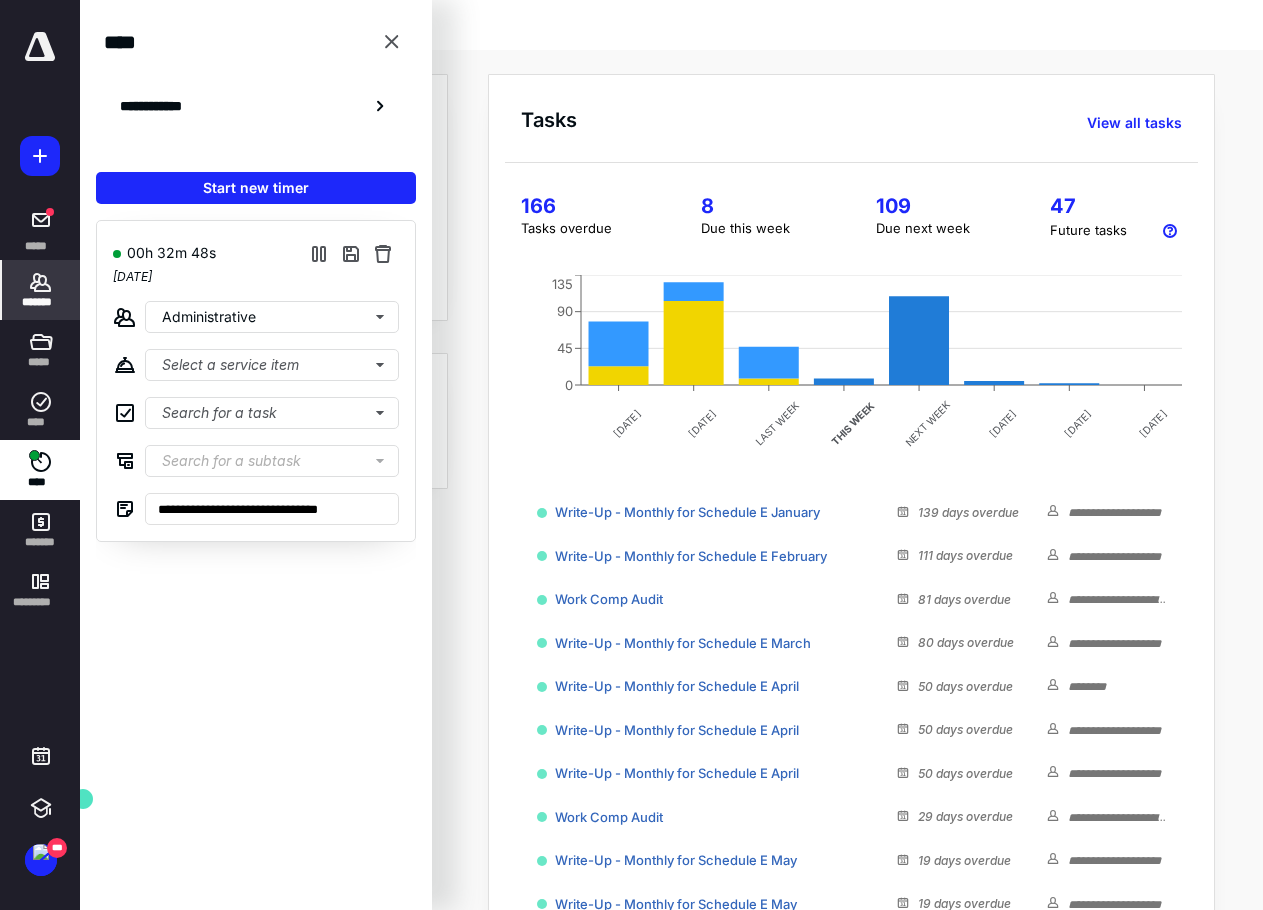 click 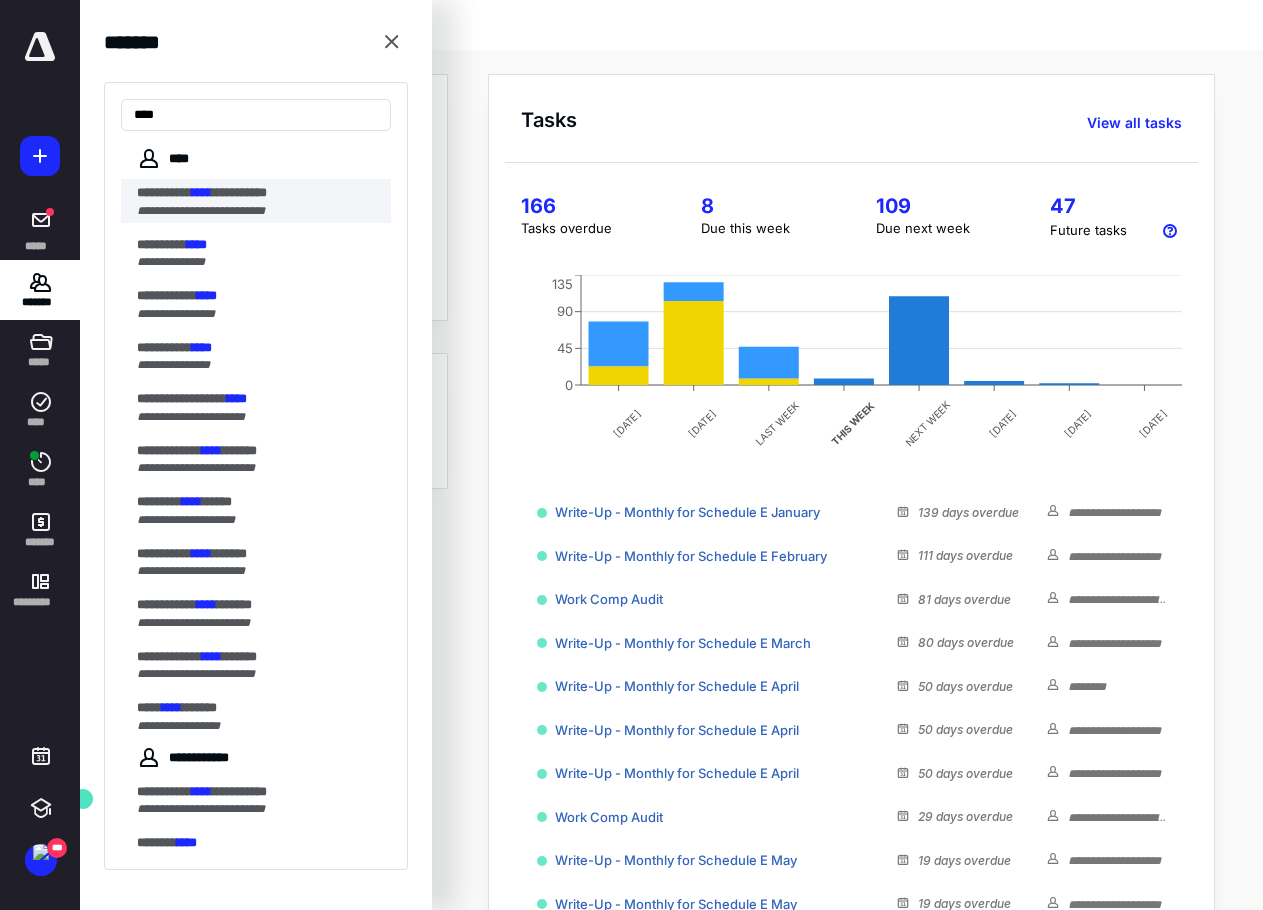 type on "****" 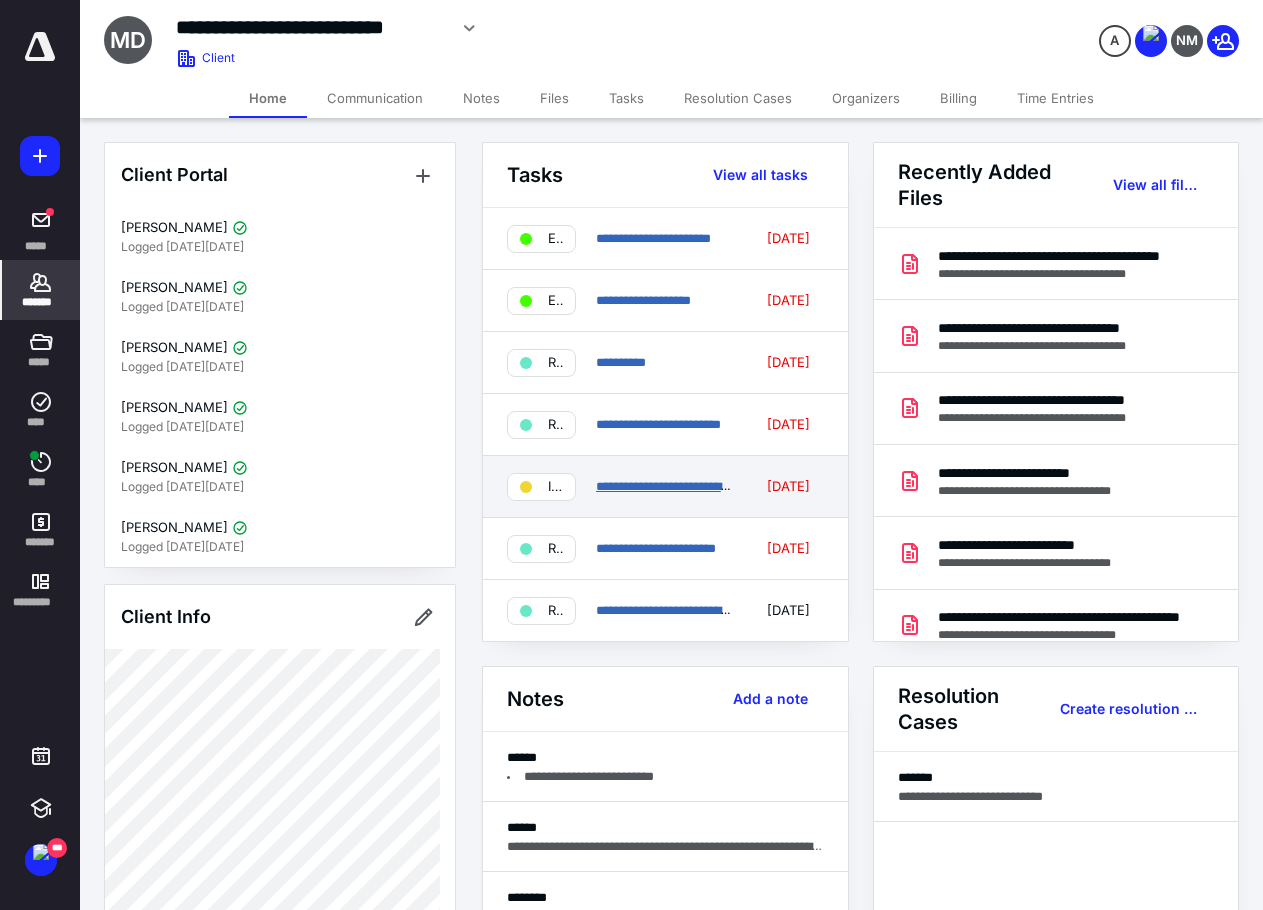 click on "**********" at bounding box center [671, 486] 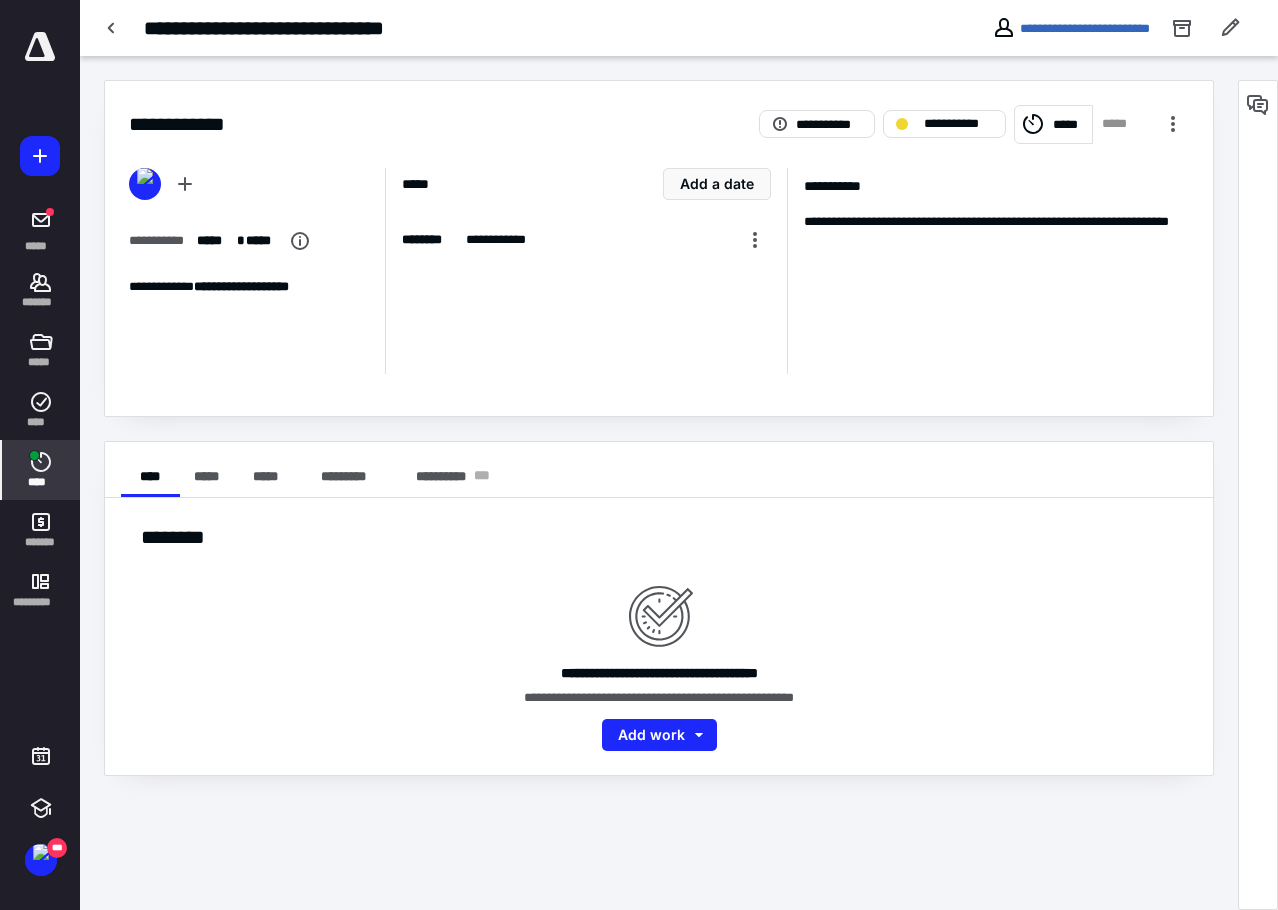 click 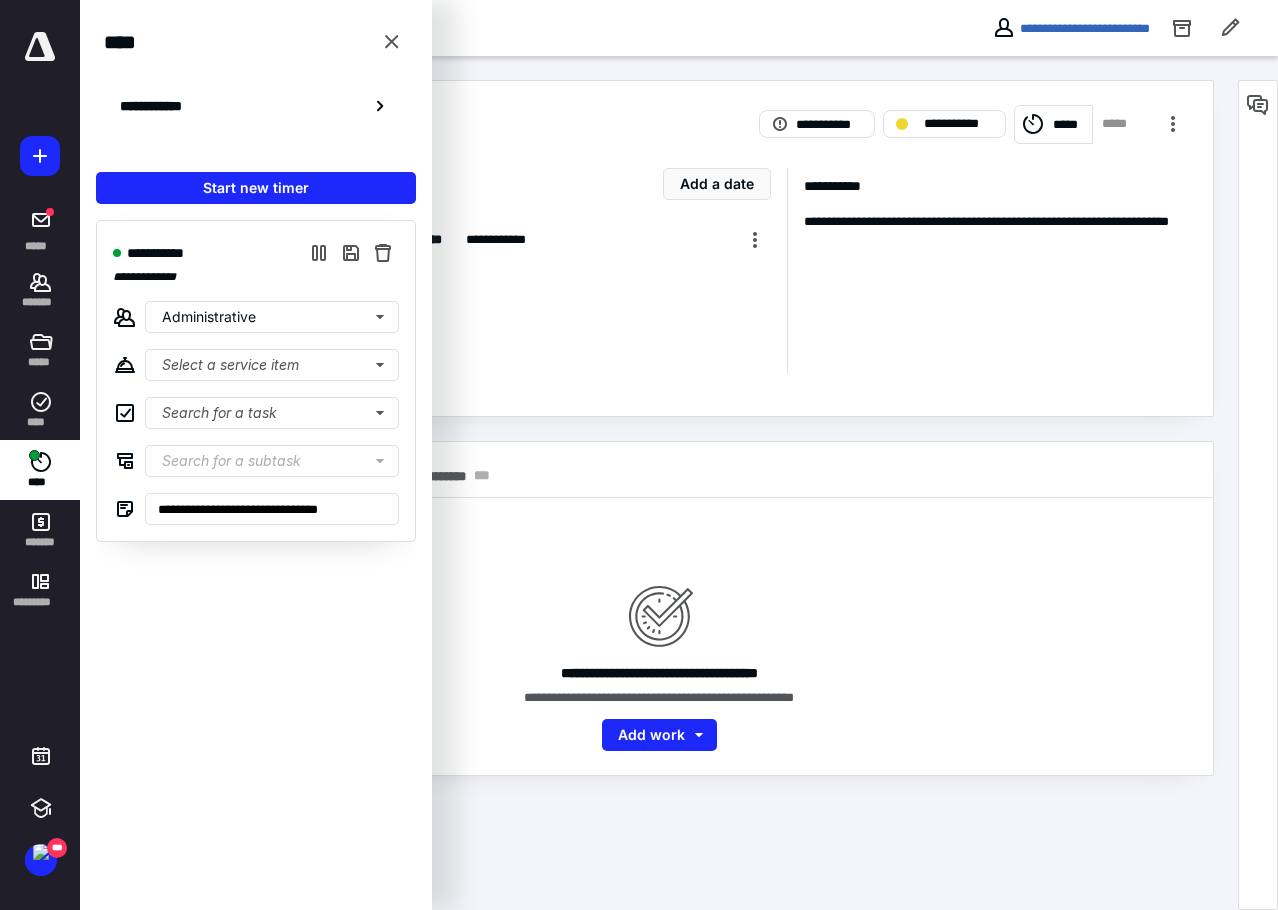 click on "**********" at bounding box center (256, 455) 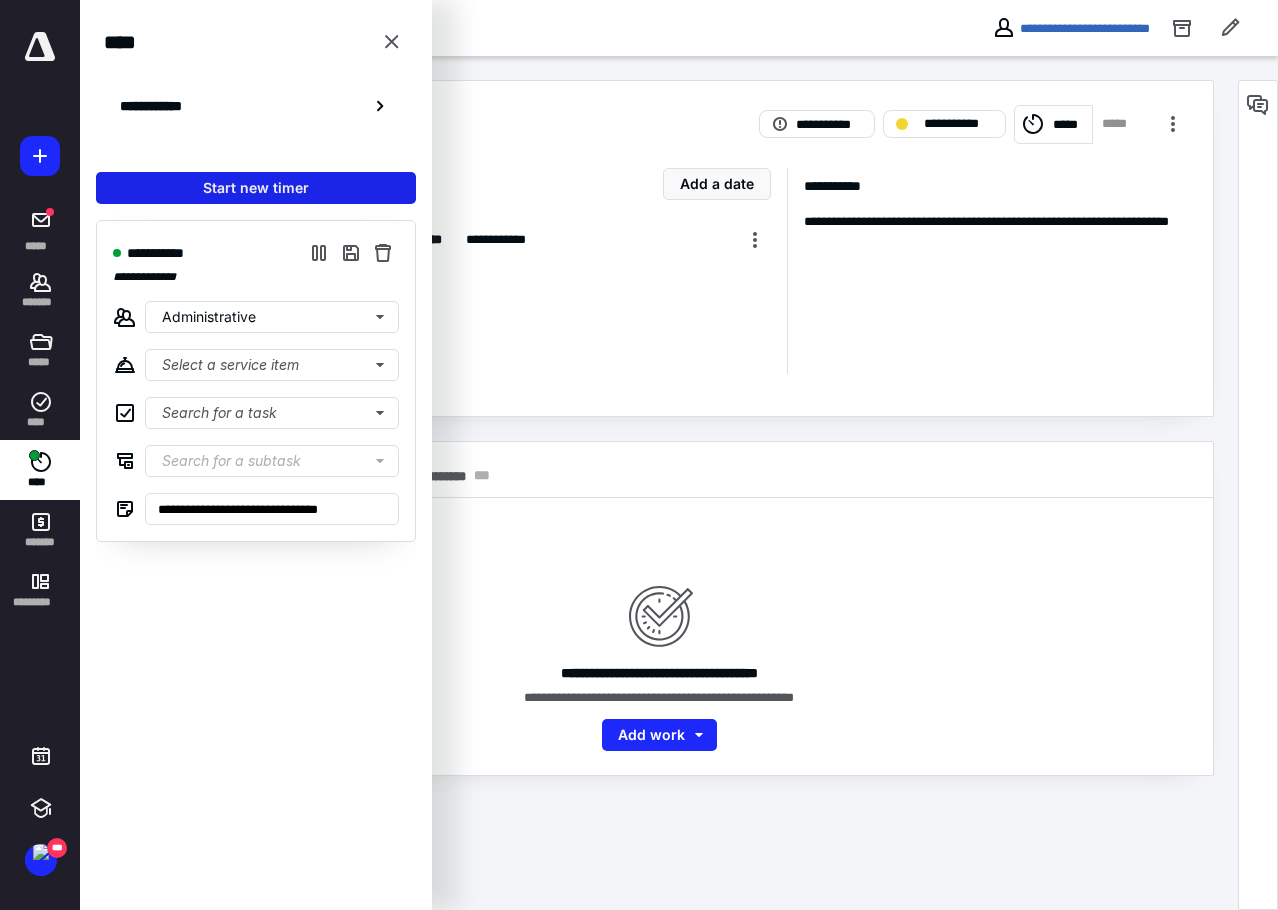 click on "Start new timer" at bounding box center (256, 188) 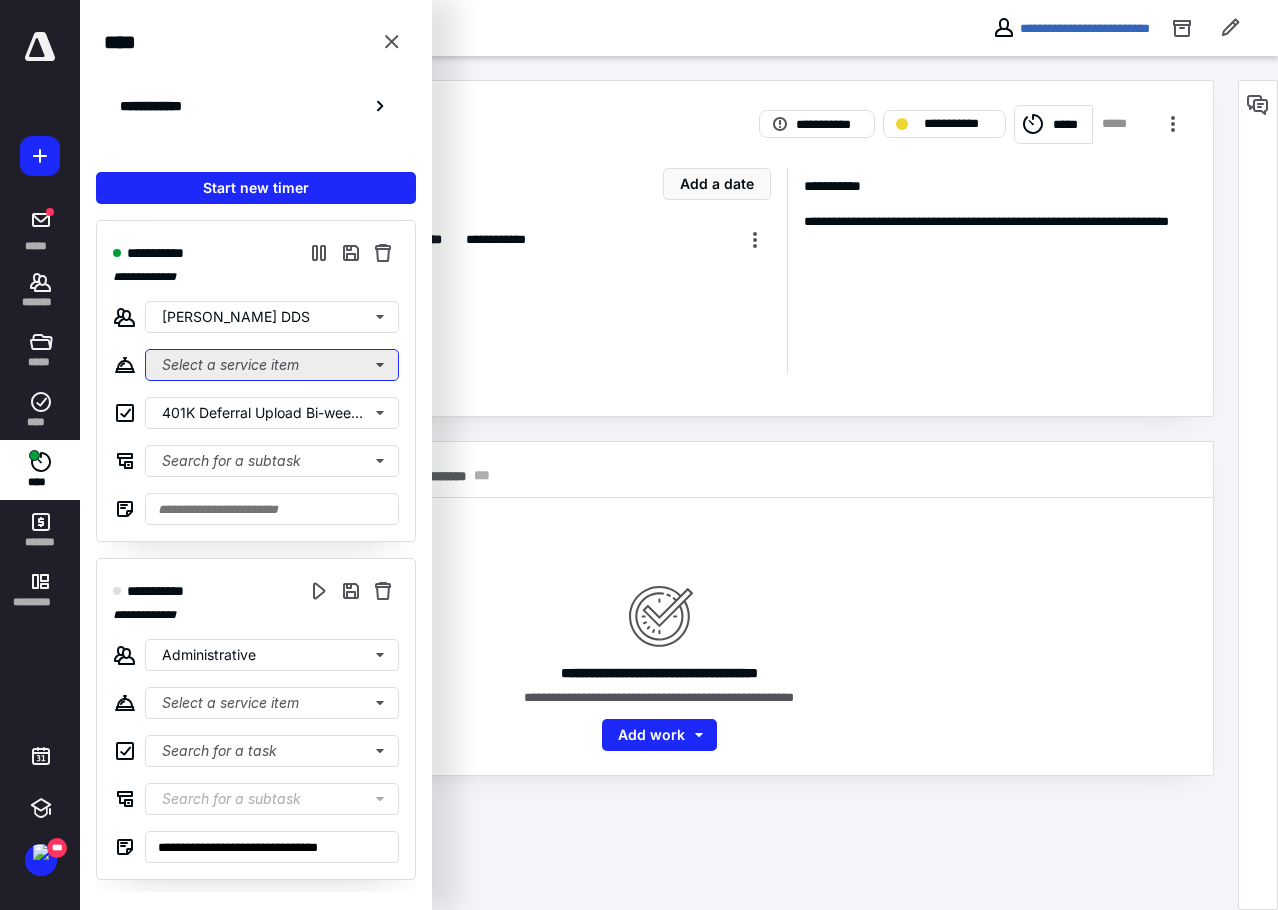 click on "Select a service item" at bounding box center (272, 365) 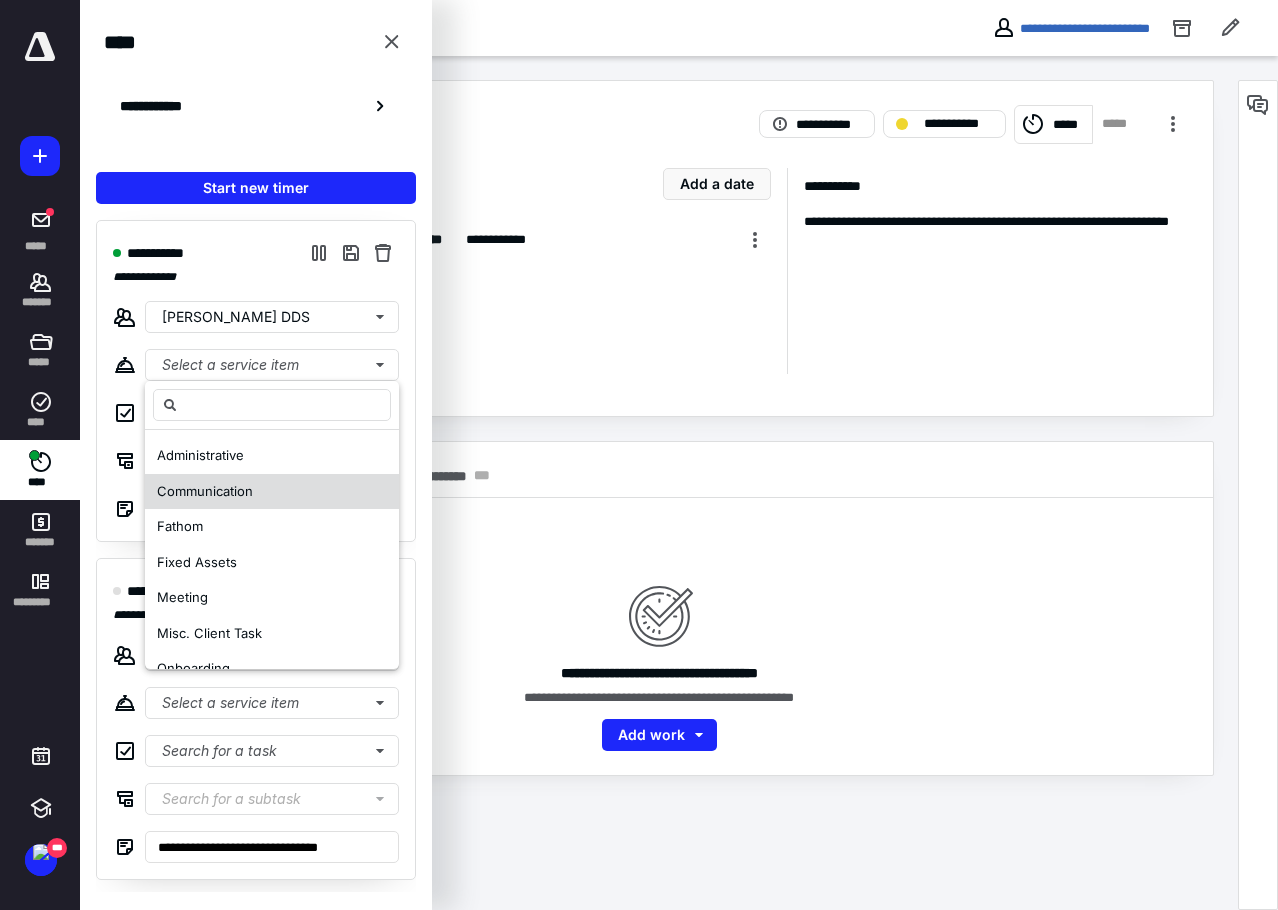 click on "Communication" at bounding box center (205, 491) 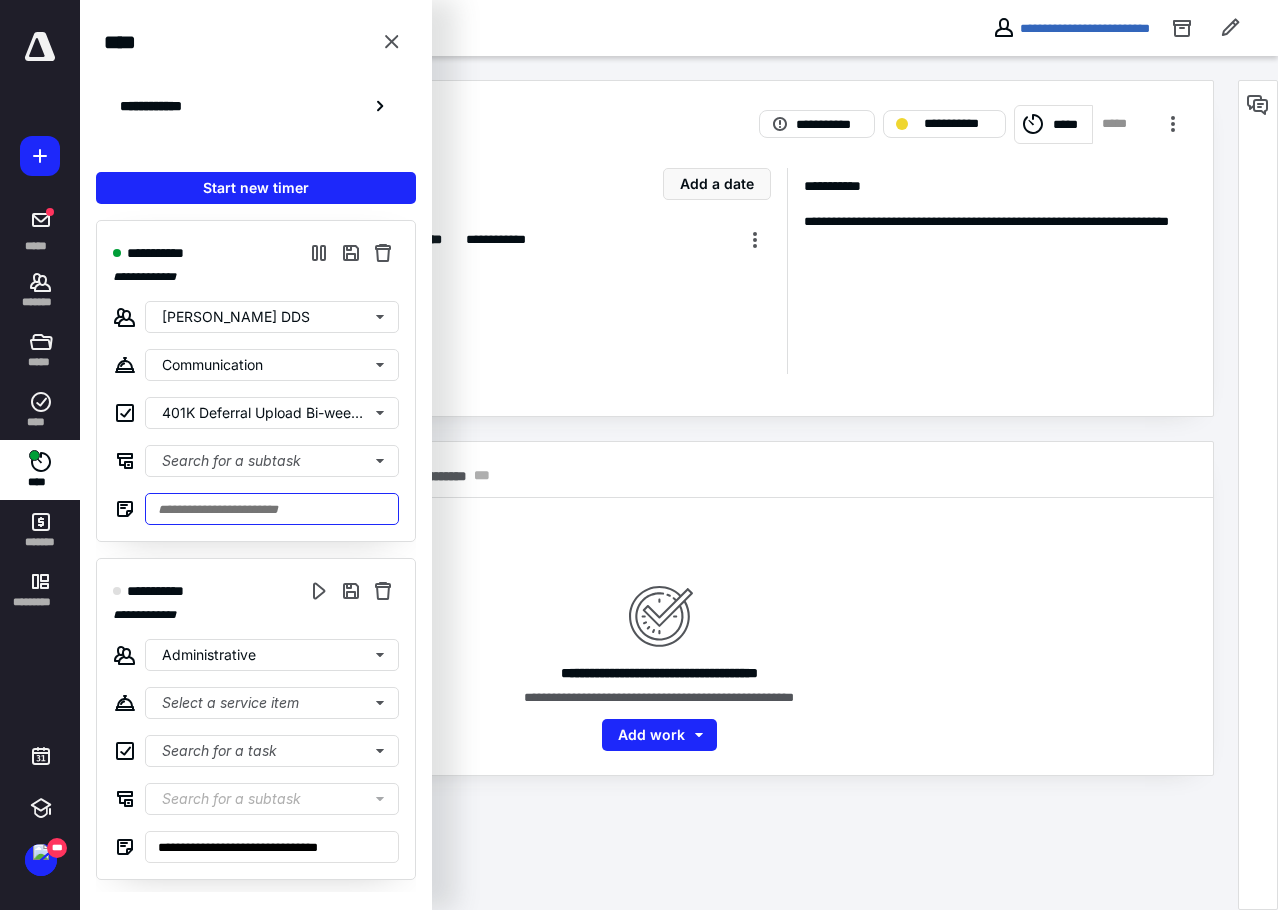 click at bounding box center (272, 509) 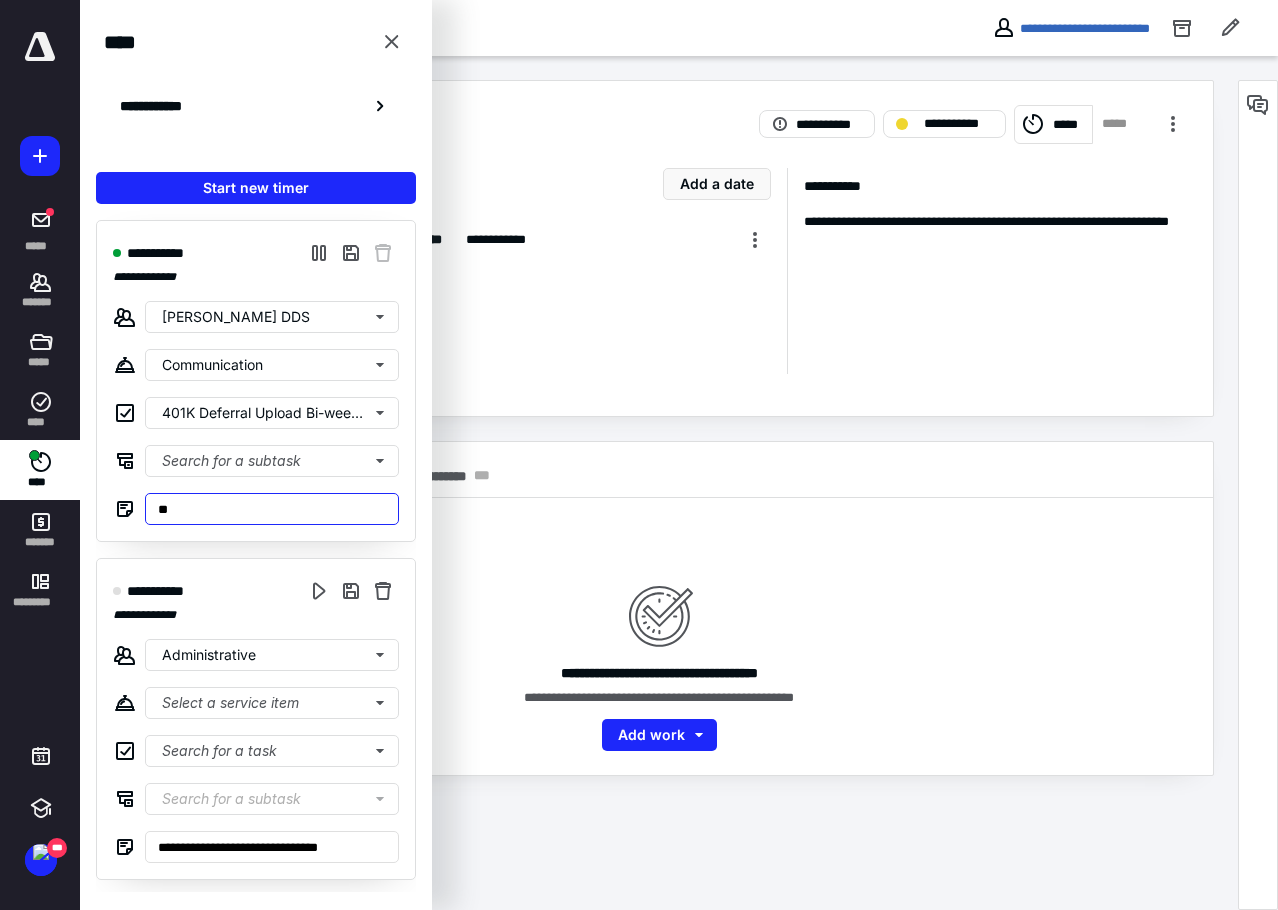 type on "*" 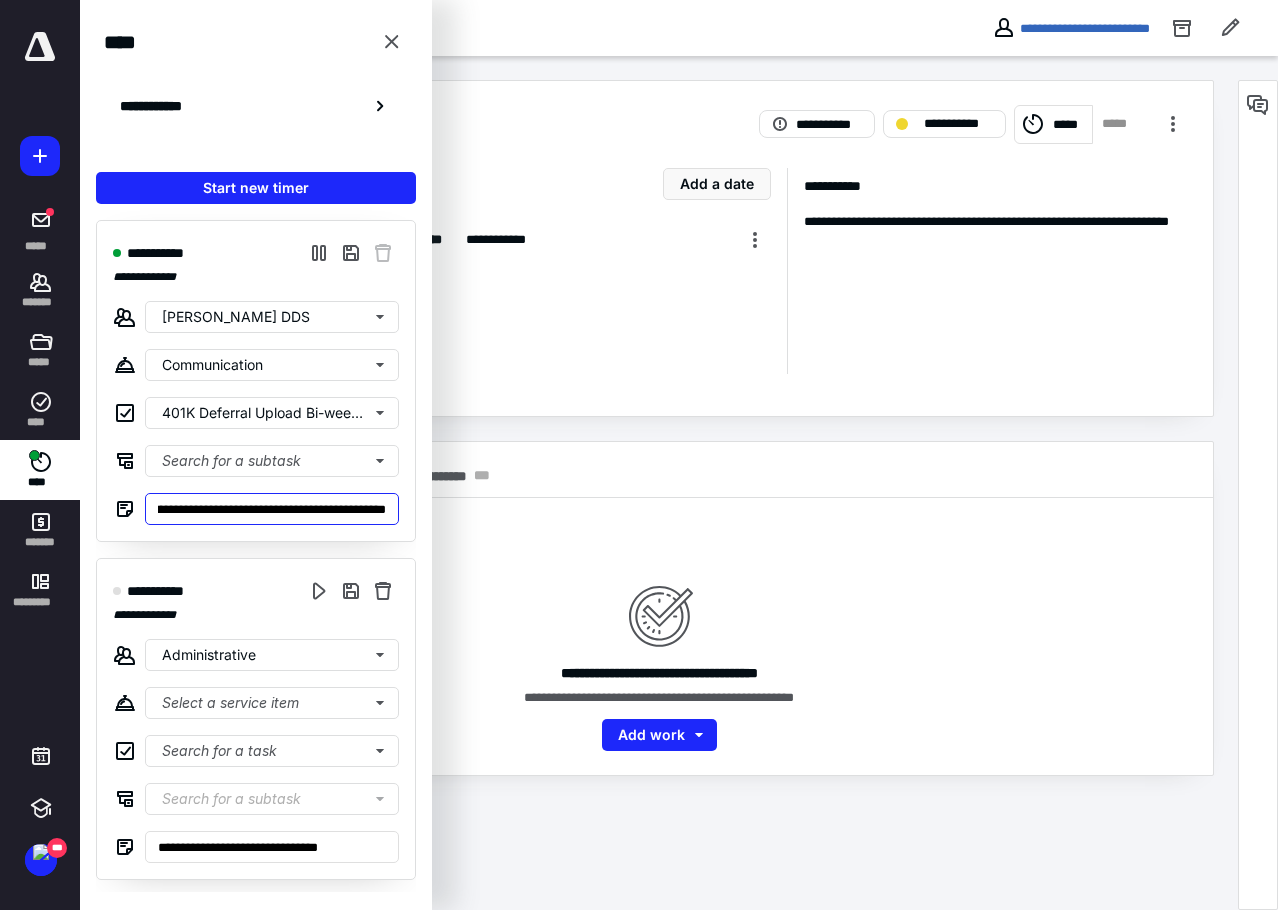 scroll, scrollTop: 0, scrollLeft: 116, axis: horizontal 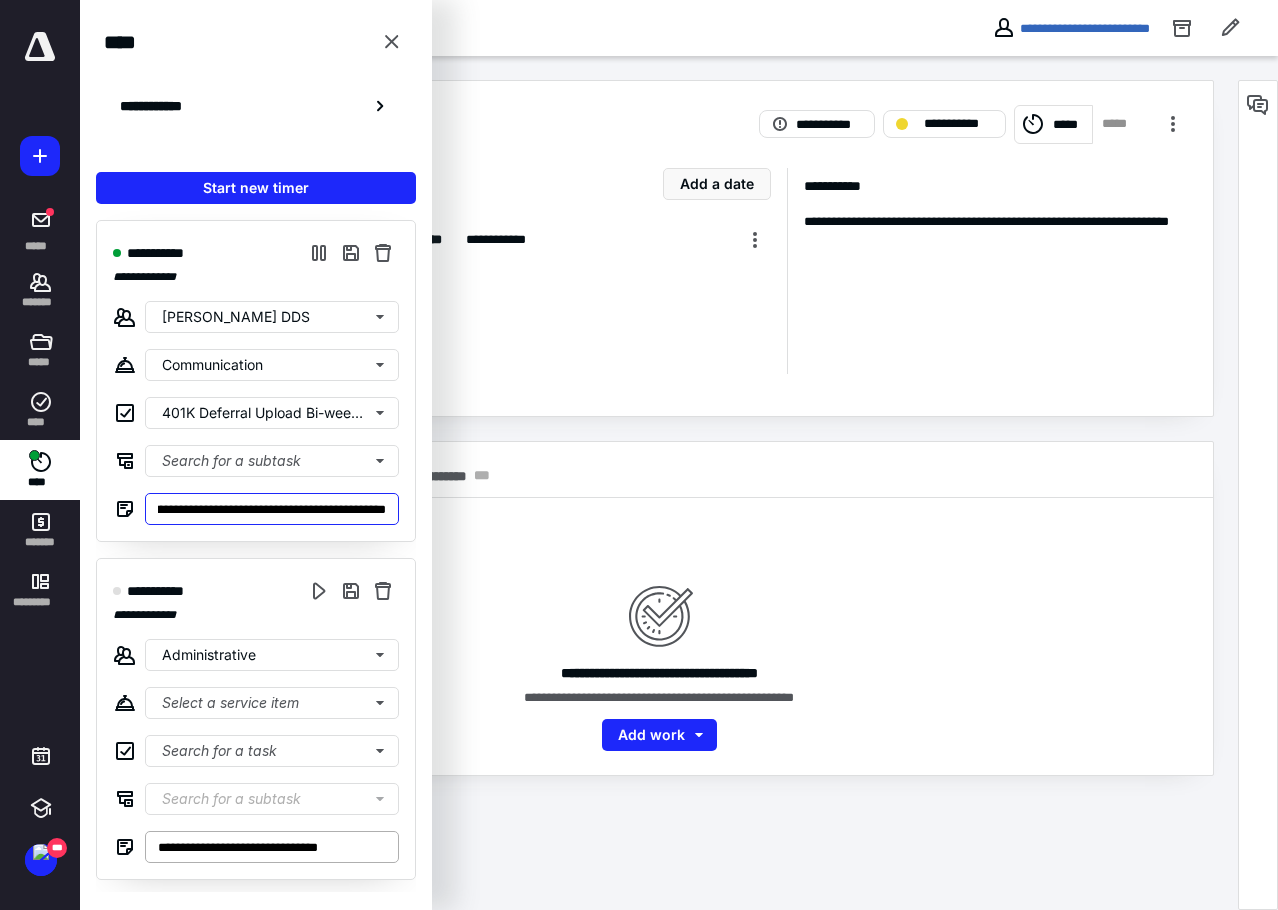 type on "**********" 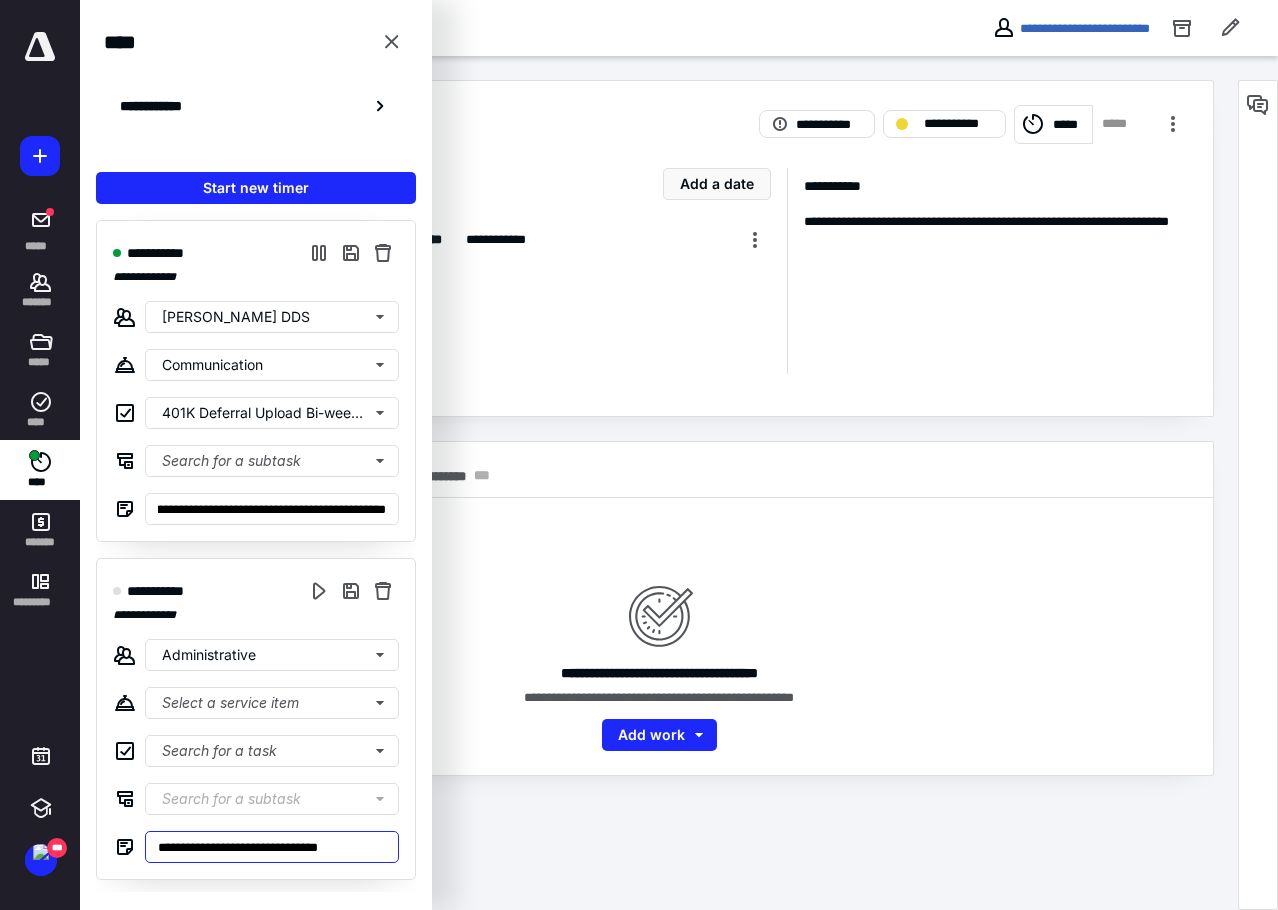click on "**********" at bounding box center [272, 847] 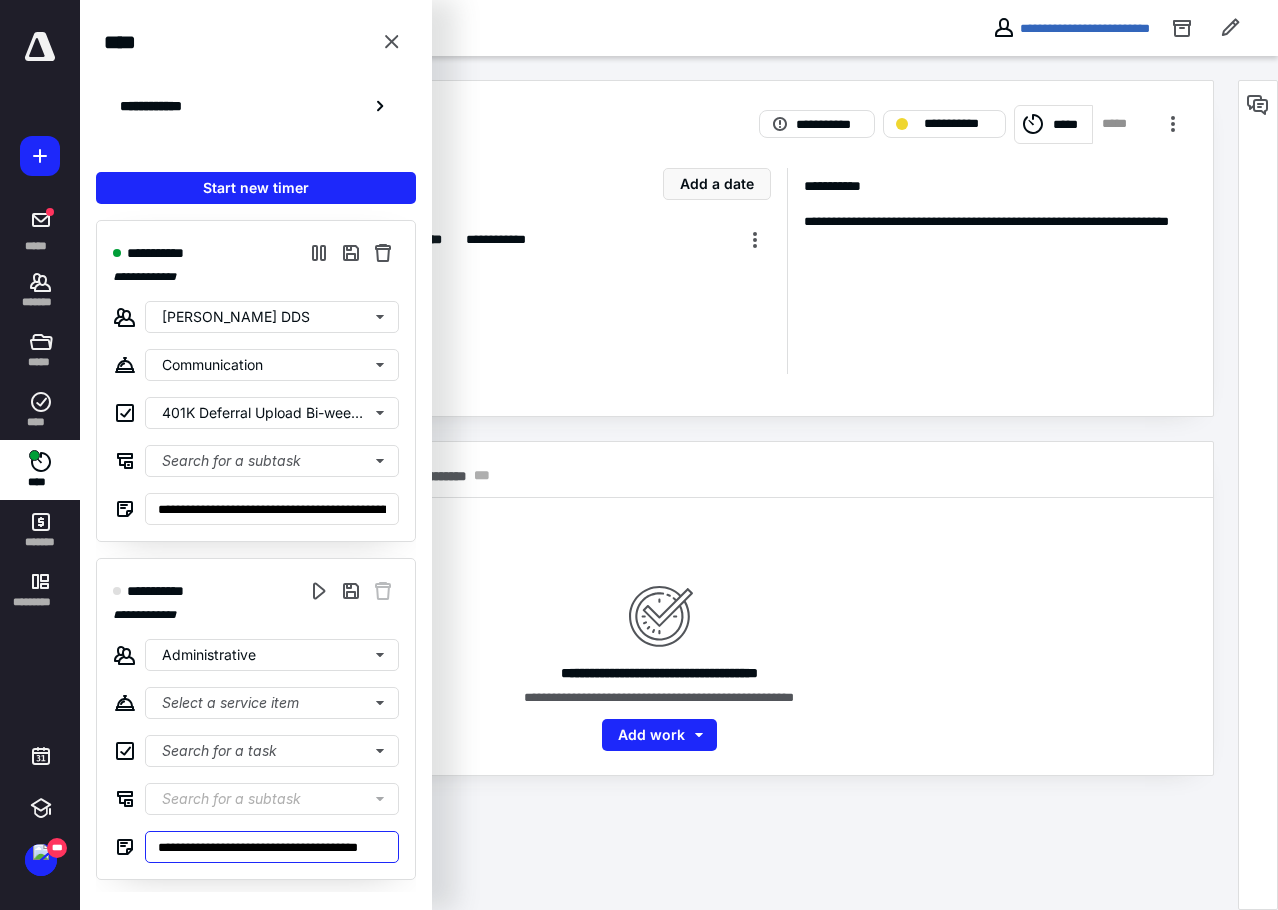 scroll, scrollTop: 0, scrollLeft: 5, axis: horizontal 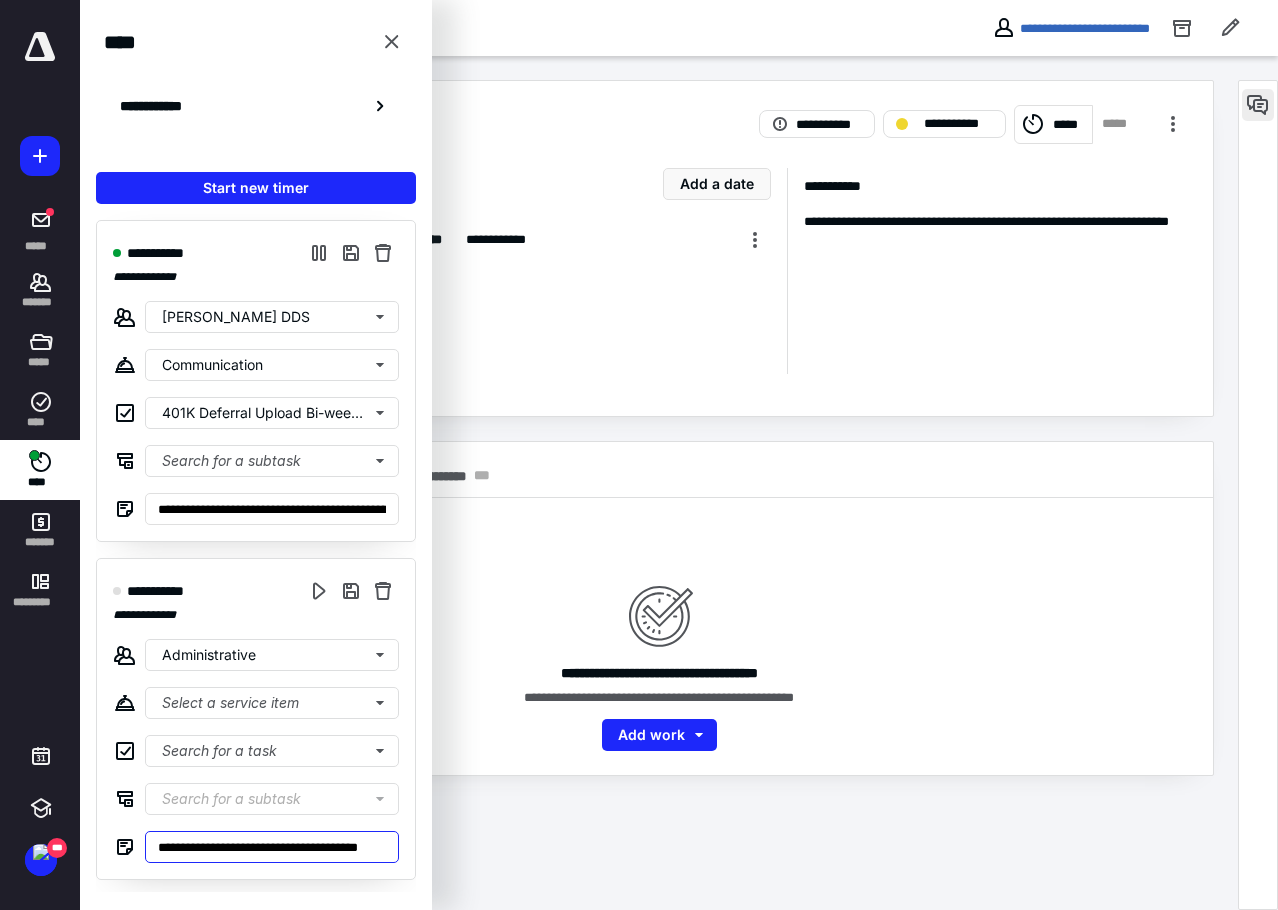 type on "**********" 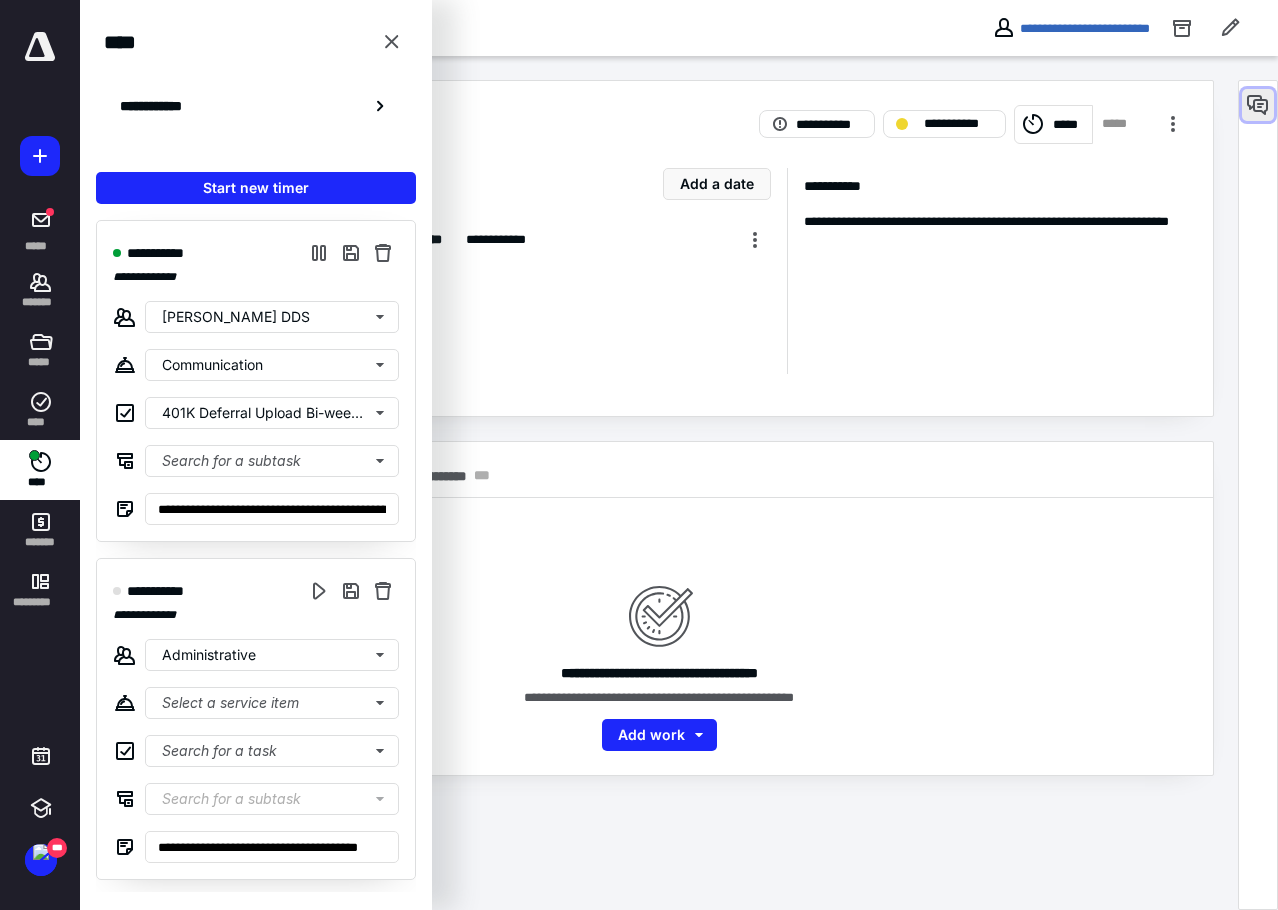 click at bounding box center [1258, 105] 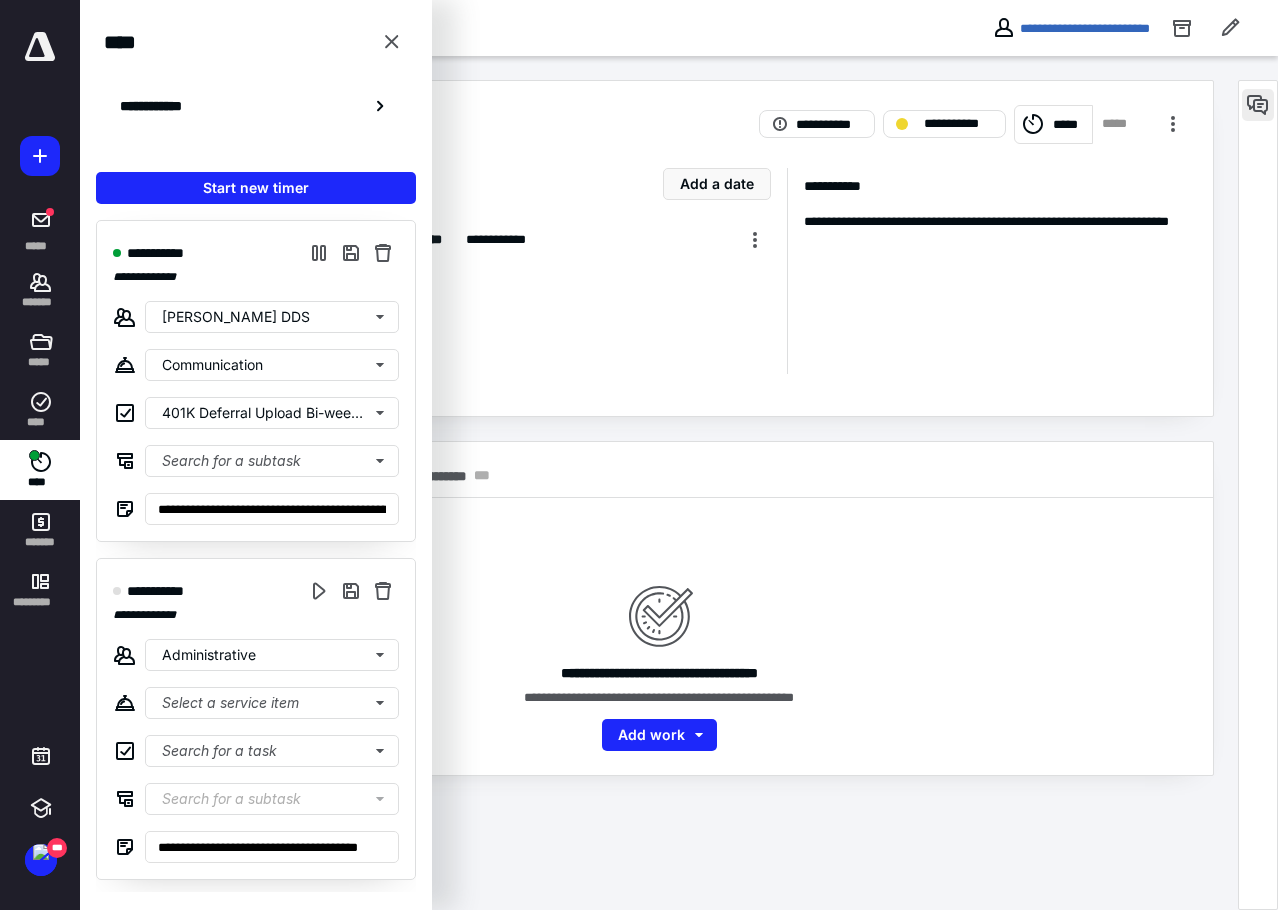 scroll, scrollTop: 0, scrollLeft: 0, axis: both 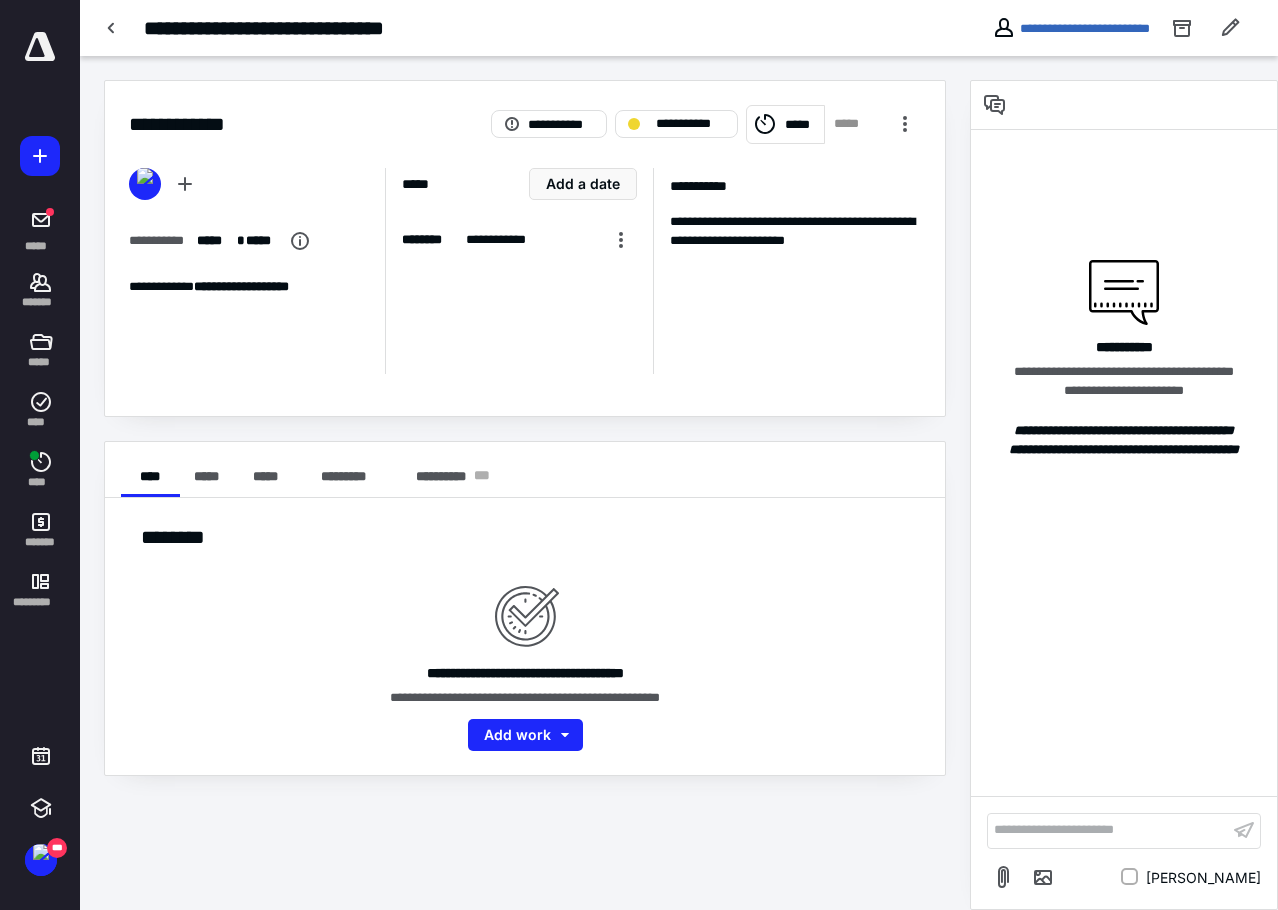 click on "**********" at bounding box center (1108, 830) 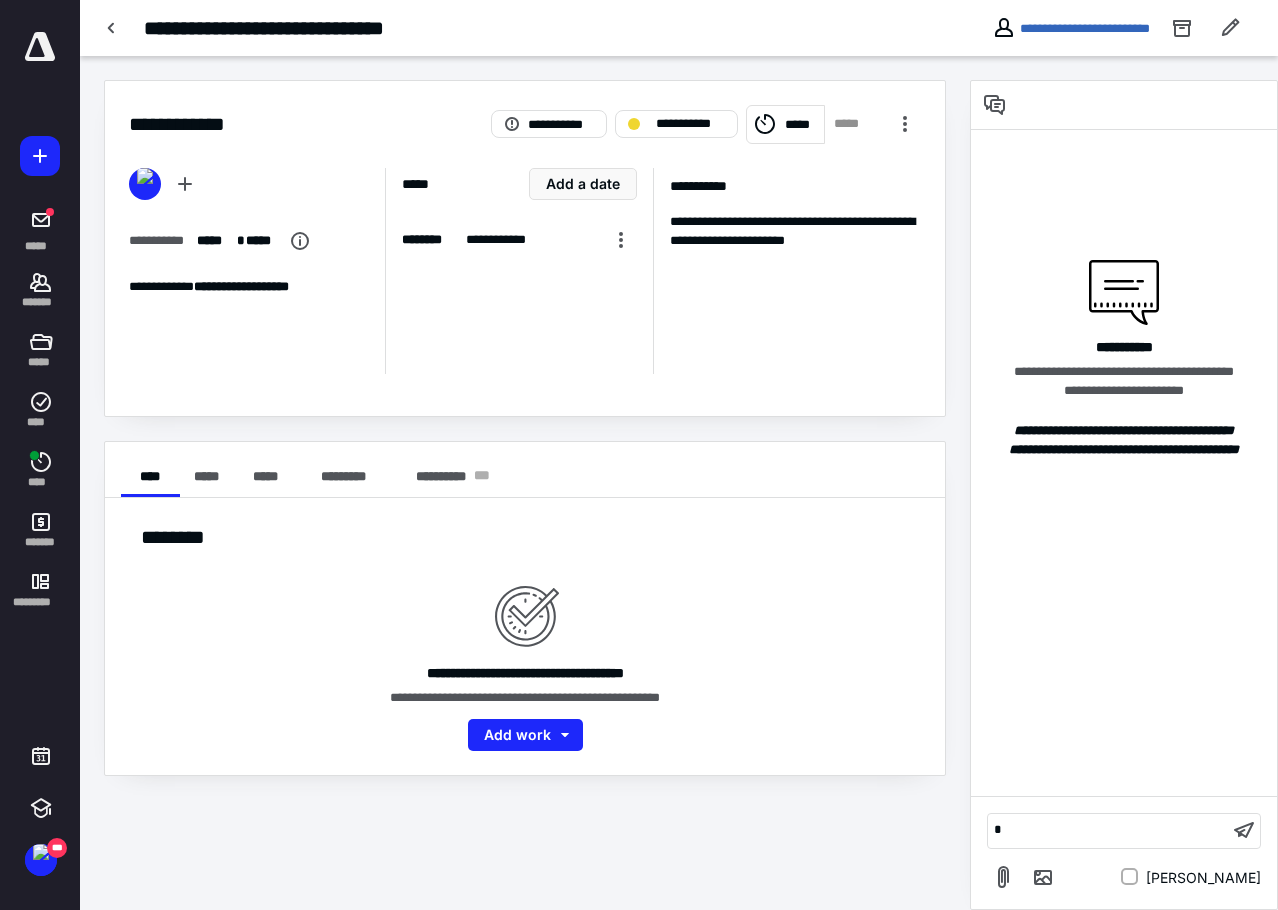 type 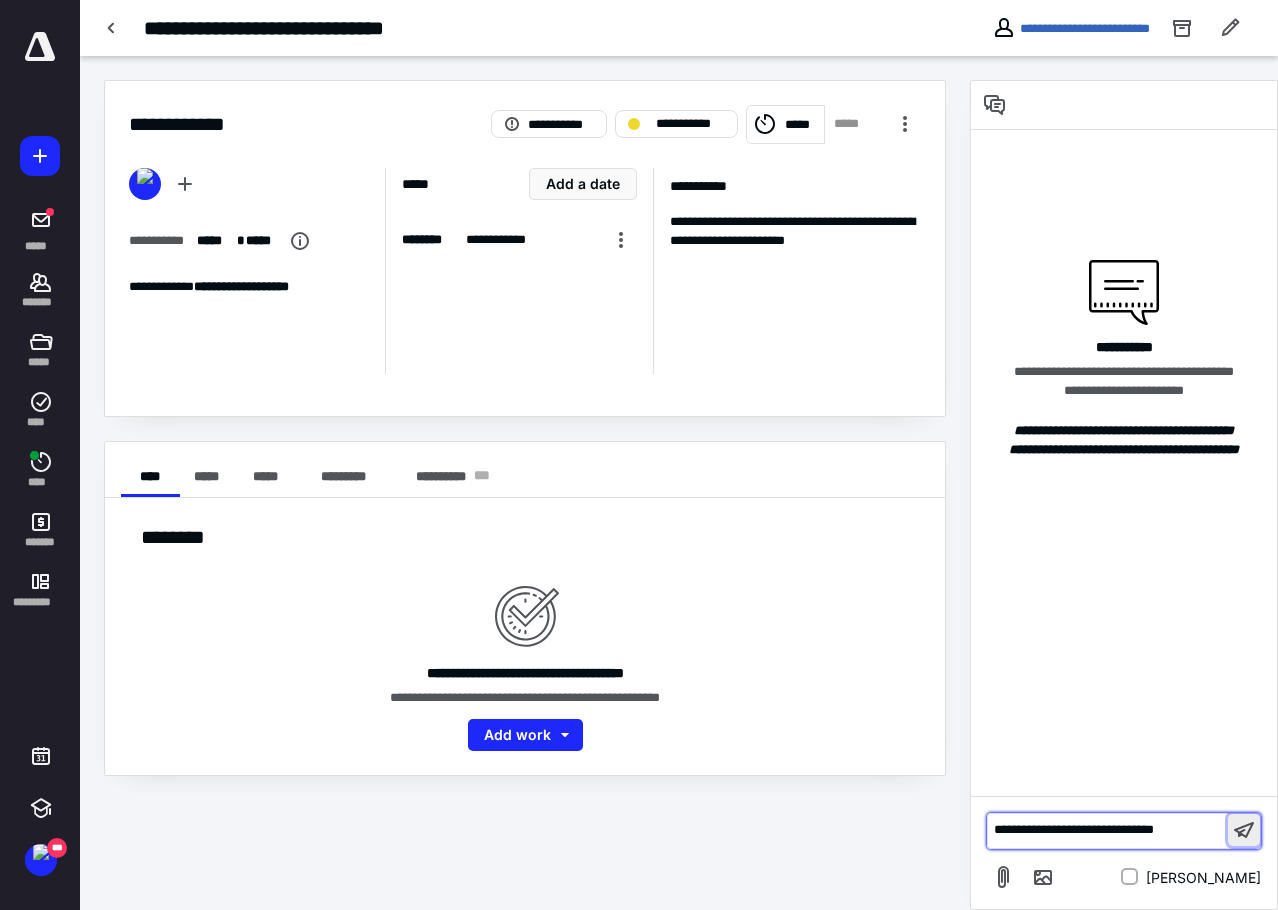 click at bounding box center (1244, 830) 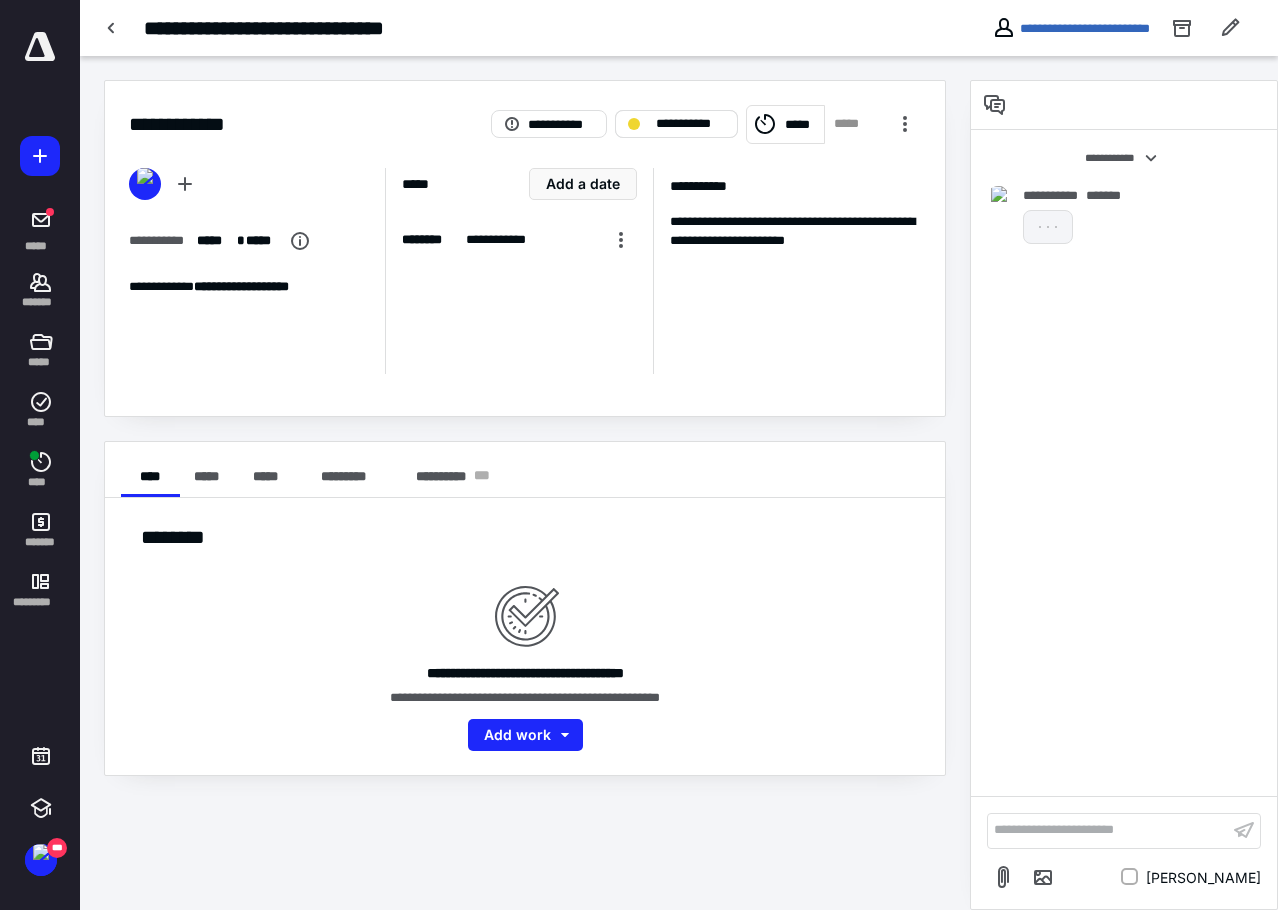click on "**********" at bounding box center [690, 124] 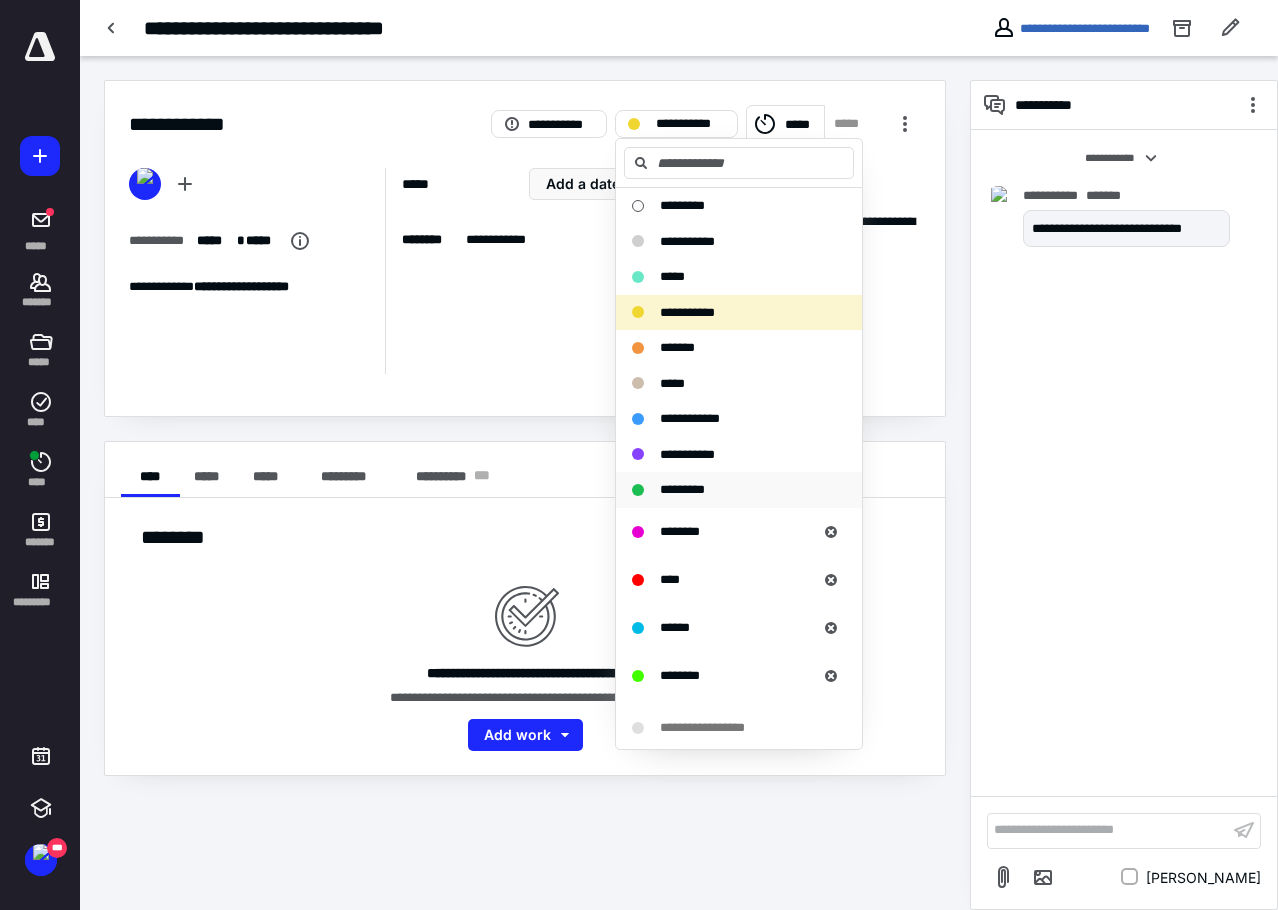 click on "*********" at bounding box center [682, 489] 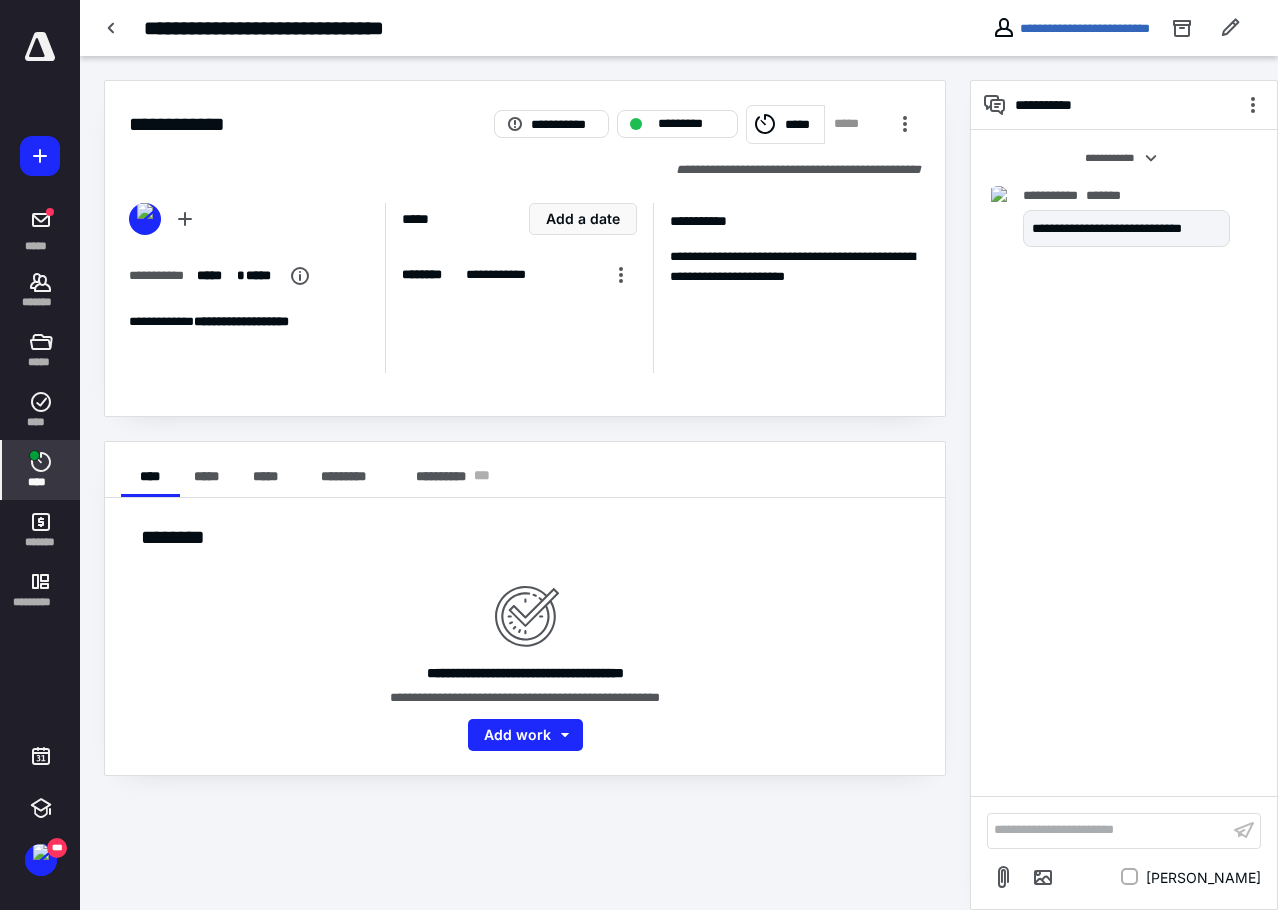 click on "****" at bounding box center [41, 470] 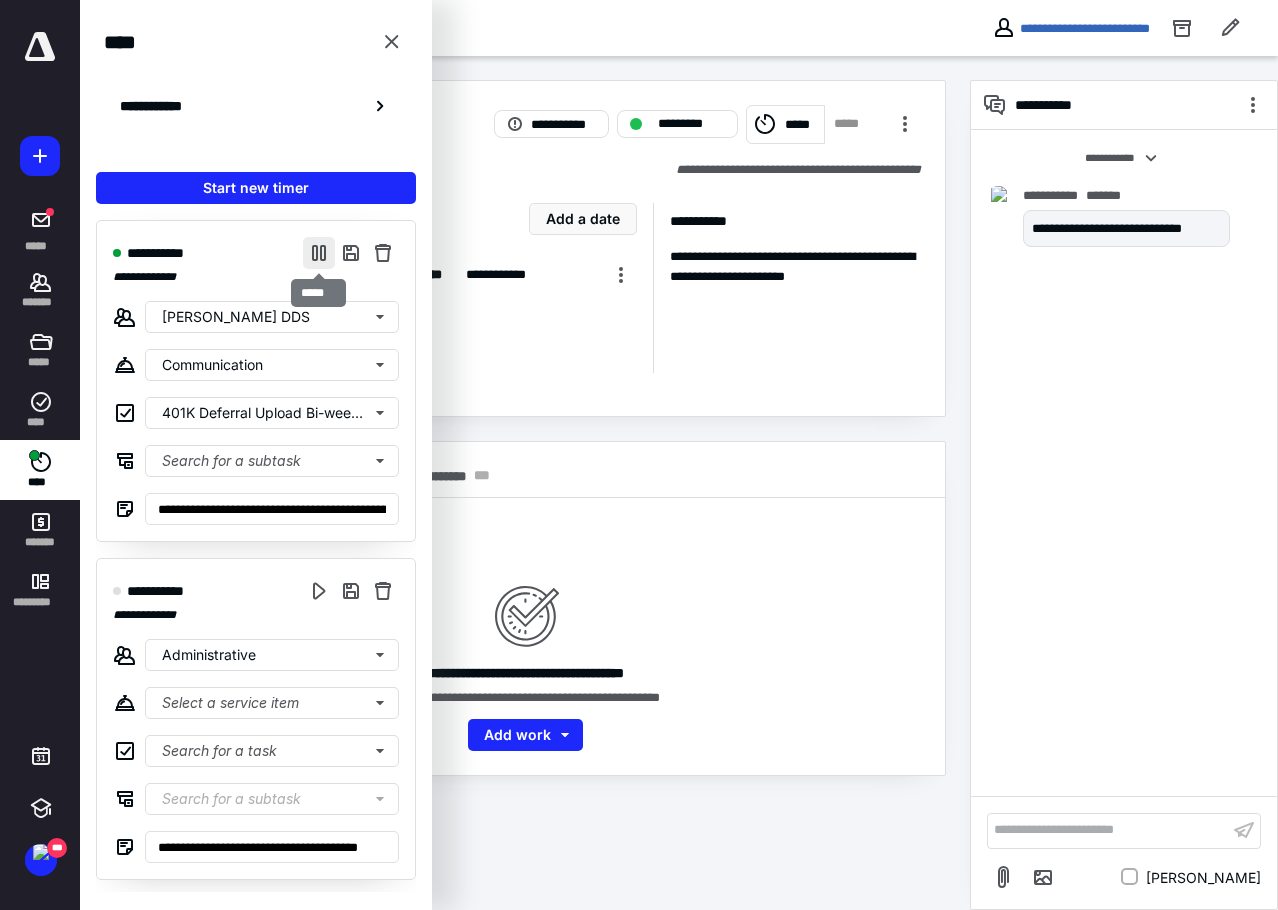 click at bounding box center (319, 253) 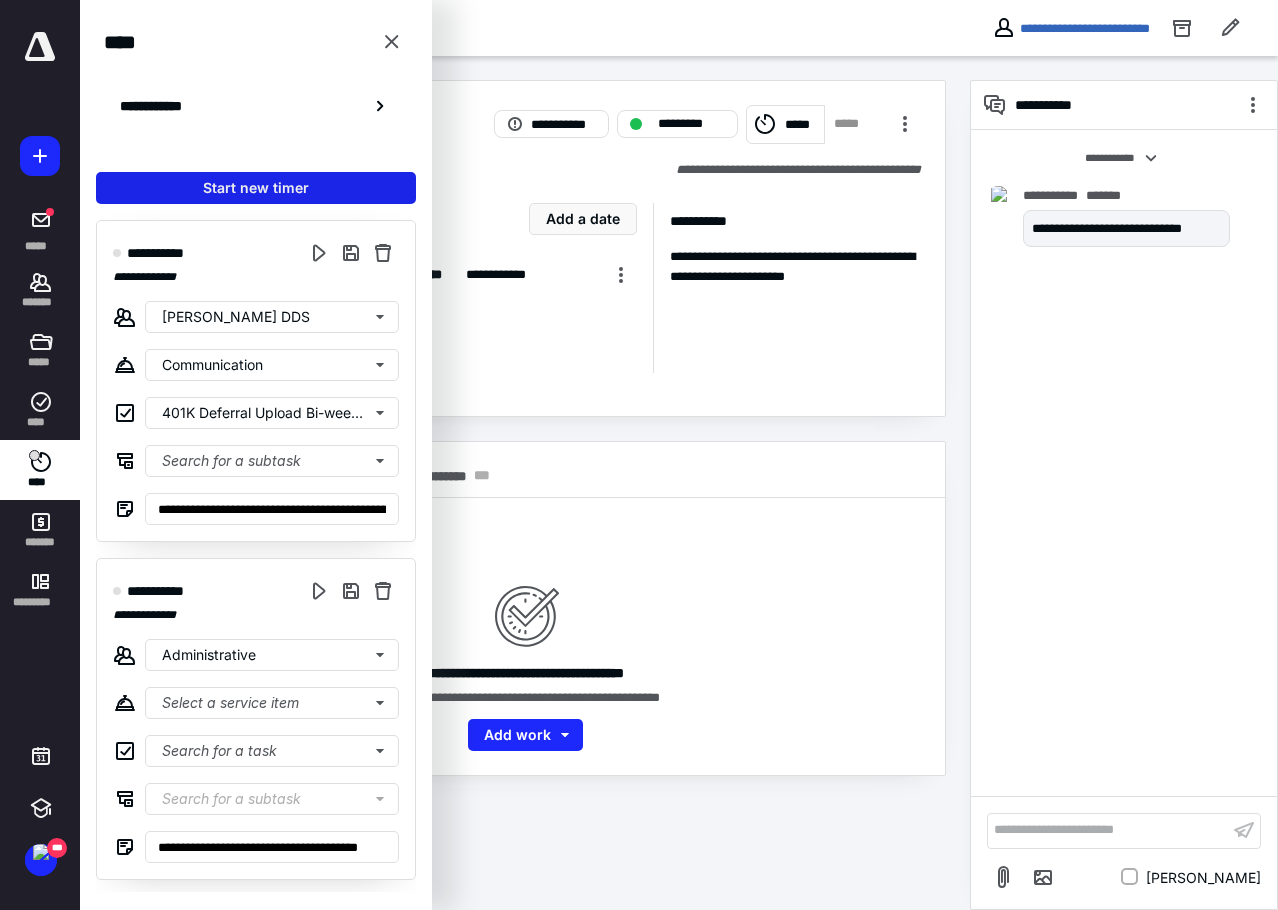 click on "Start new timer" at bounding box center (256, 188) 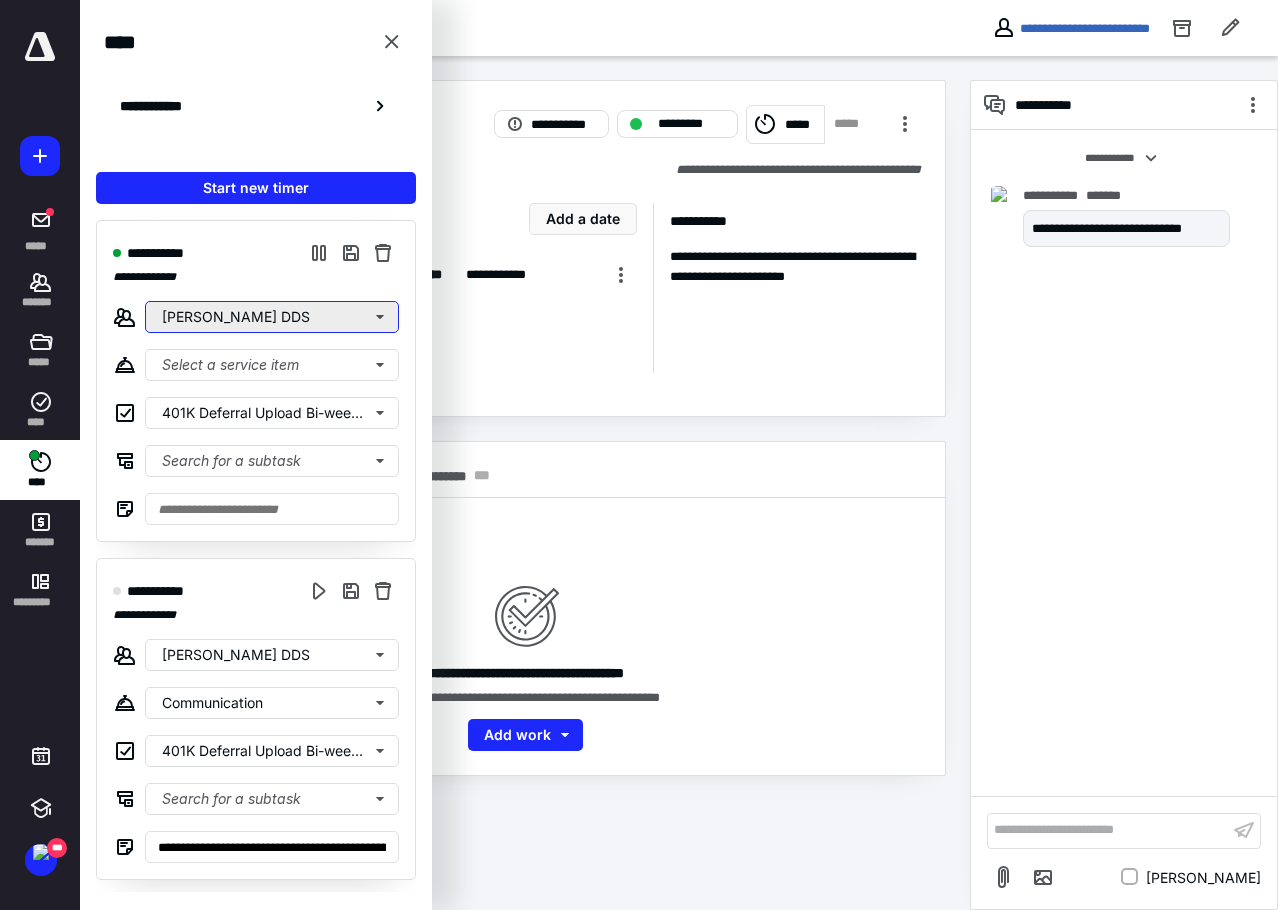 click on "[PERSON_NAME] DDS" at bounding box center [272, 317] 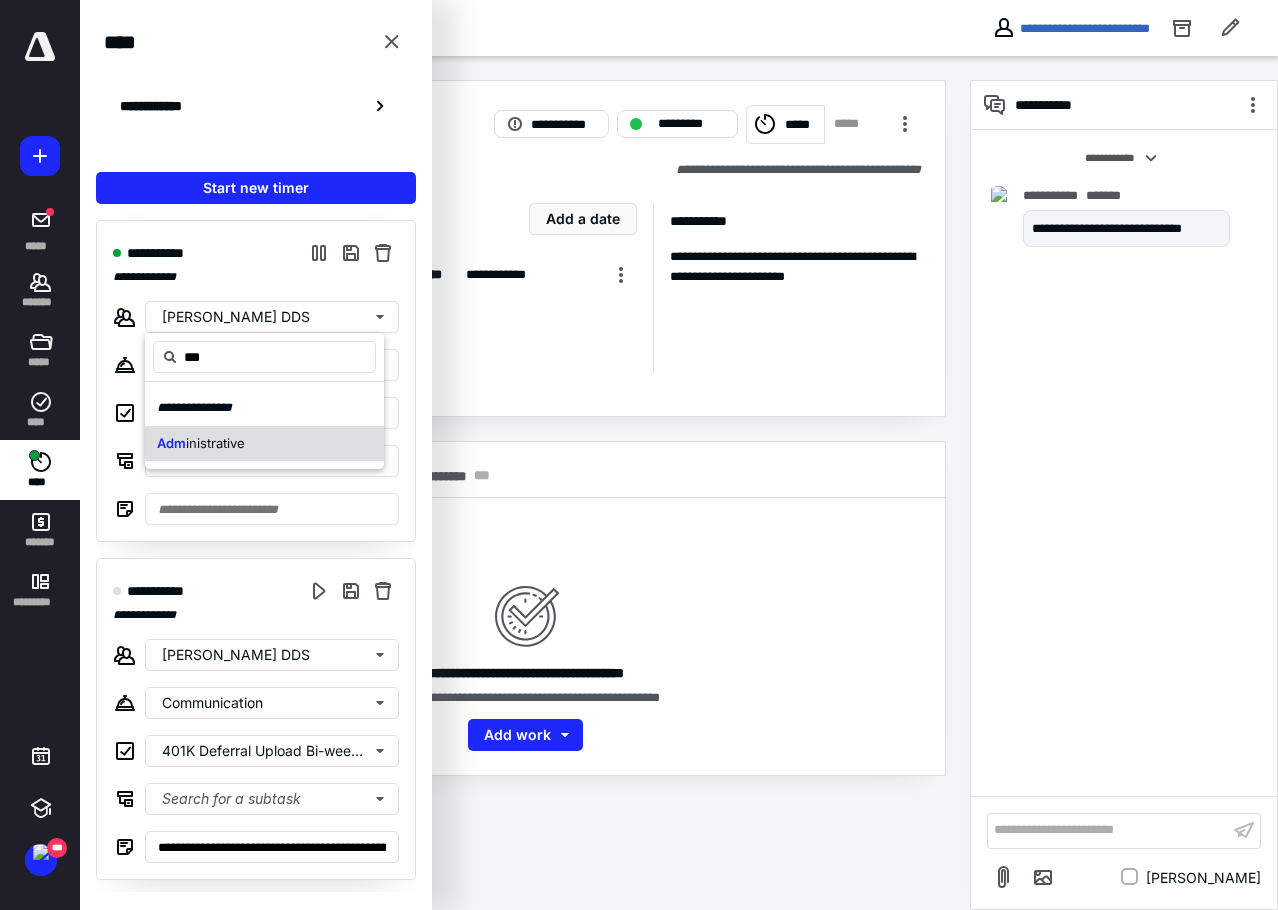 drag, startPoint x: 210, startPoint y: 445, endPoint x: 224, endPoint y: 494, distance: 50.96077 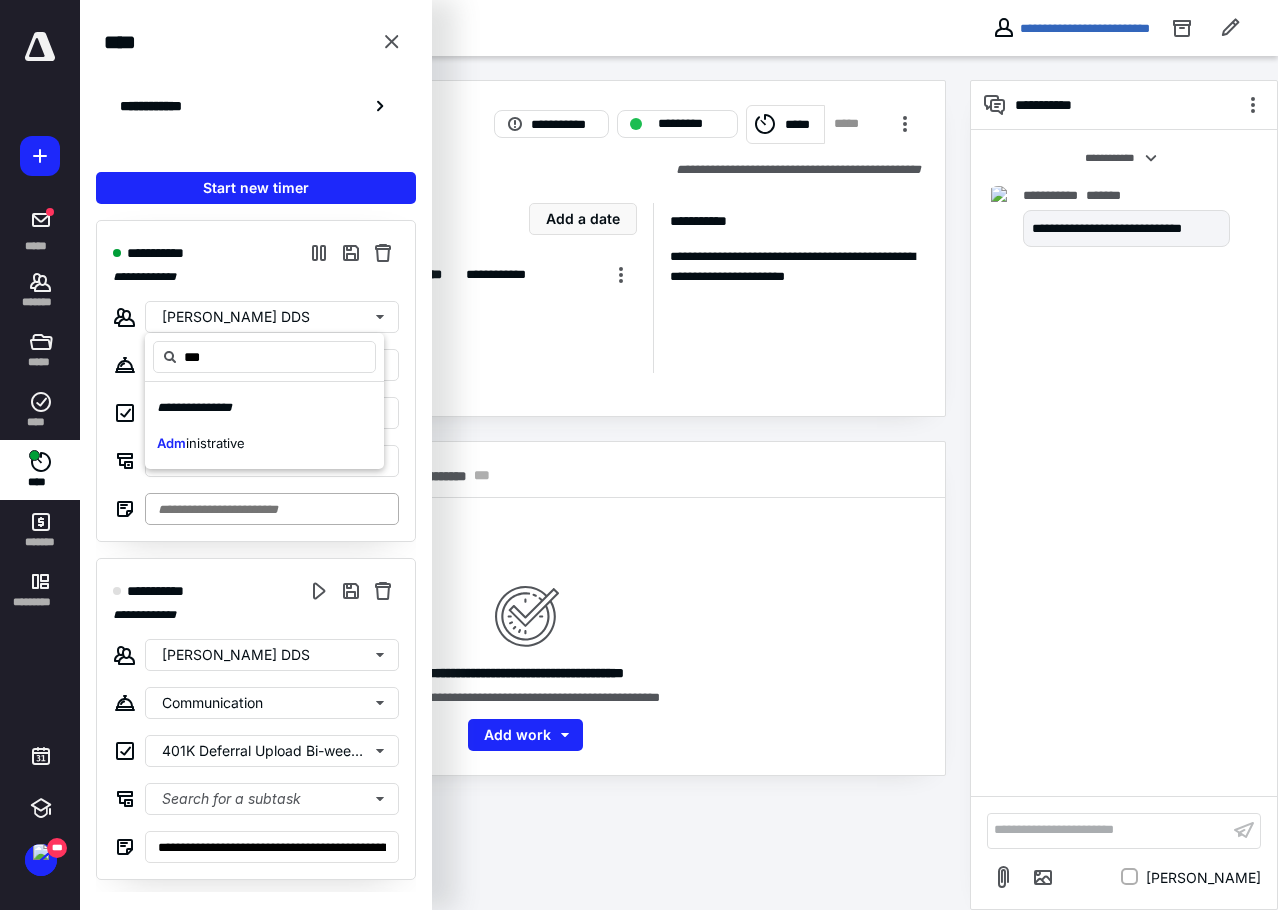 click on "inistrative" at bounding box center (215, 443) 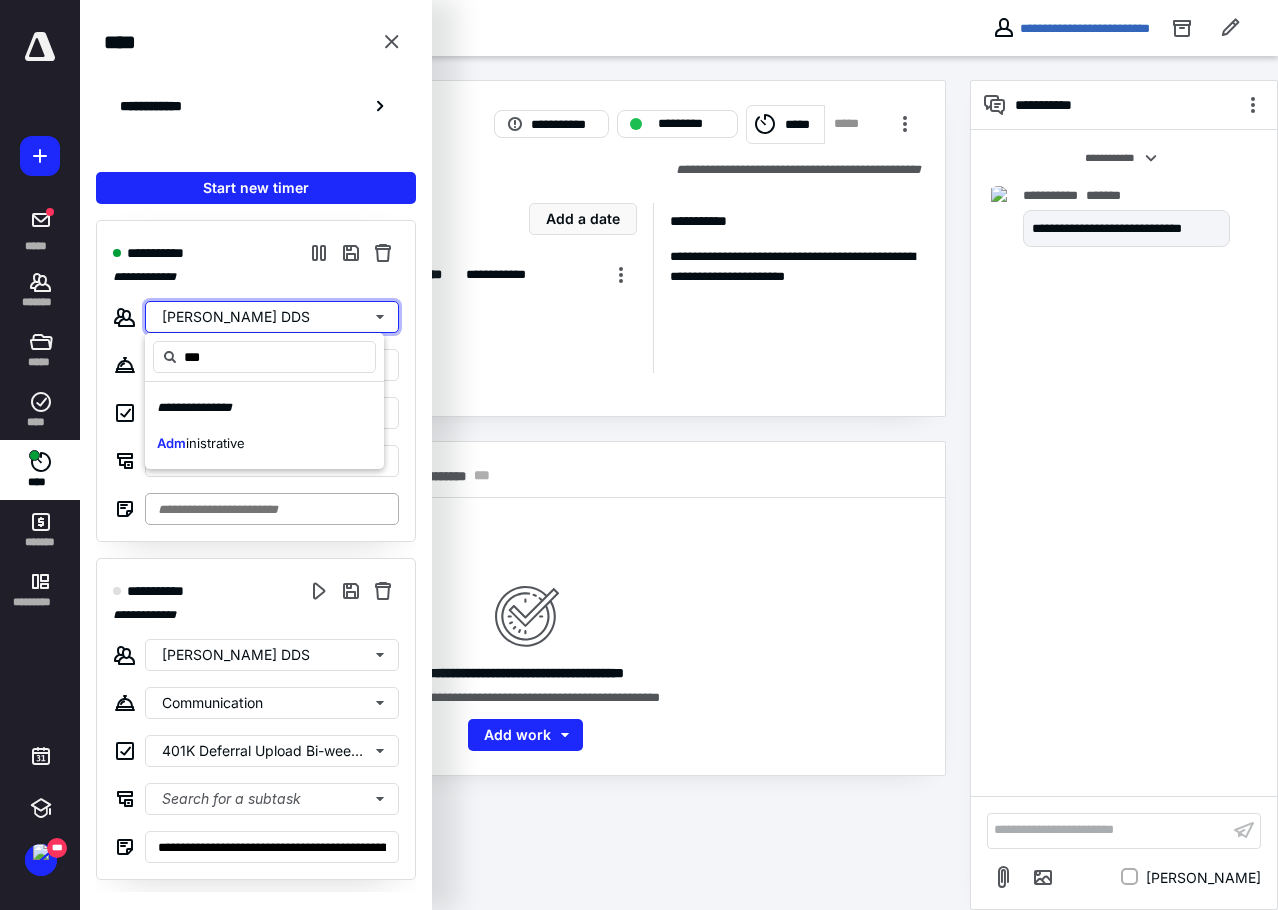type 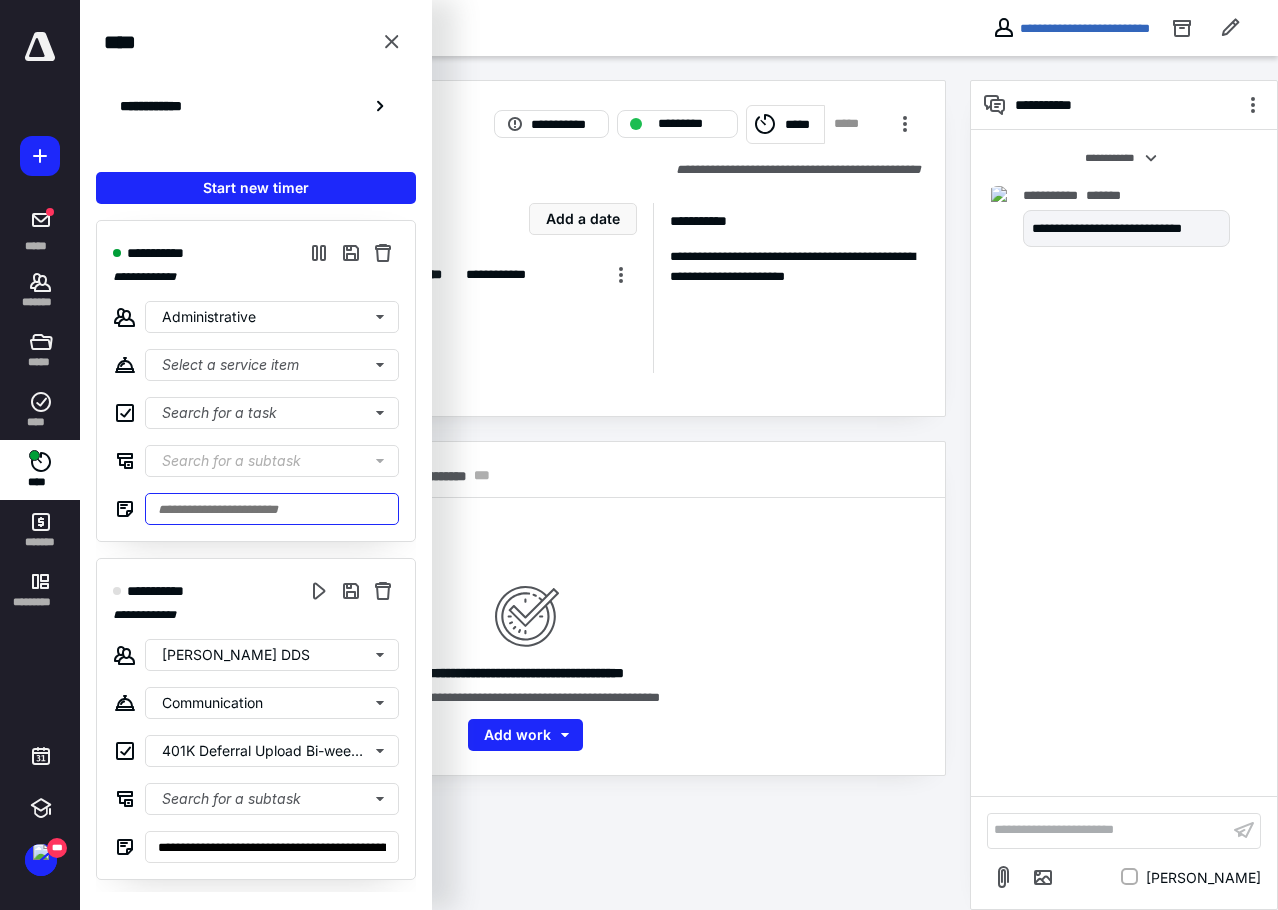 click at bounding box center [272, 509] 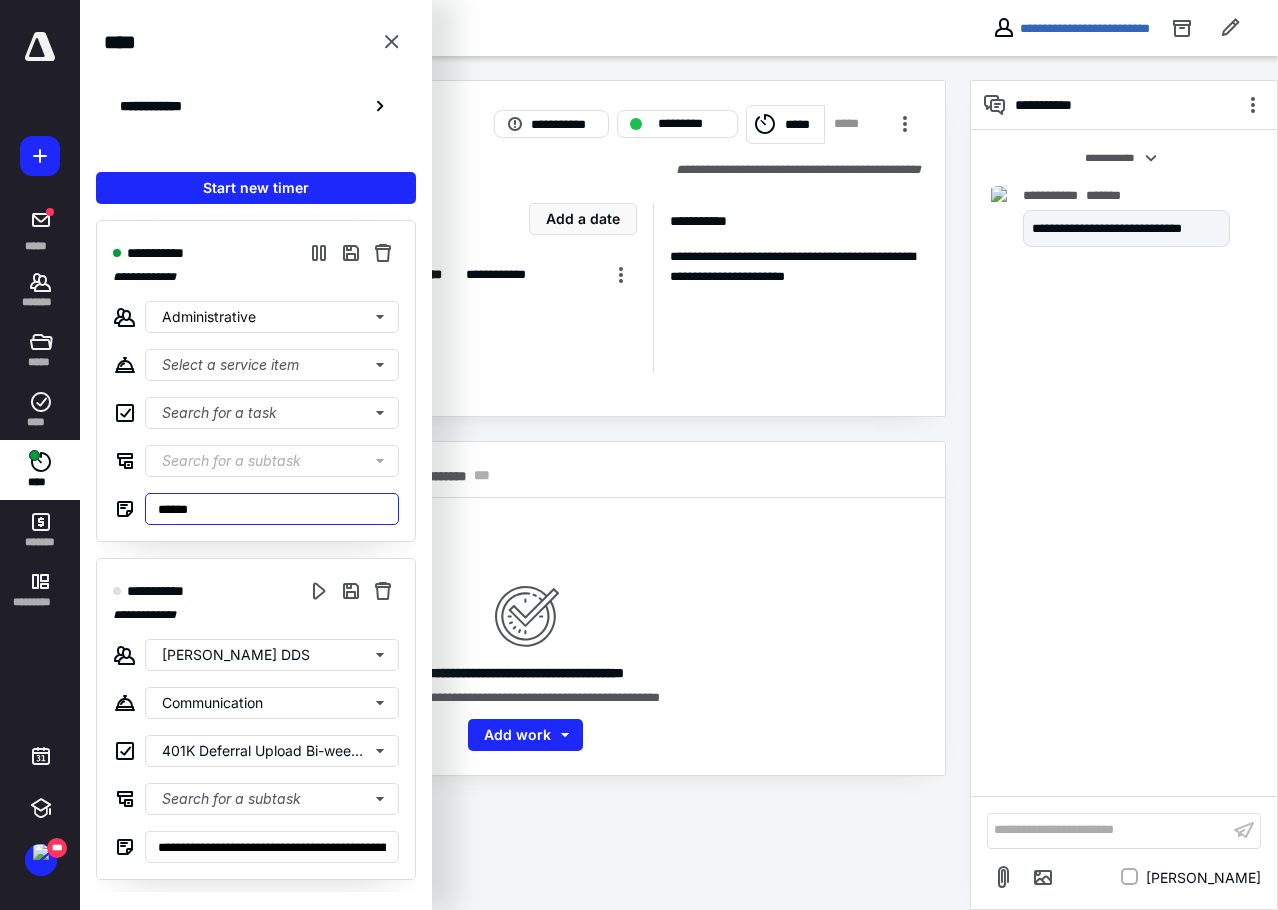type on "******" 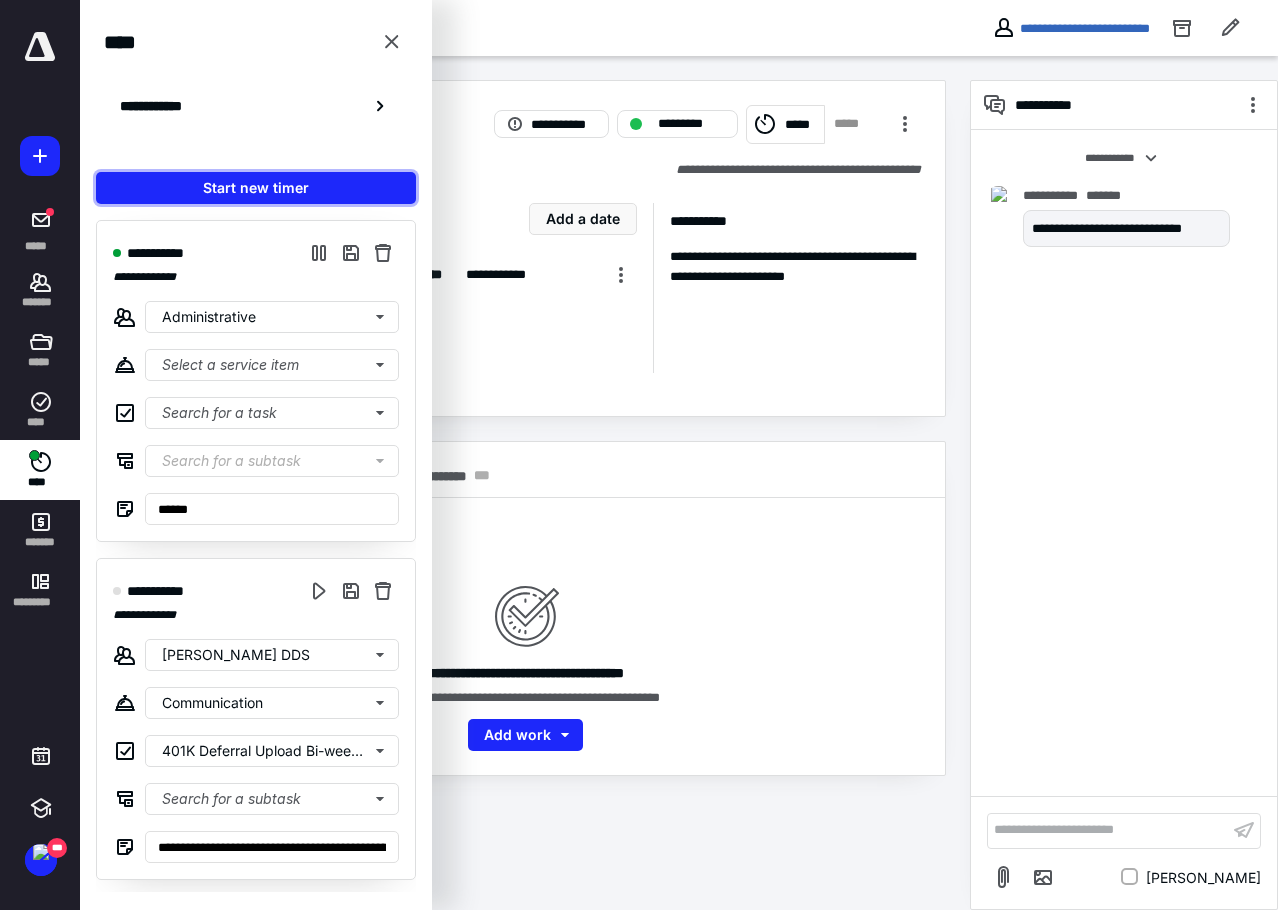 drag, startPoint x: 246, startPoint y: 188, endPoint x: 246, endPoint y: 211, distance: 23 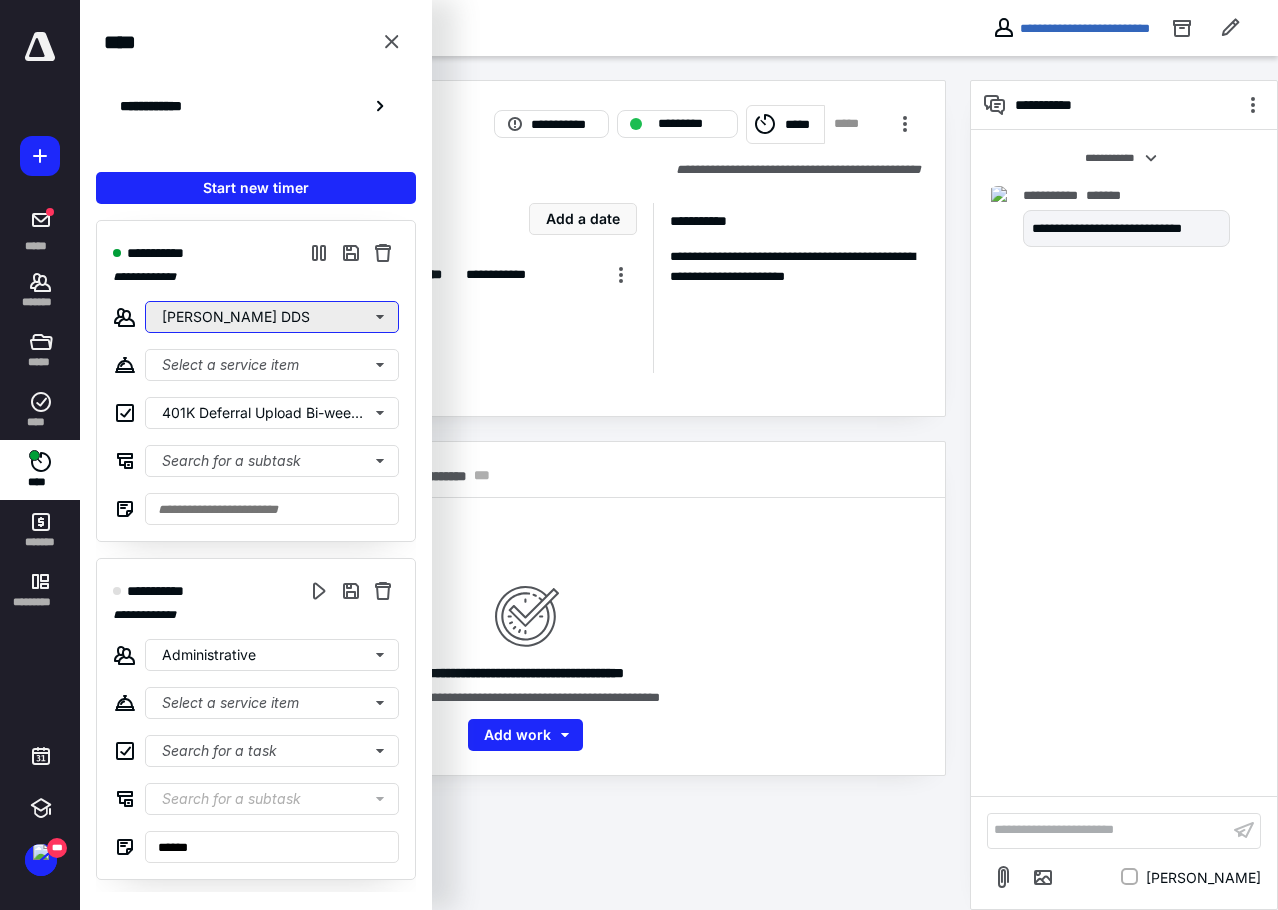 click on "[PERSON_NAME] DDS" at bounding box center (272, 317) 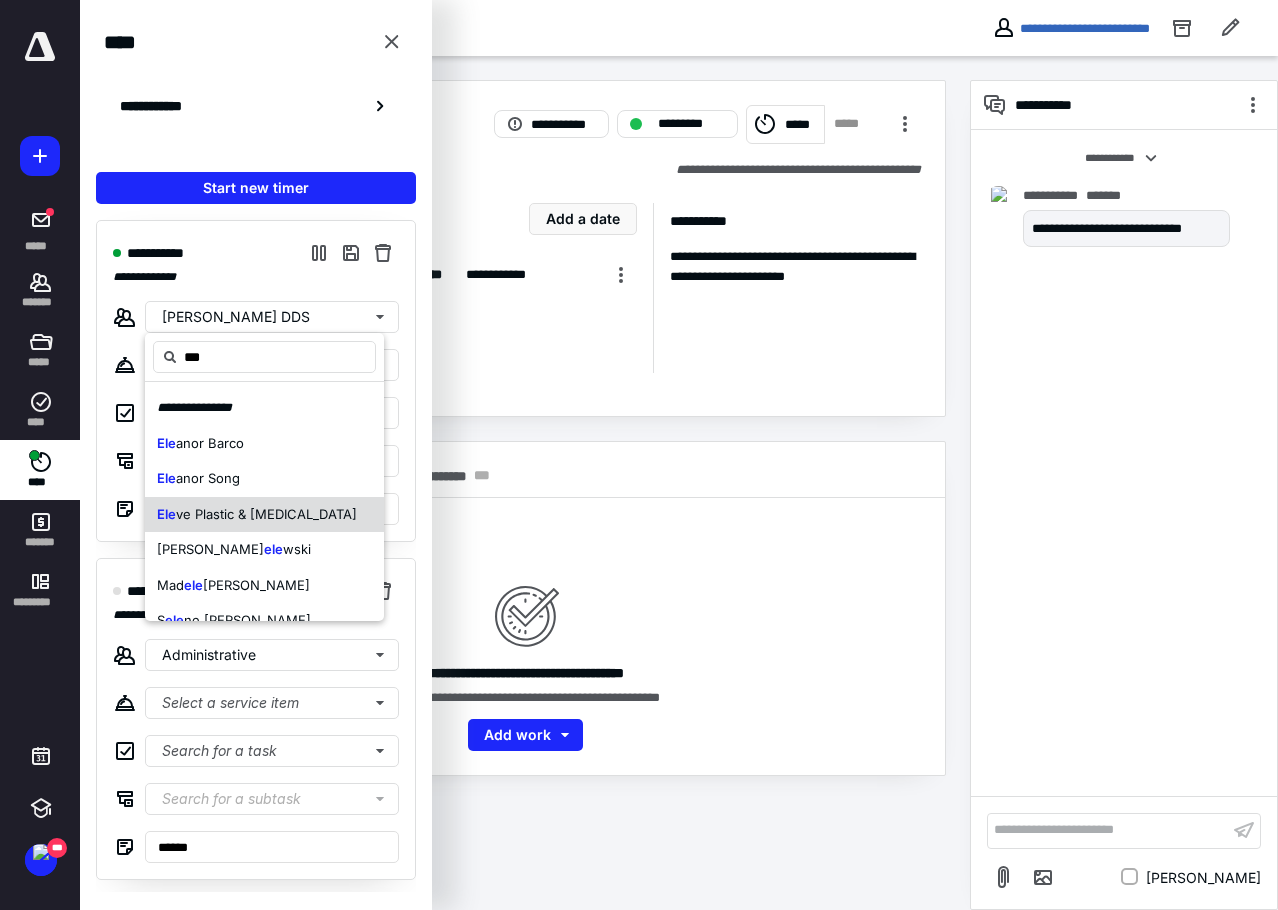 click on "Ele ve Plastic & [MEDICAL_DATA]" at bounding box center (264, 515) 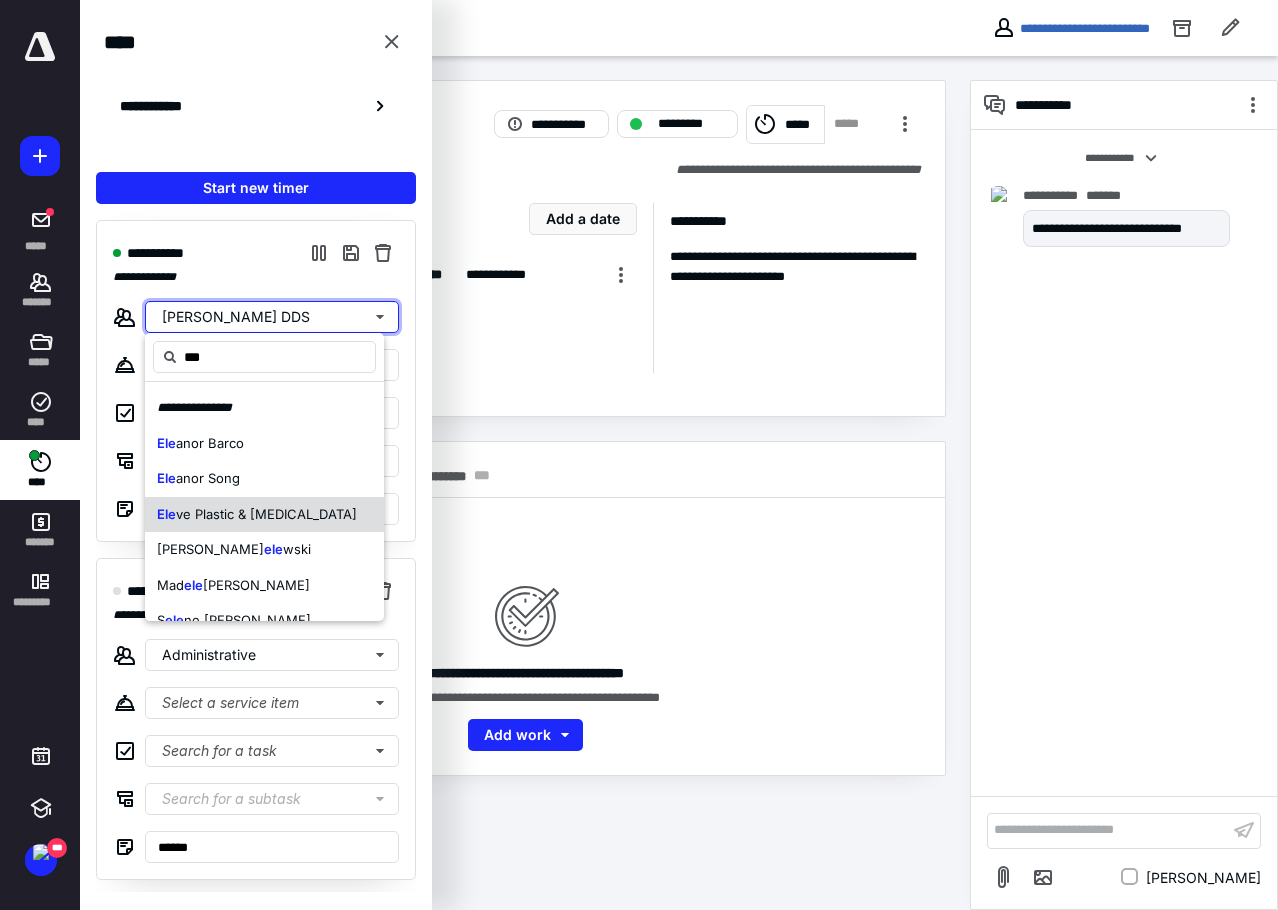 type 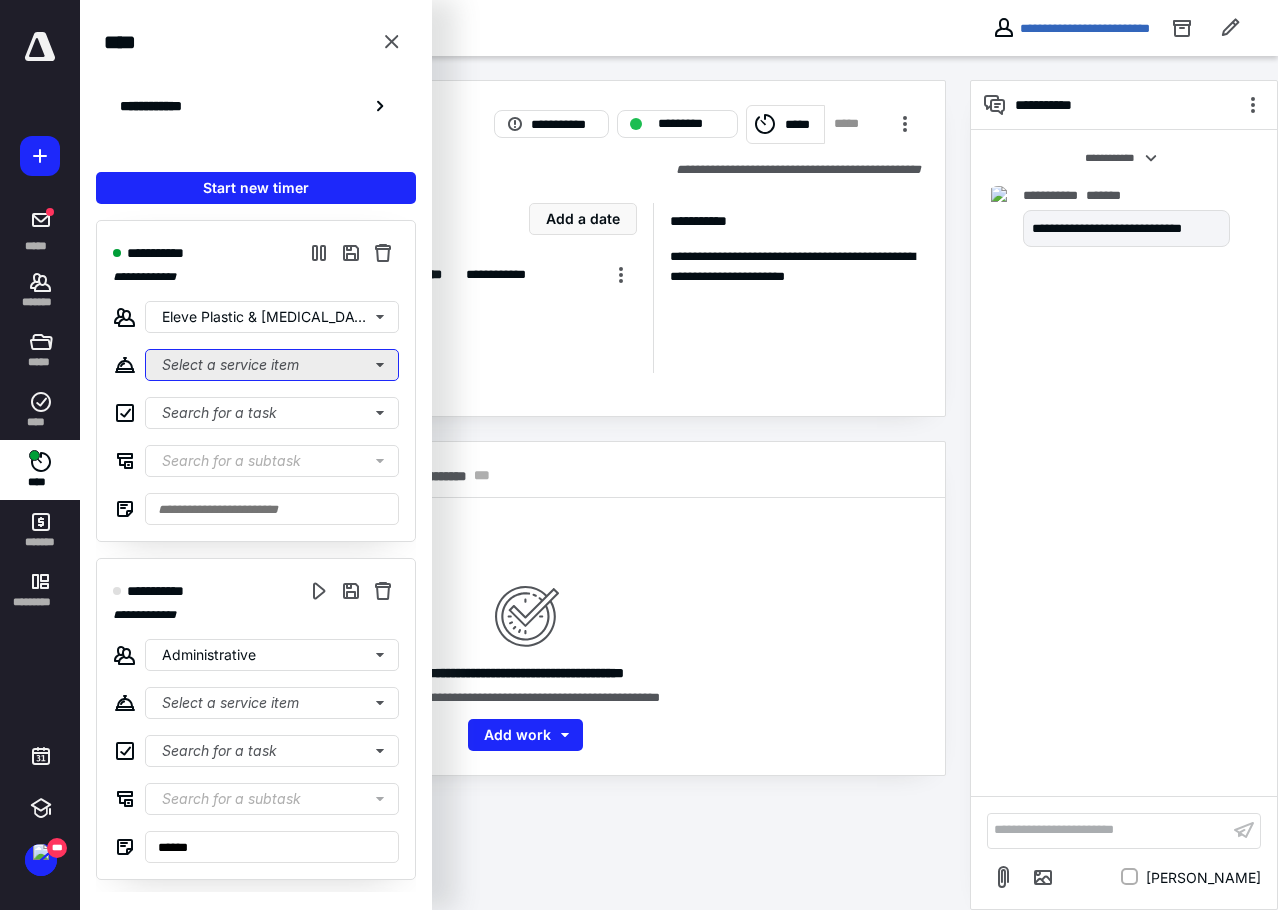 click on "Select a service item" at bounding box center [272, 365] 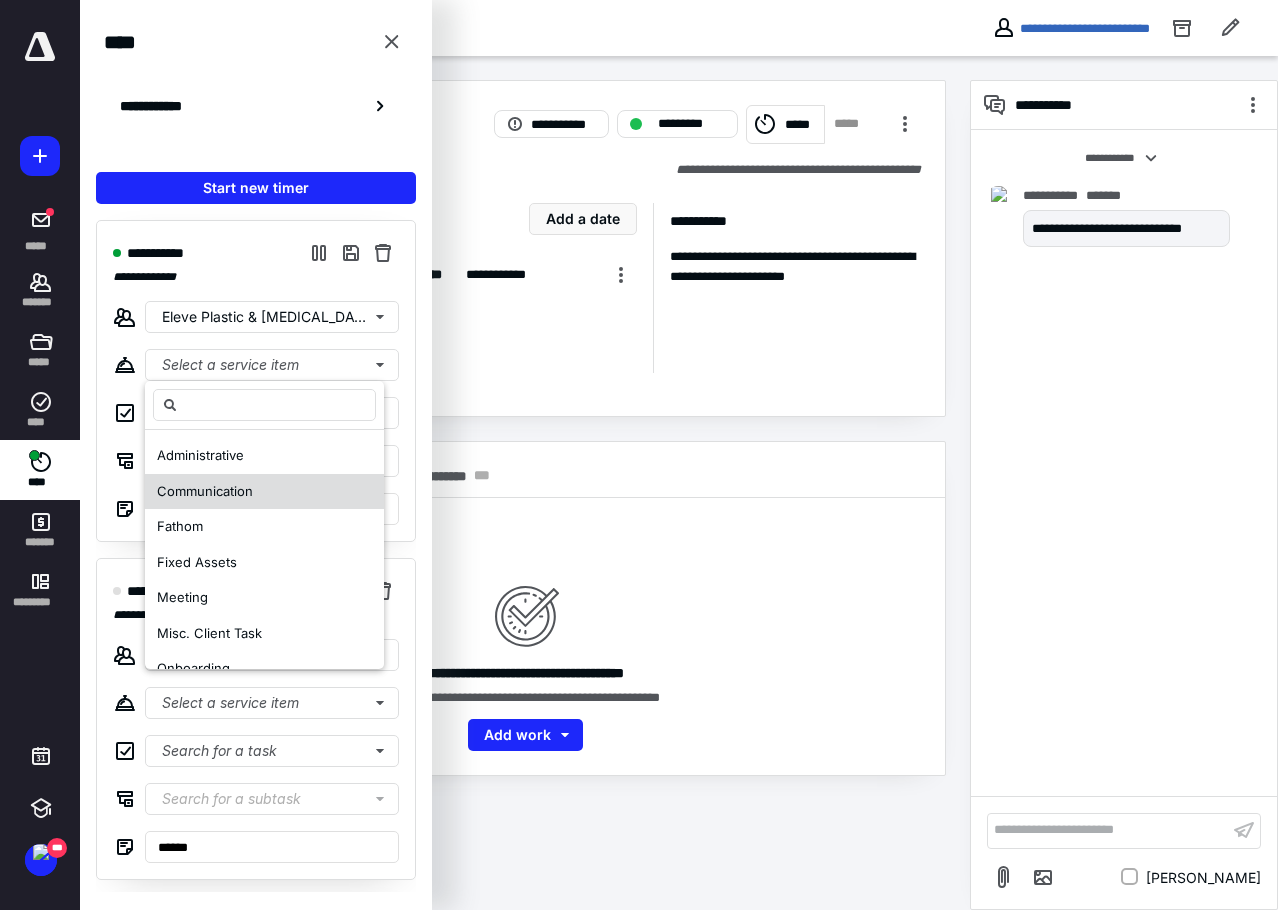 click on "Communication" at bounding box center (205, 491) 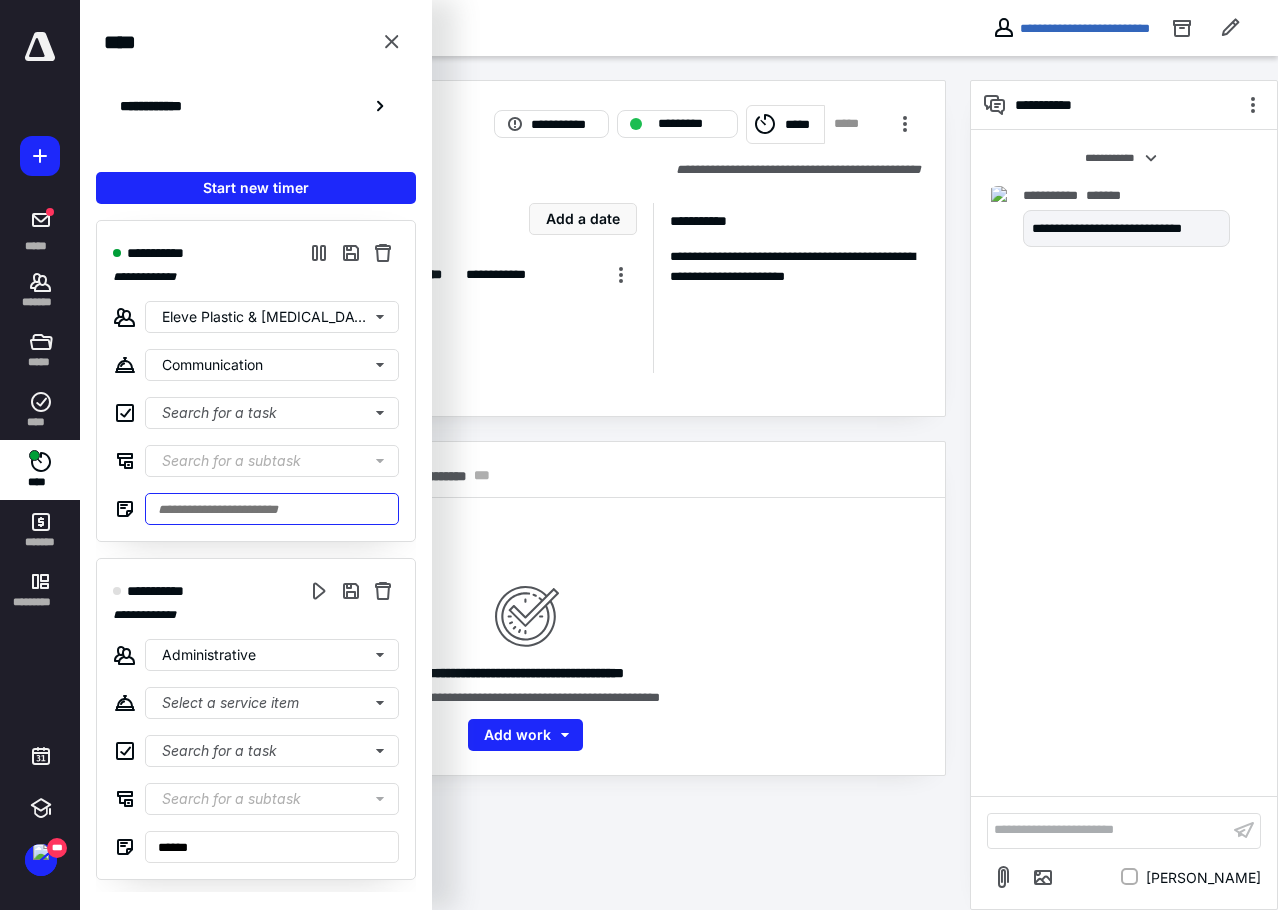 click at bounding box center (272, 509) 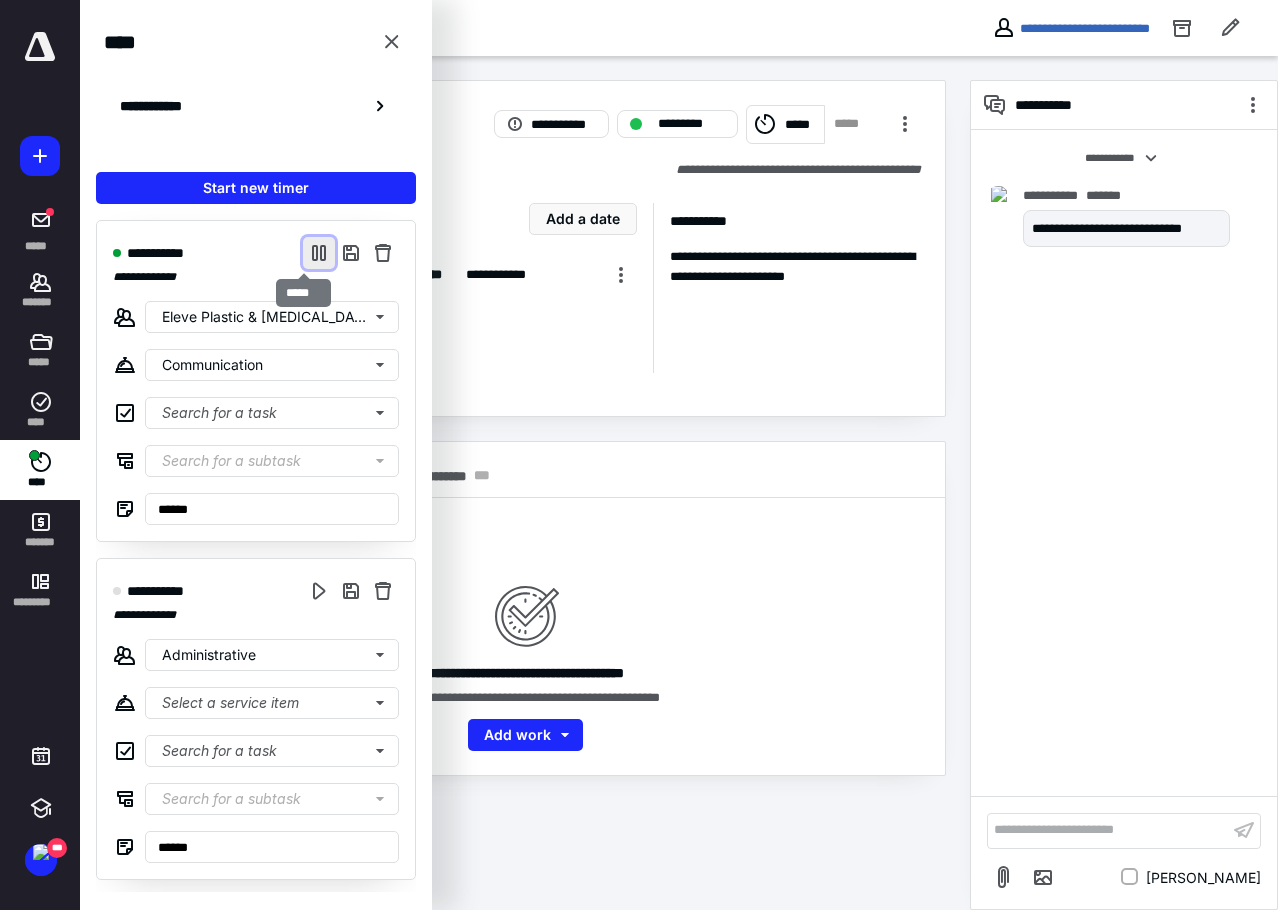click at bounding box center (319, 253) 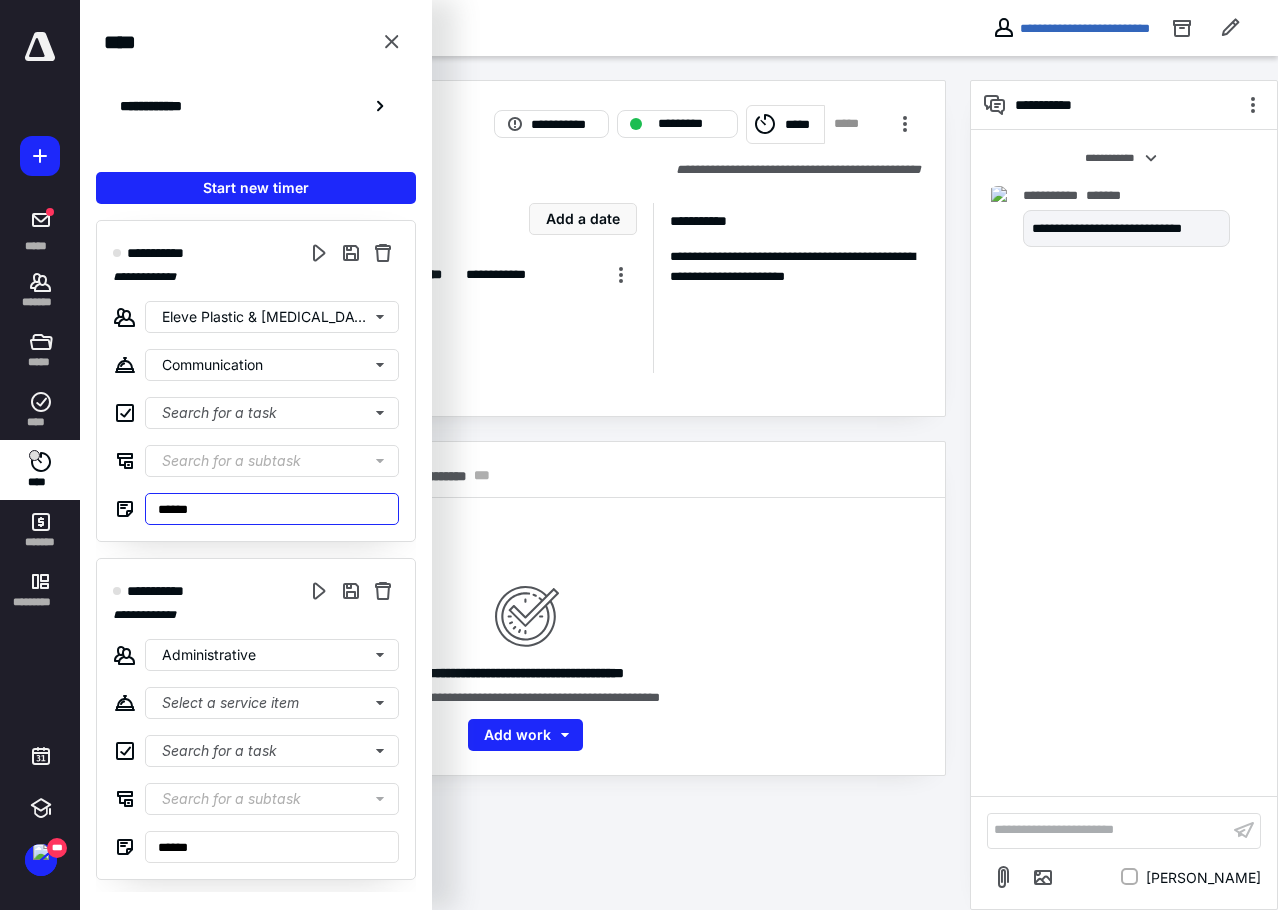 click on "*****" at bounding box center [272, 509] 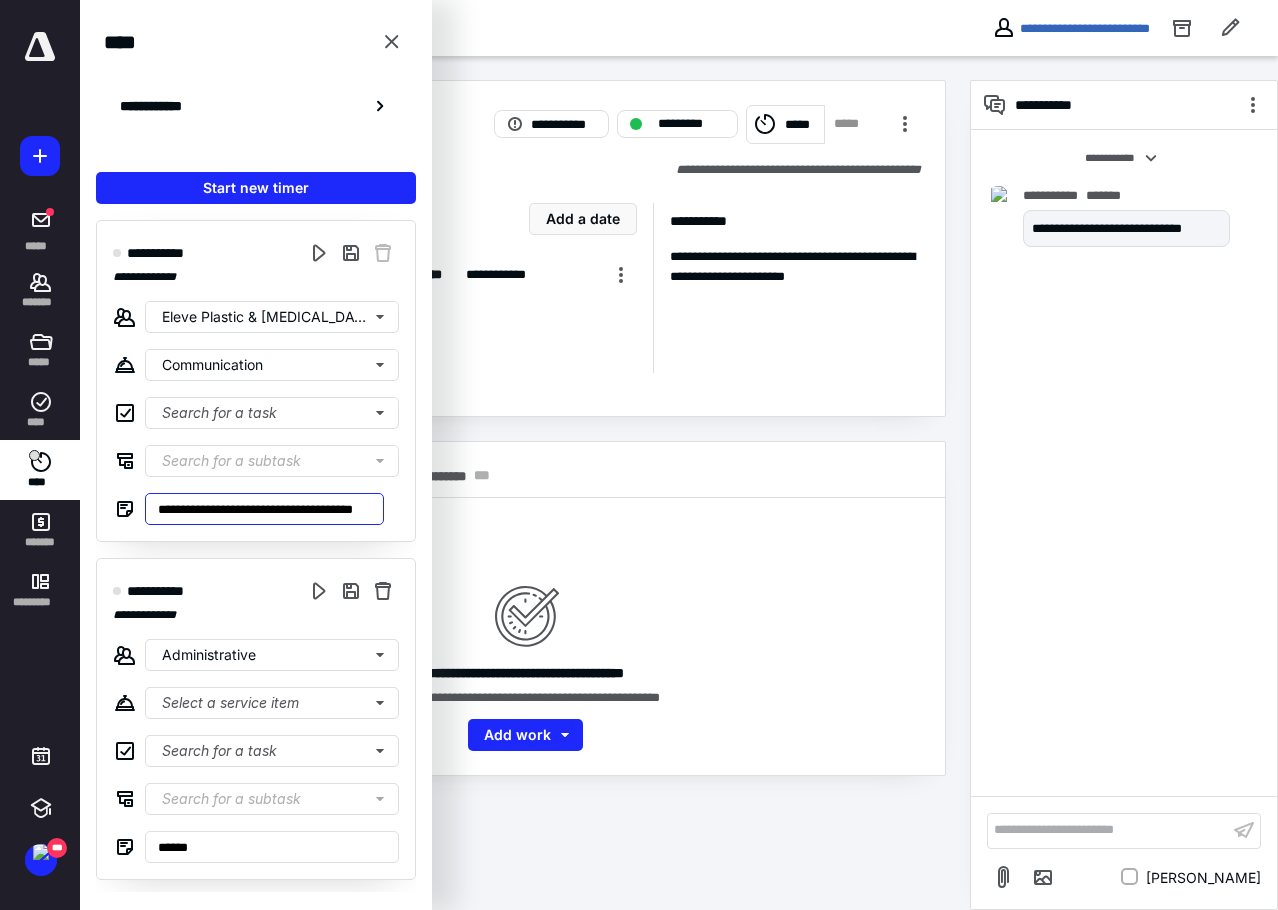 scroll, scrollTop: 0, scrollLeft: 27, axis: horizontal 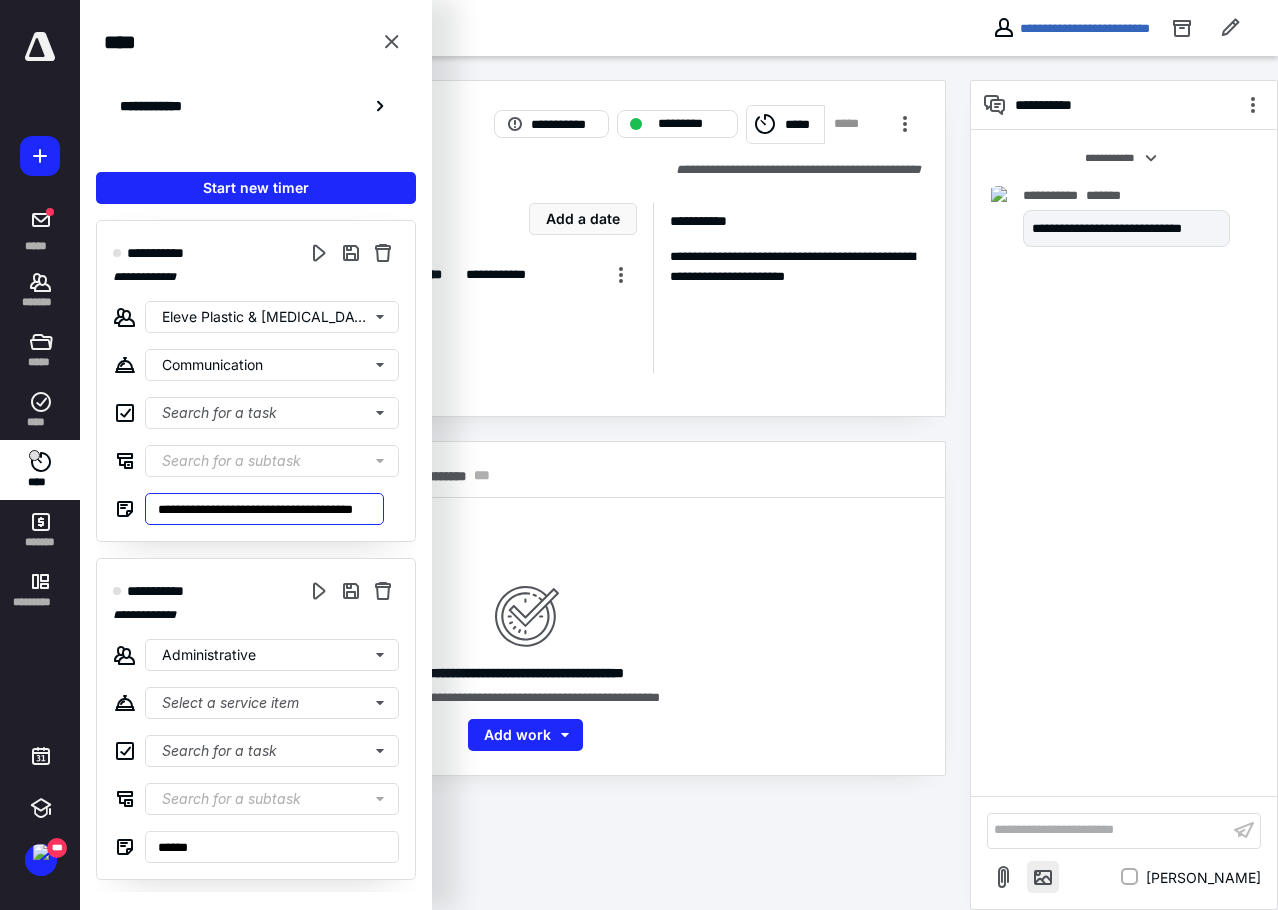 type on "**********" 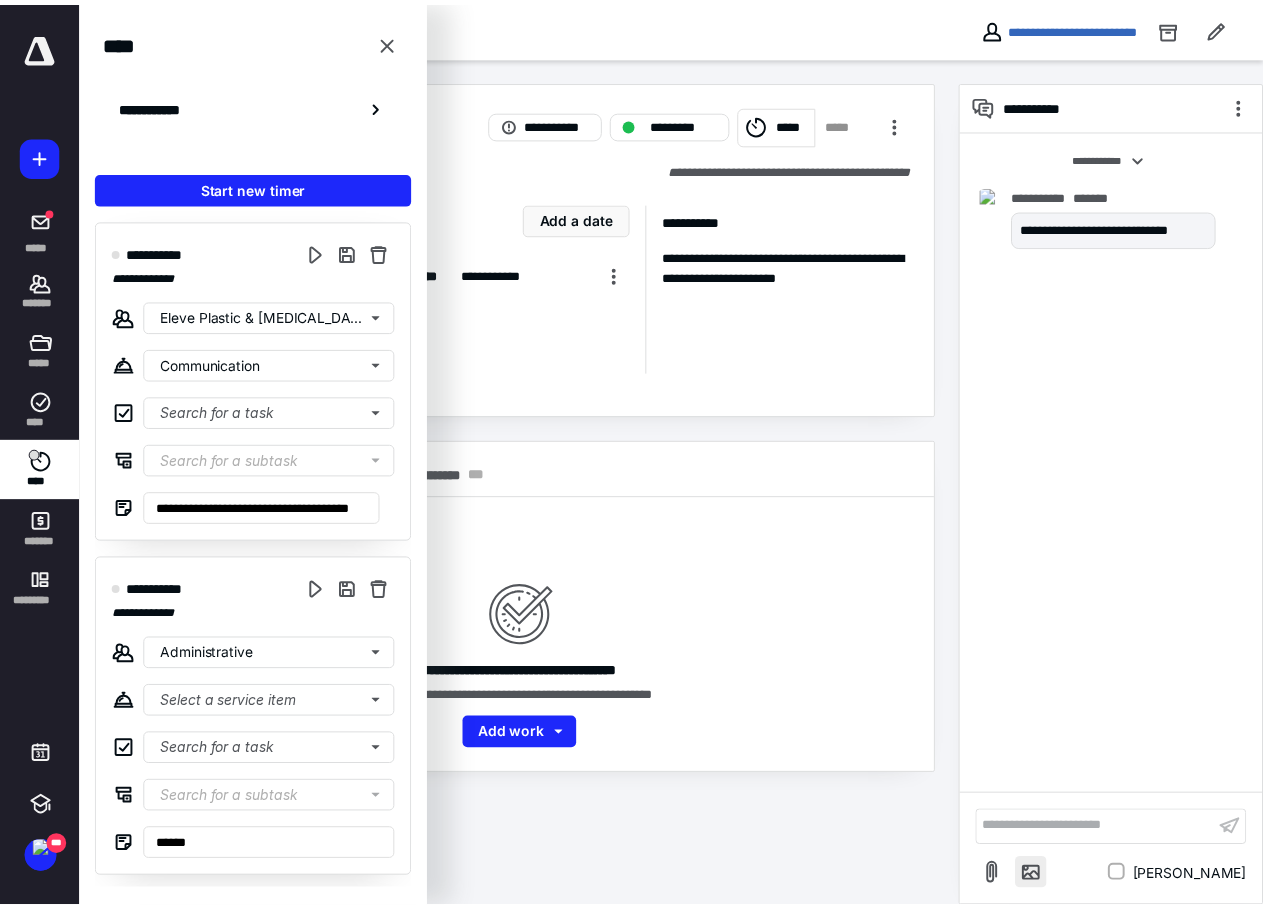 scroll, scrollTop: 0, scrollLeft: 0, axis: both 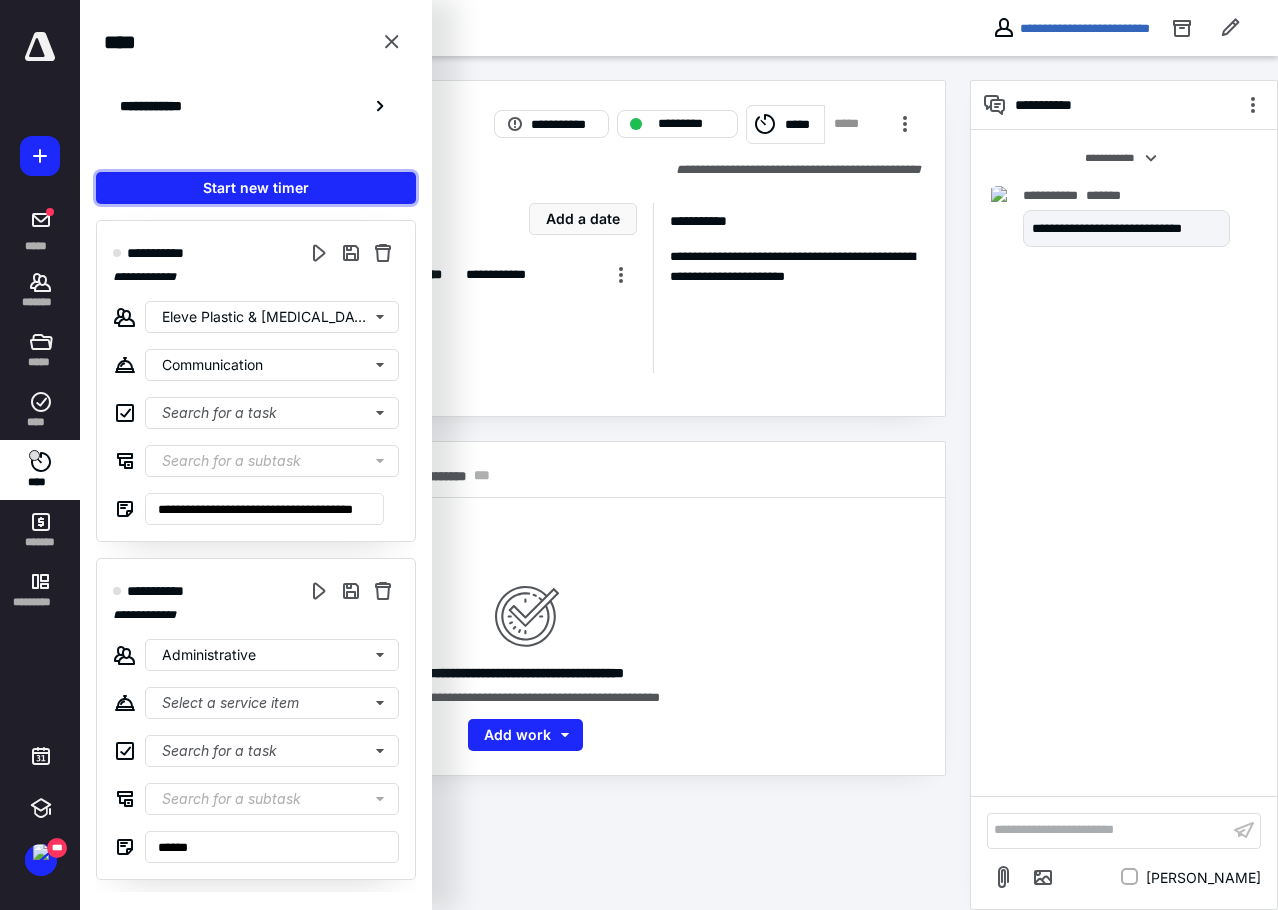 drag, startPoint x: 314, startPoint y: 176, endPoint x: 310, endPoint y: 236, distance: 60.133186 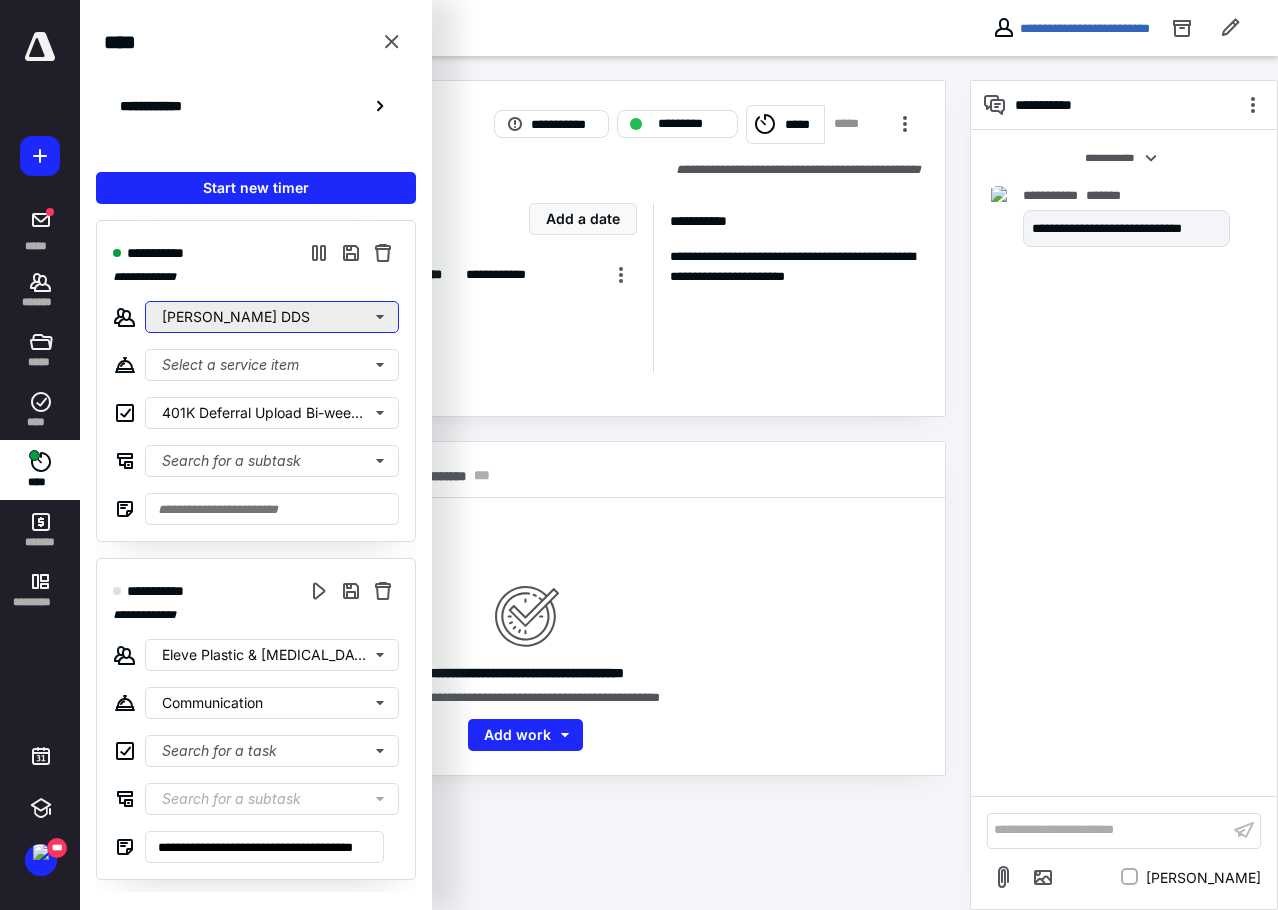 click on "[PERSON_NAME] DDS" at bounding box center (272, 317) 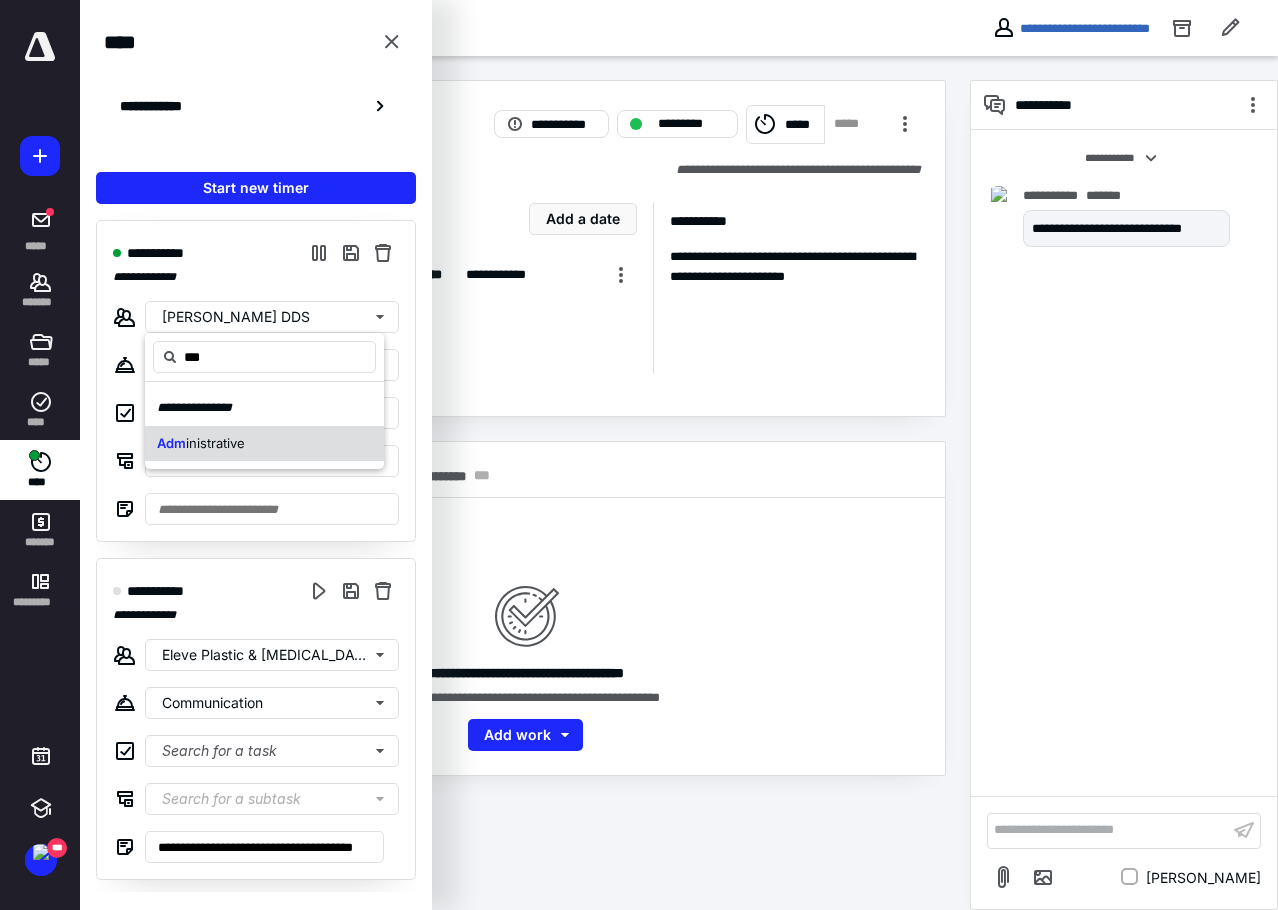 click on "inistrative" at bounding box center [215, 443] 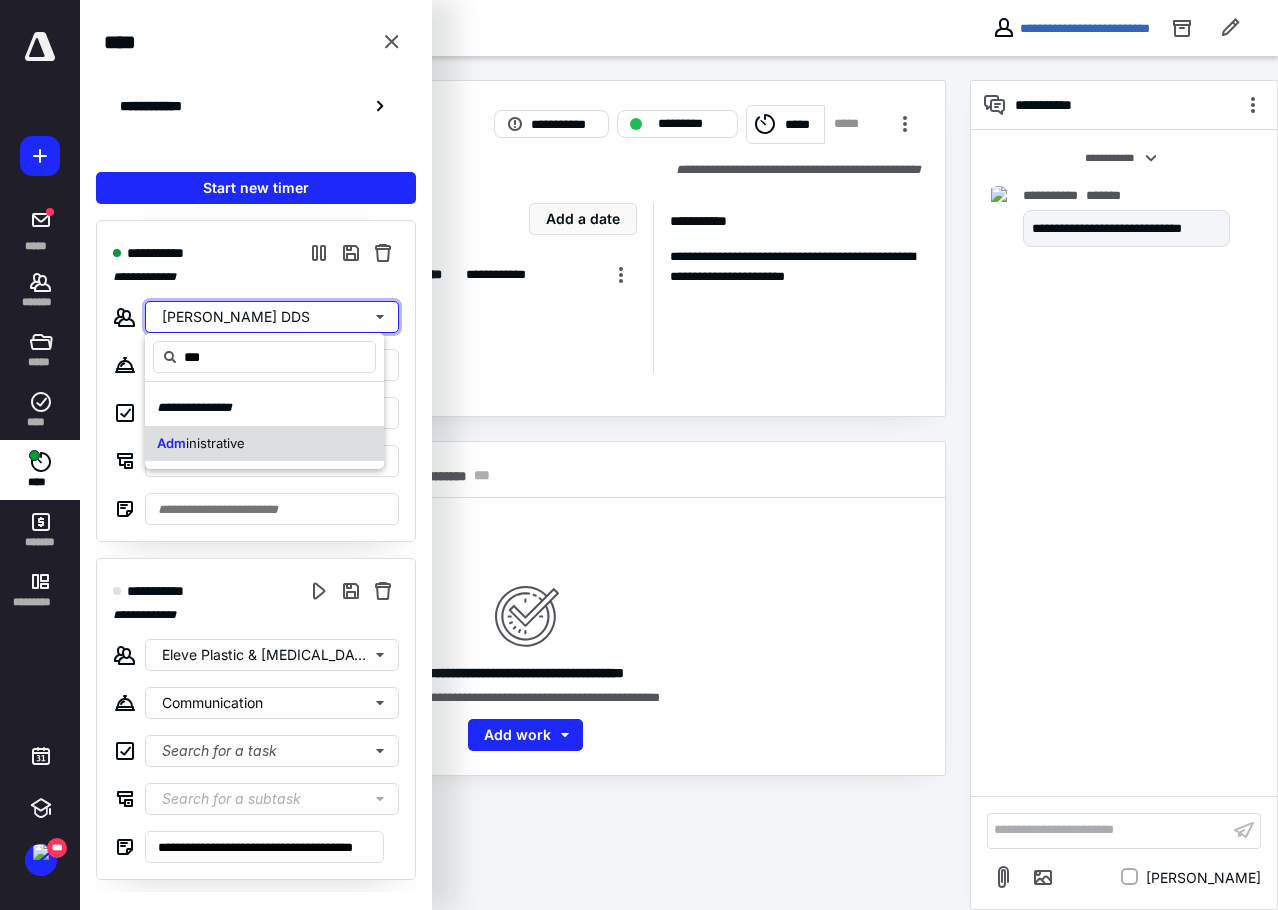 type 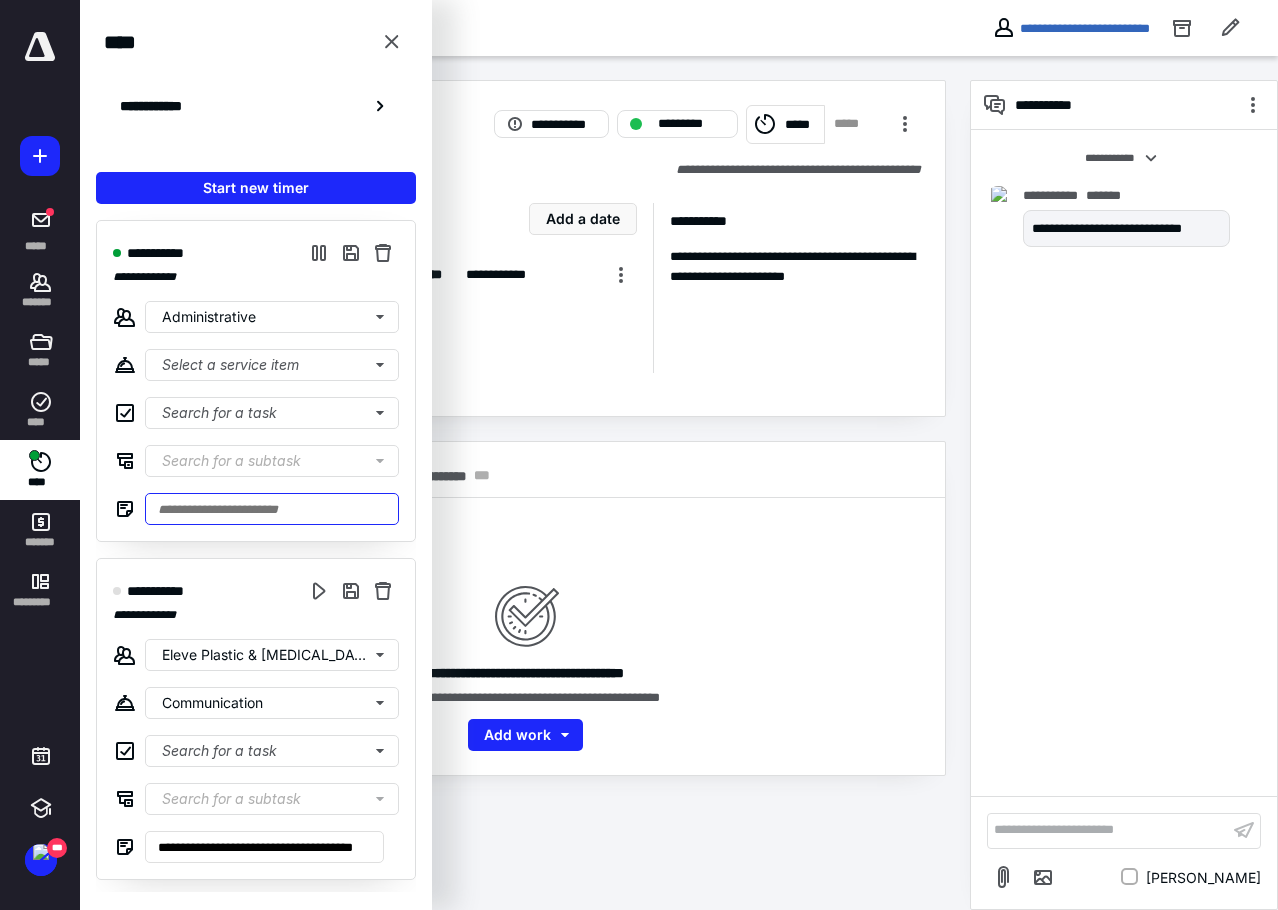 click at bounding box center [272, 509] 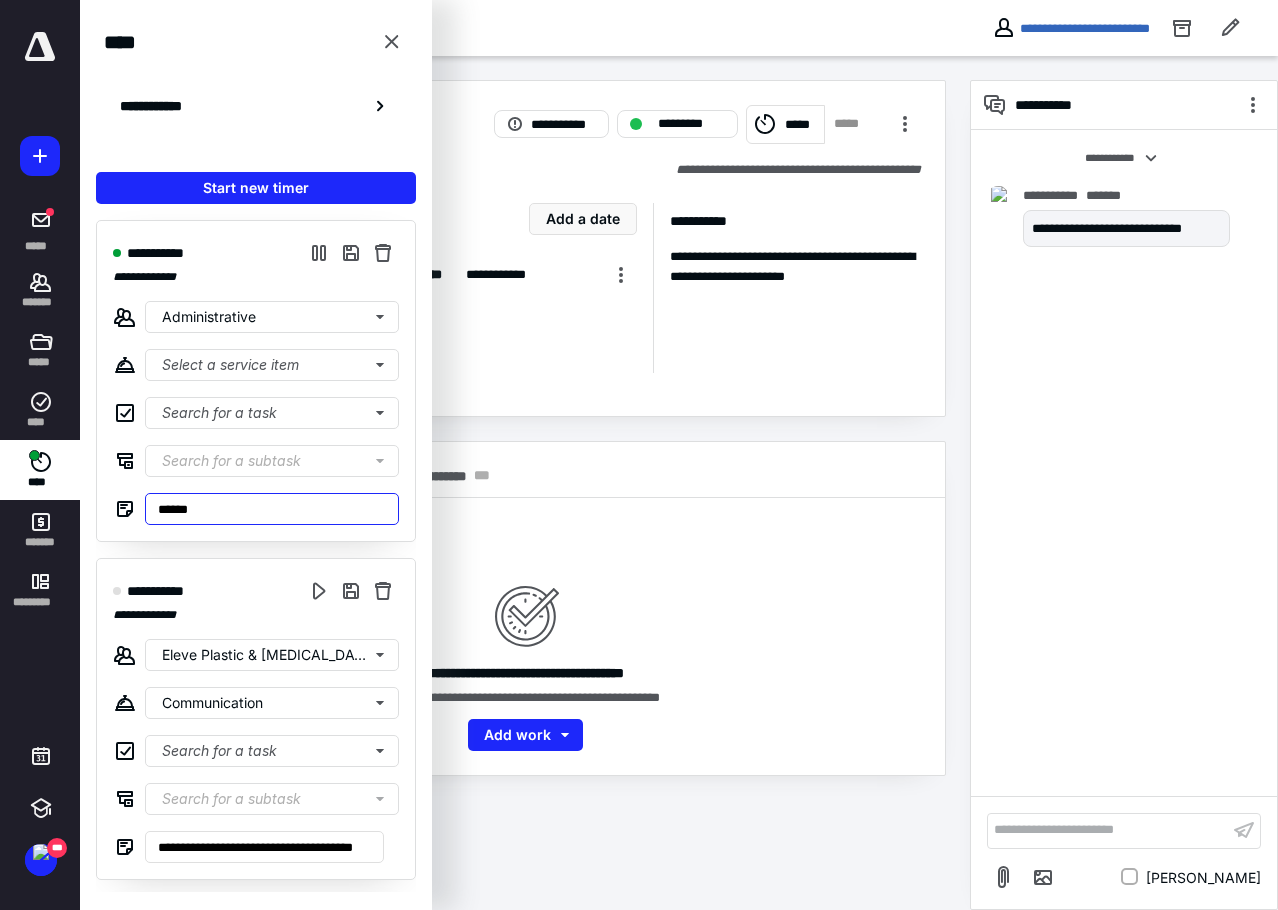 type on "******" 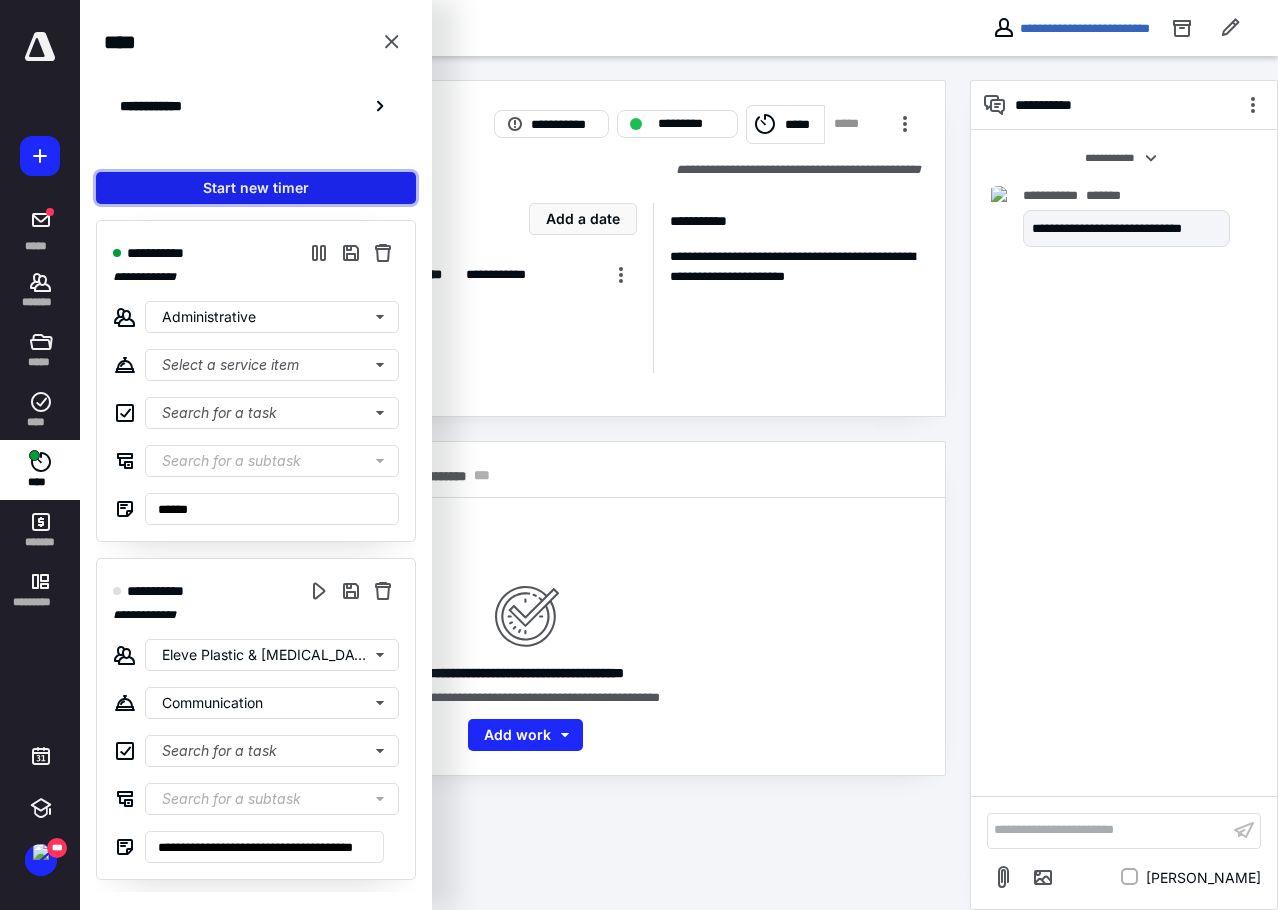 click on "Start new timer" at bounding box center (256, 188) 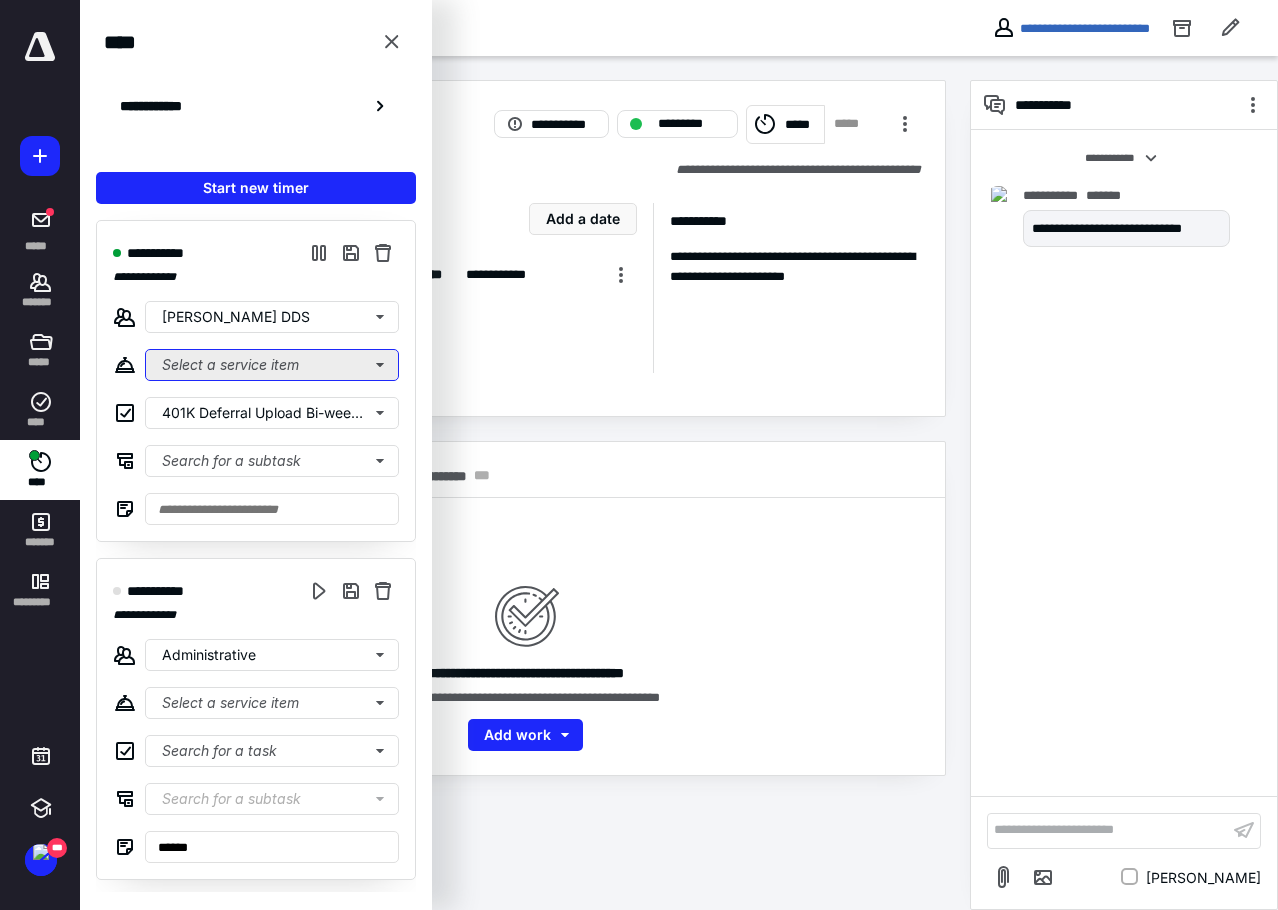 click on "Select a service item" at bounding box center [272, 365] 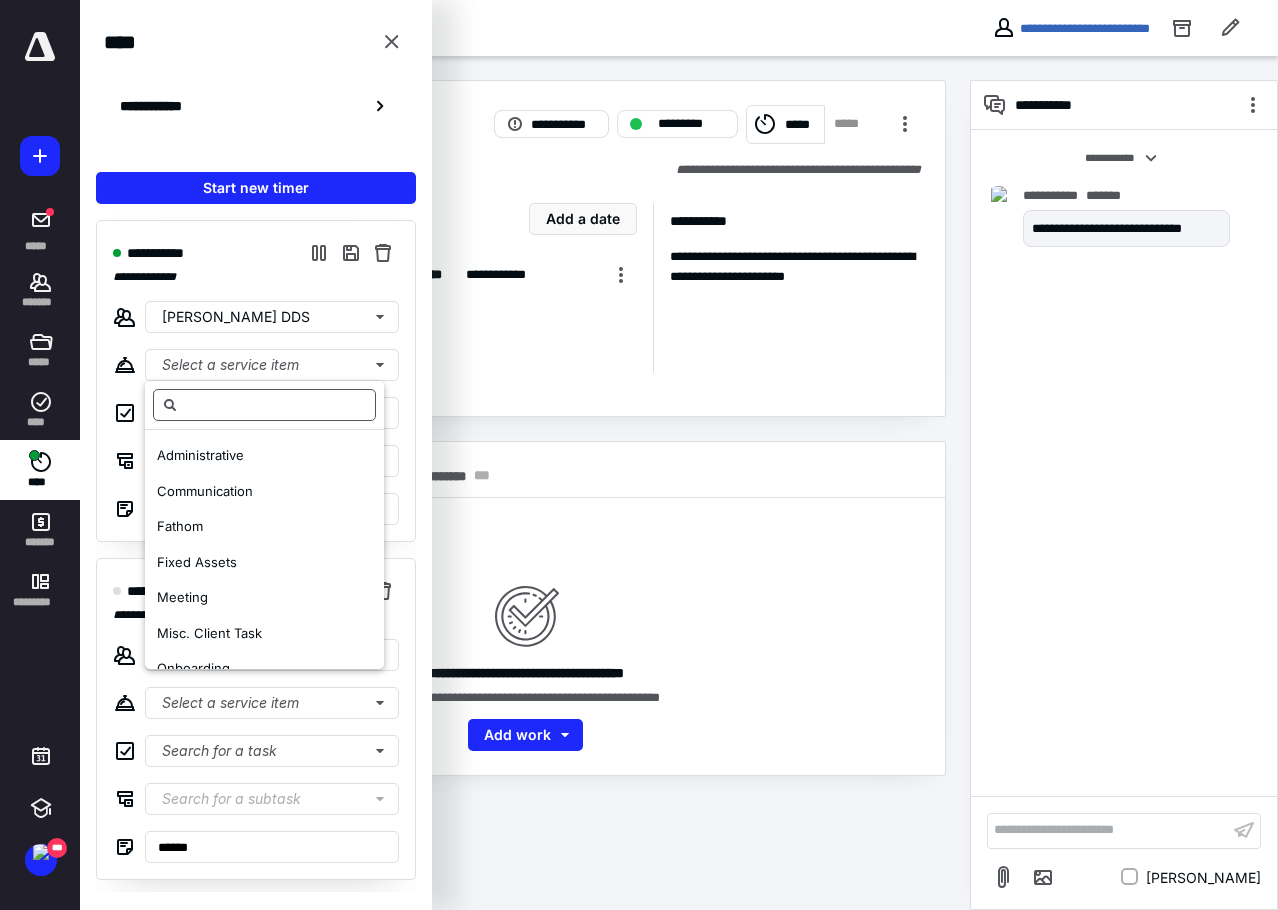 click at bounding box center [264, 405] 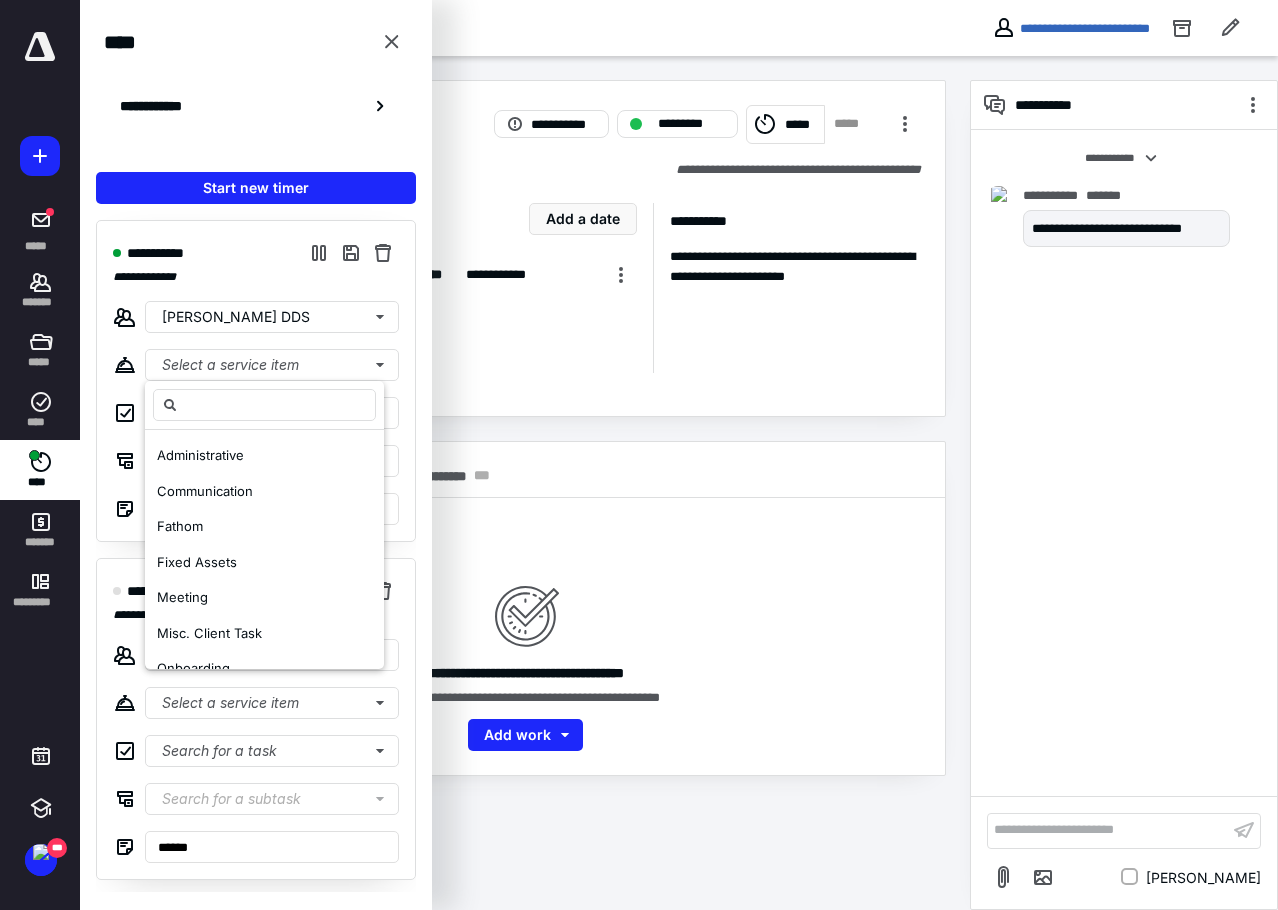 click on "**********" at bounding box center (256, 381) 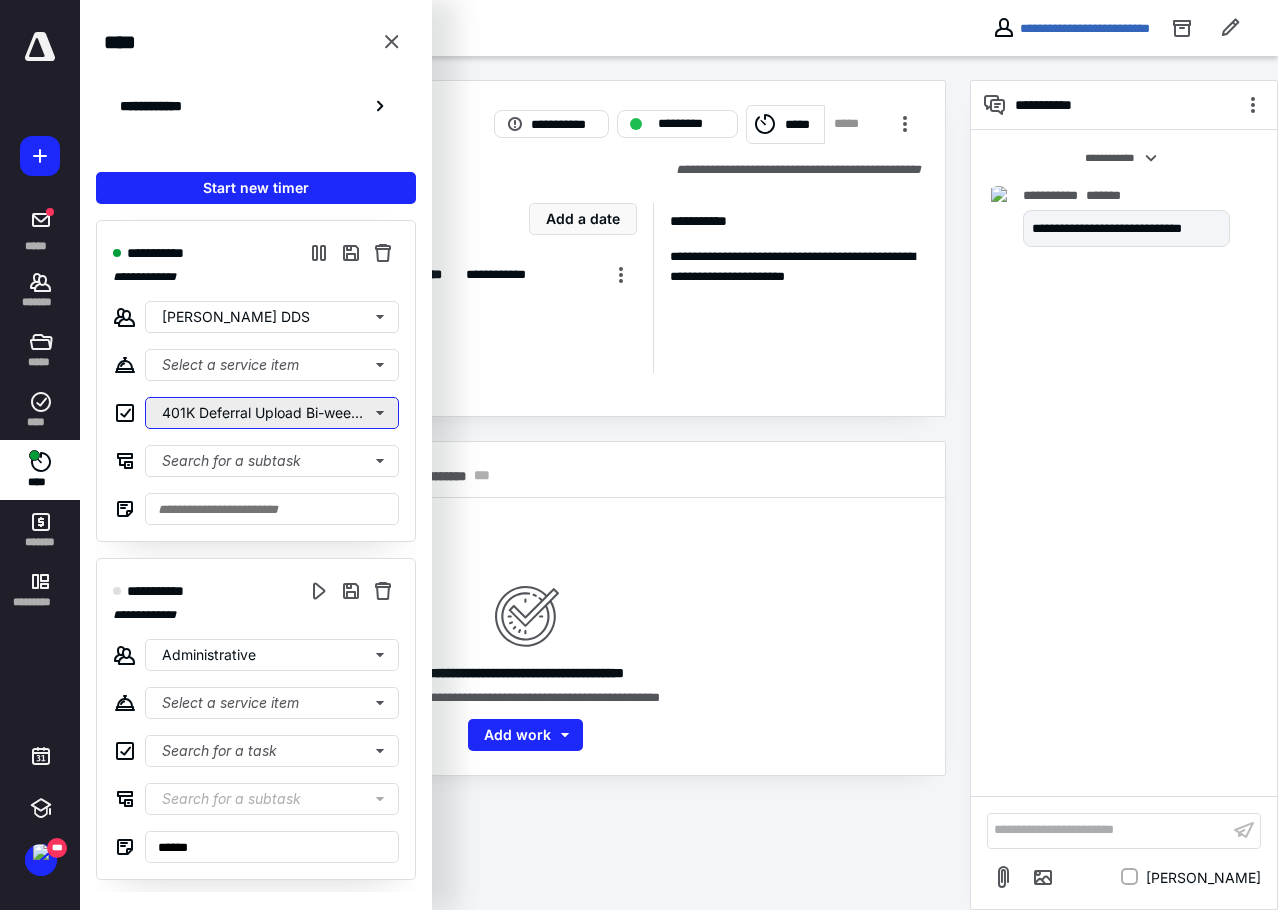 click on "401K Deferral Upload Bi-weekly" at bounding box center [272, 413] 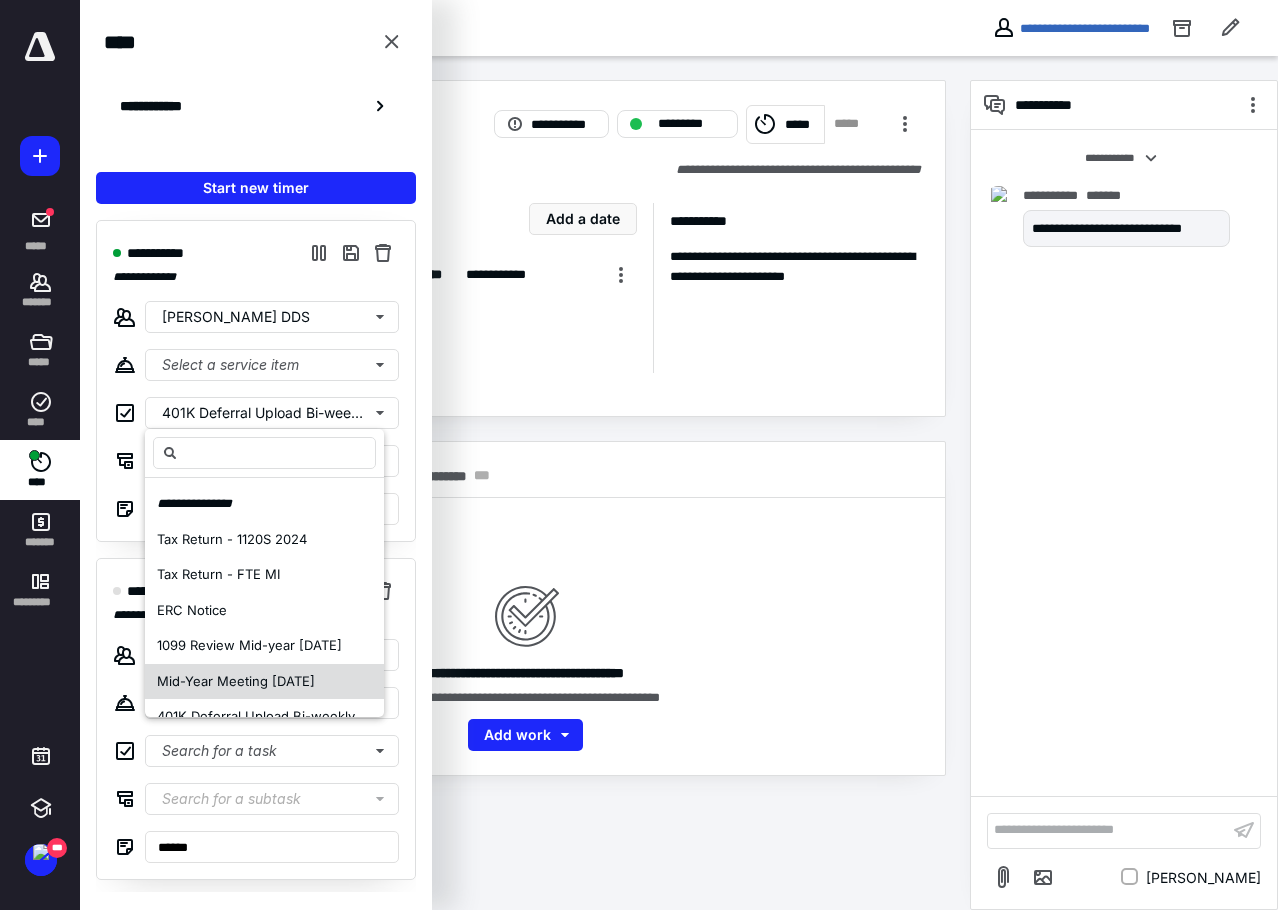 click on "Mid-Year Meeting [DATE]" at bounding box center (236, 681) 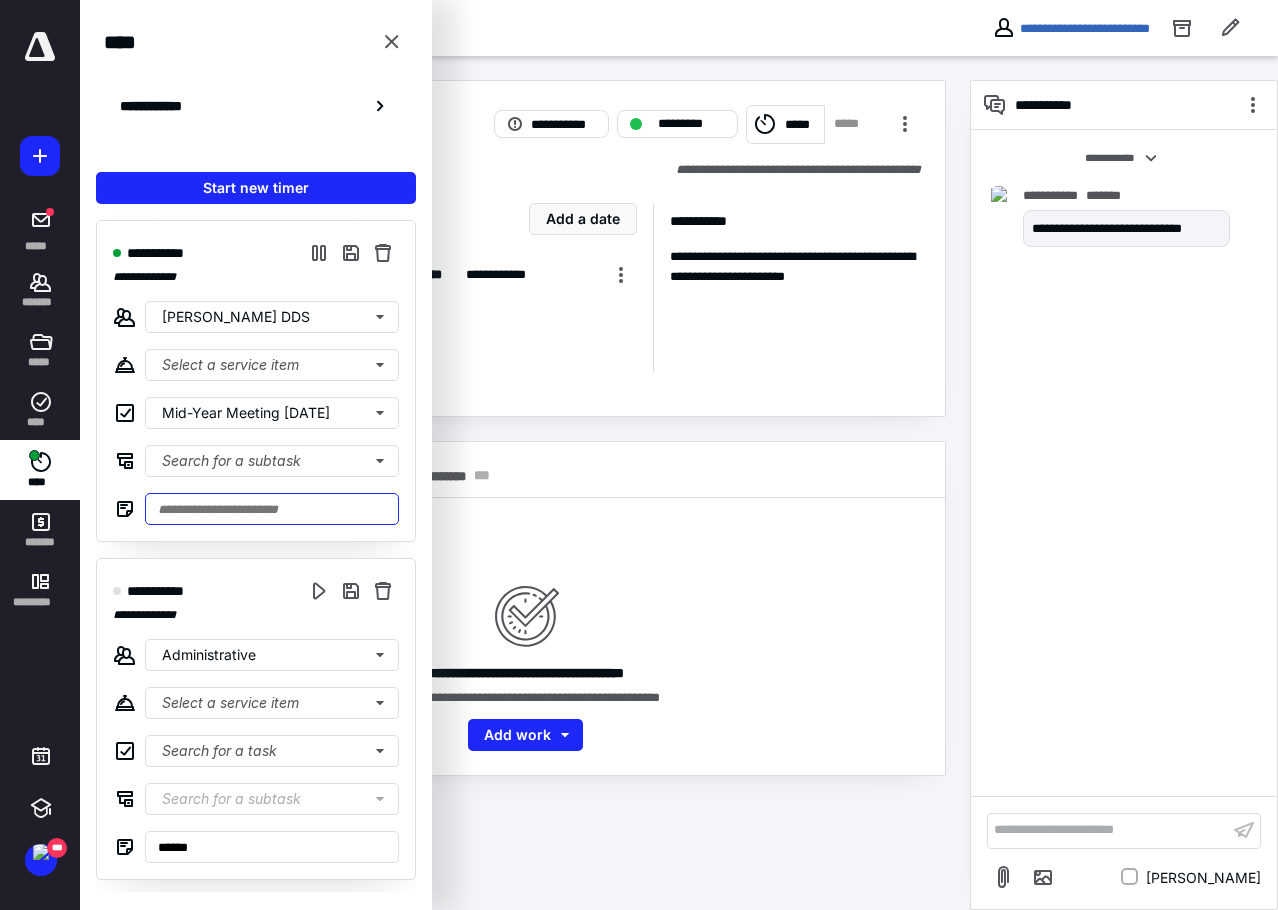 click at bounding box center (272, 509) 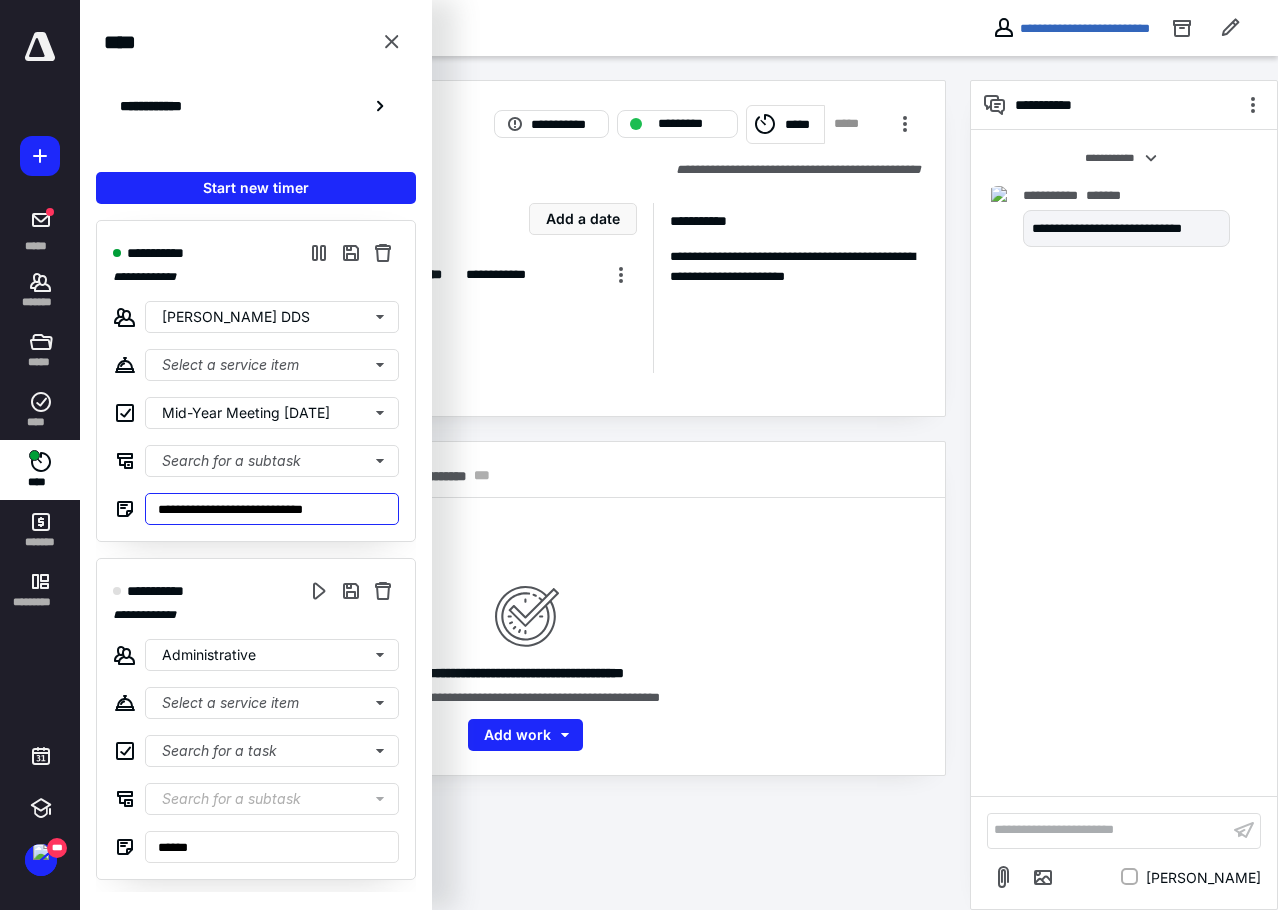 click on "**********" at bounding box center [272, 509] 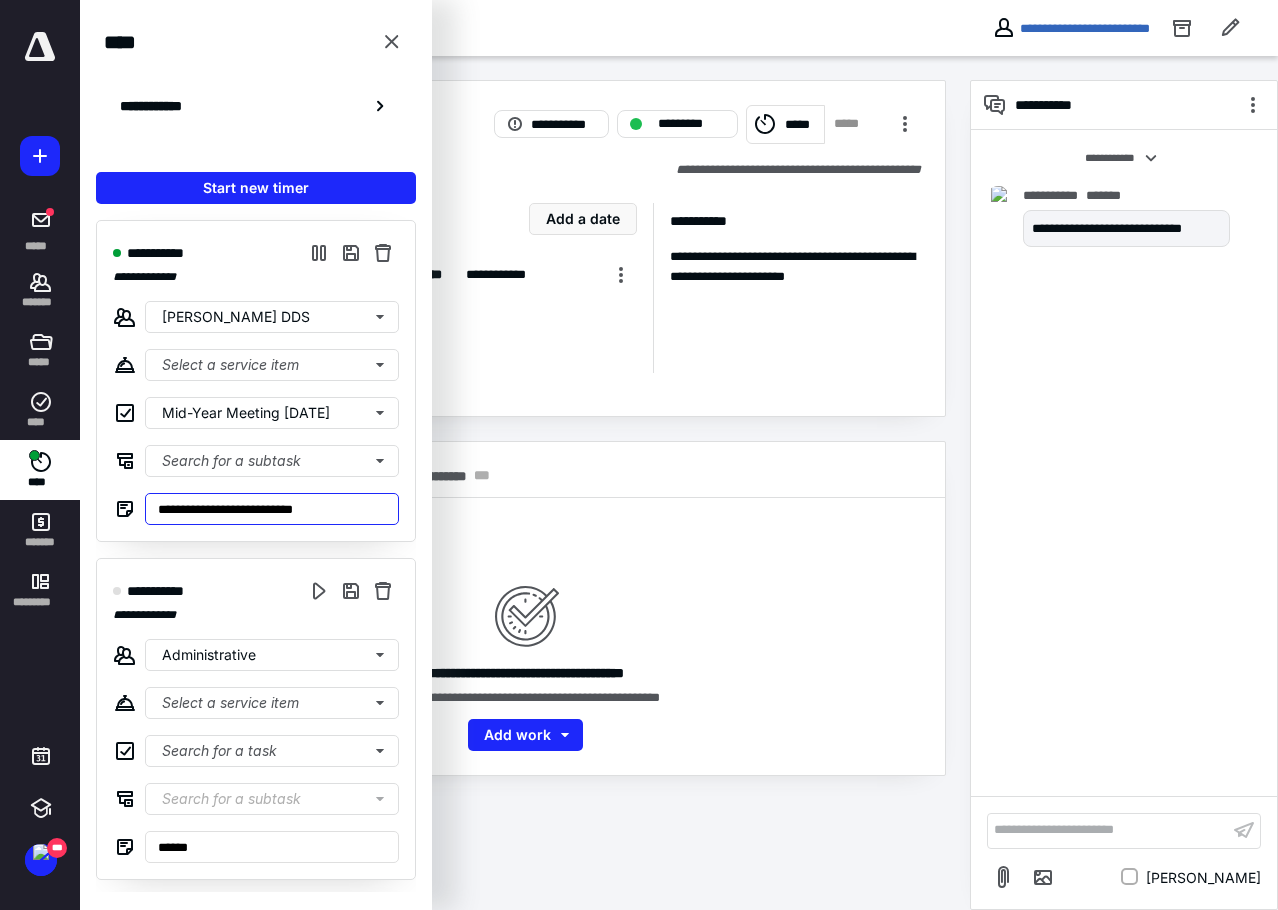 type on "**********" 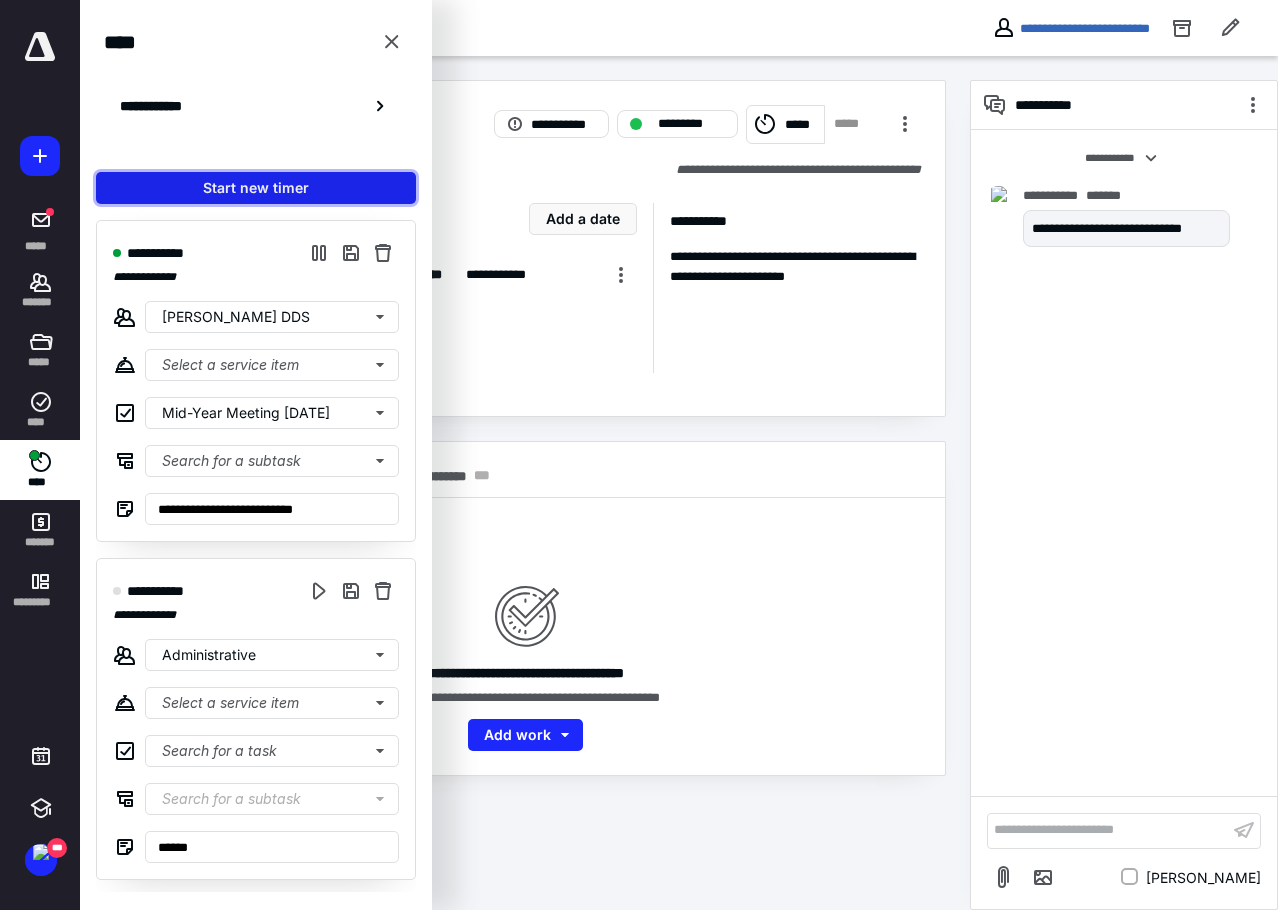 click on "Start new timer" at bounding box center [256, 188] 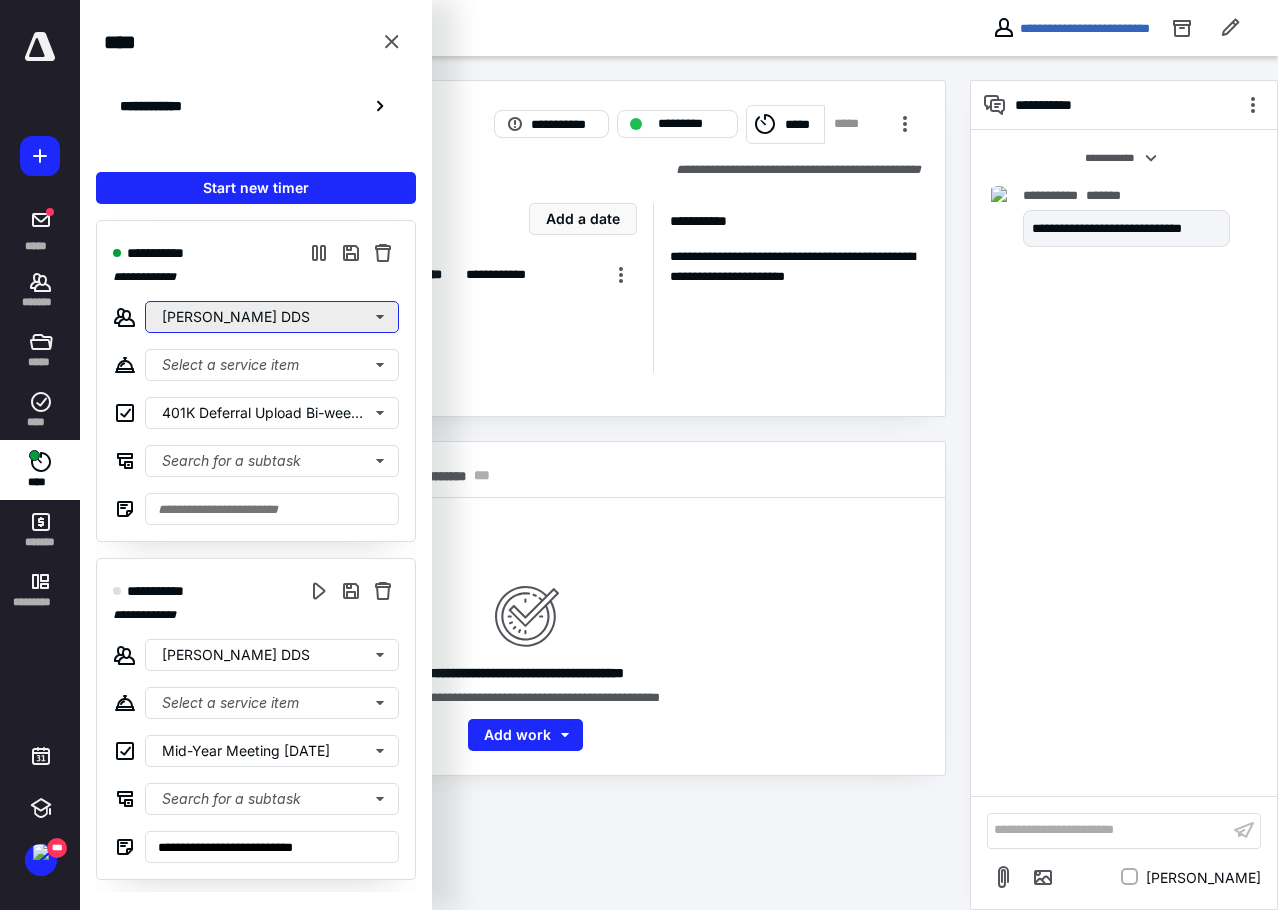 click on "[PERSON_NAME] DDS" at bounding box center (272, 317) 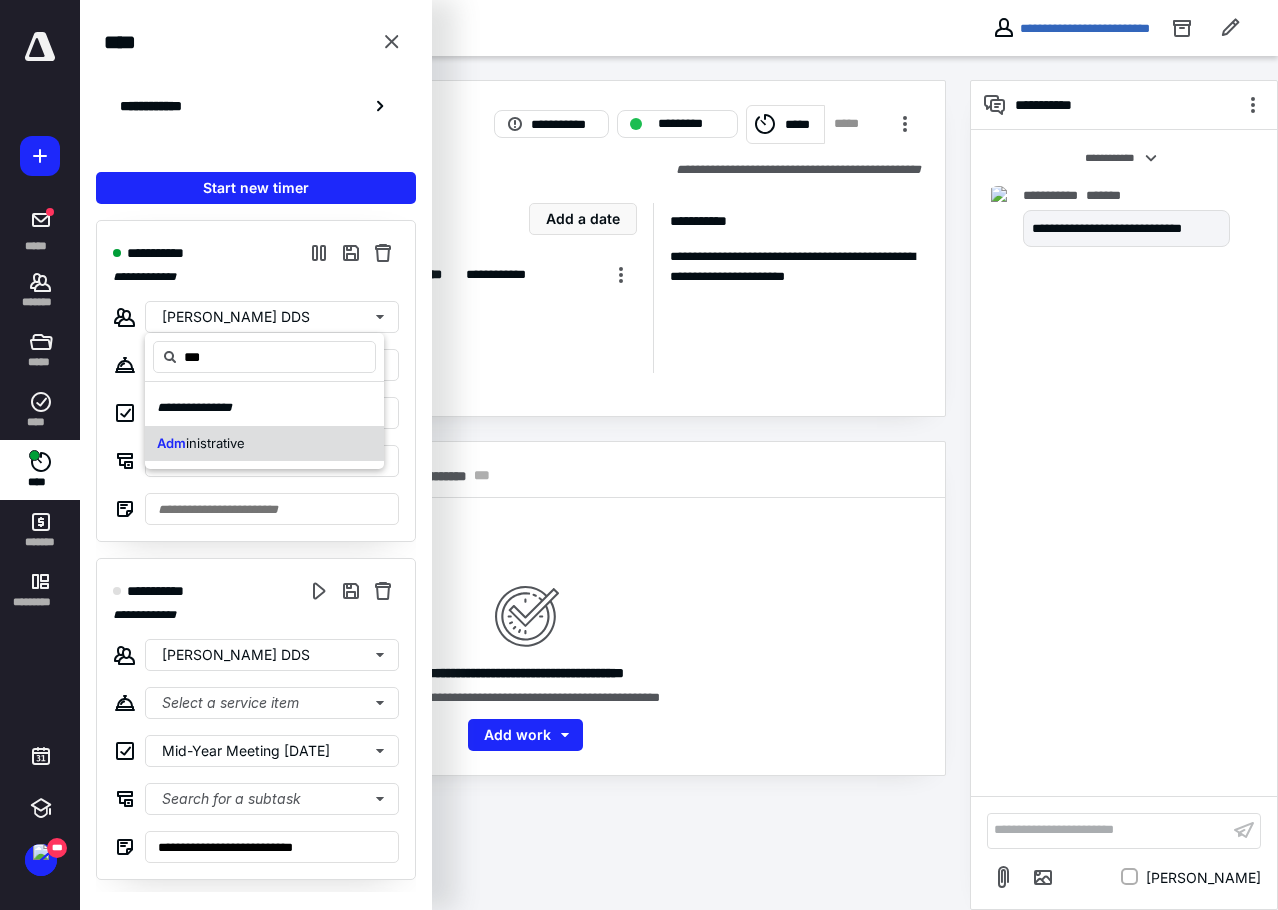 click on "inistrative" at bounding box center (215, 443) 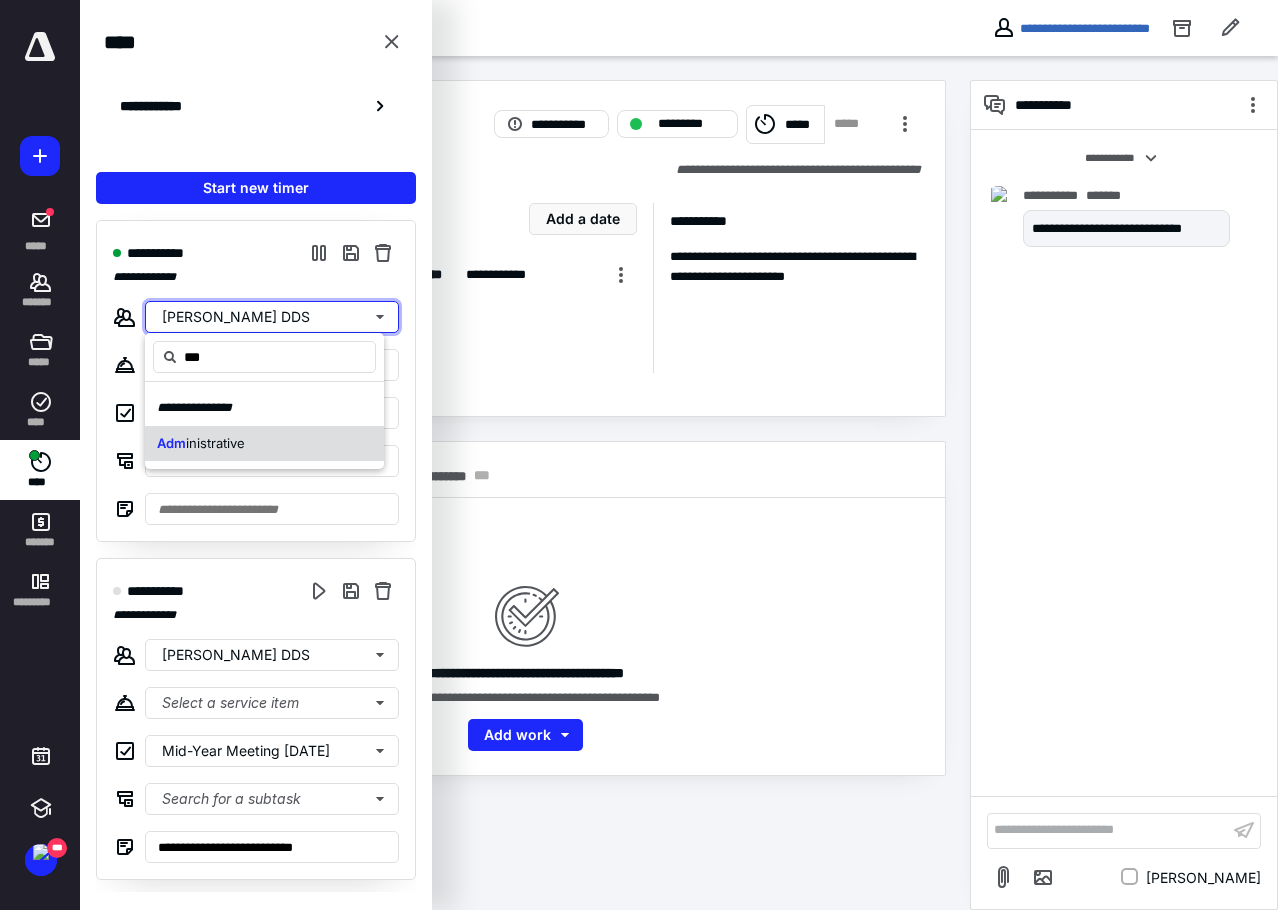 type 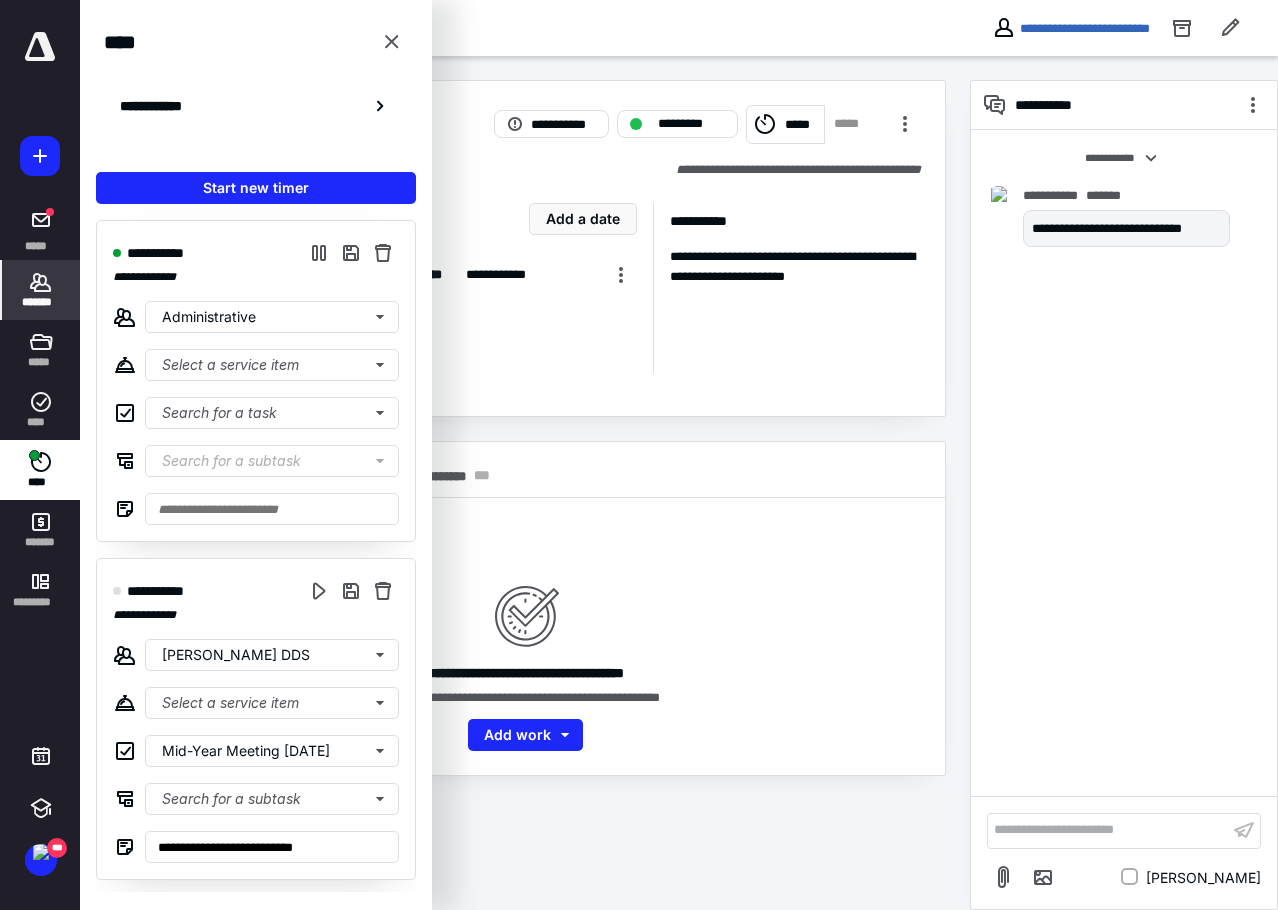 click 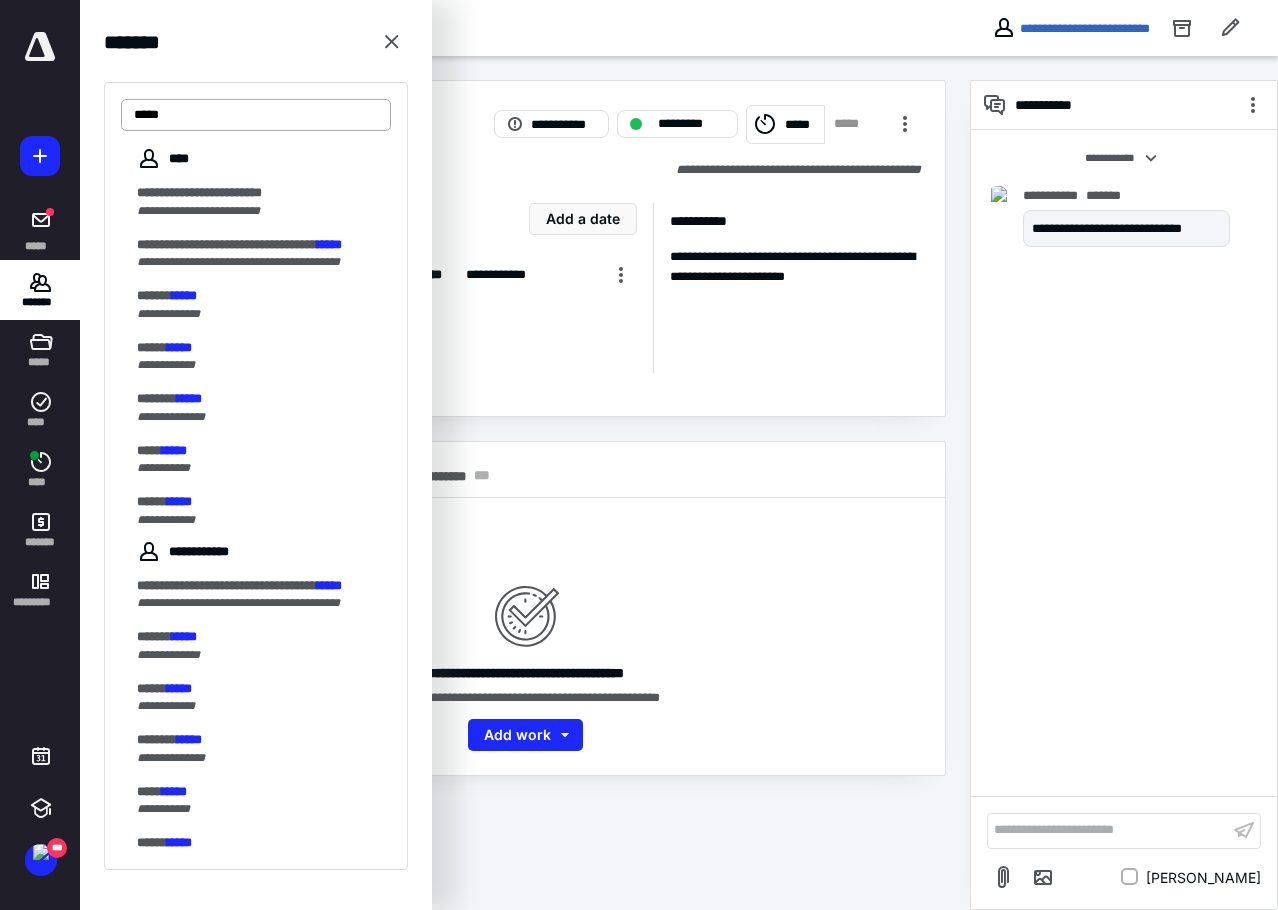 click on "*****" at bounding box center (256, 115) 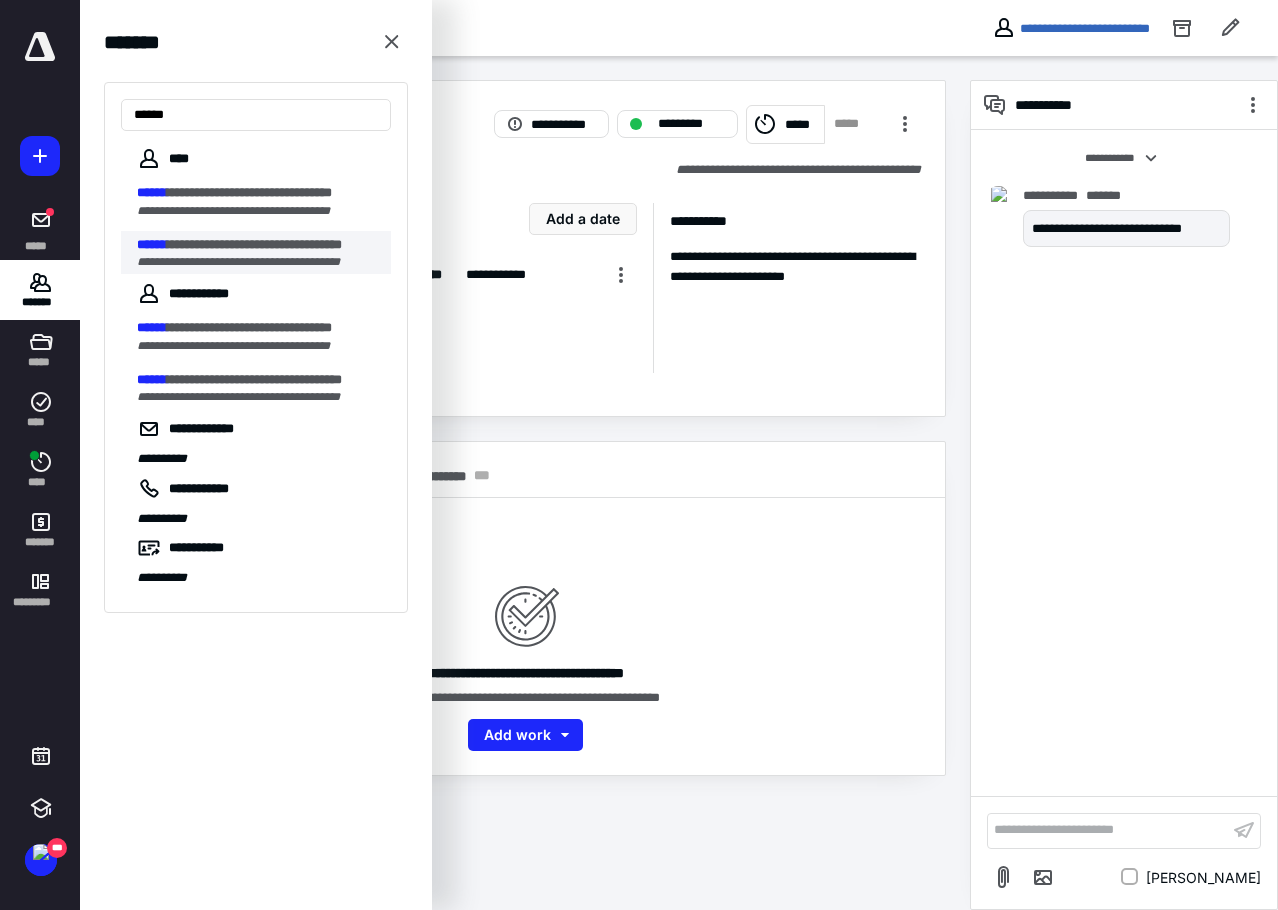 type on "******" 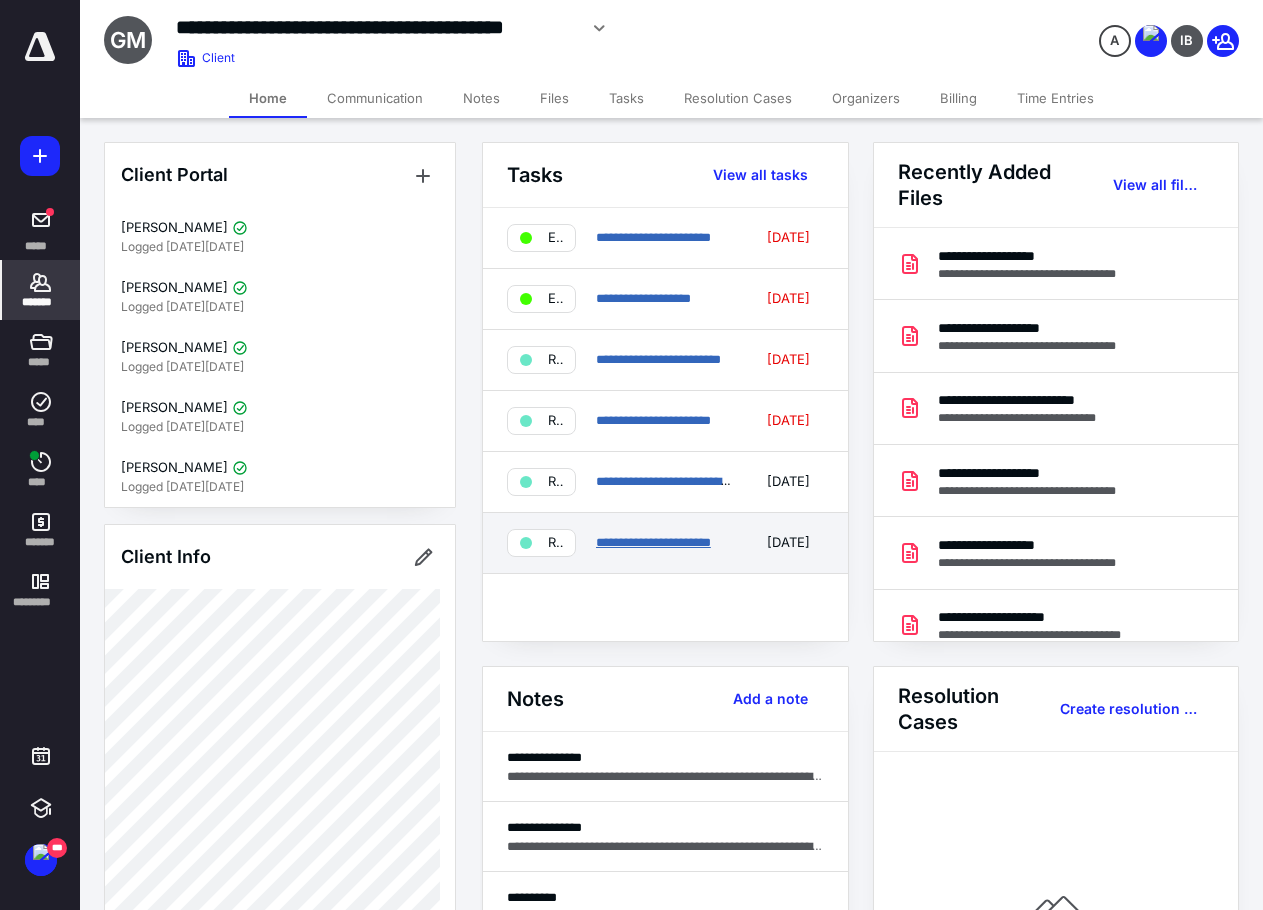 click on "**********" at bounding box center [653, 542] 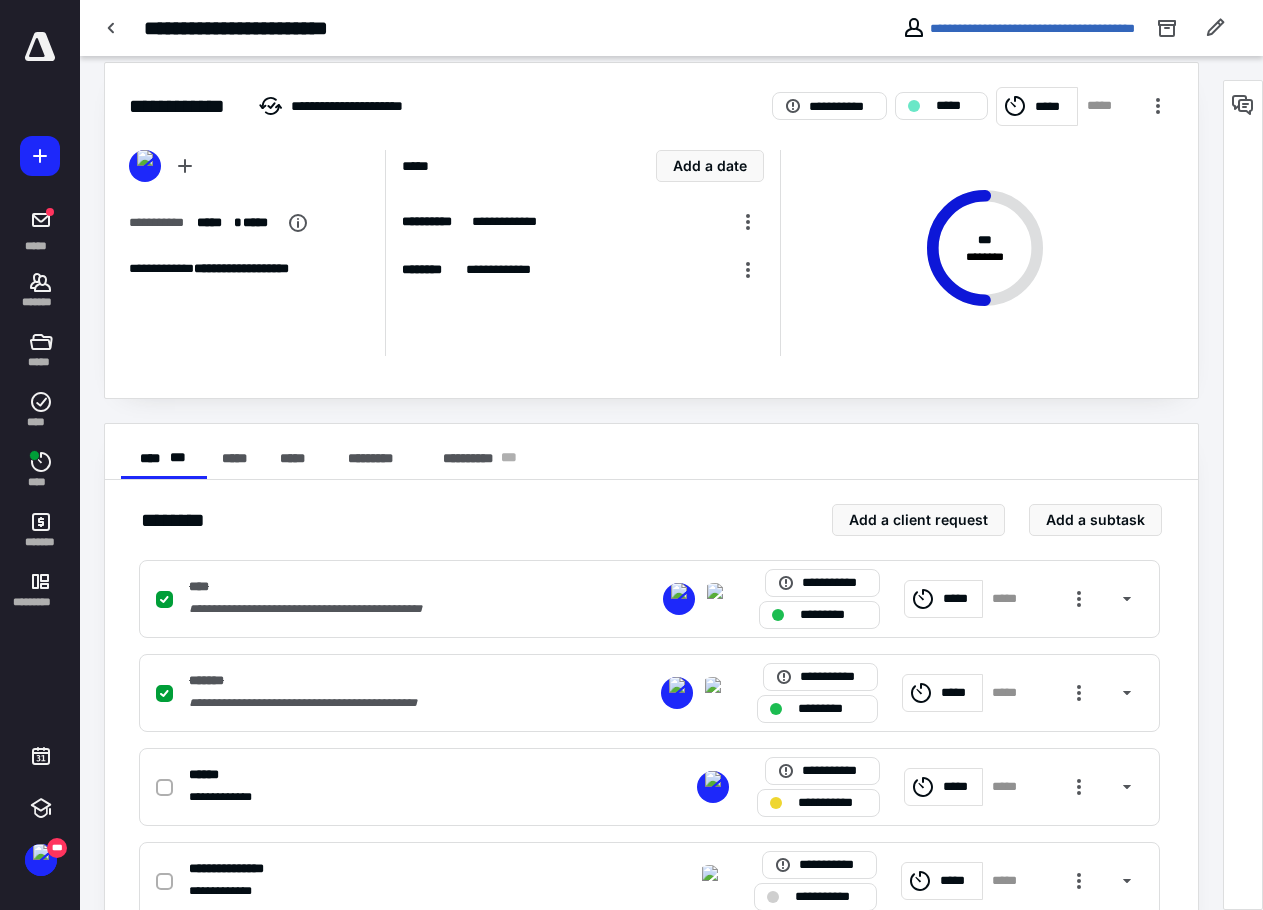 scroll, scrollTop: 77, scrollLeft: 0, axis: vertical 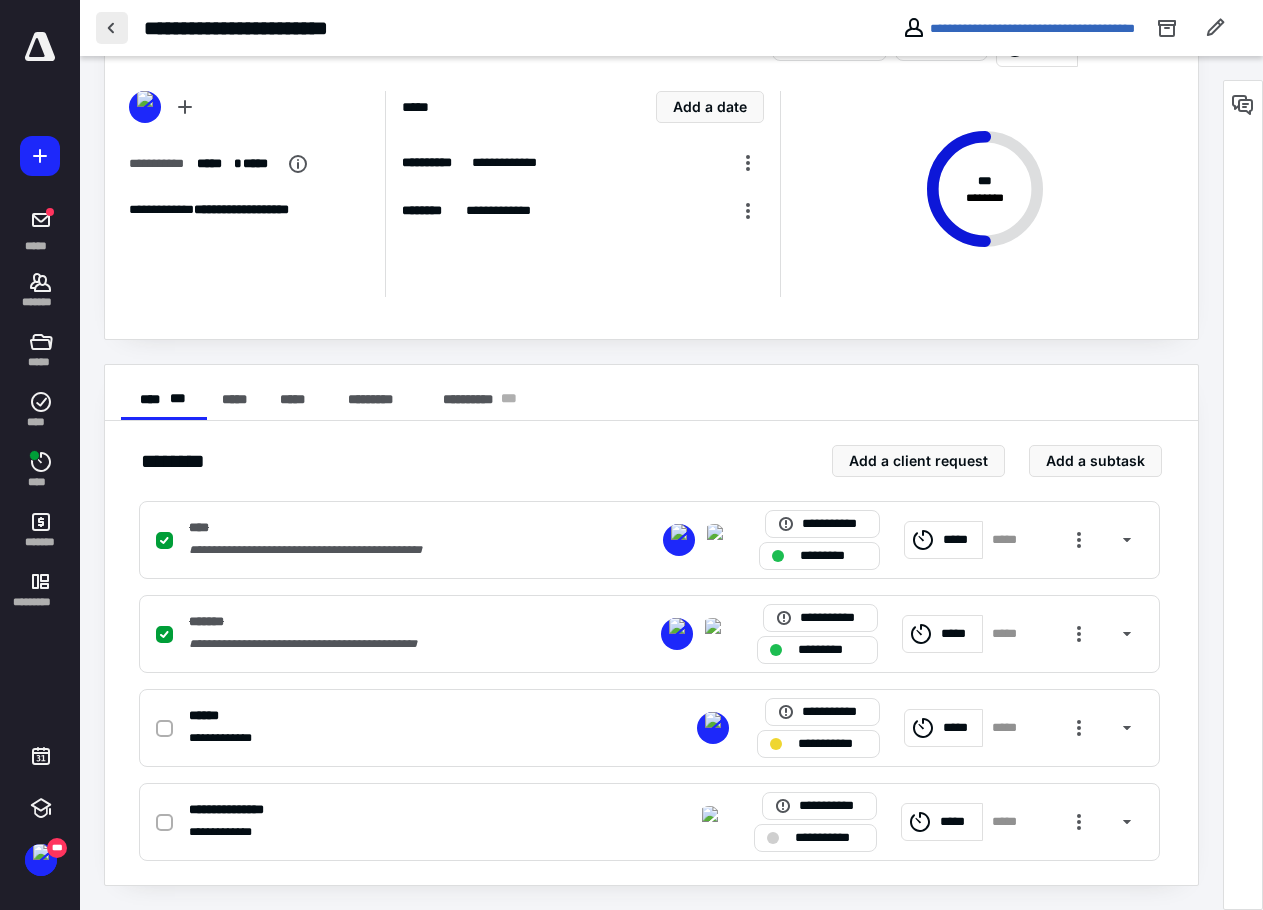 click at bounding box center (112, 28) 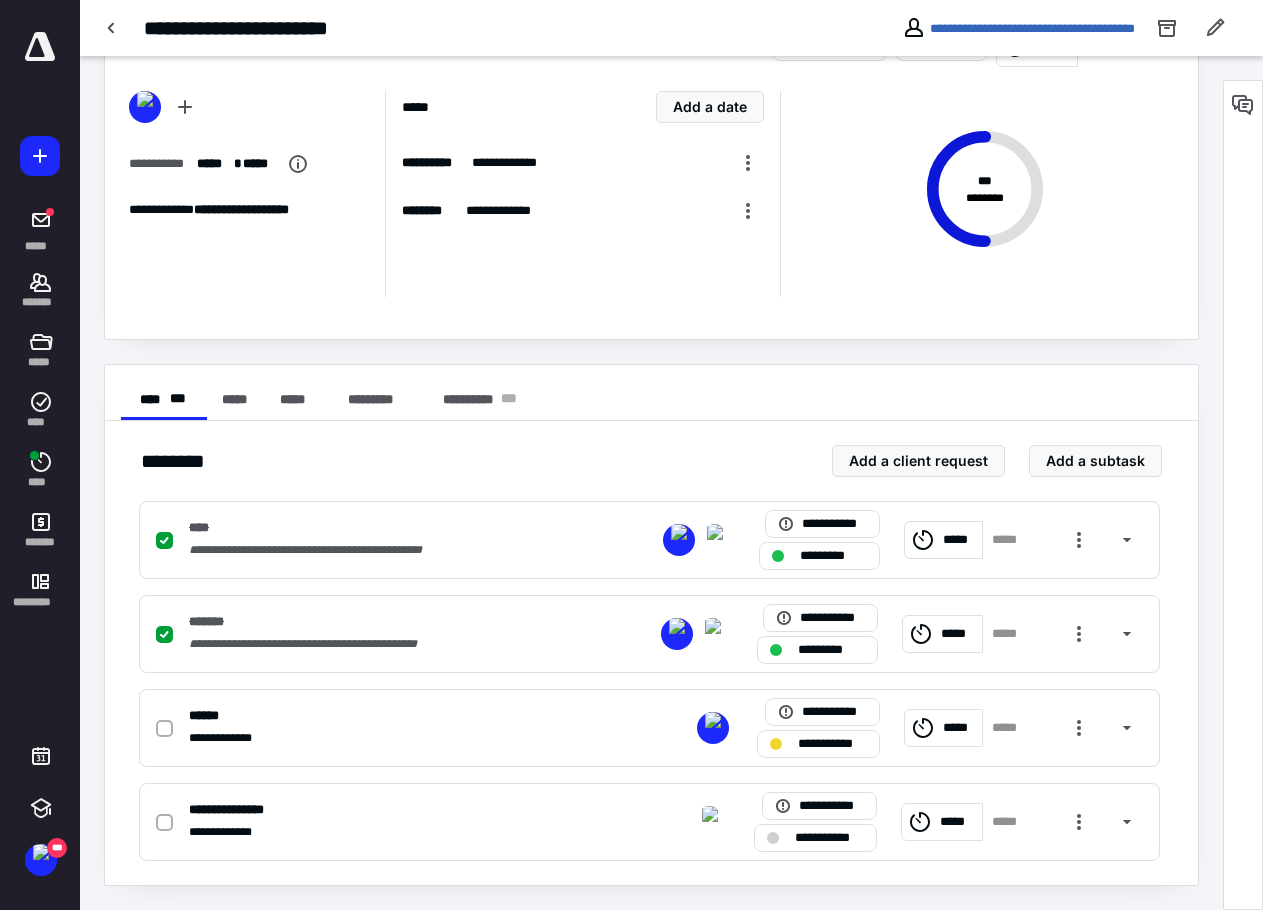 scroll, scrollTop: 0, scrollLeft: 0, axis: both 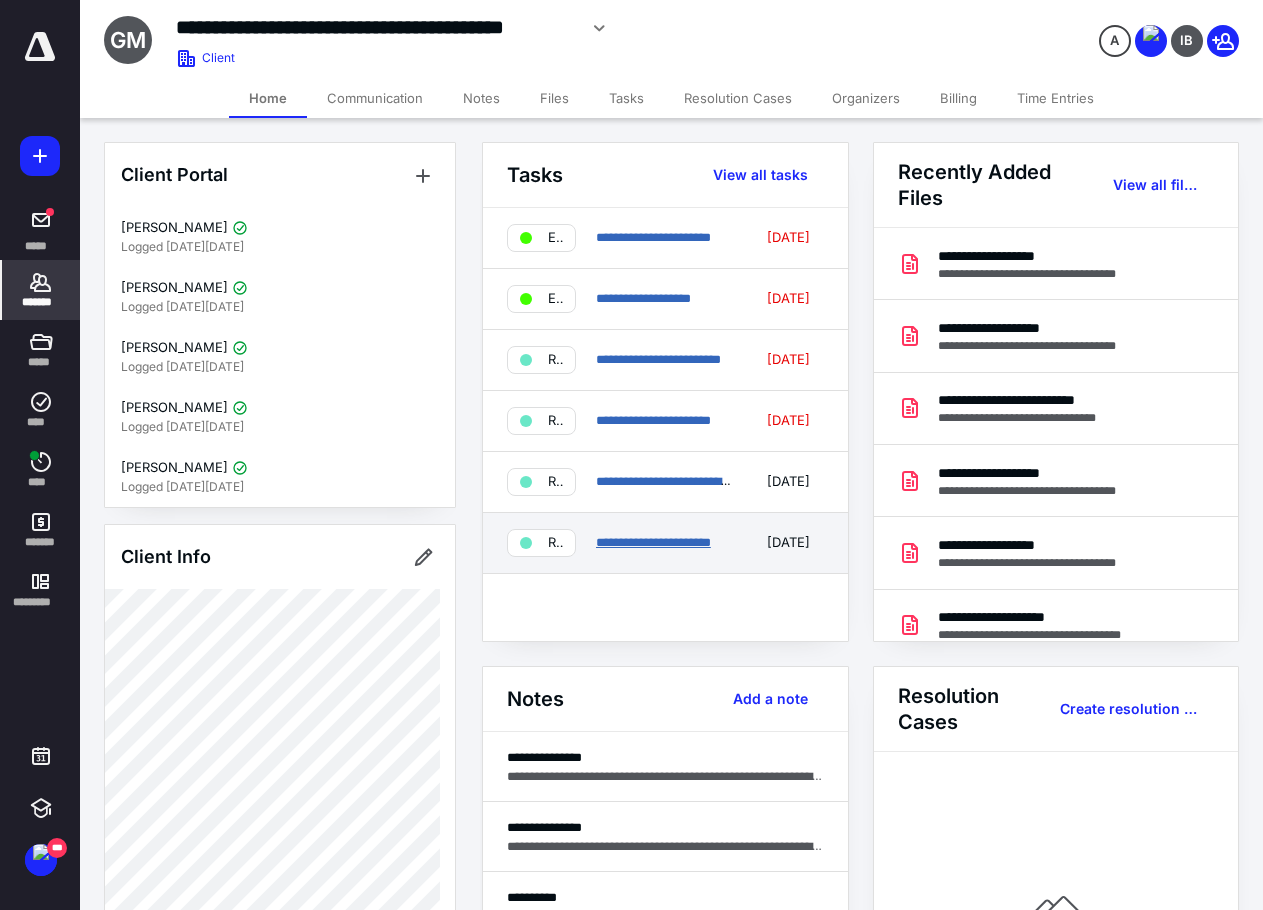 click on "**********" at bounding box center (653, 542) 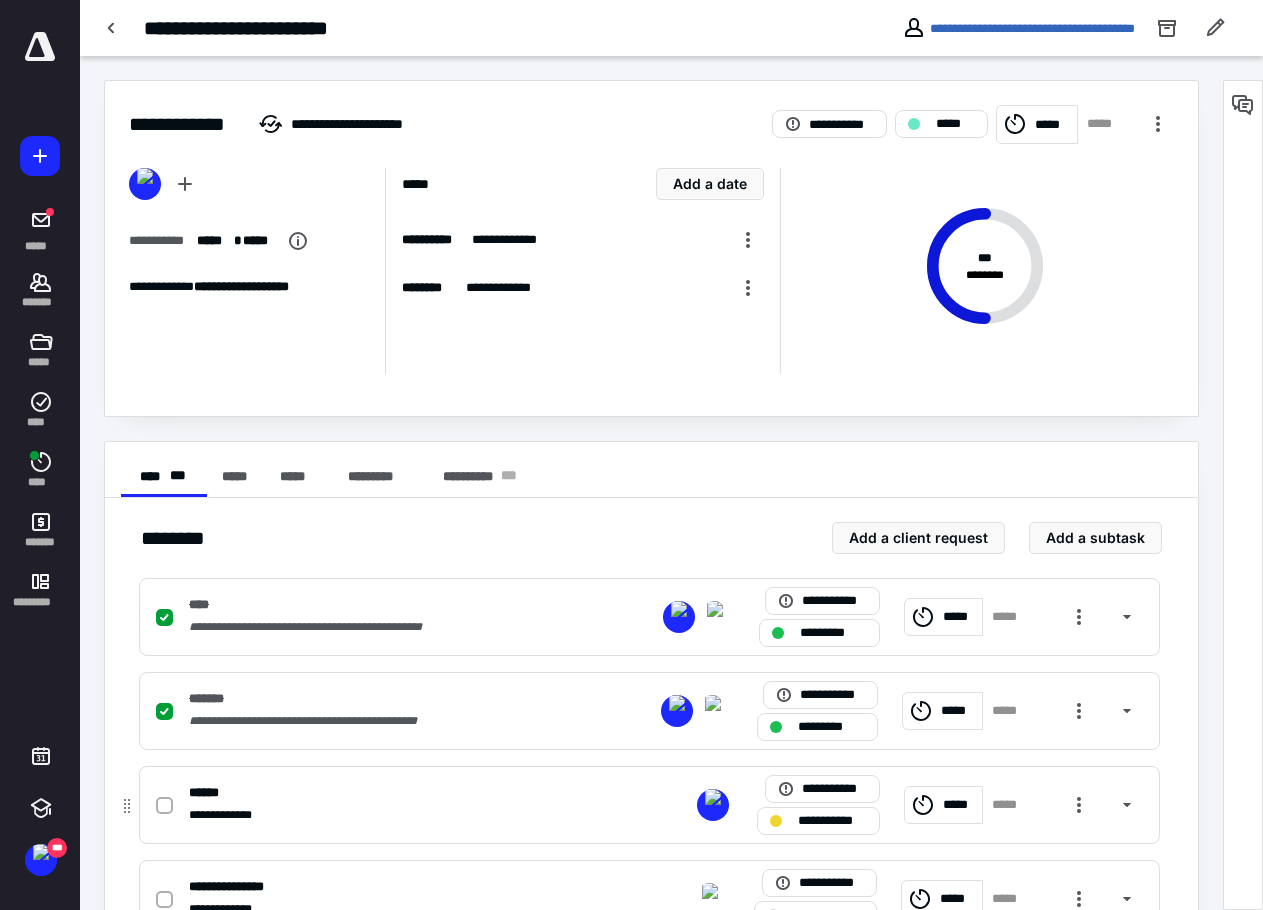 click on "**********" at bounding box center [832, 821] 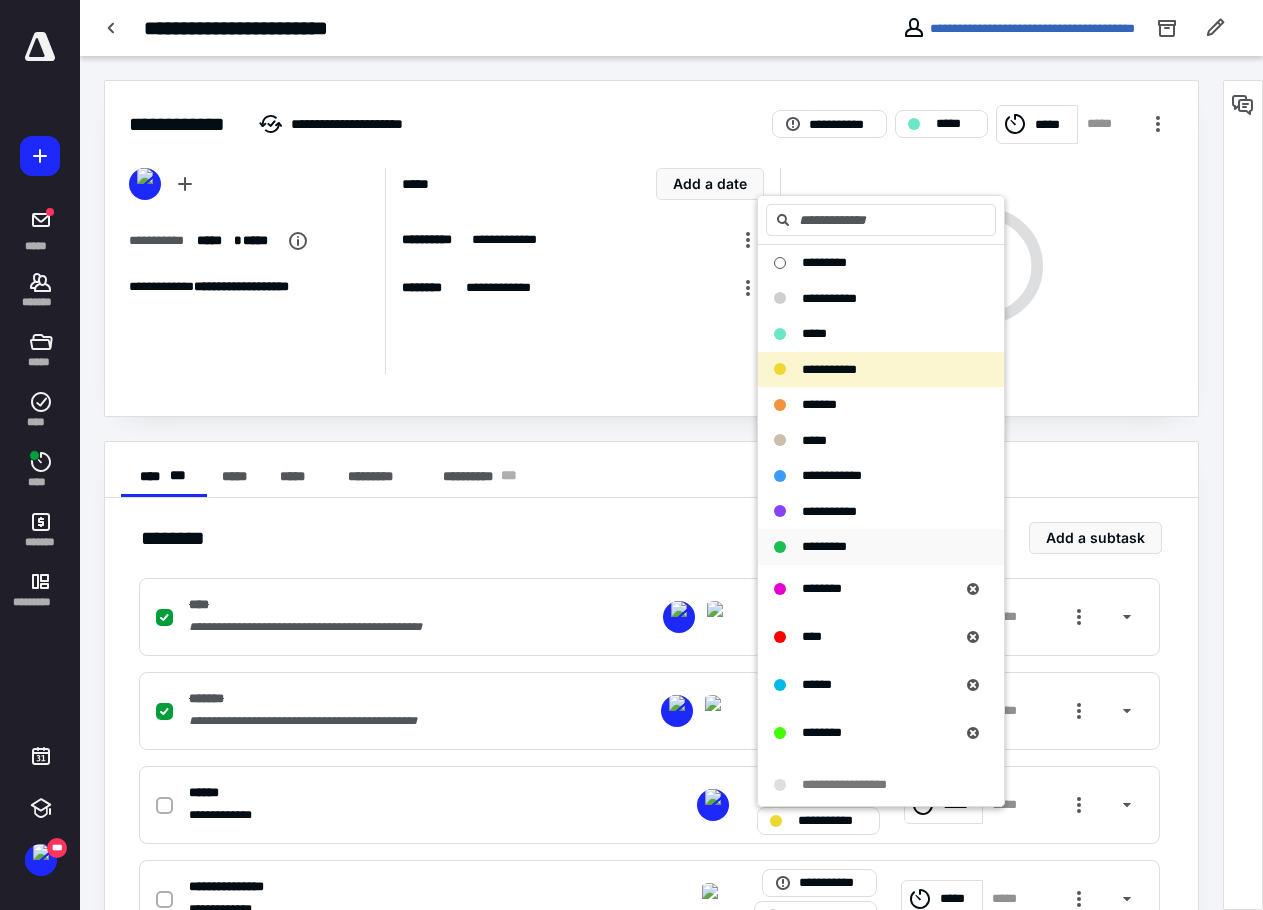 click on "*********" at bounding box center [824, 546] 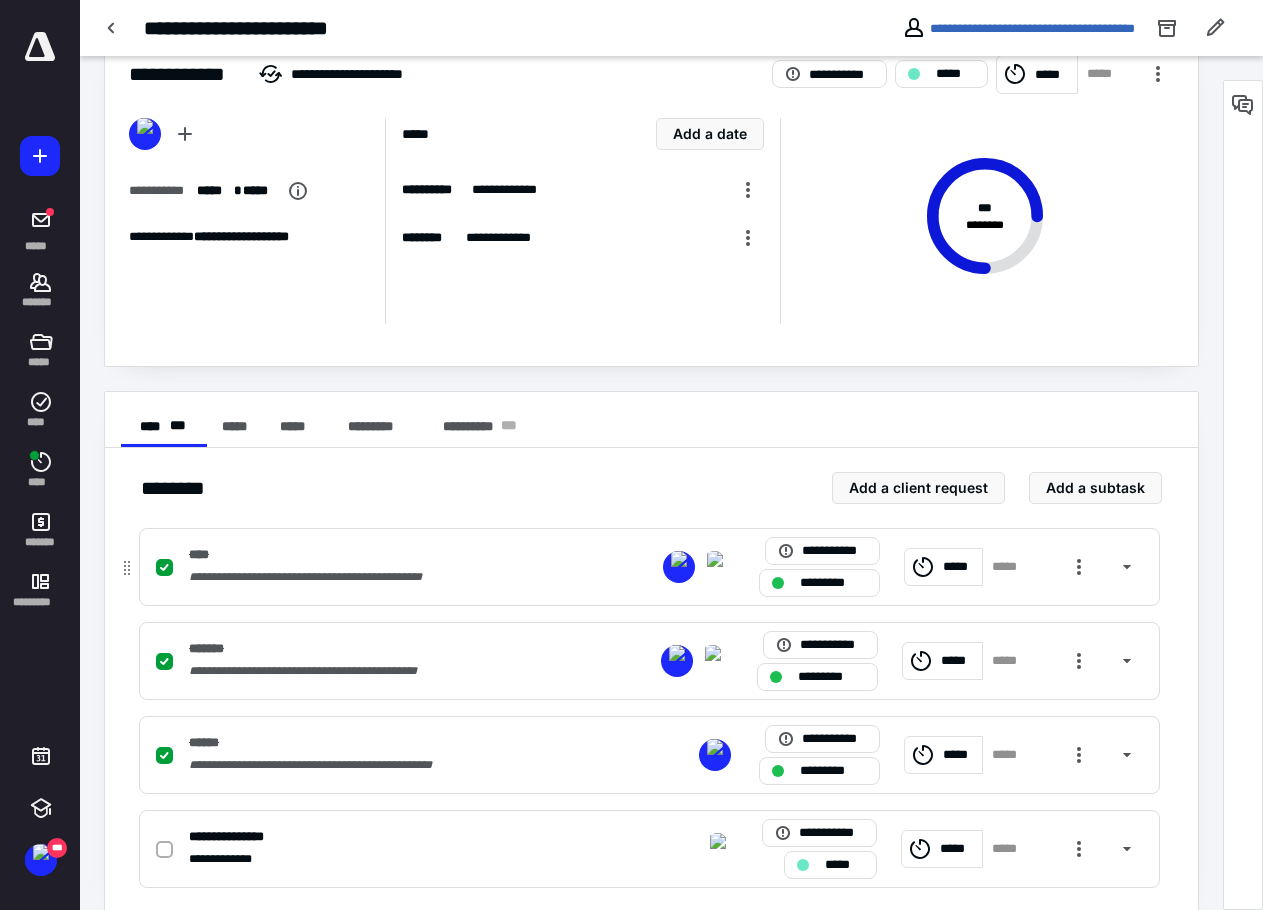 scroll, scrollTop: 77, scrollLeft: 0, axis: vertical 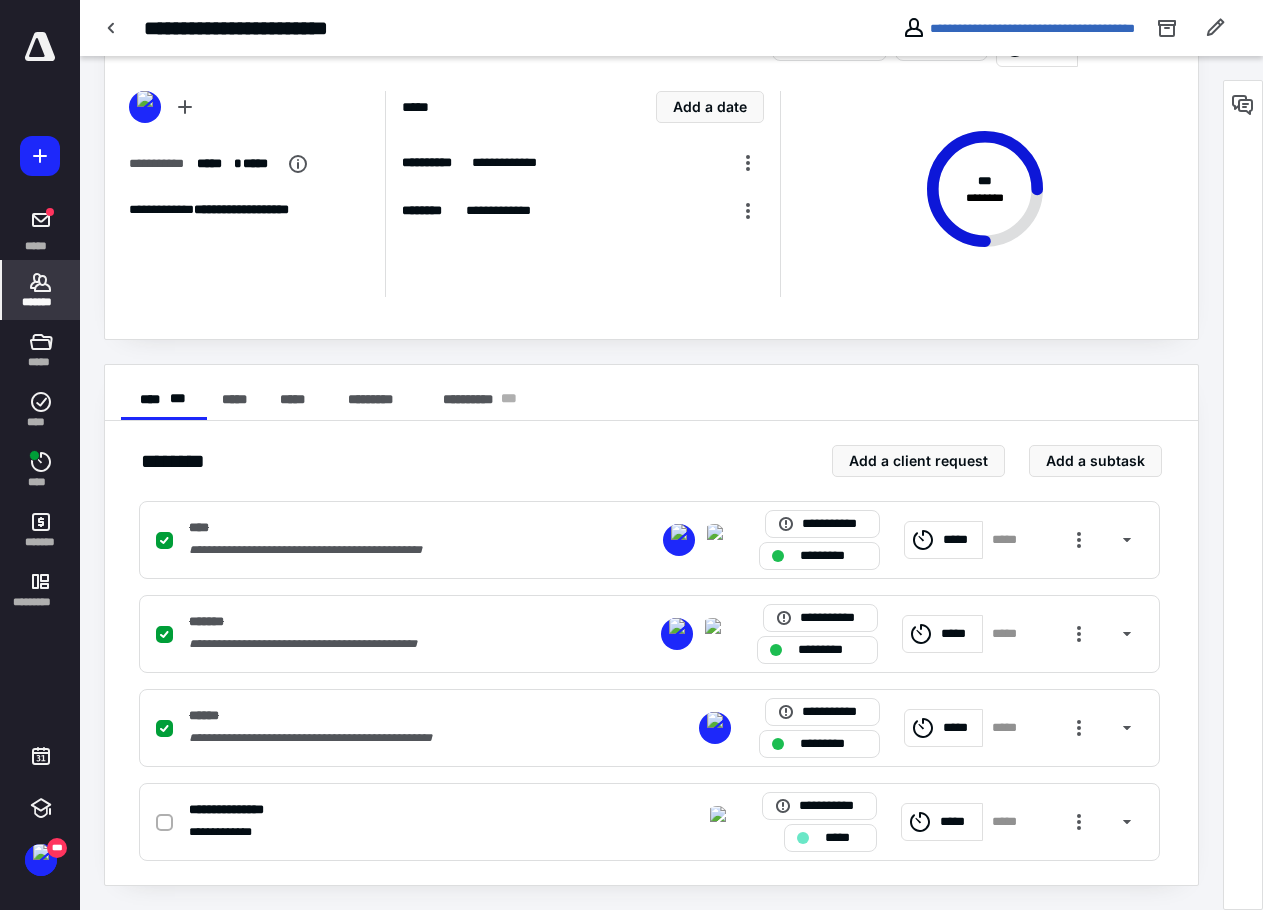 click 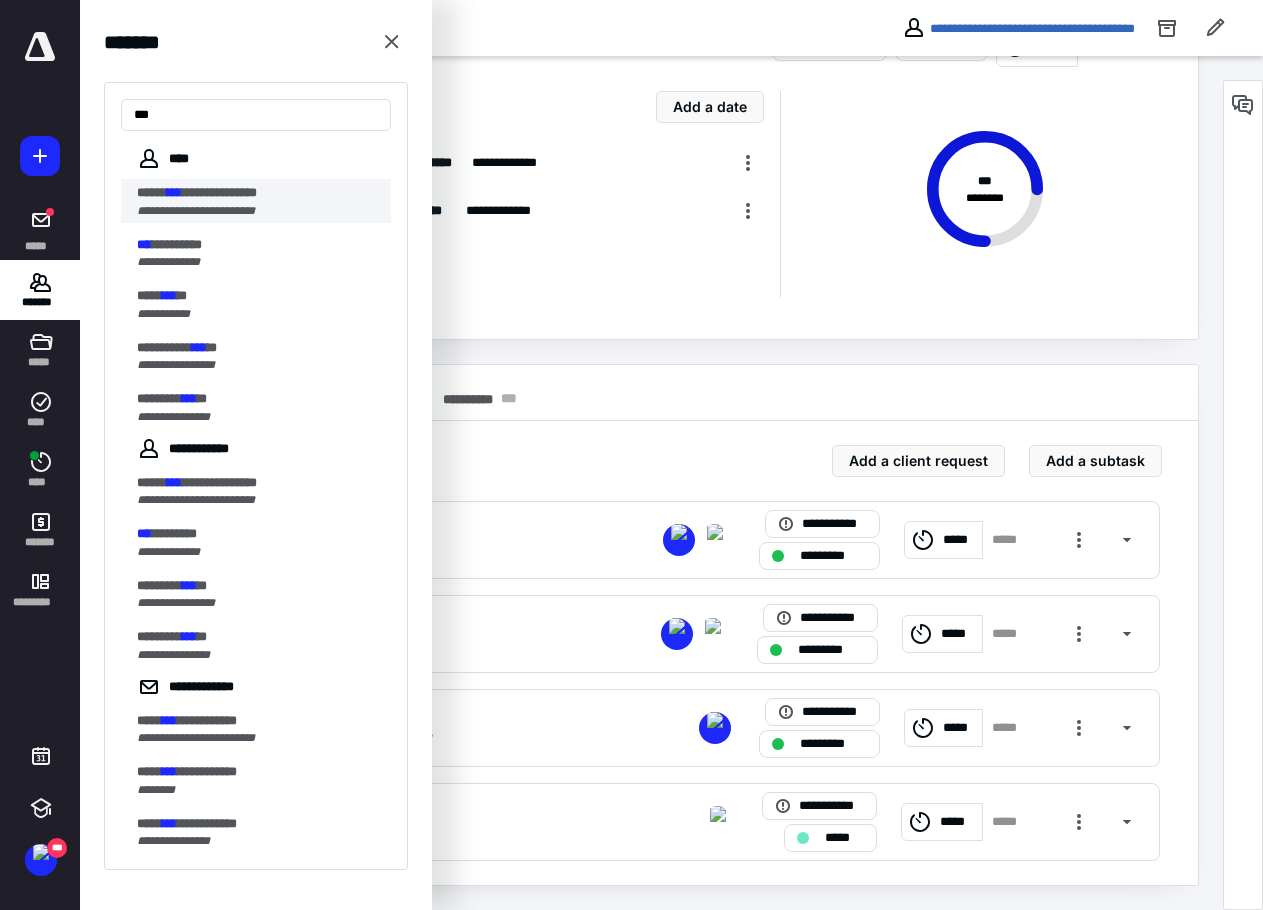 type on "***" 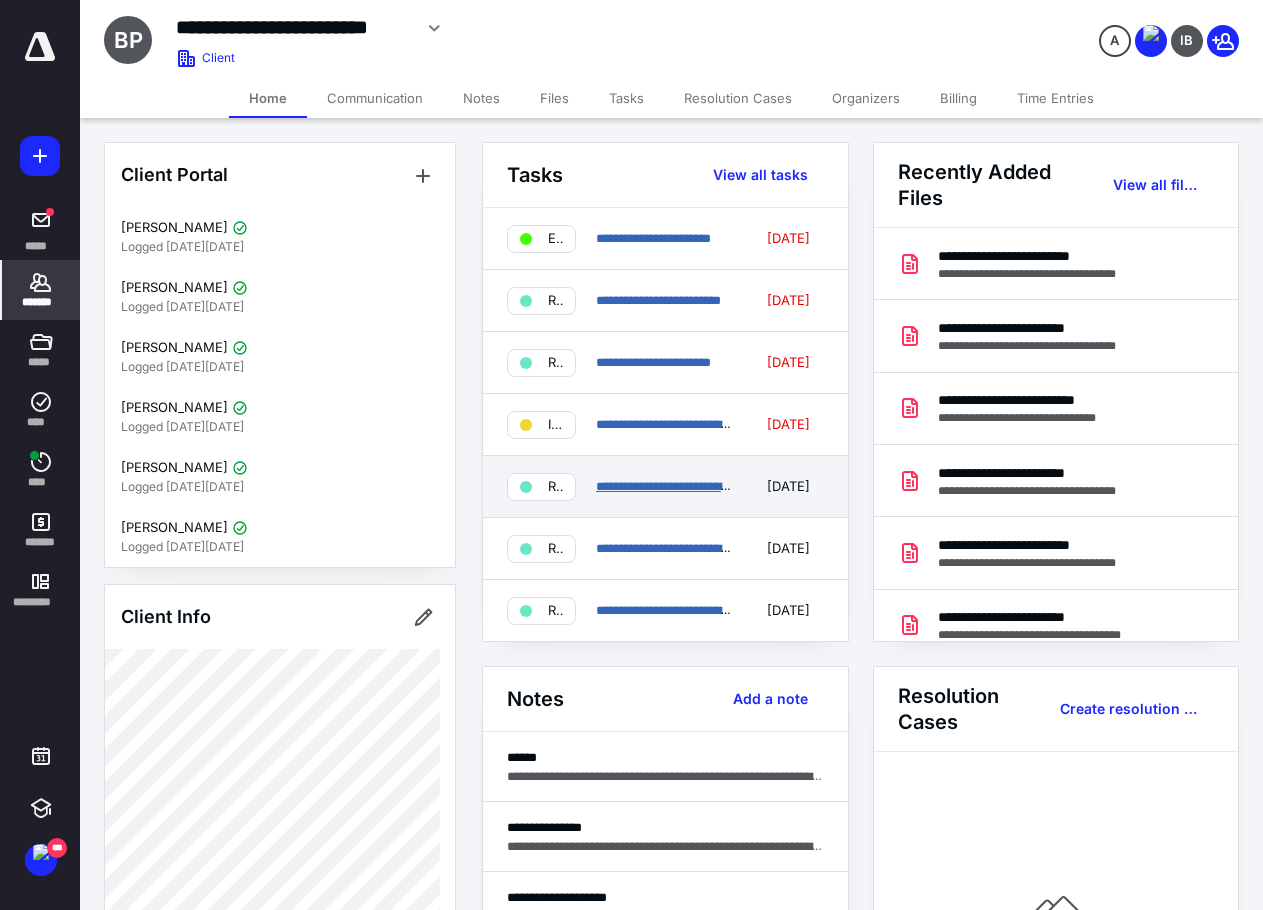 click on "**********" at bounding box center (678, 486) 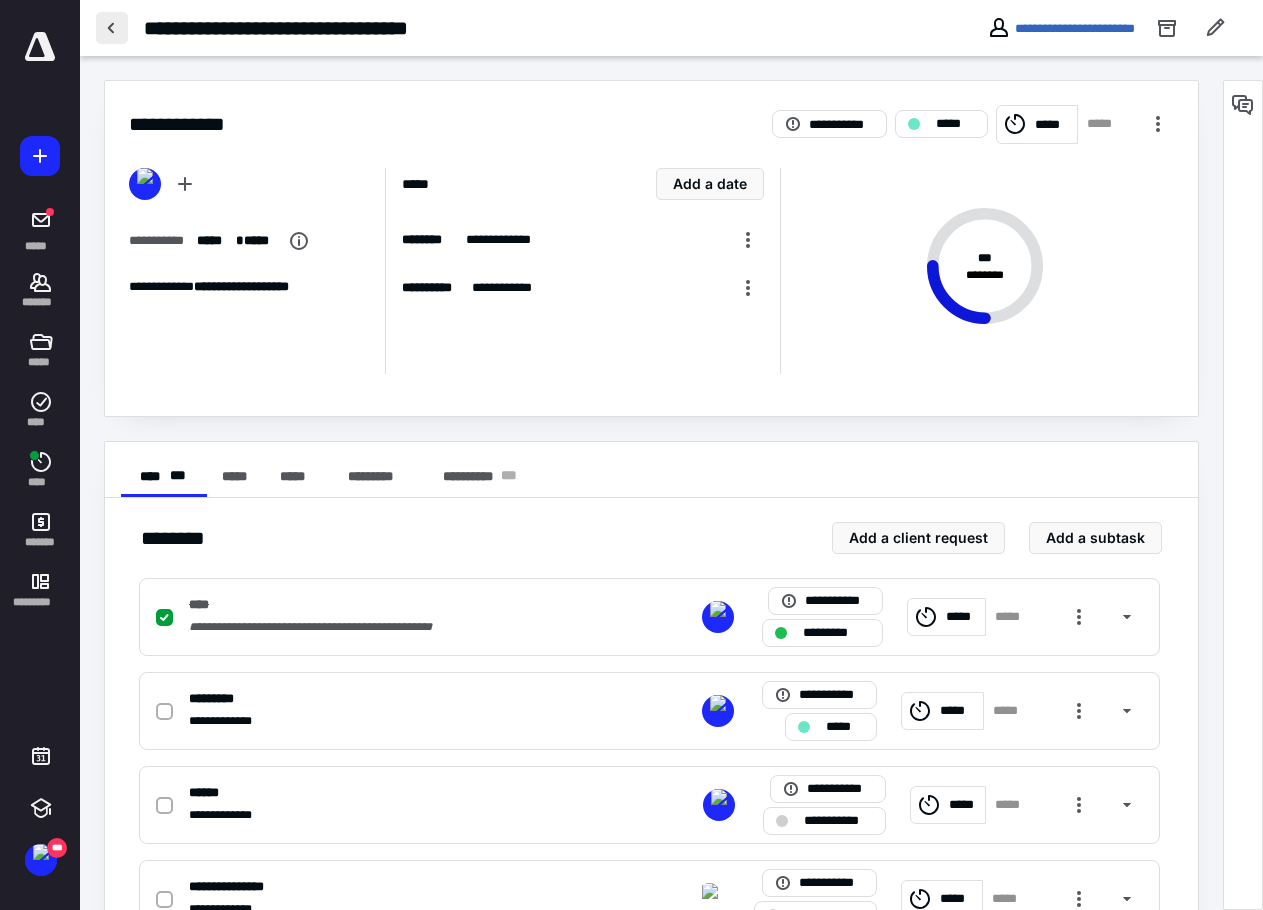 click at bounding box center [112, 28] 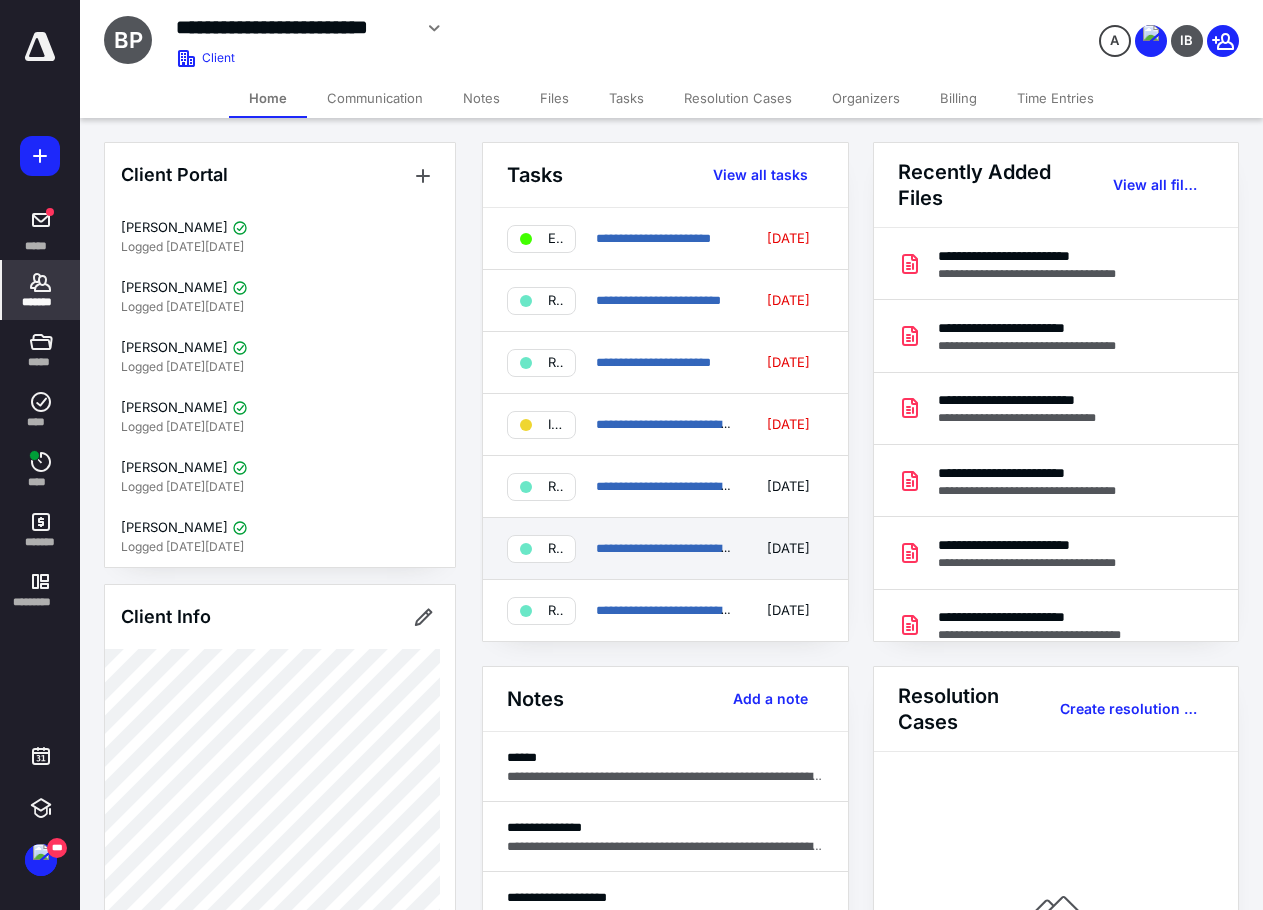 click on "[DATE]" at bounding box center [788, 548] 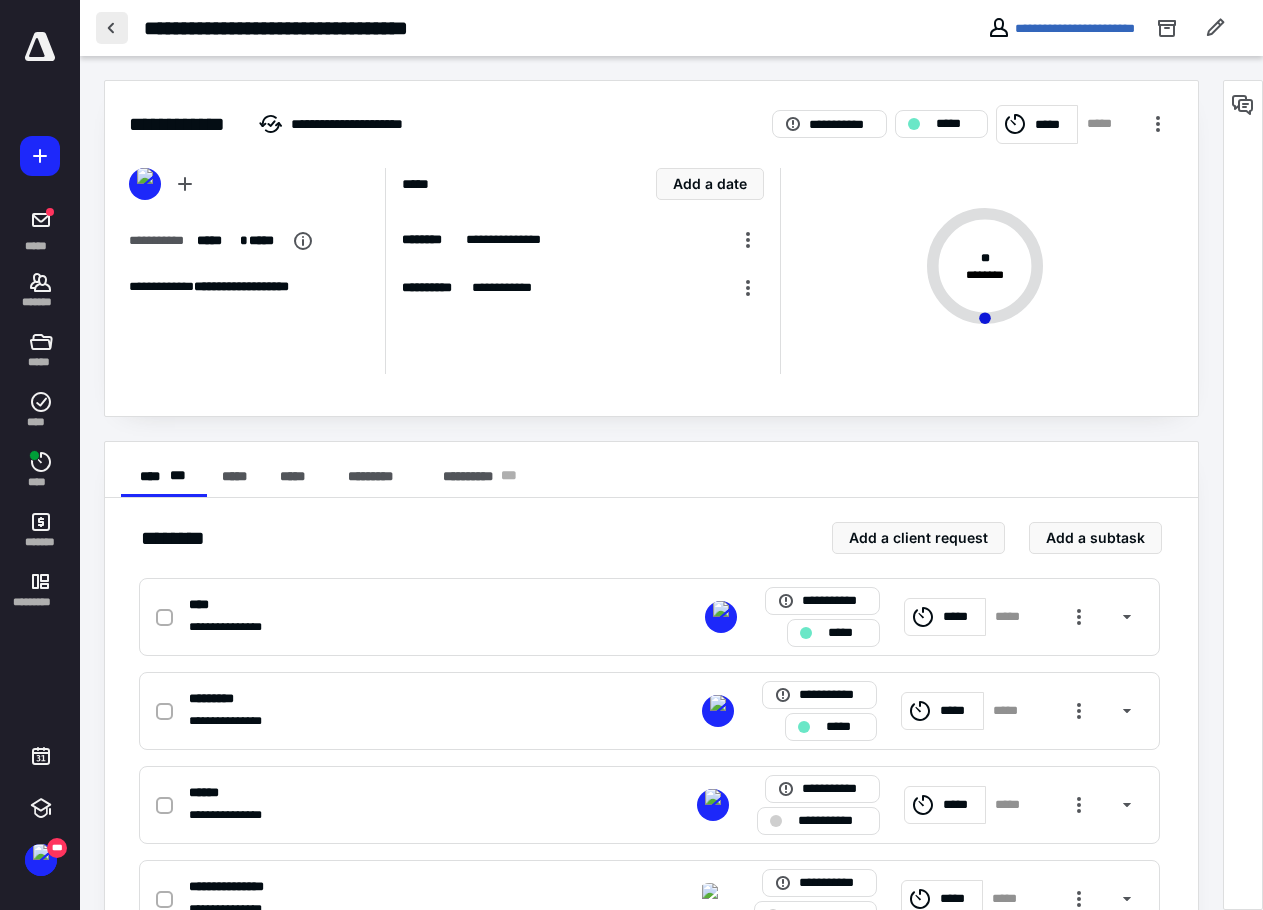 click at bounding box center (112, 28) 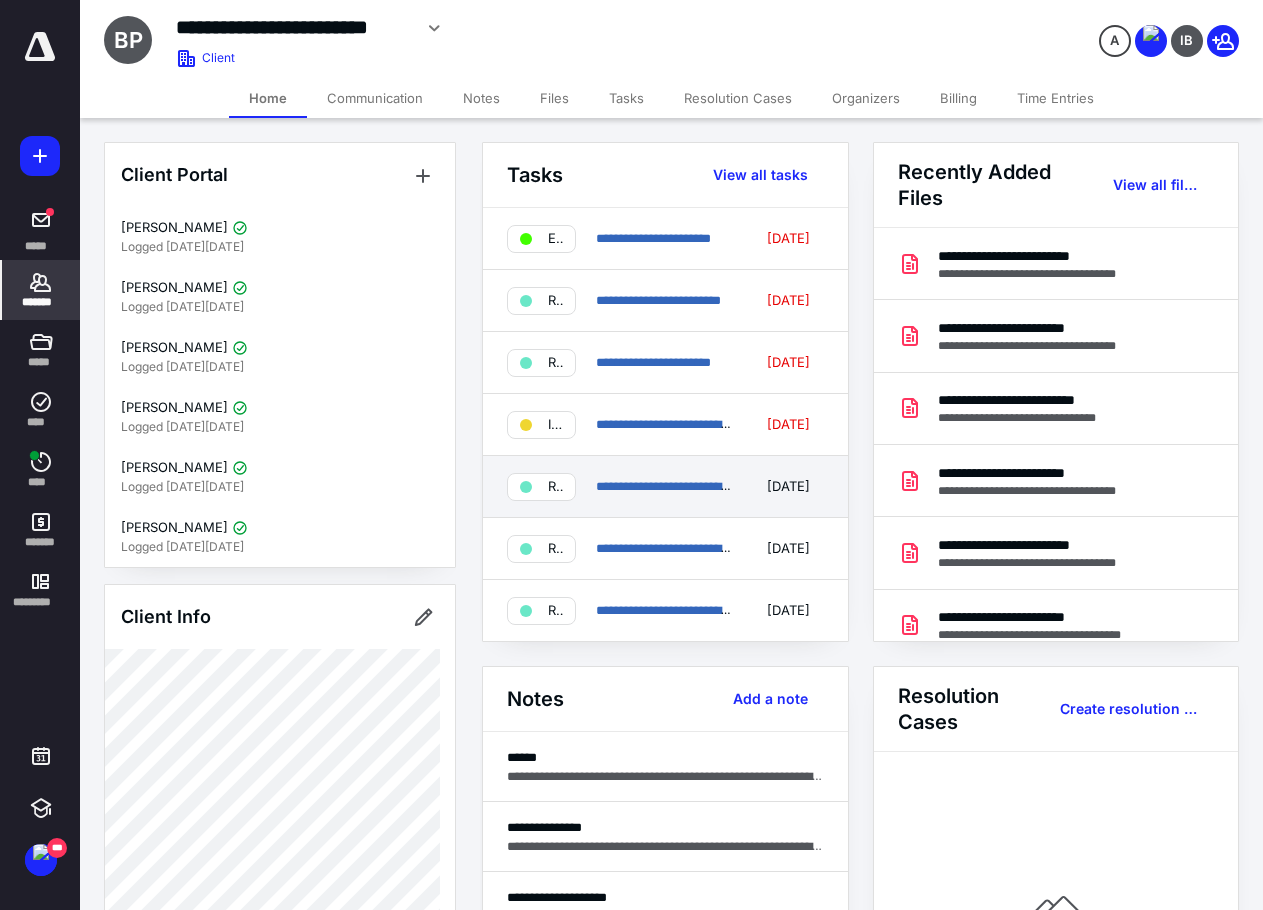 click on "[DATE]" at bounding box center (788, 486) 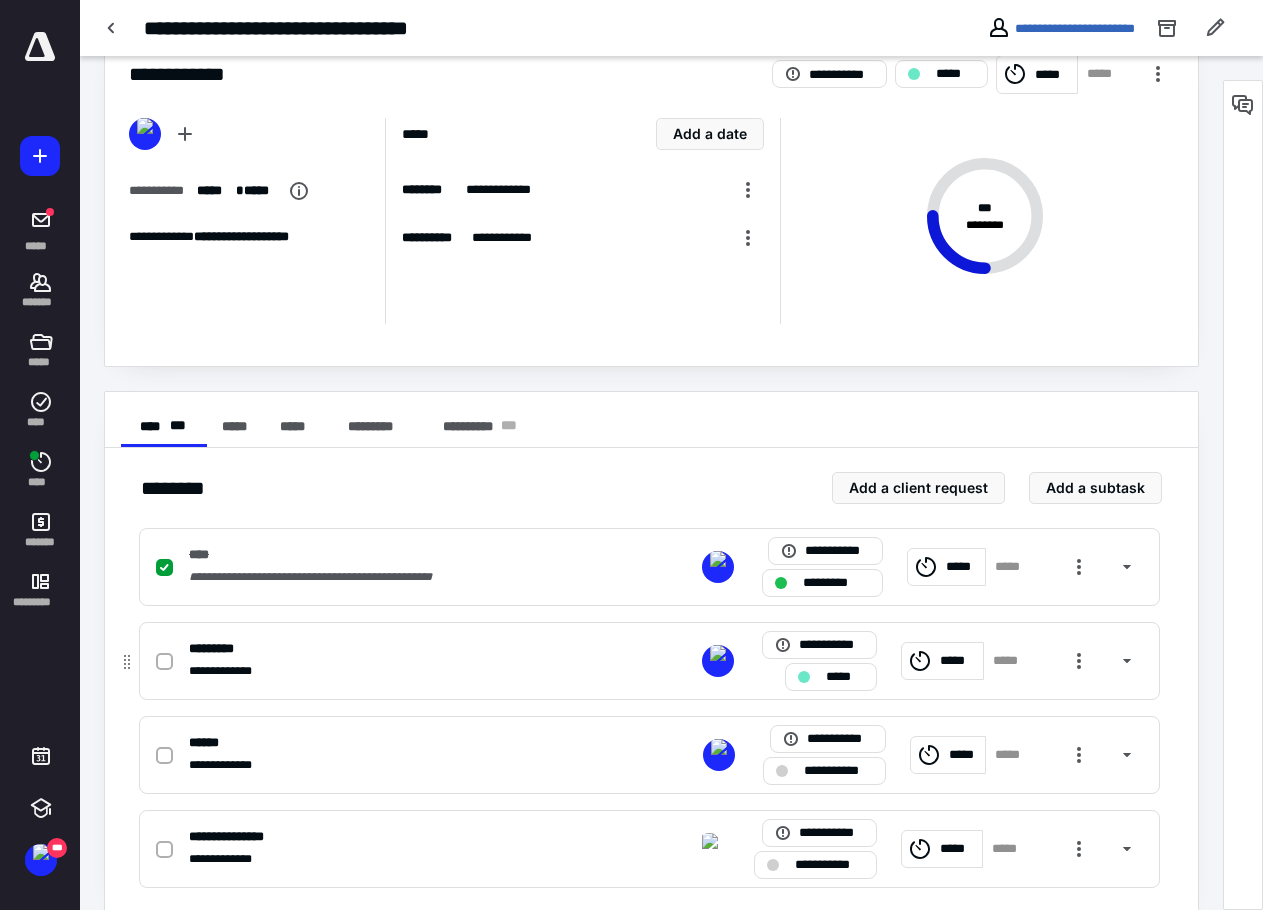 scroll, scrollTop: 77, scrollLeft: 0, axis: vertical 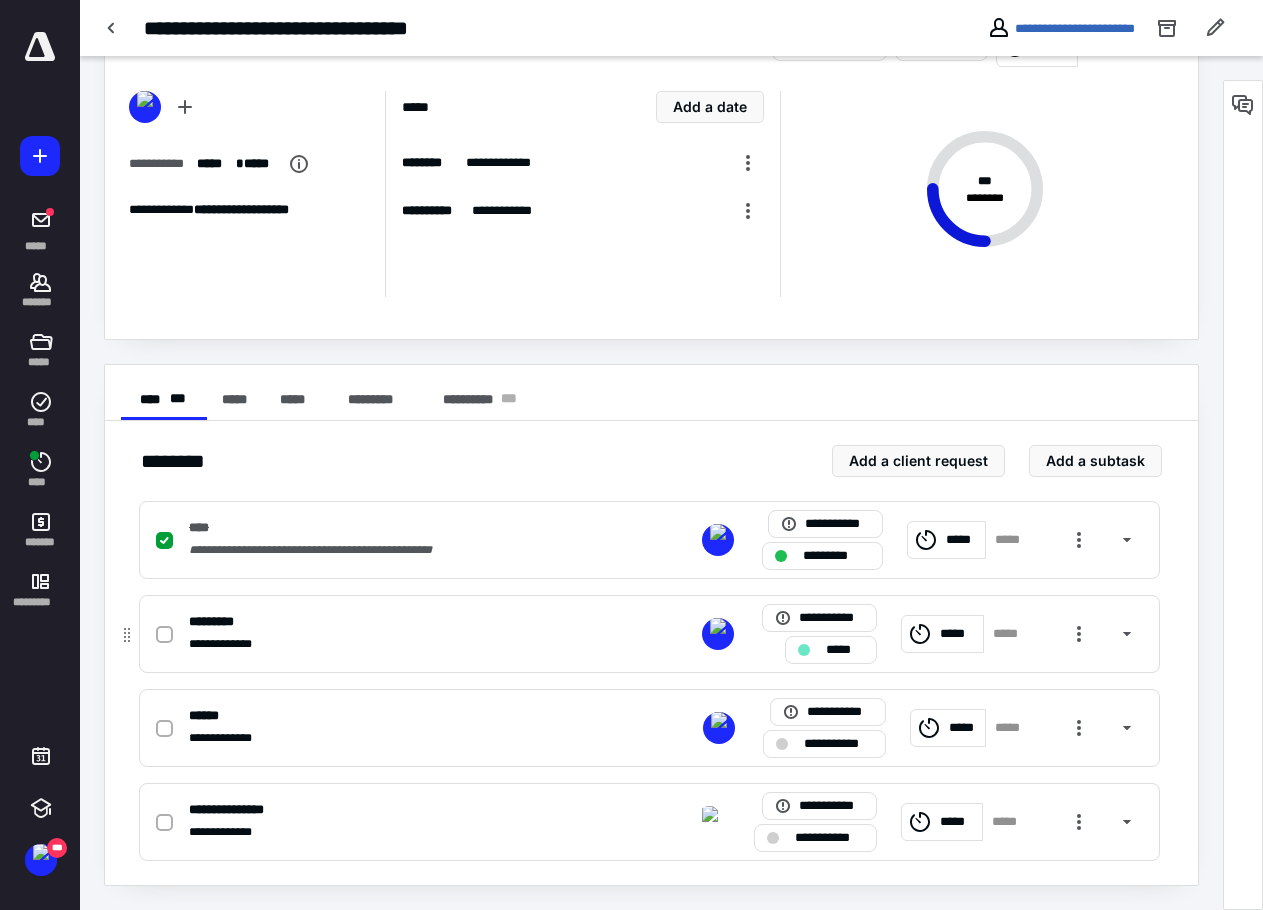 click on "*****" at bounding box center [845, 650] 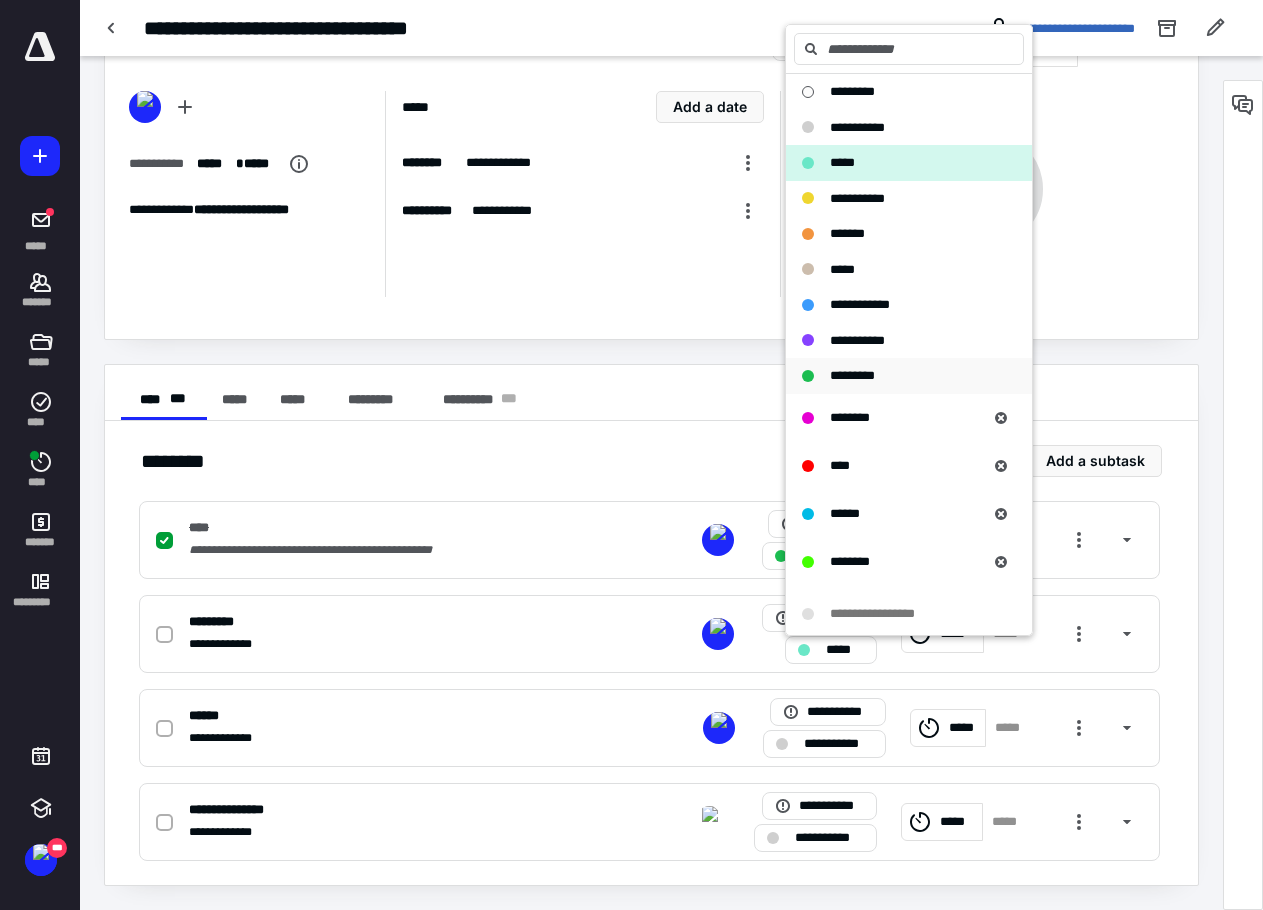click on "*********" at bounding box center (852, 375) 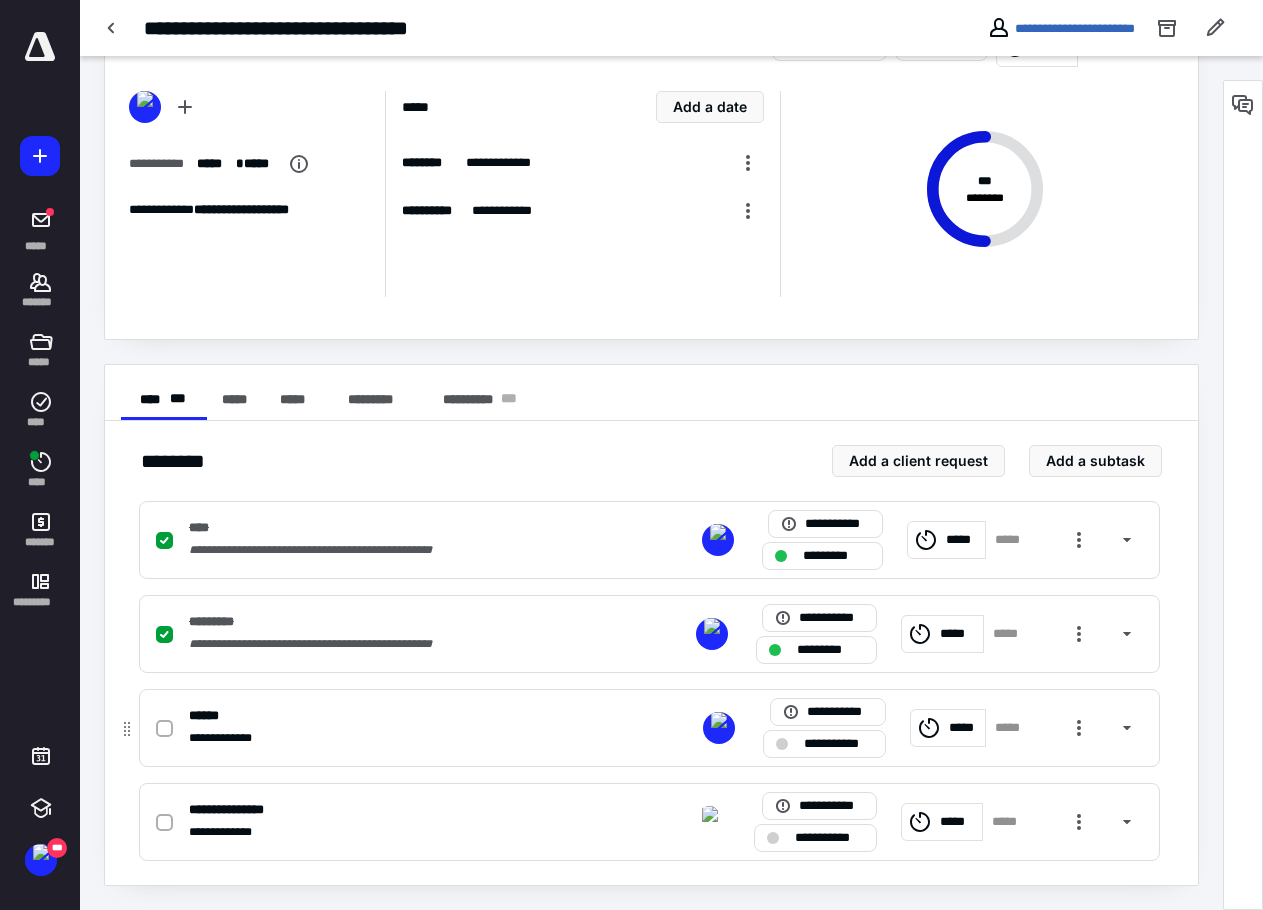 click on "**********" at bounding box center (838, 744) 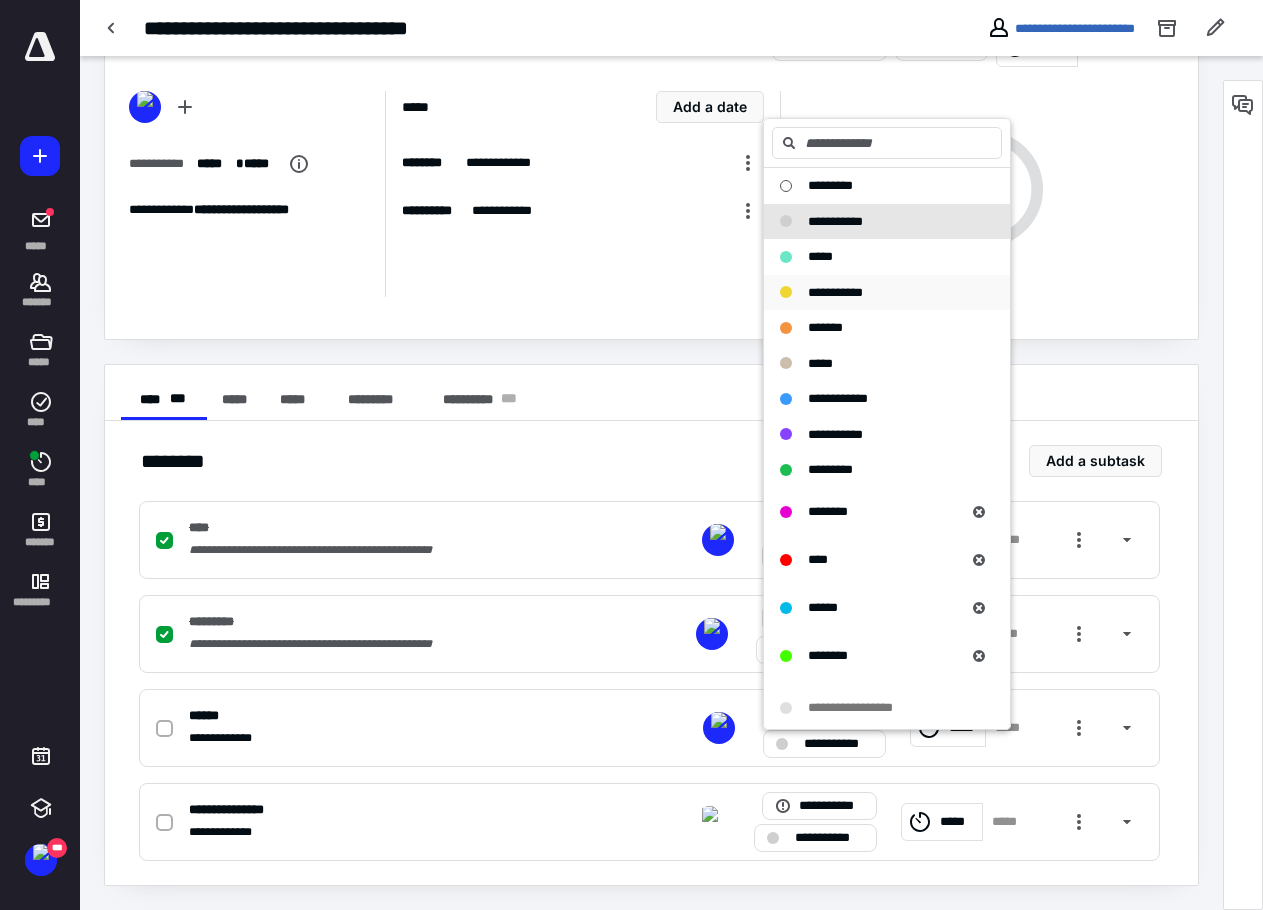 click on "**********" at bounding box center (835, 292) 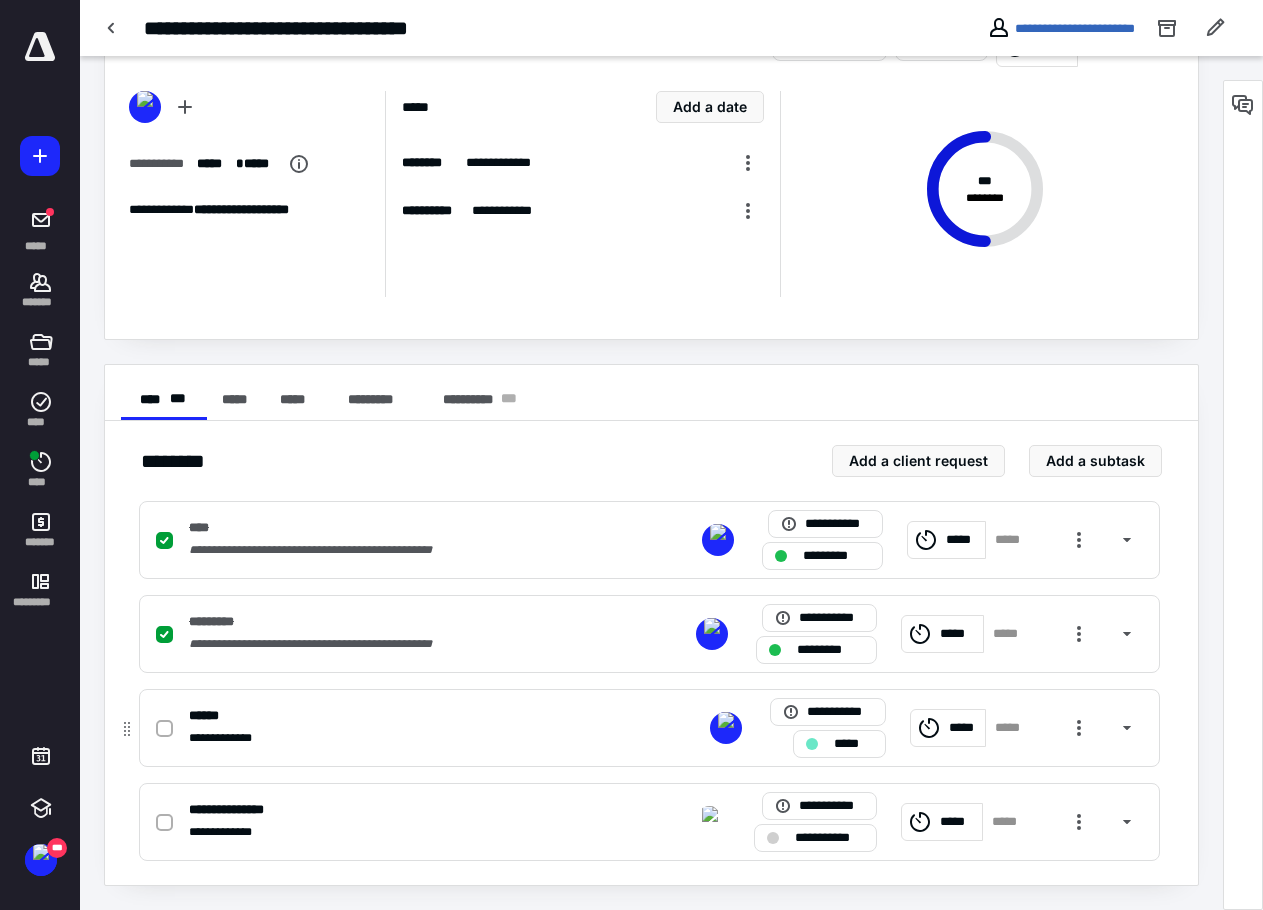 click on "*****" at bounding box center [853, 744] 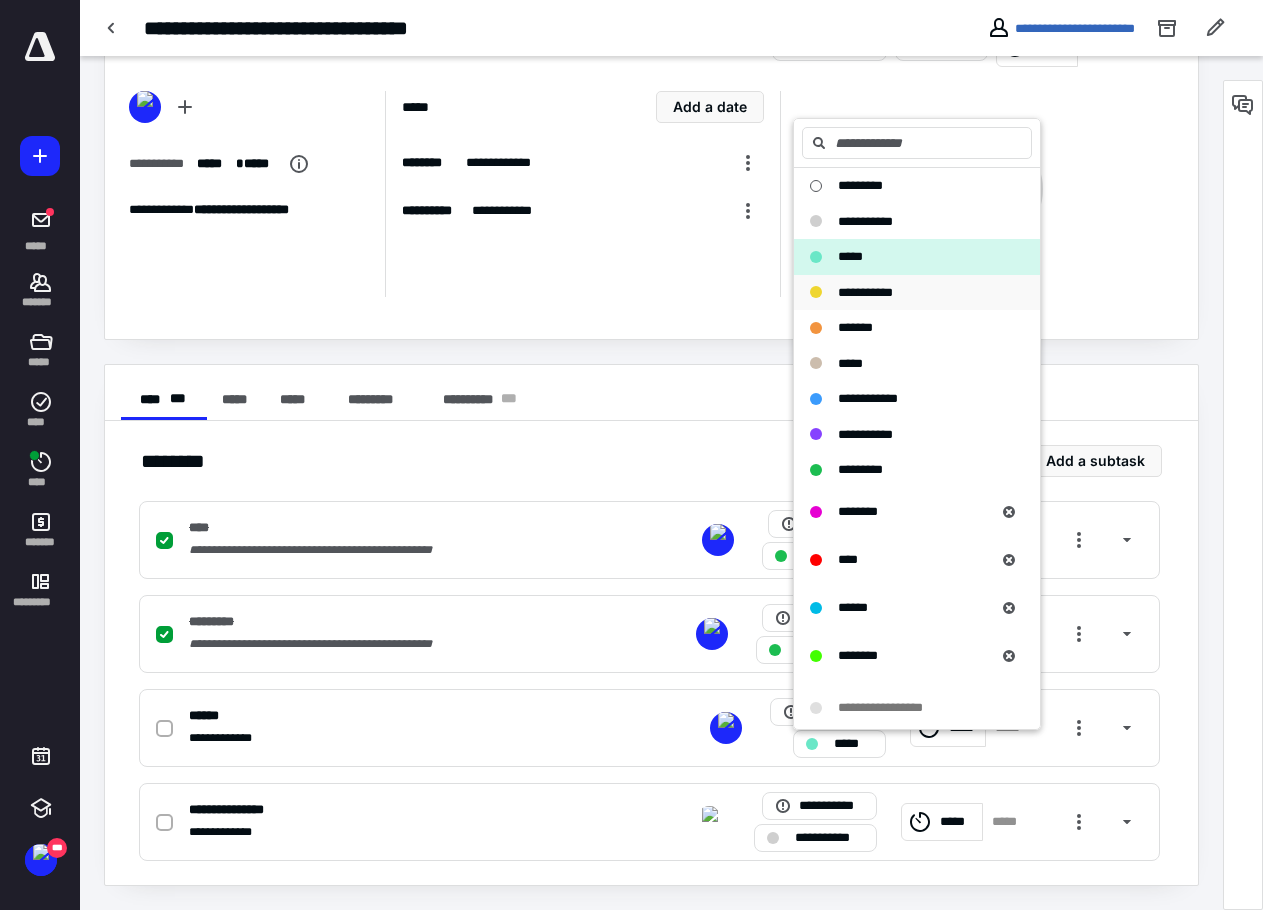 click on "**********" at bounding box center [865, 292] 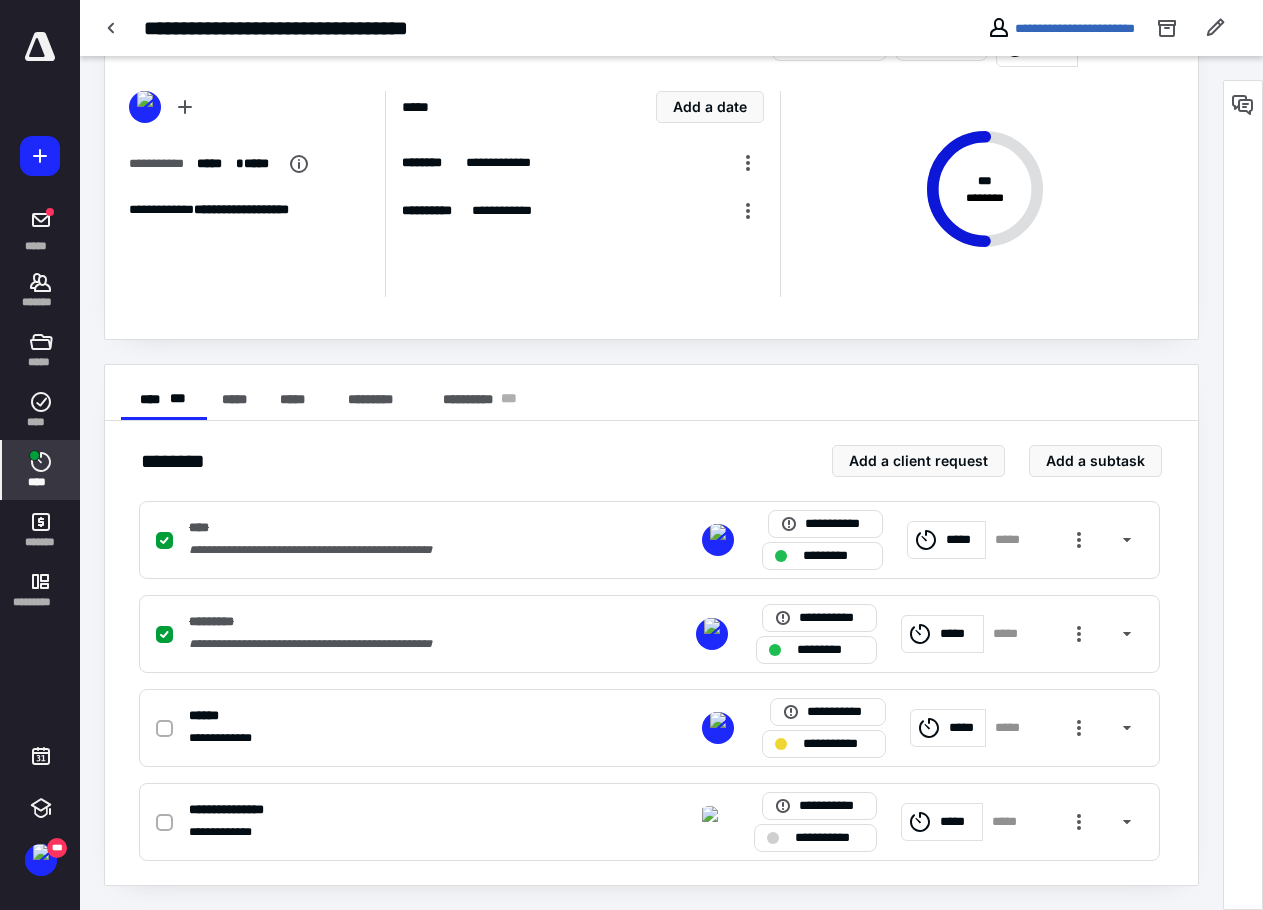 click 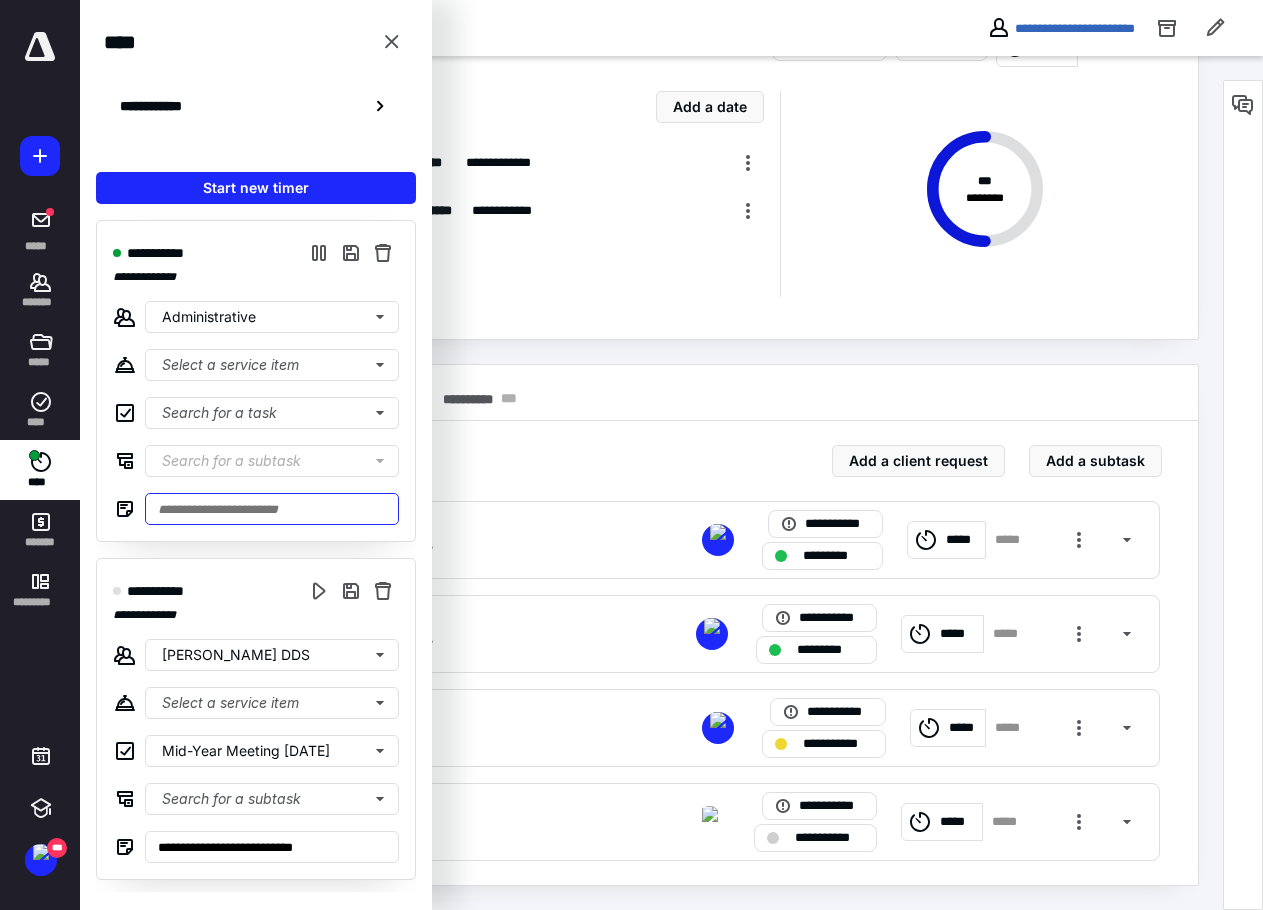 click at bounding box center (272, 509) 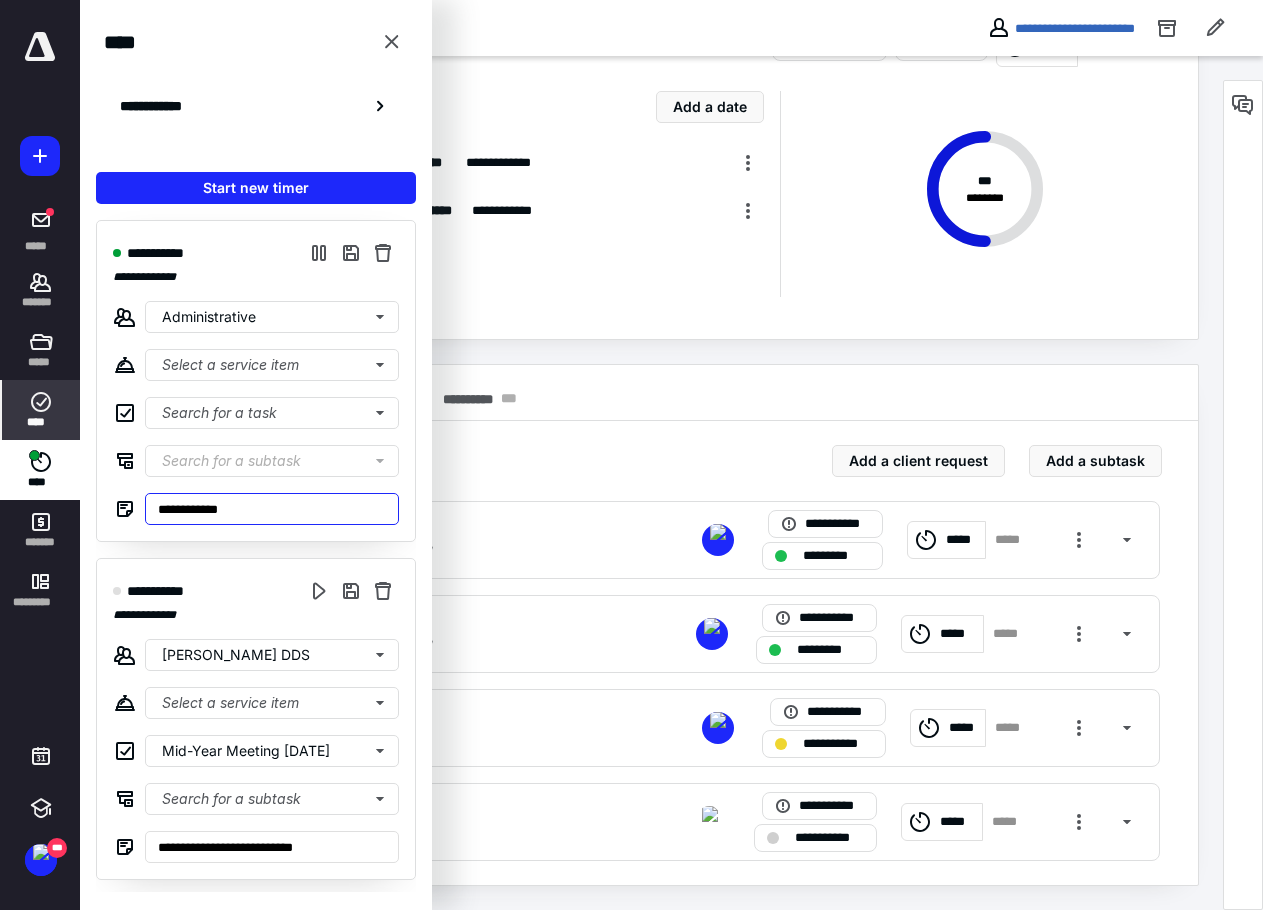 type on "**********" 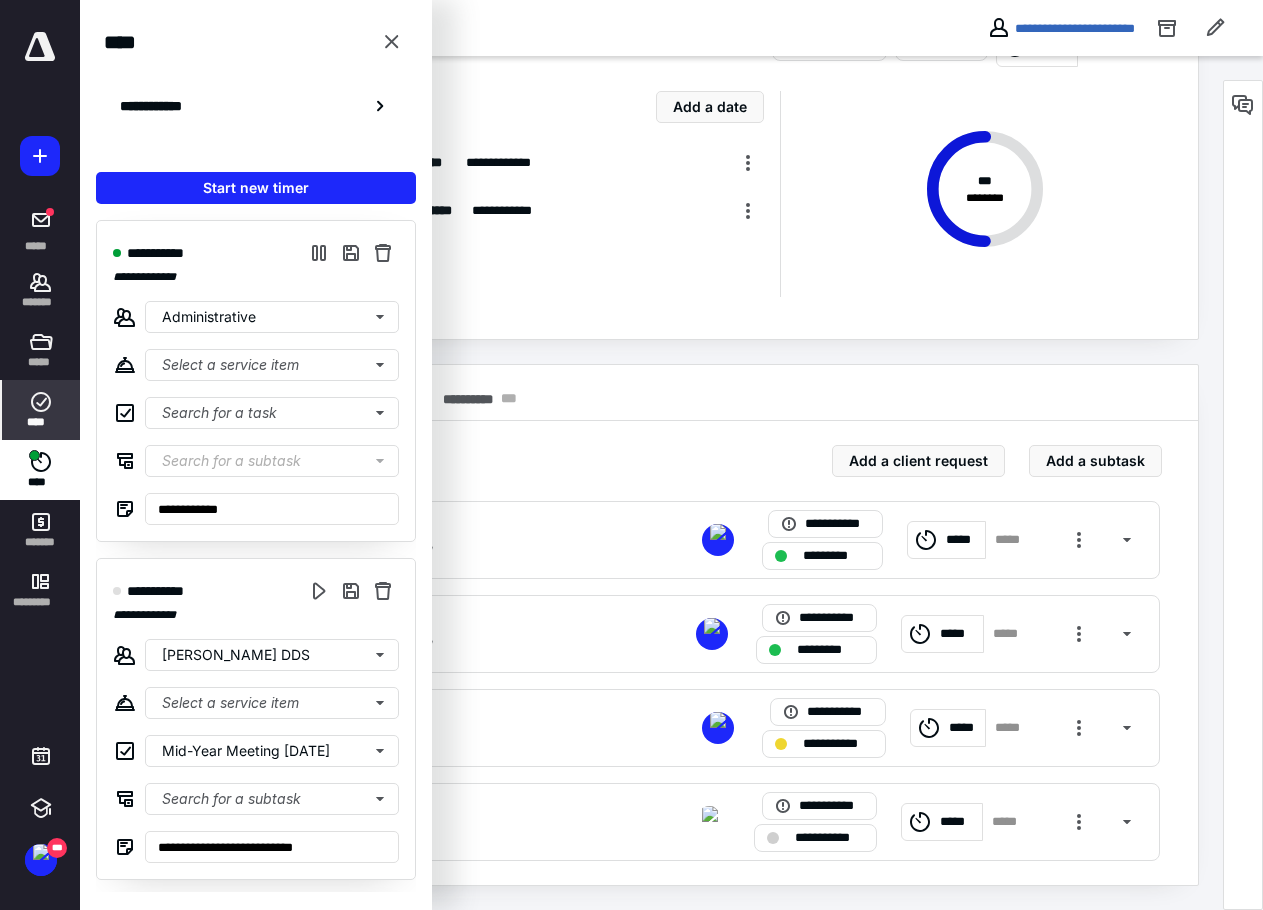 click 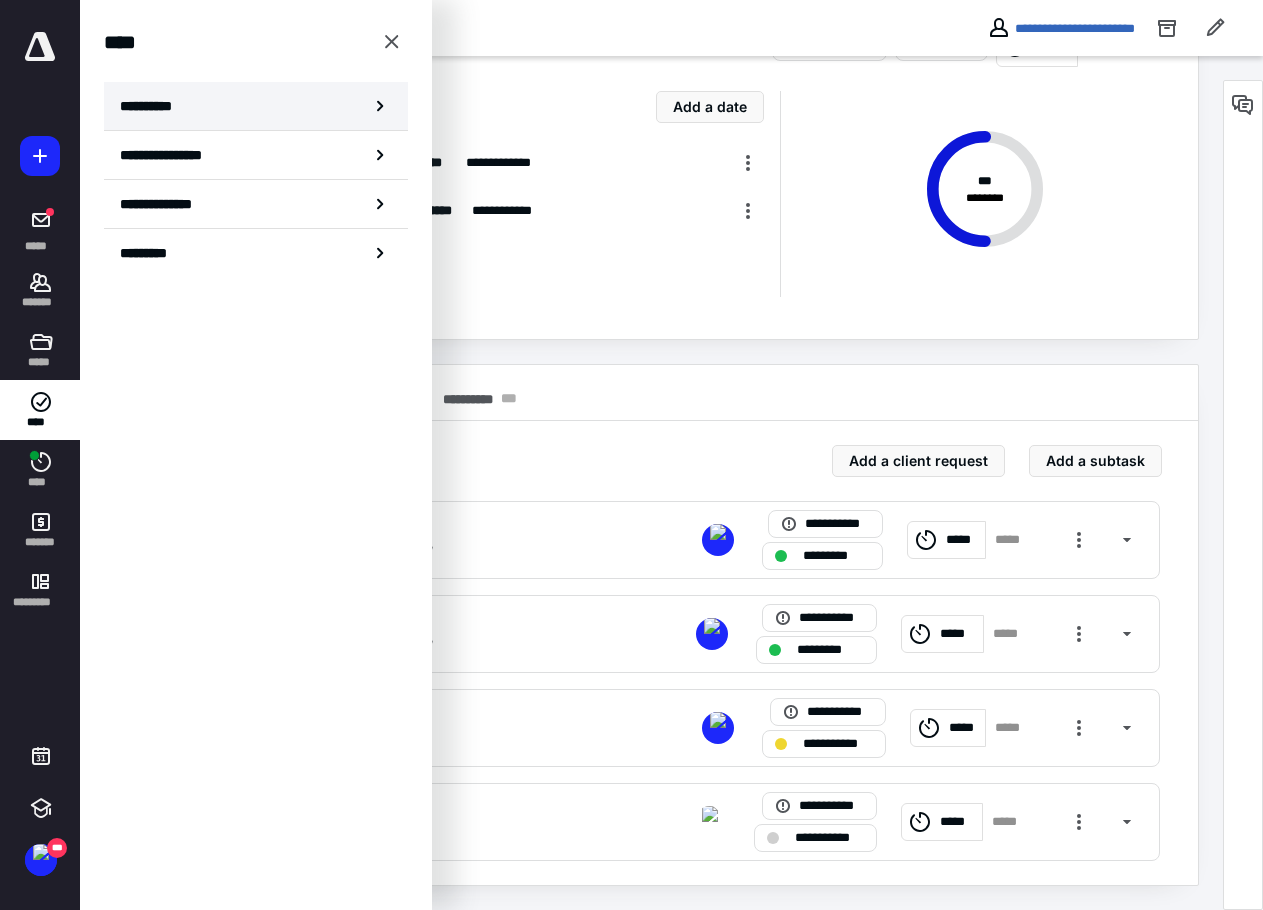 click on "**********" at bounding box center [153, 106] 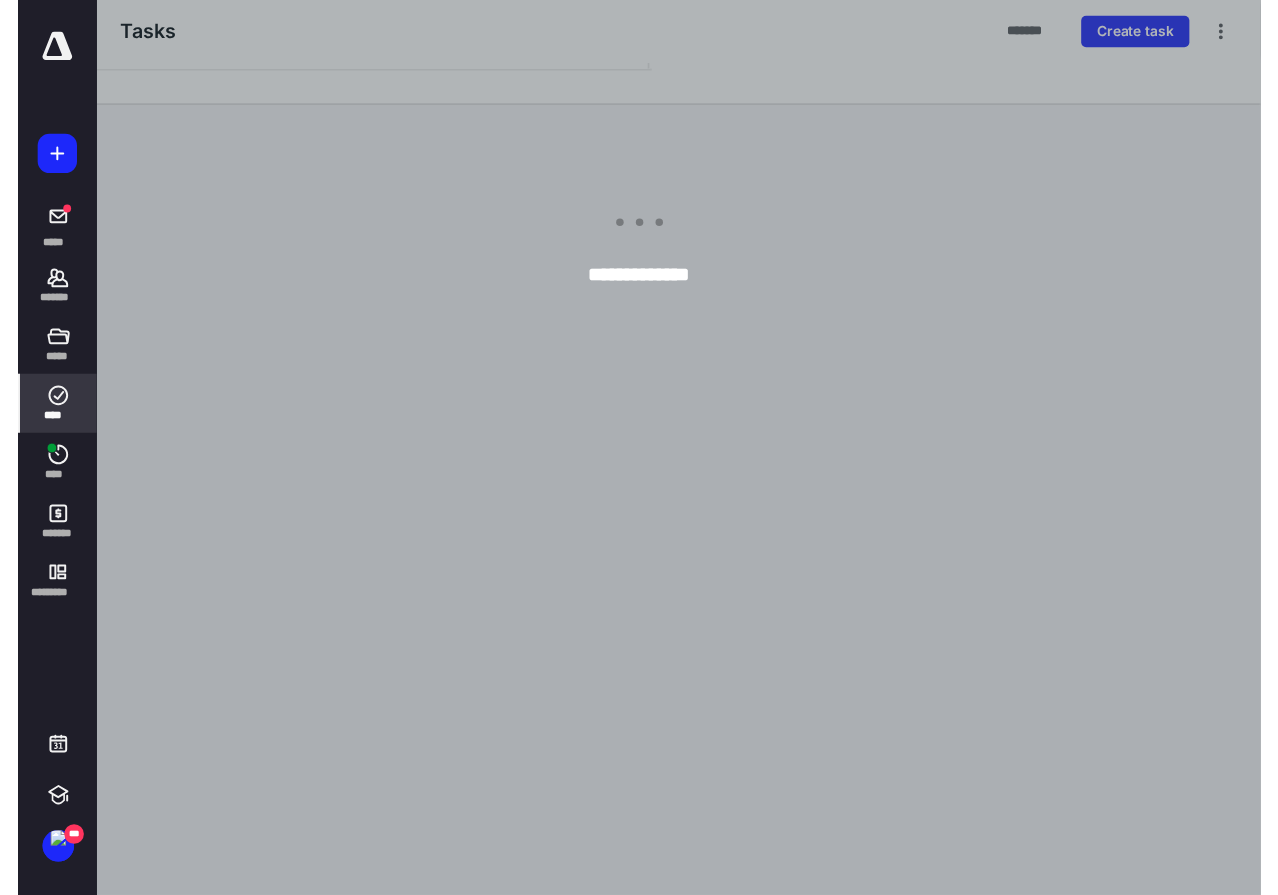 scroll, scrollTop: 0, scrollLeft: 0, axis: both 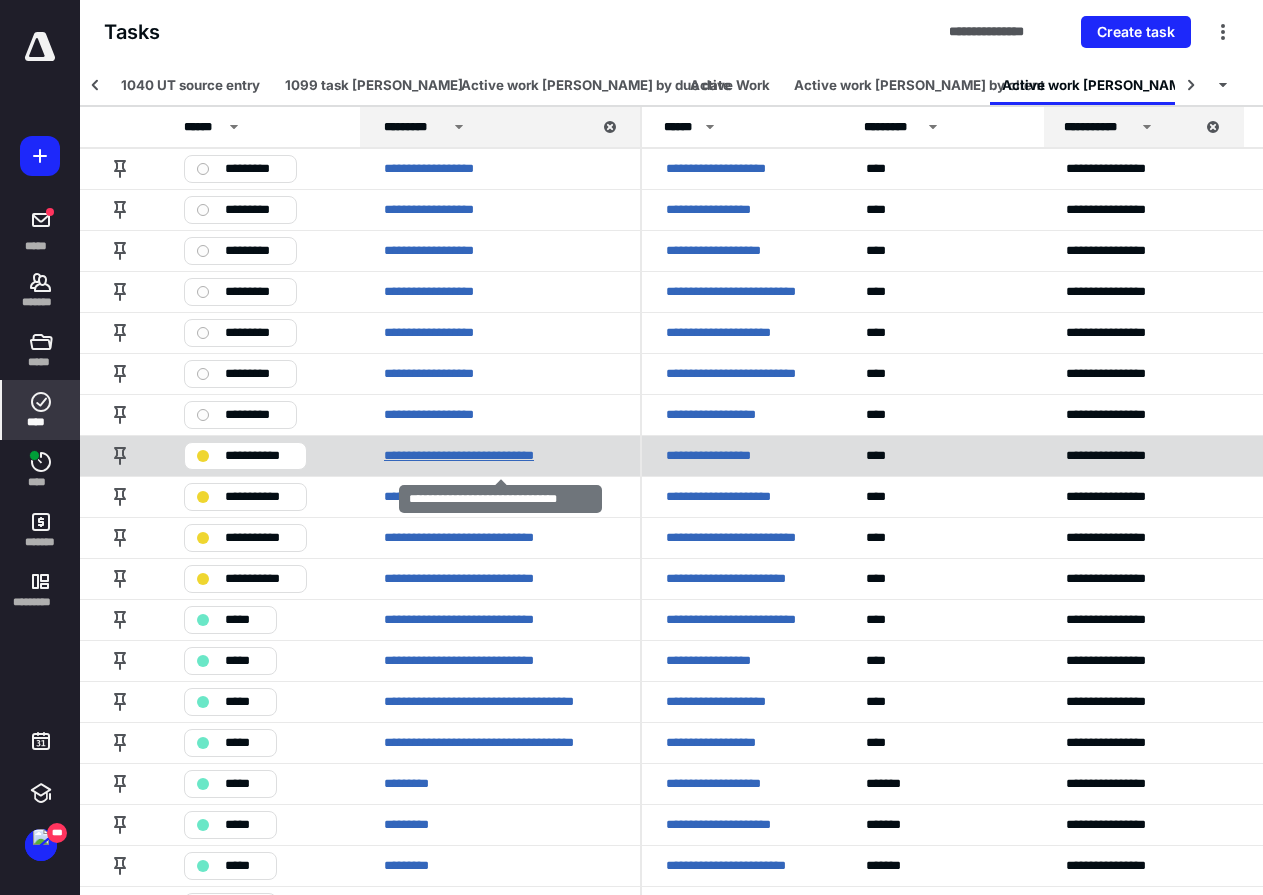 click on "**********" at bounding box center [482, 456] 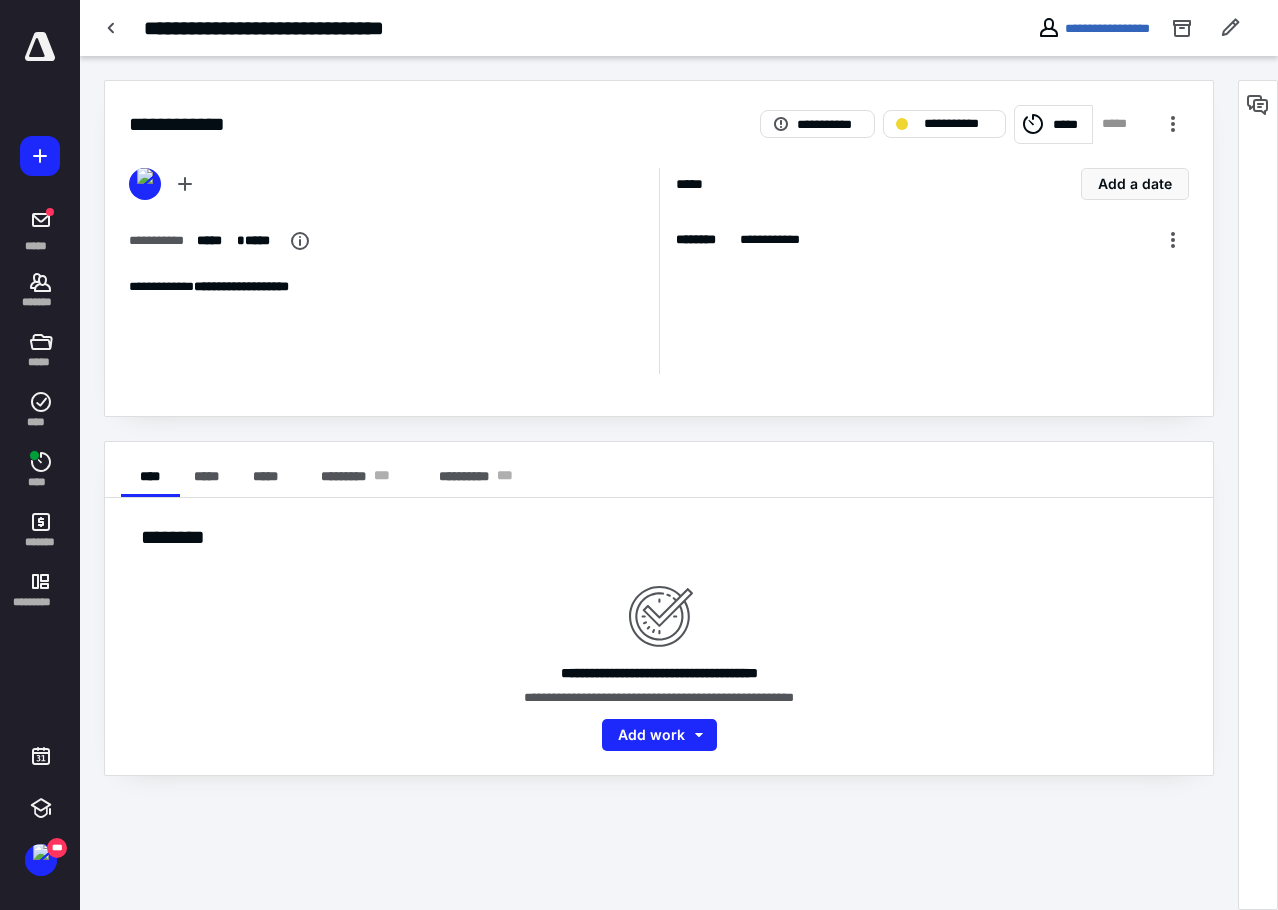 click on "*****" at bounding box center (1054, 124) 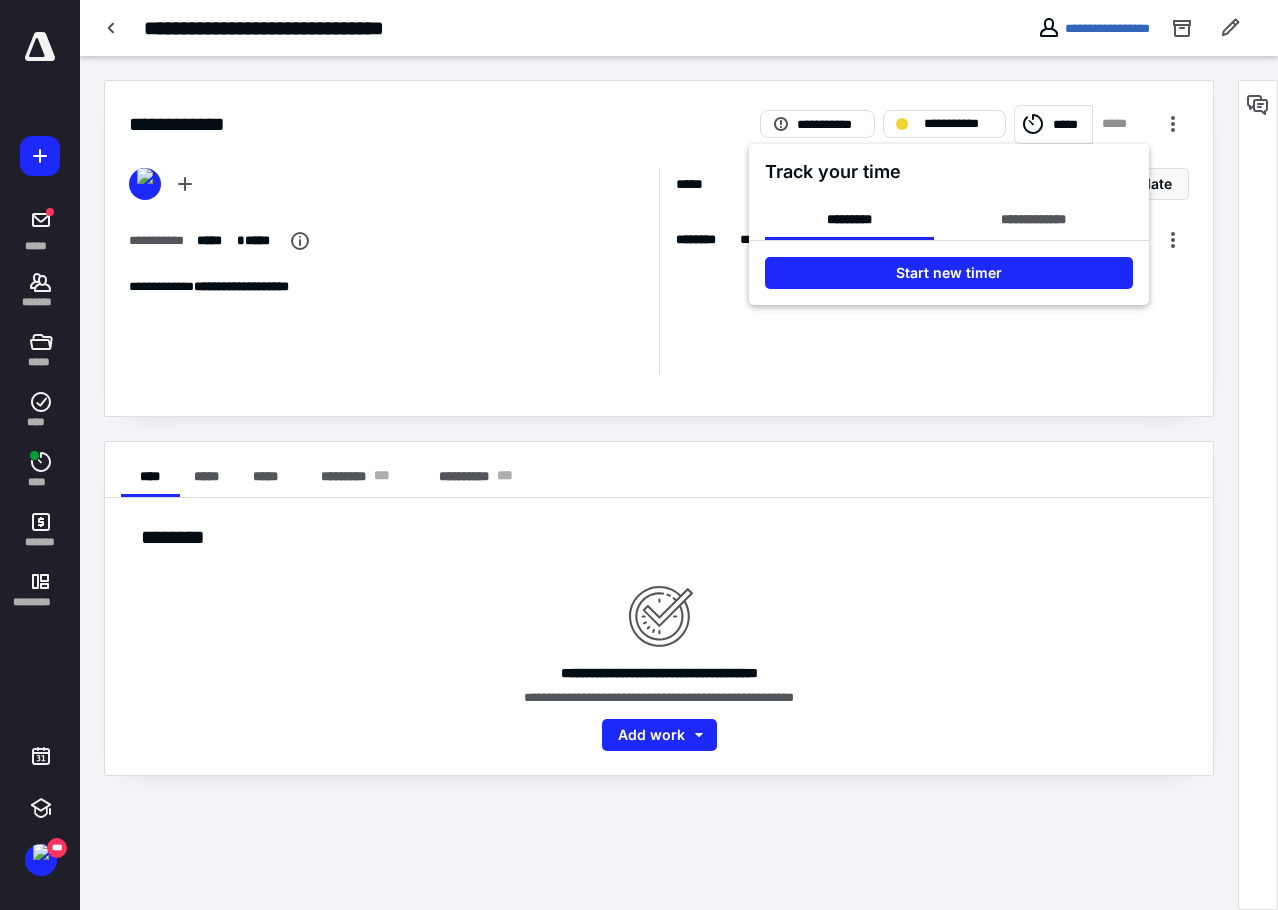click at bounding box center [639, 455] 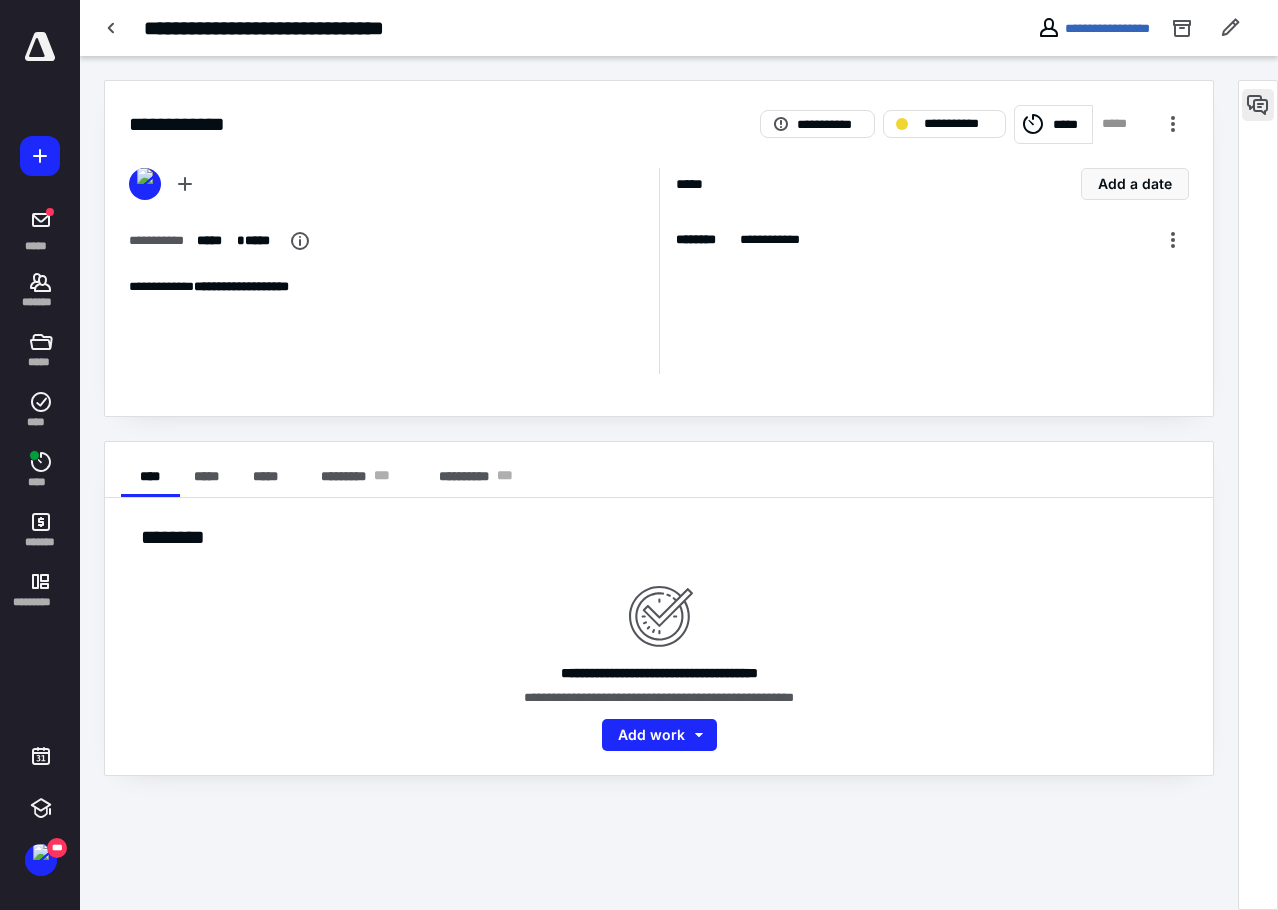 click at bounding box center (1258, 105) 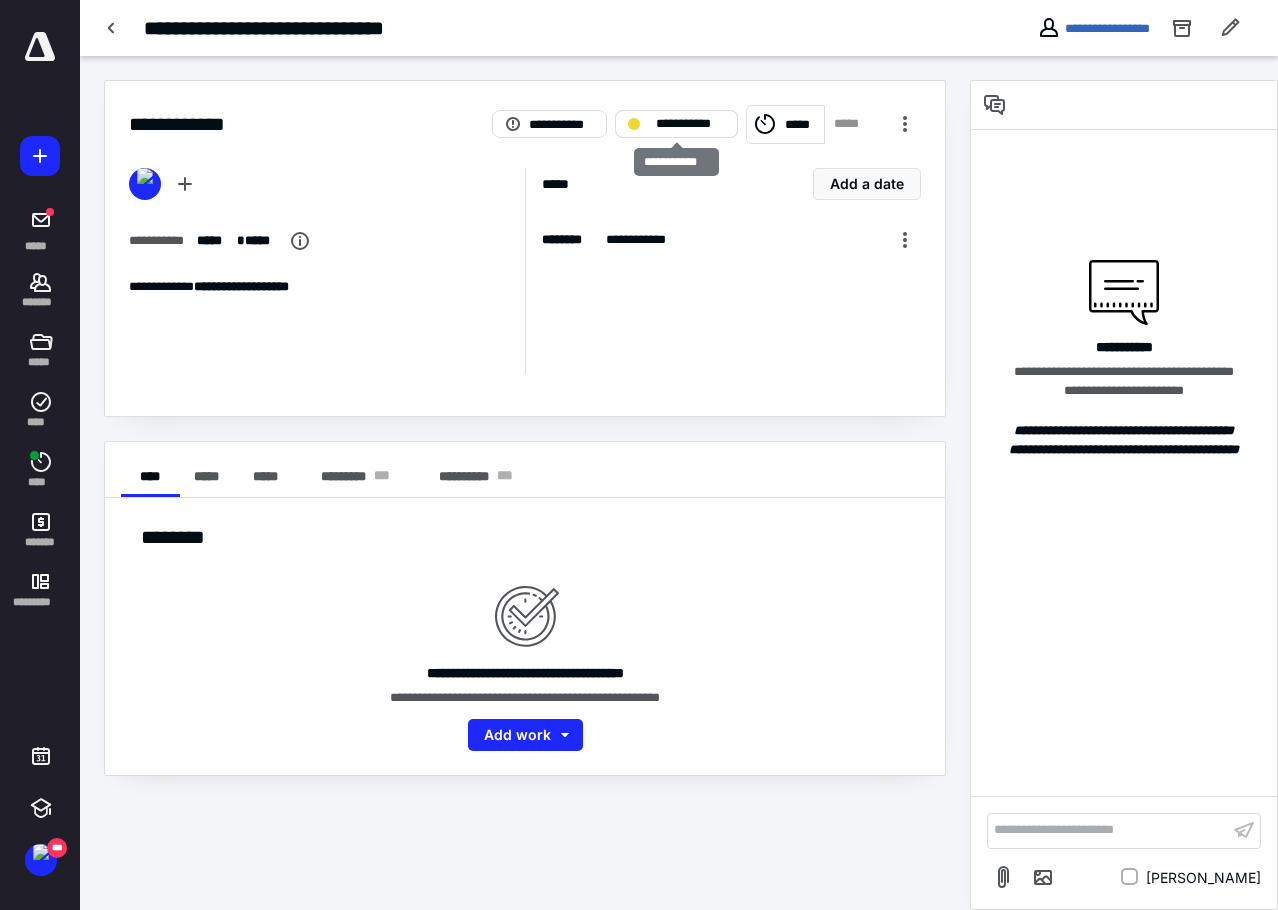 click on "**********" at bounding box center (690, 124) 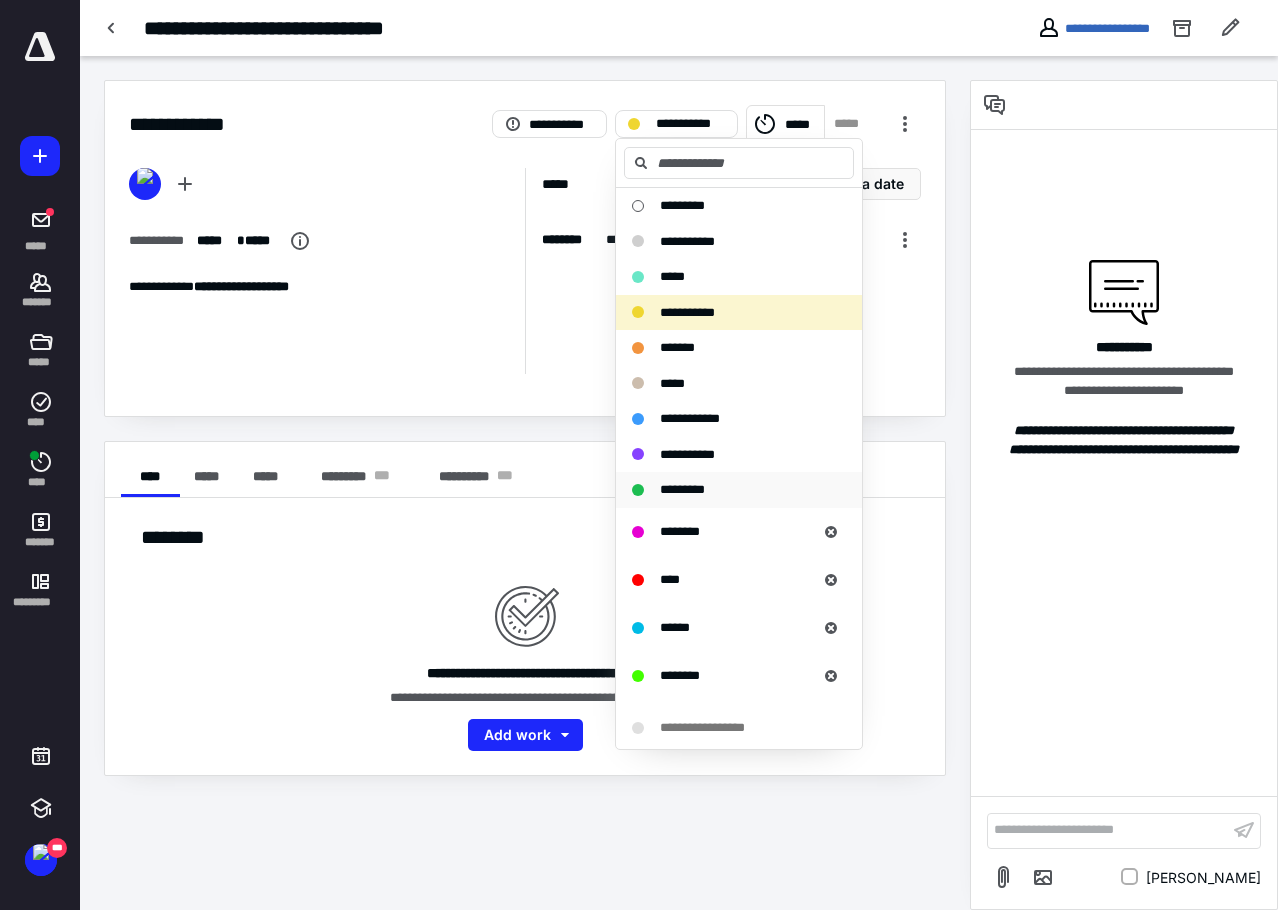 click on "*********" at bounding box center (682, 489) 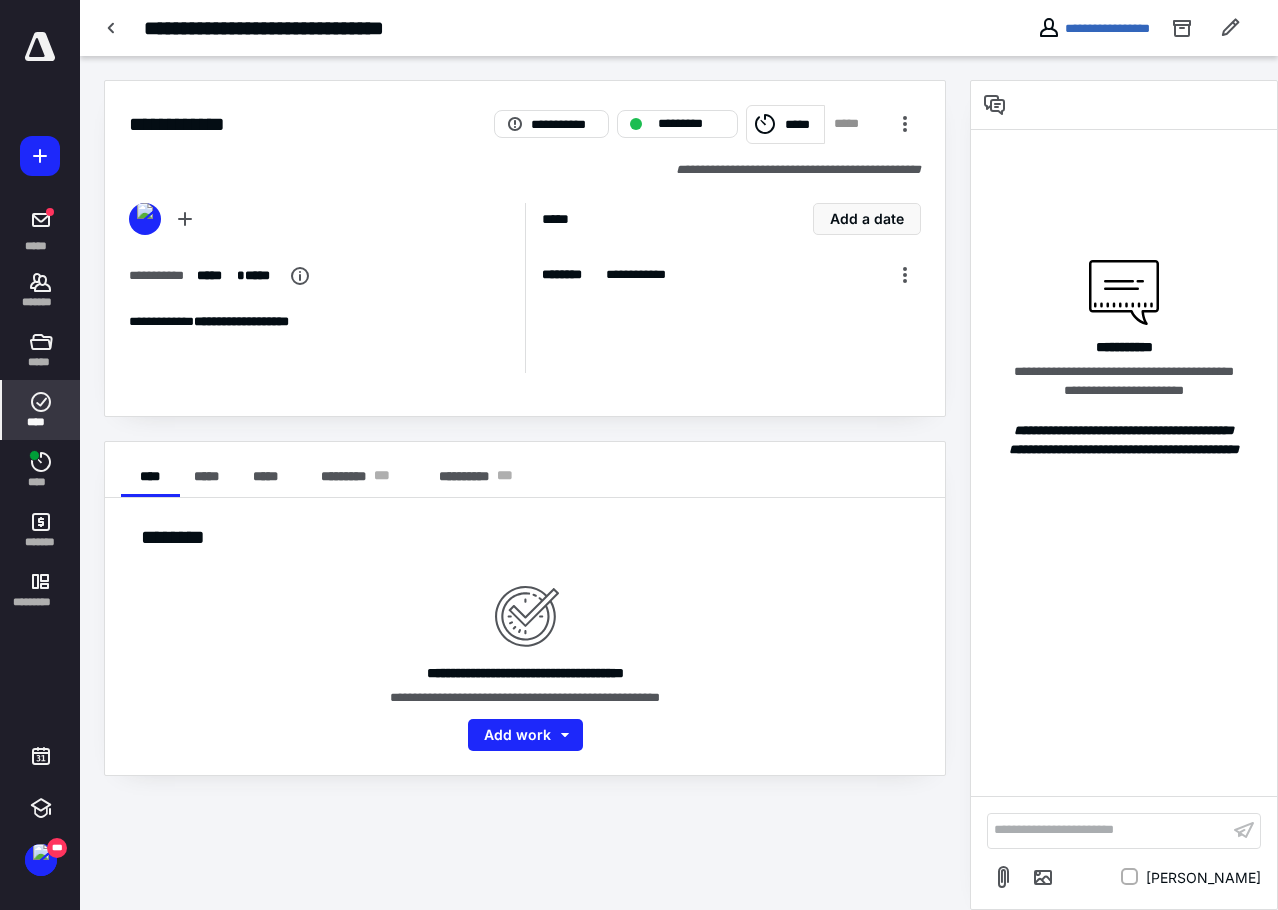 click 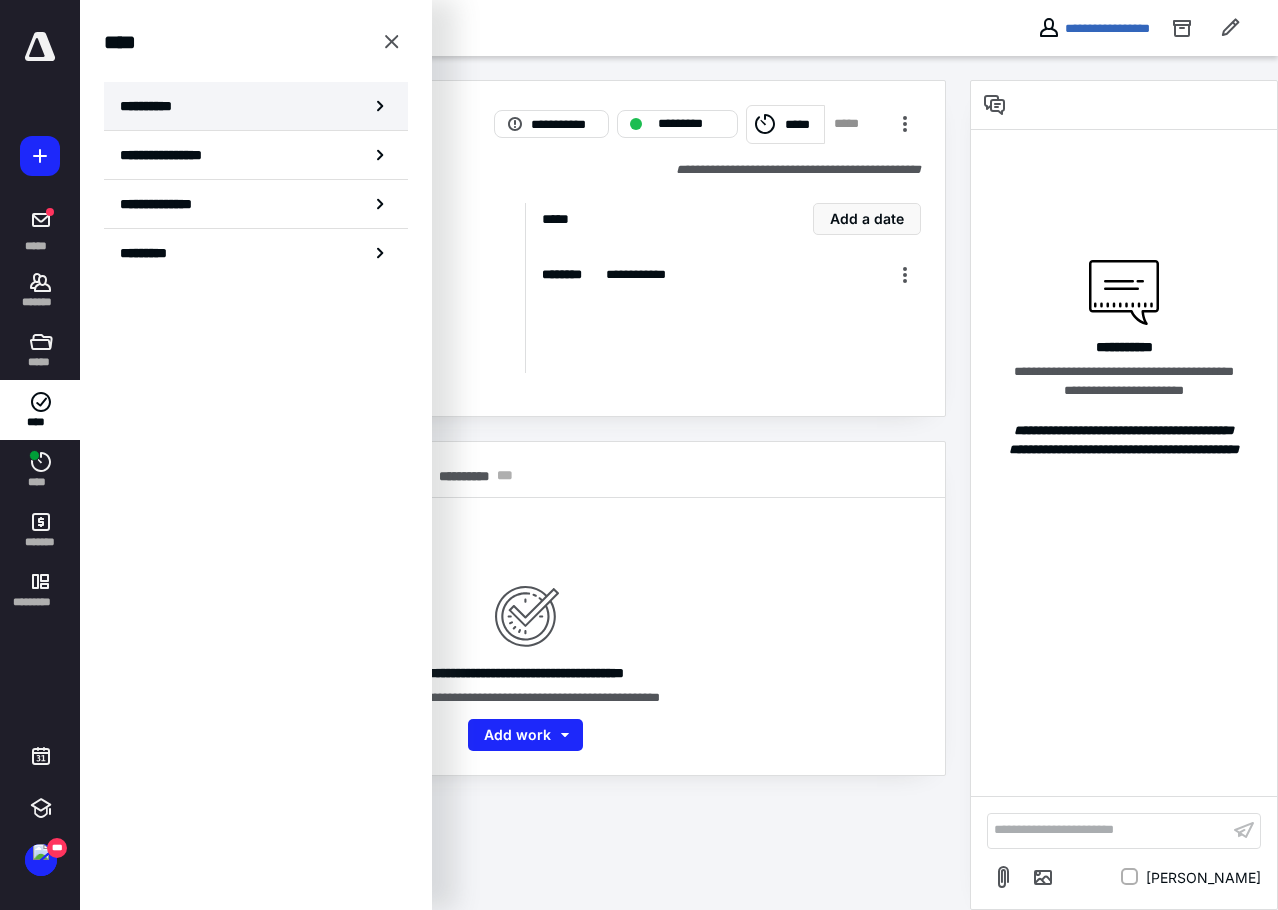 click on "**********" at bounding box center [153, 106] 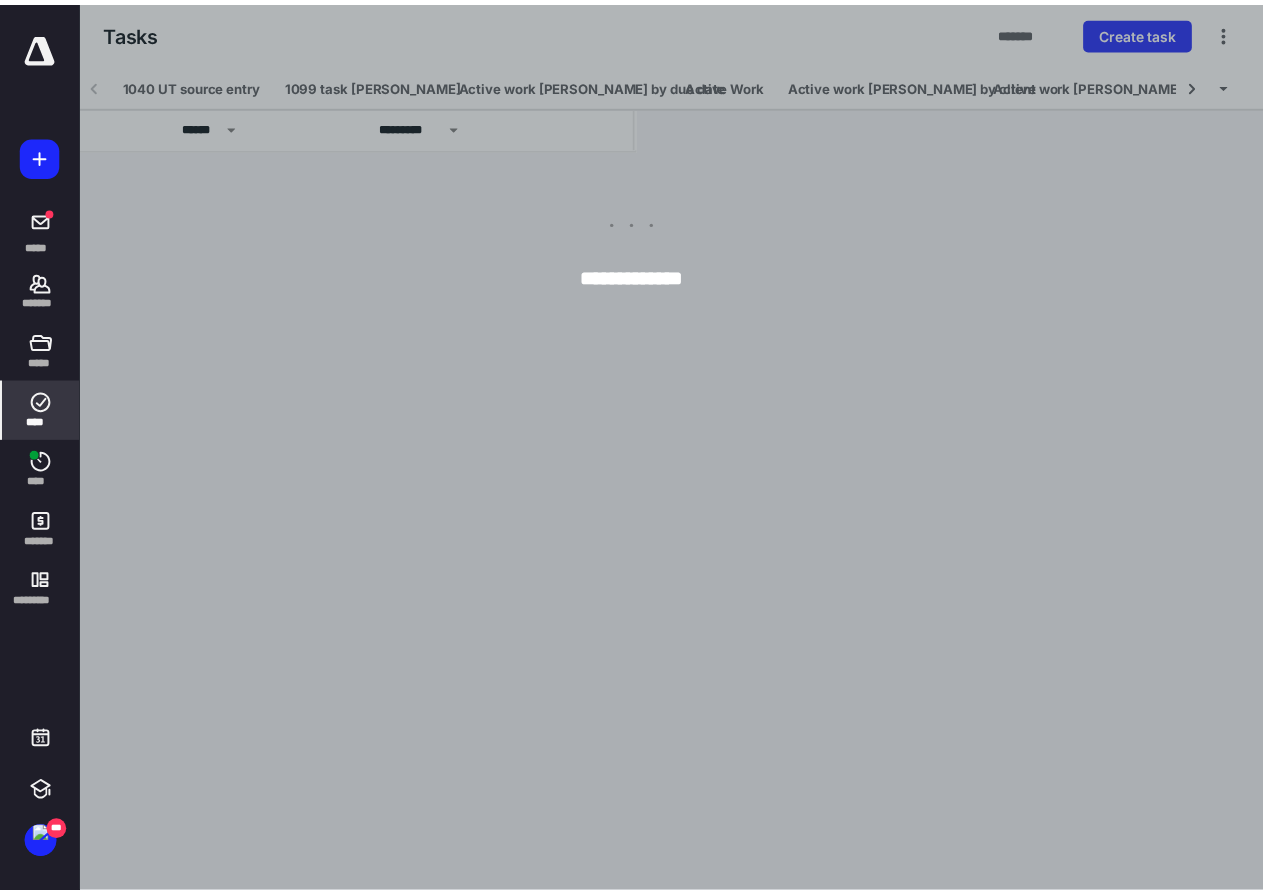 scroll, scrollTop: 0, scrollLeft: 3, axis: horizontal 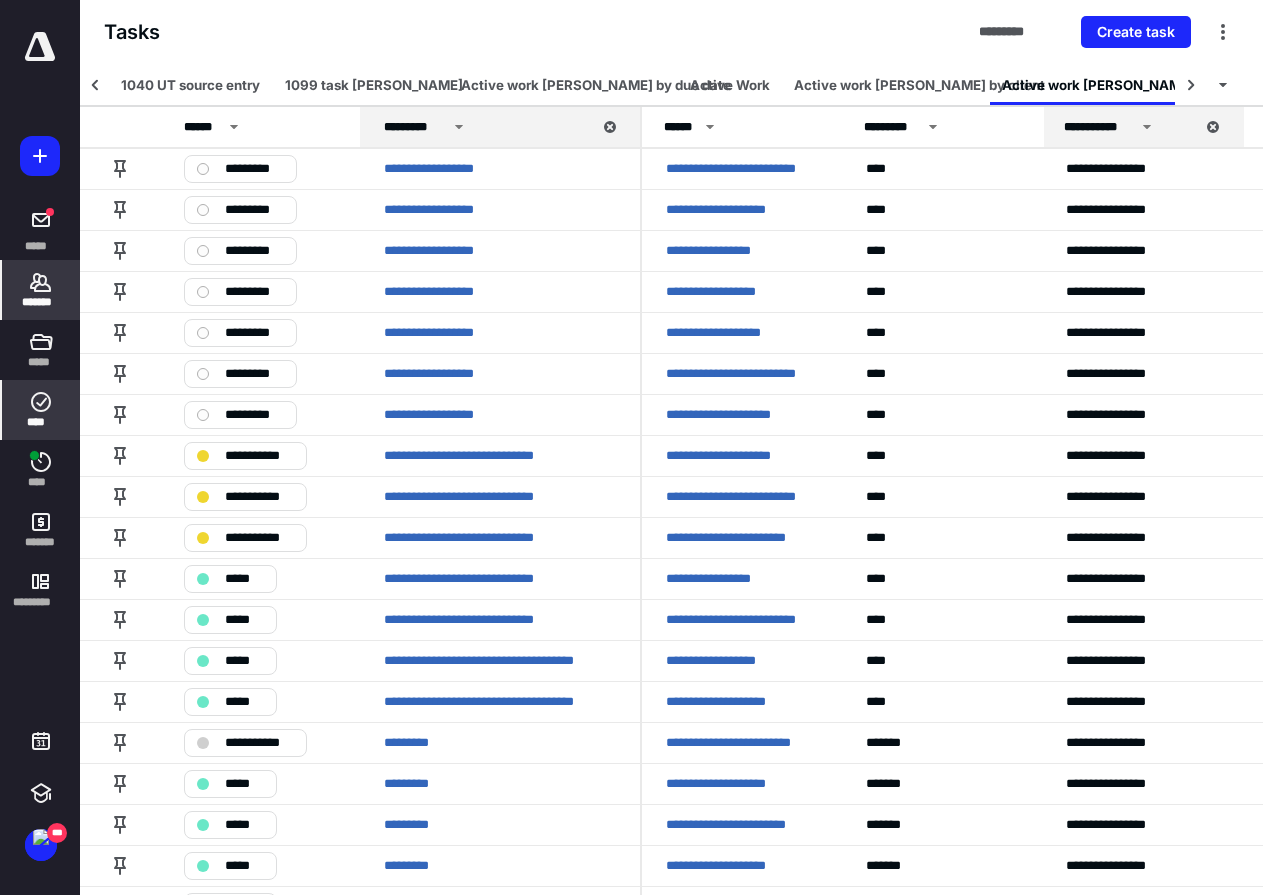 click 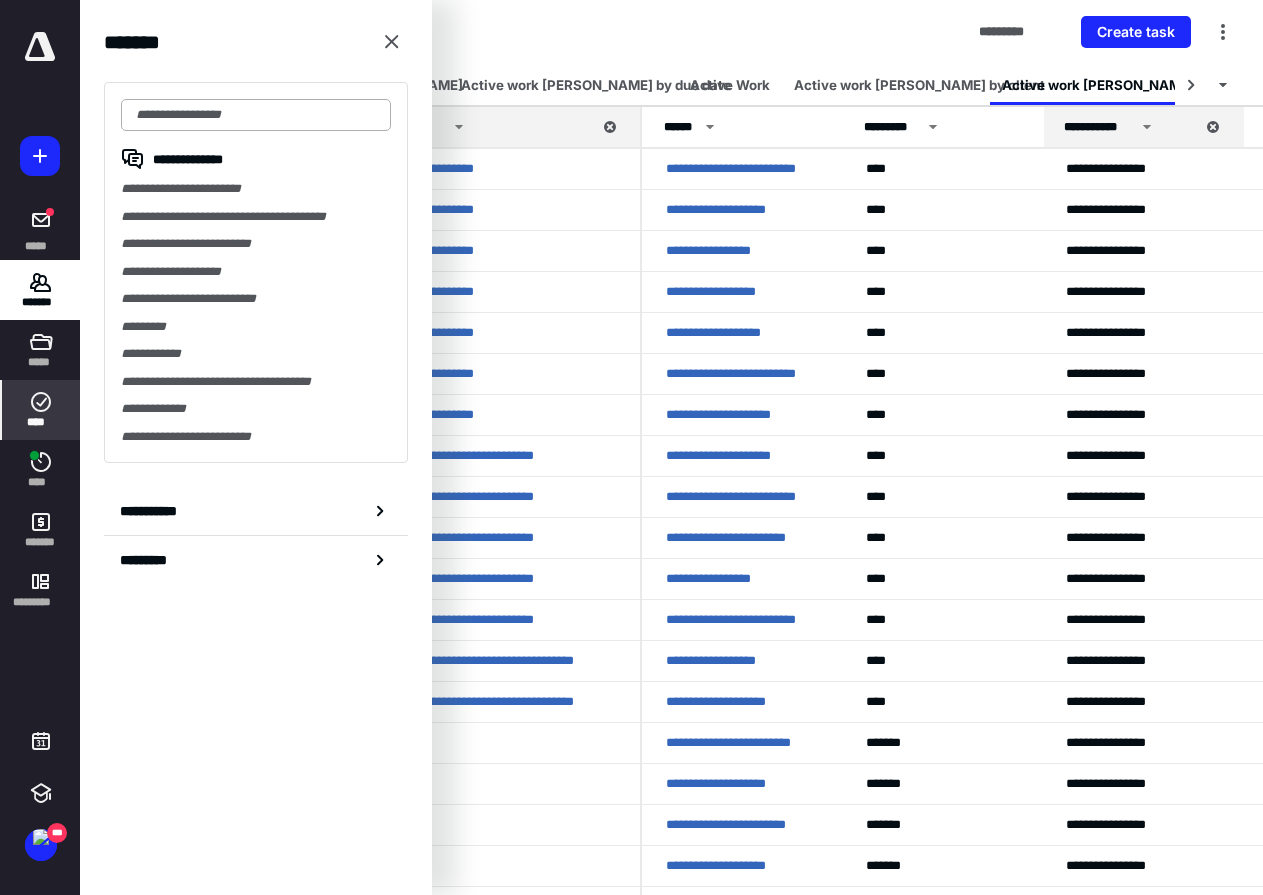 click at bounding box center [256, 115] 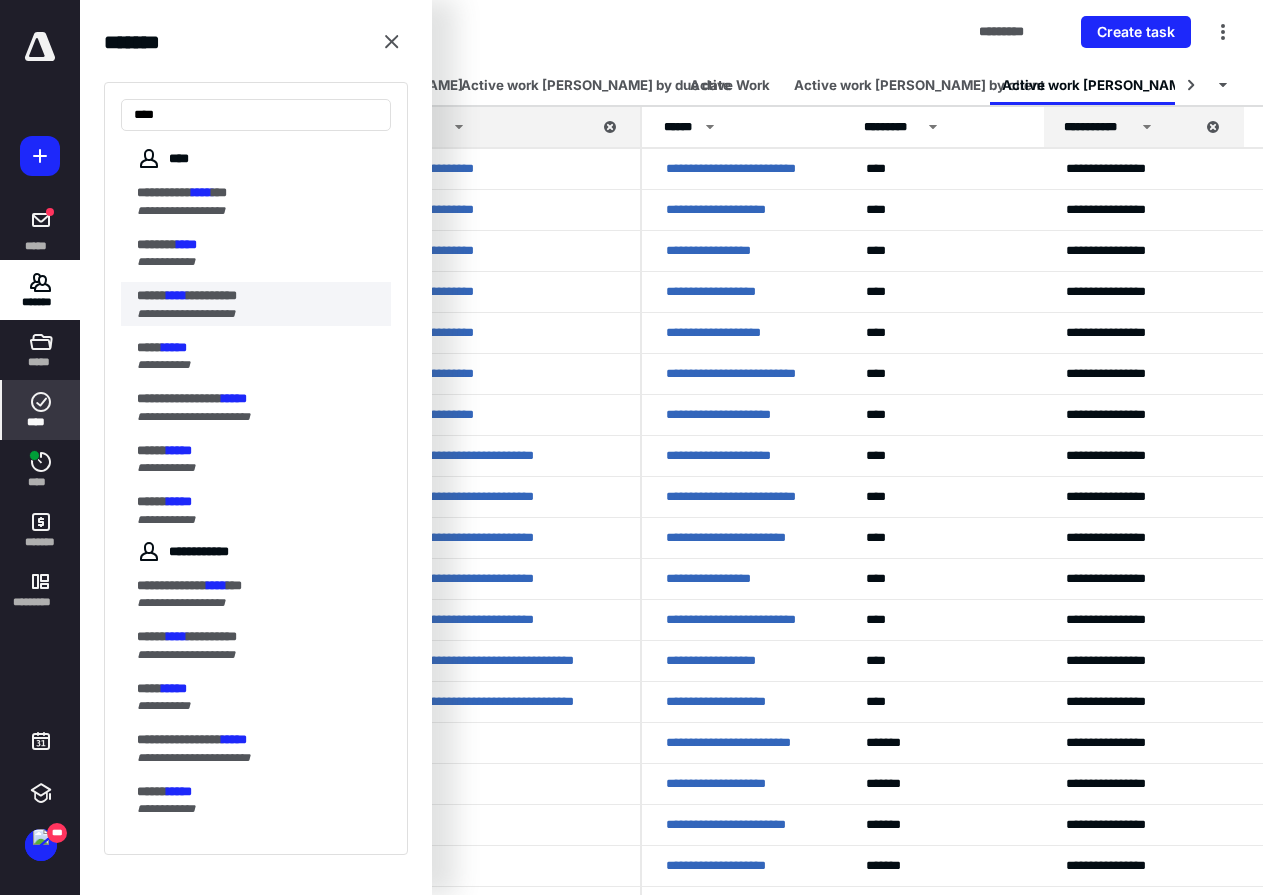 type on "****" 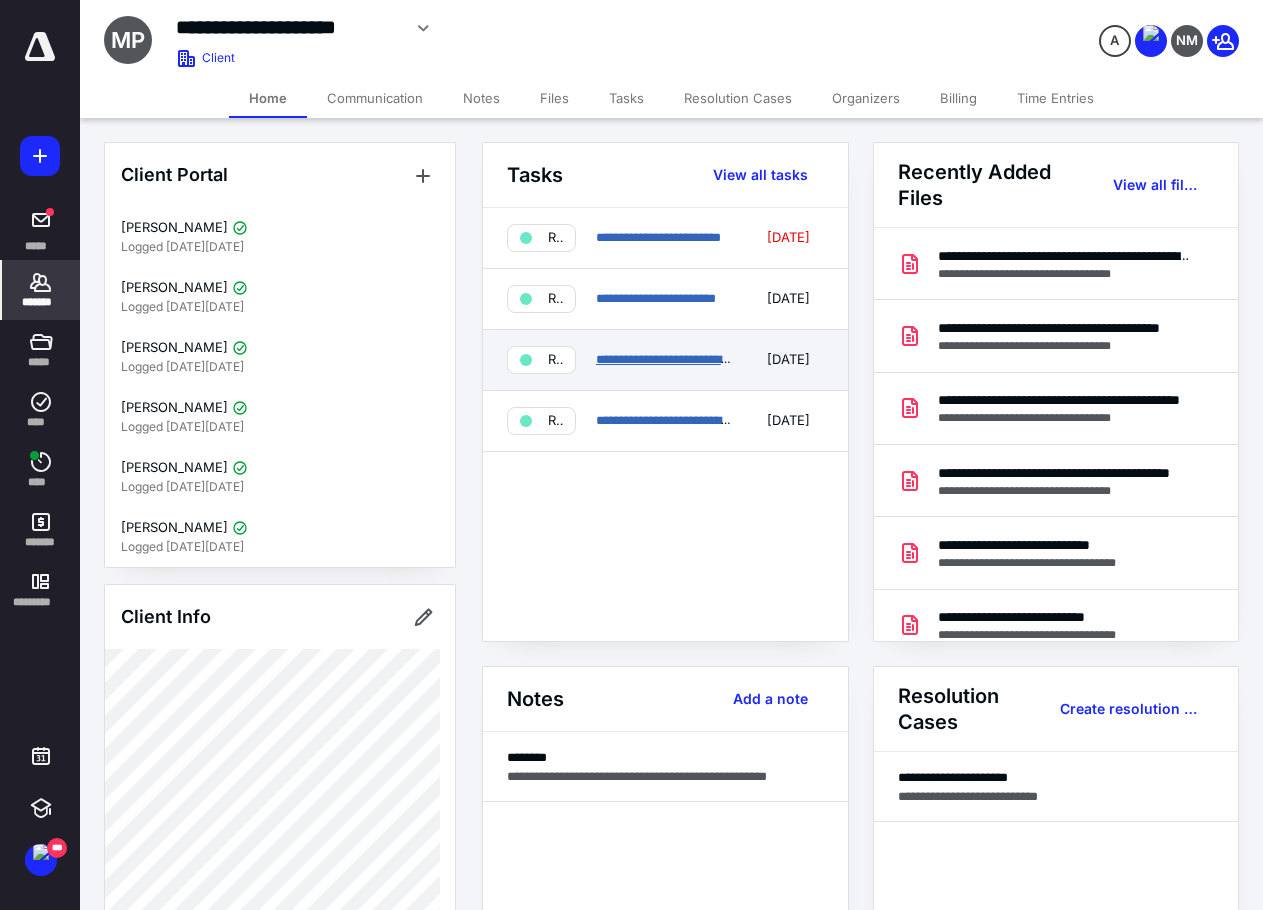 click on "**********" at bounding box center (678, 359) 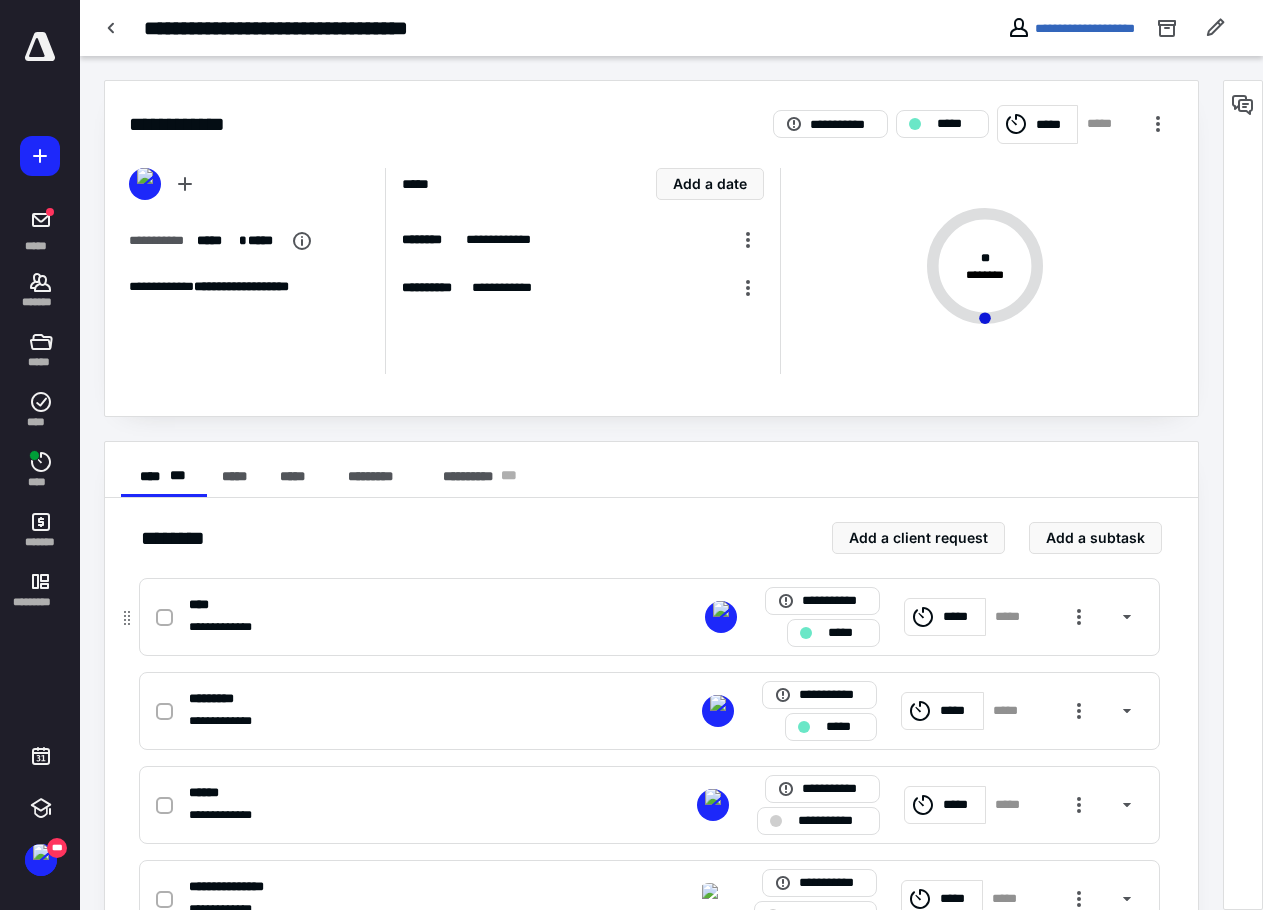 click on "*****" at bounding box center [847, 633] 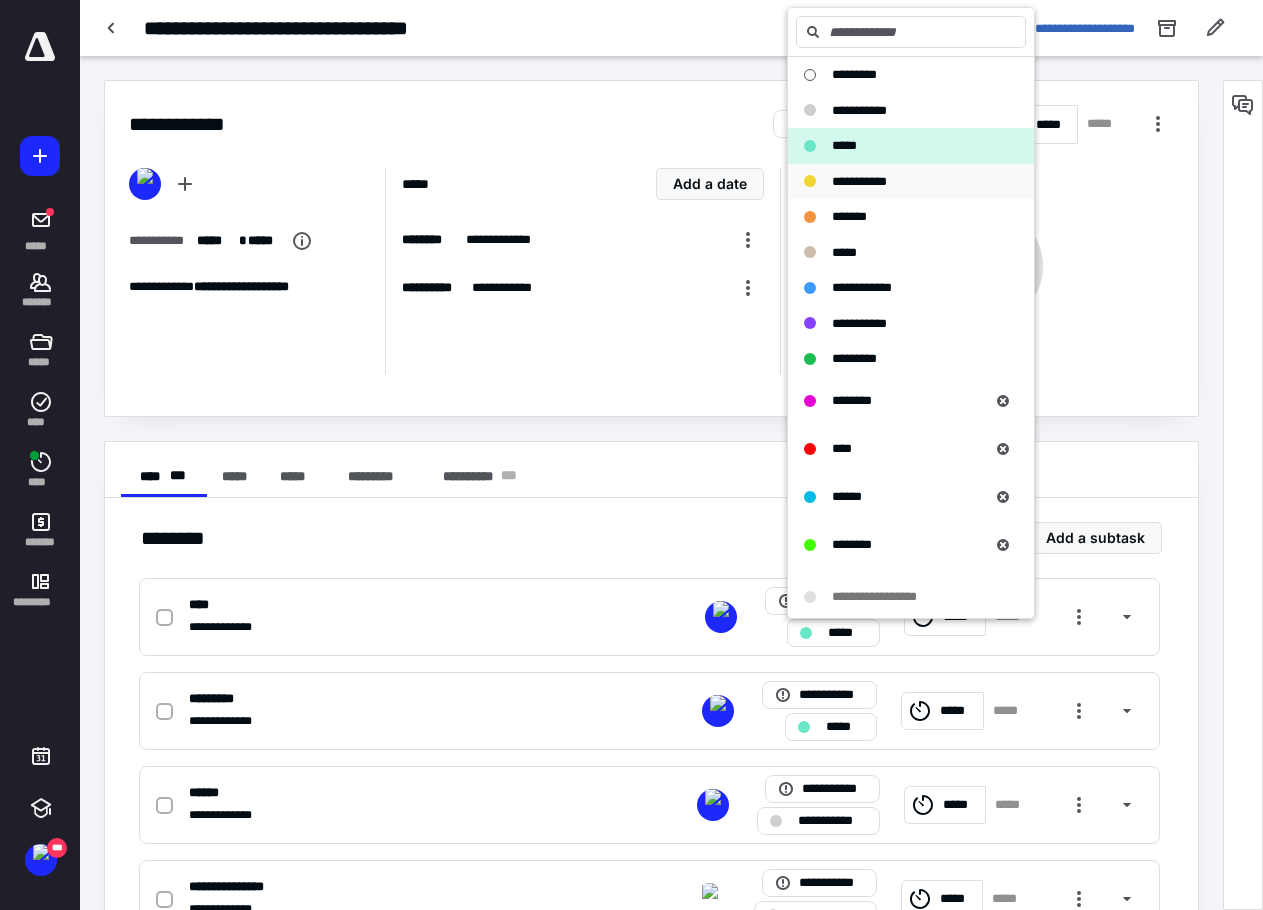click on "**********" at bounding box center [859, 181] 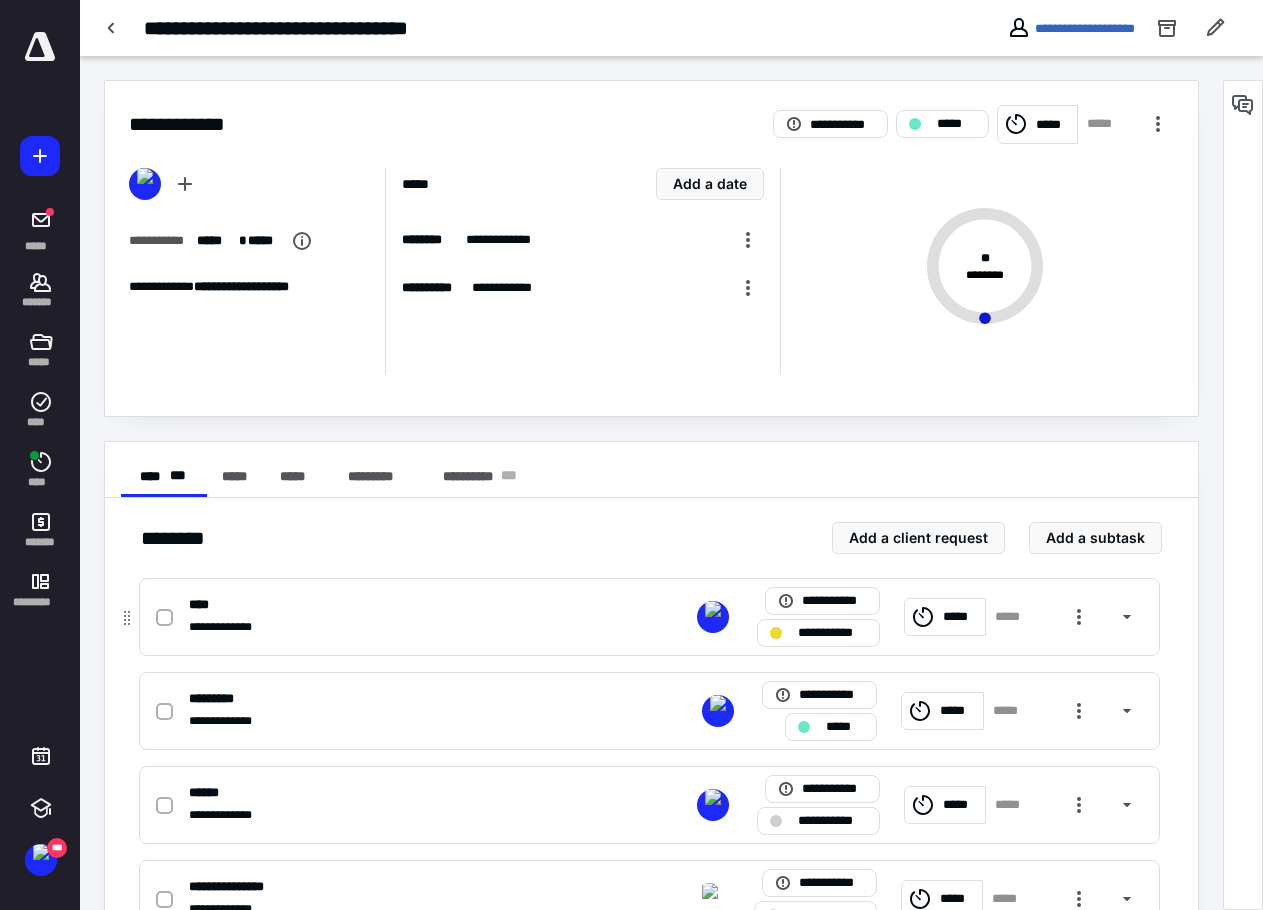 click on "*****" at bounding box center (961, 617) 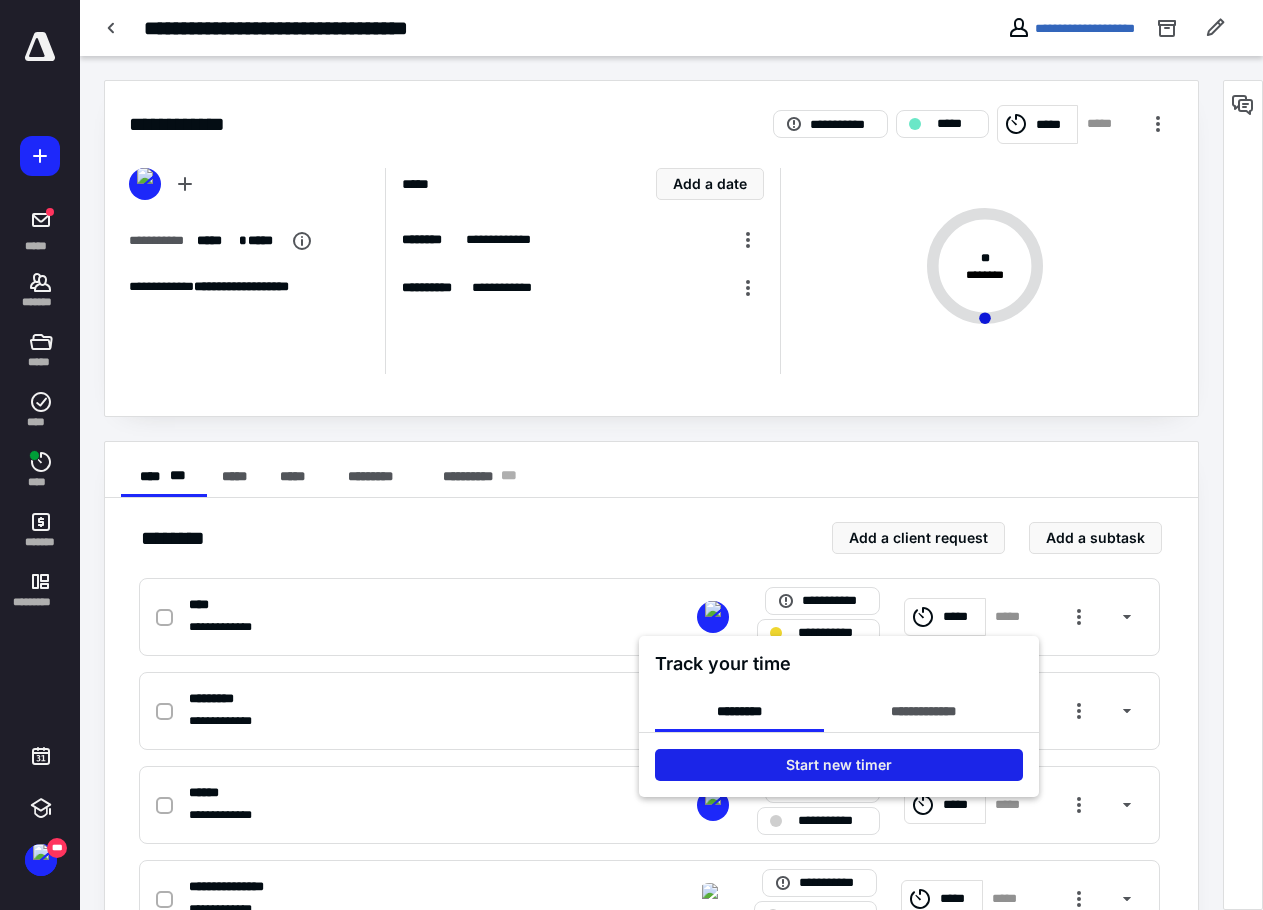 click on "Start new timer" at bounding box center (839, 765) 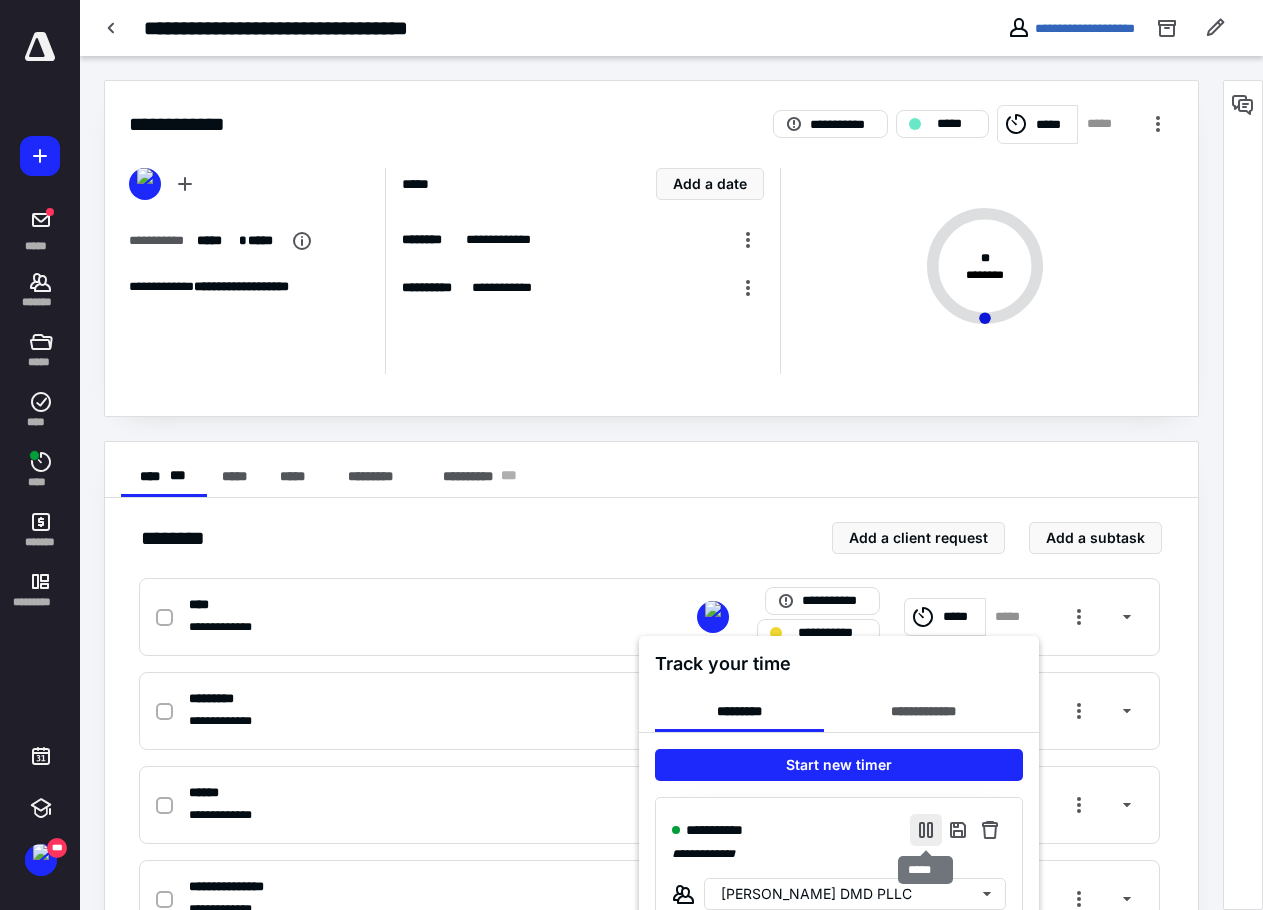 click at bounding box center (926, 830) 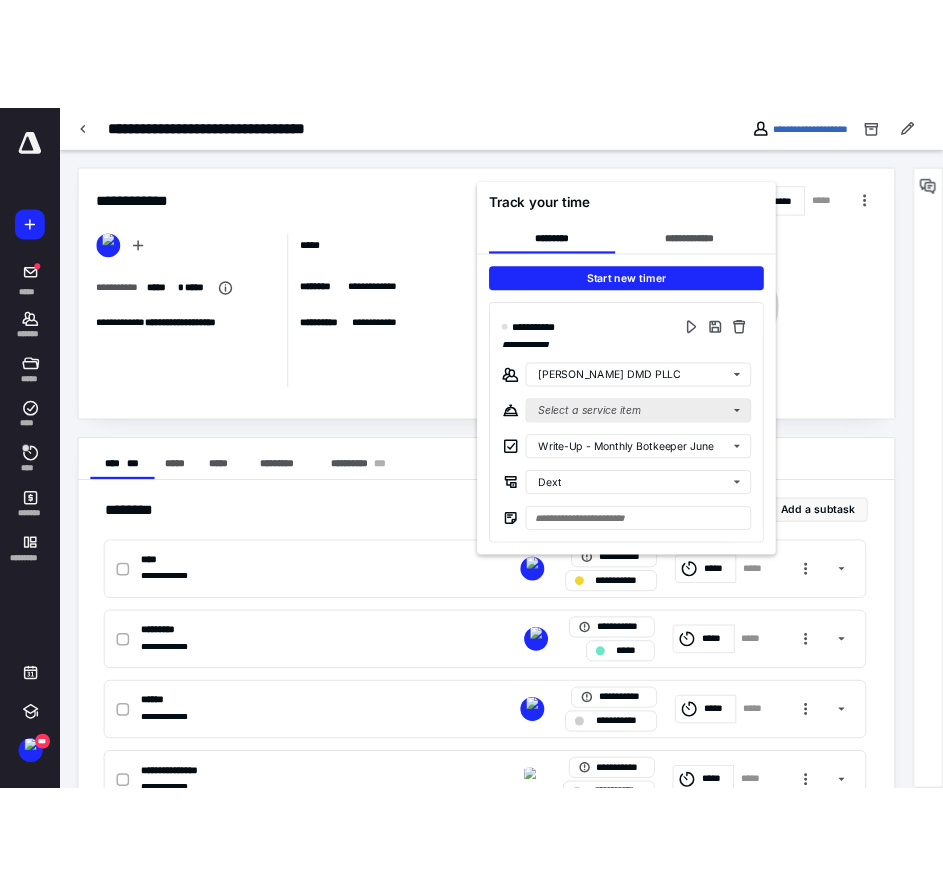 scroll, scrollTop: 77, scrollLeft: 0, axis: vertical 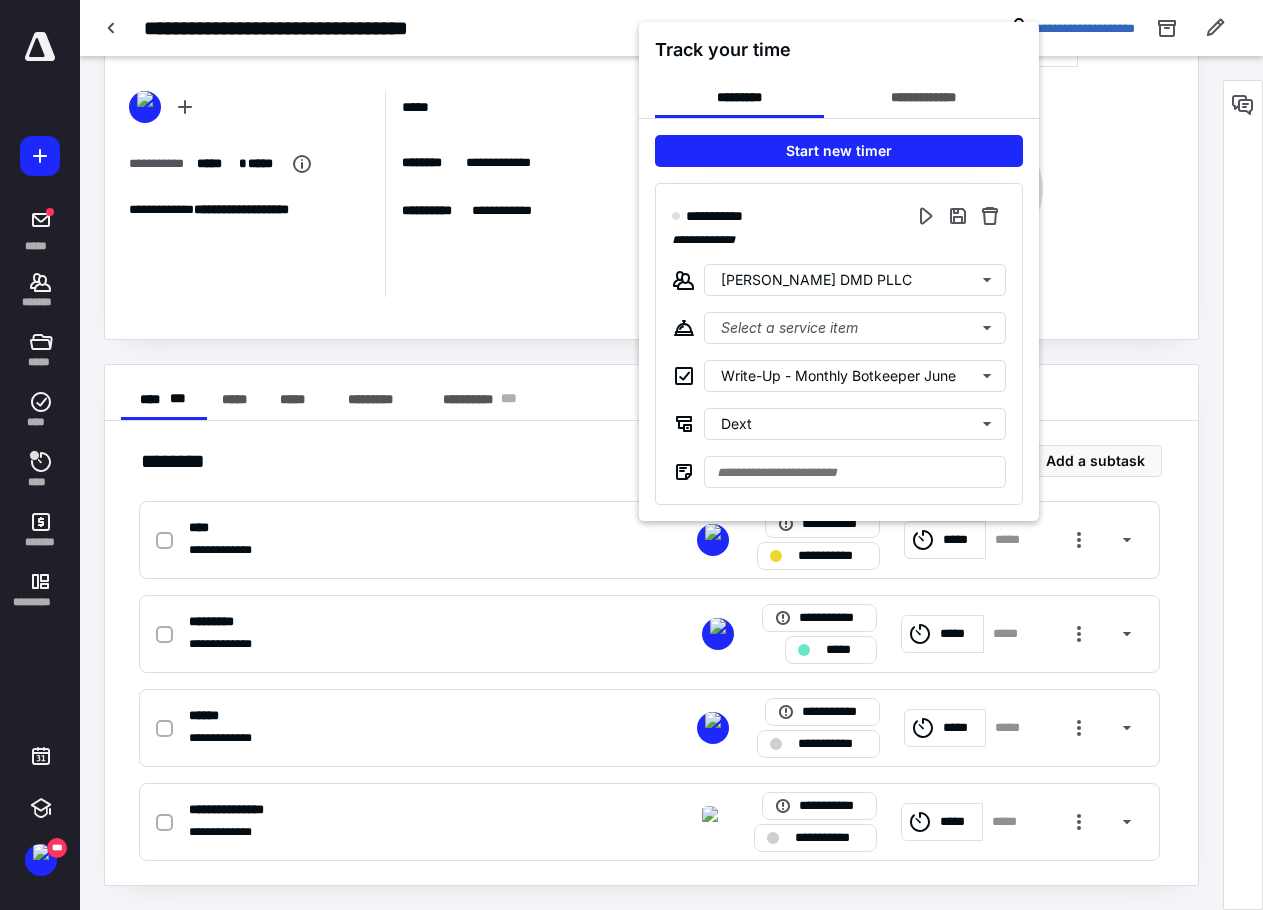click at bounding box center [631, 455] 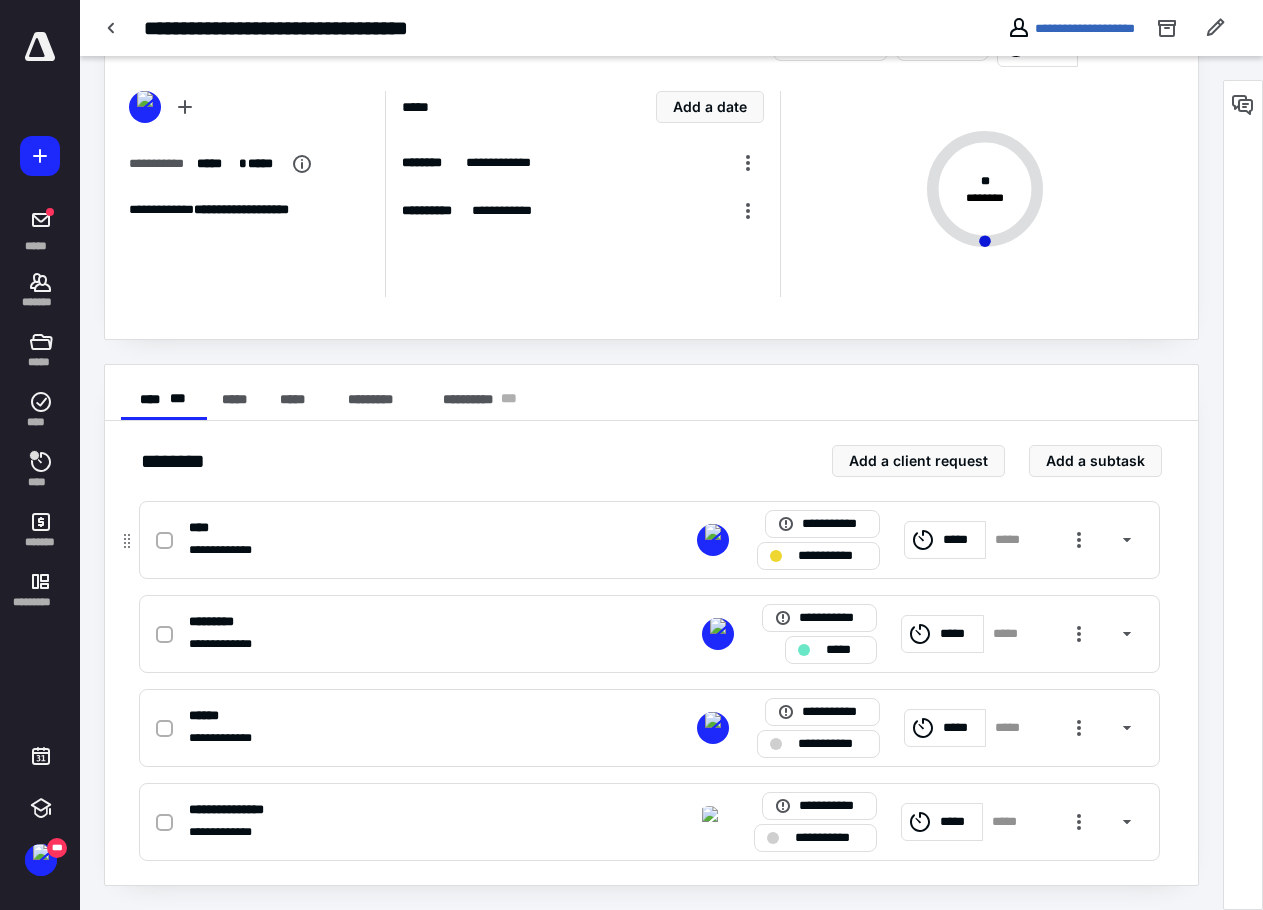 click on "**********" at bounding box center [832, 556] 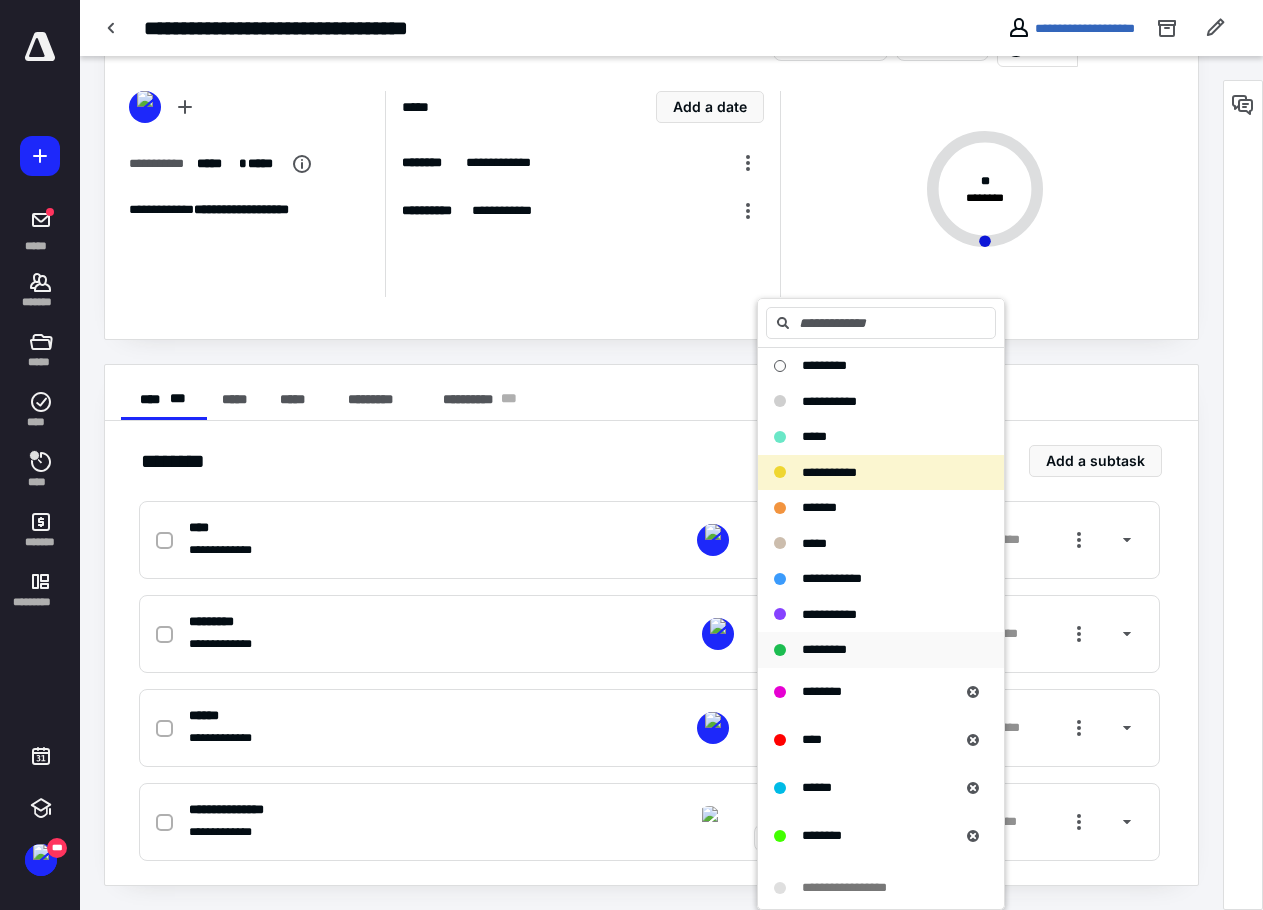 click on "*********" at bounding box center (824, 649) 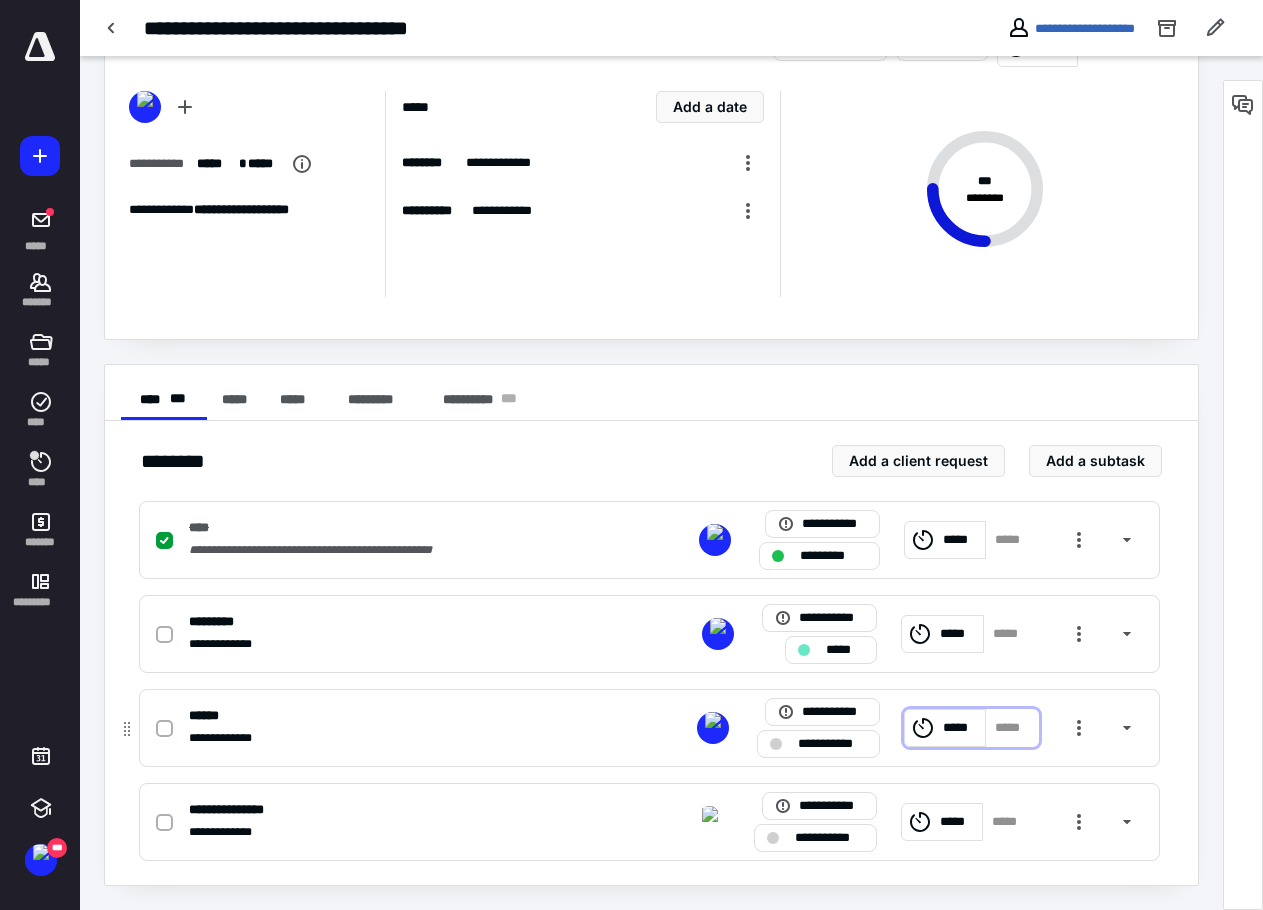 click on "*****" at bounding box center (961, 728) 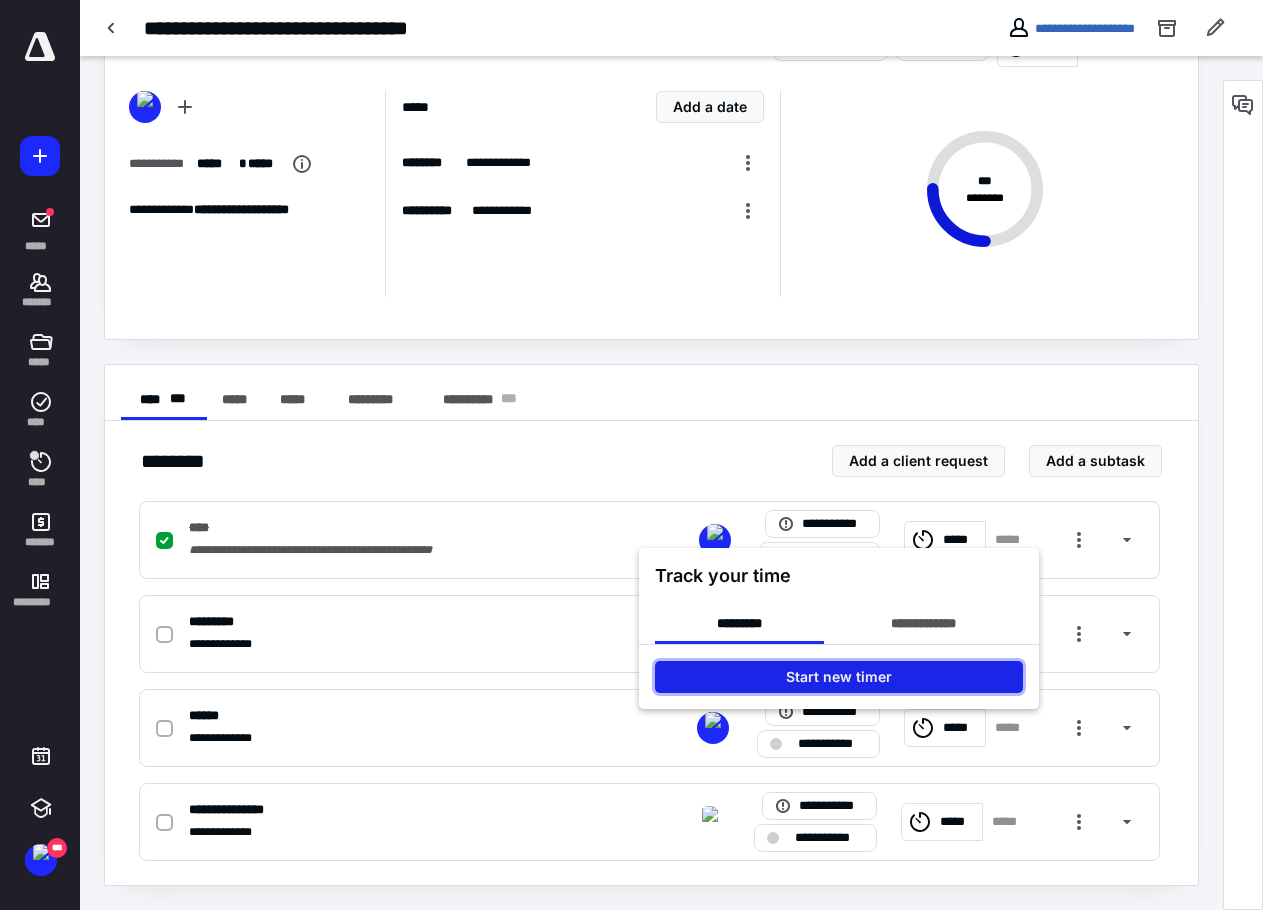 click on "Start new timer" at bounding box center [839, 677] 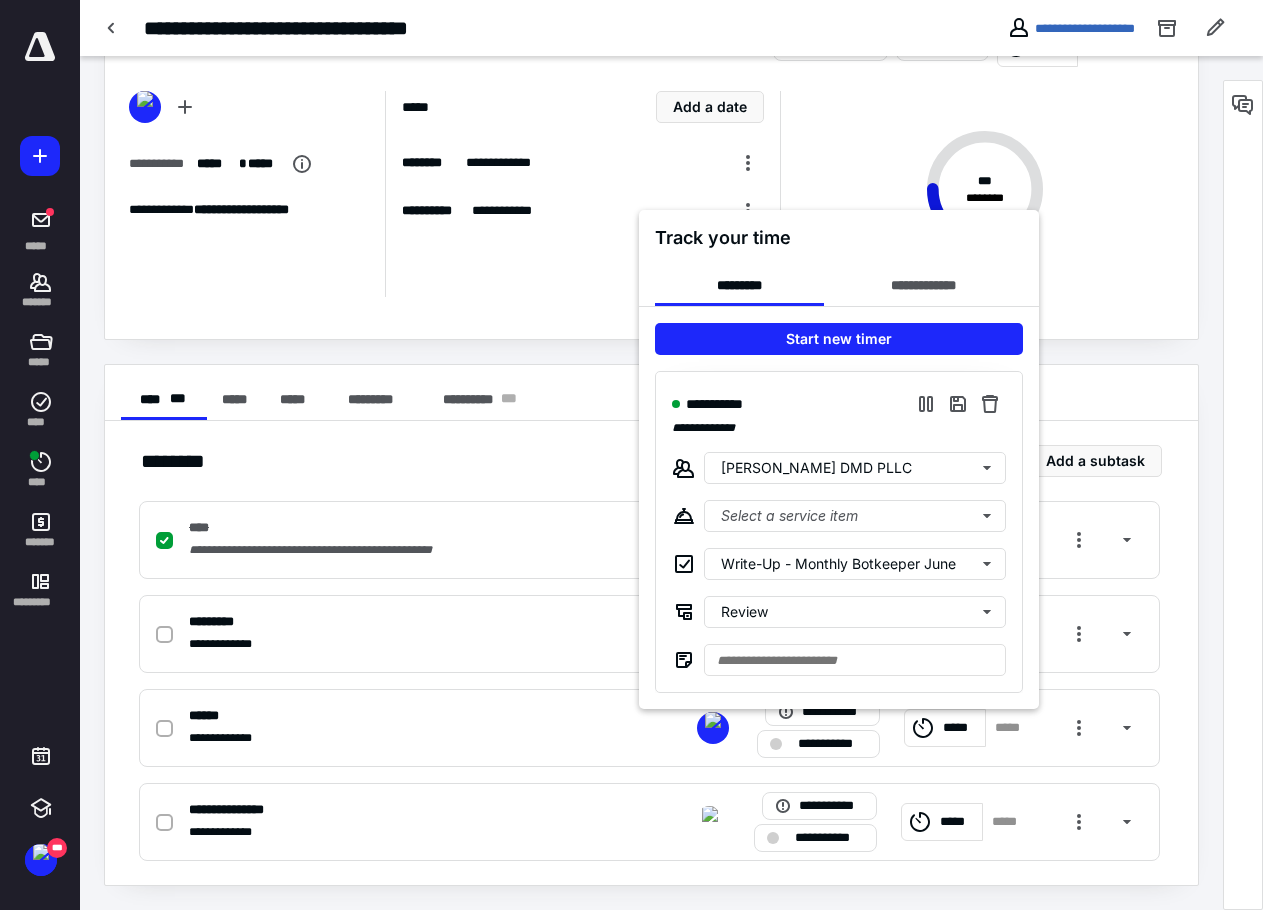 click at bounding box center [631, 455] 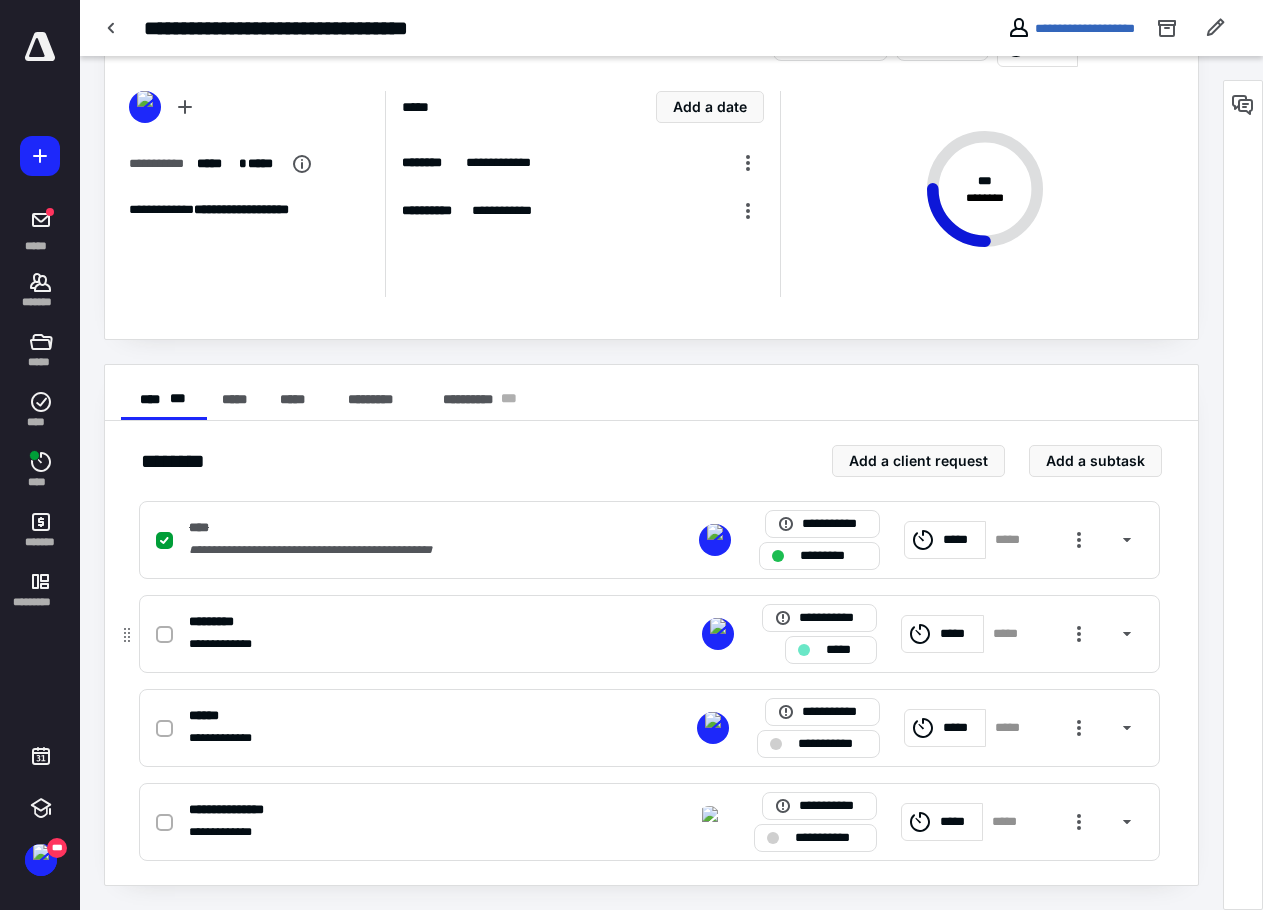 click on "*****" at bounding box center (845, 650) 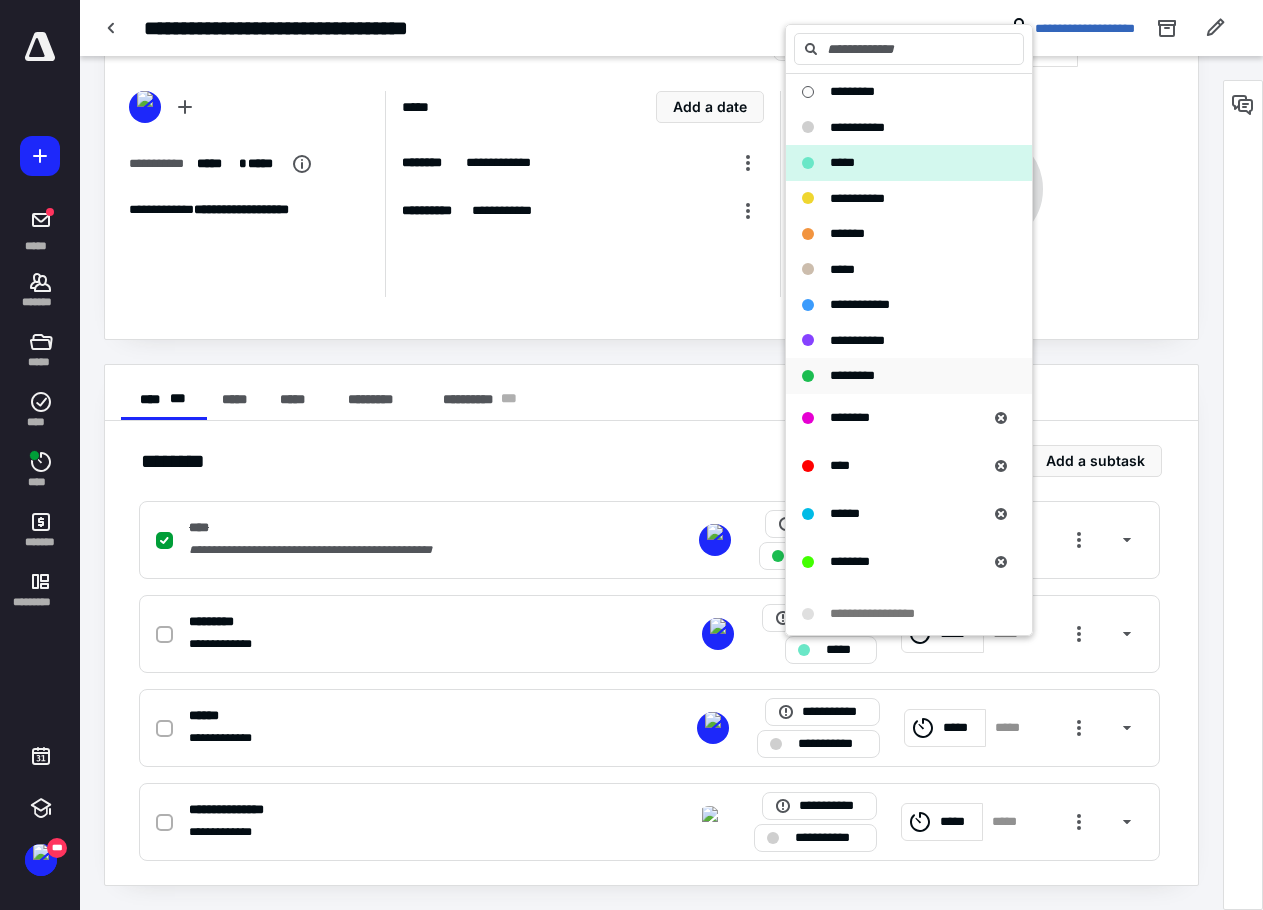 click on "*********" at bounding box center (852, 375) 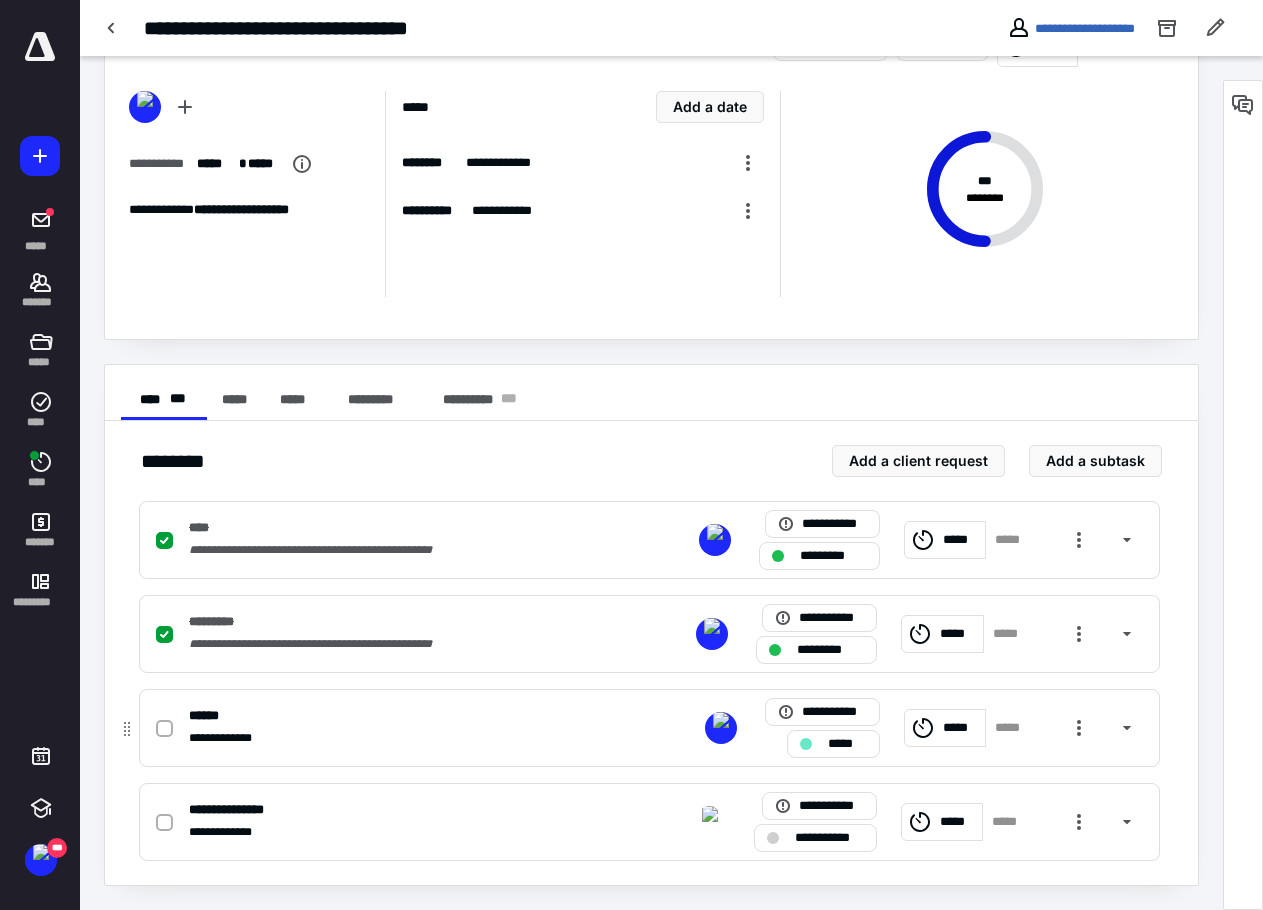 click on "*****" at bounding box center [847, 744] 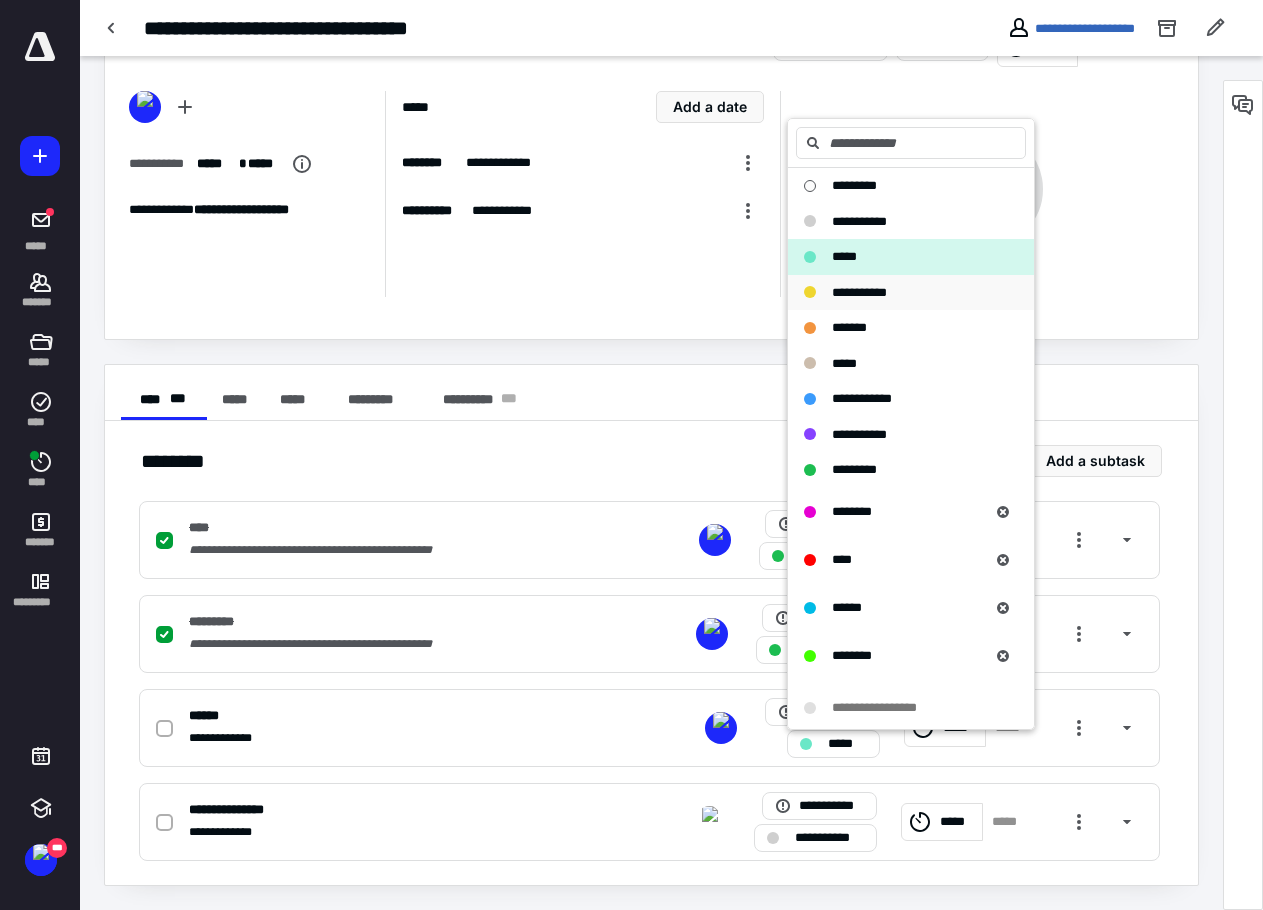 click on "**********" at bounding box center (859, 292) 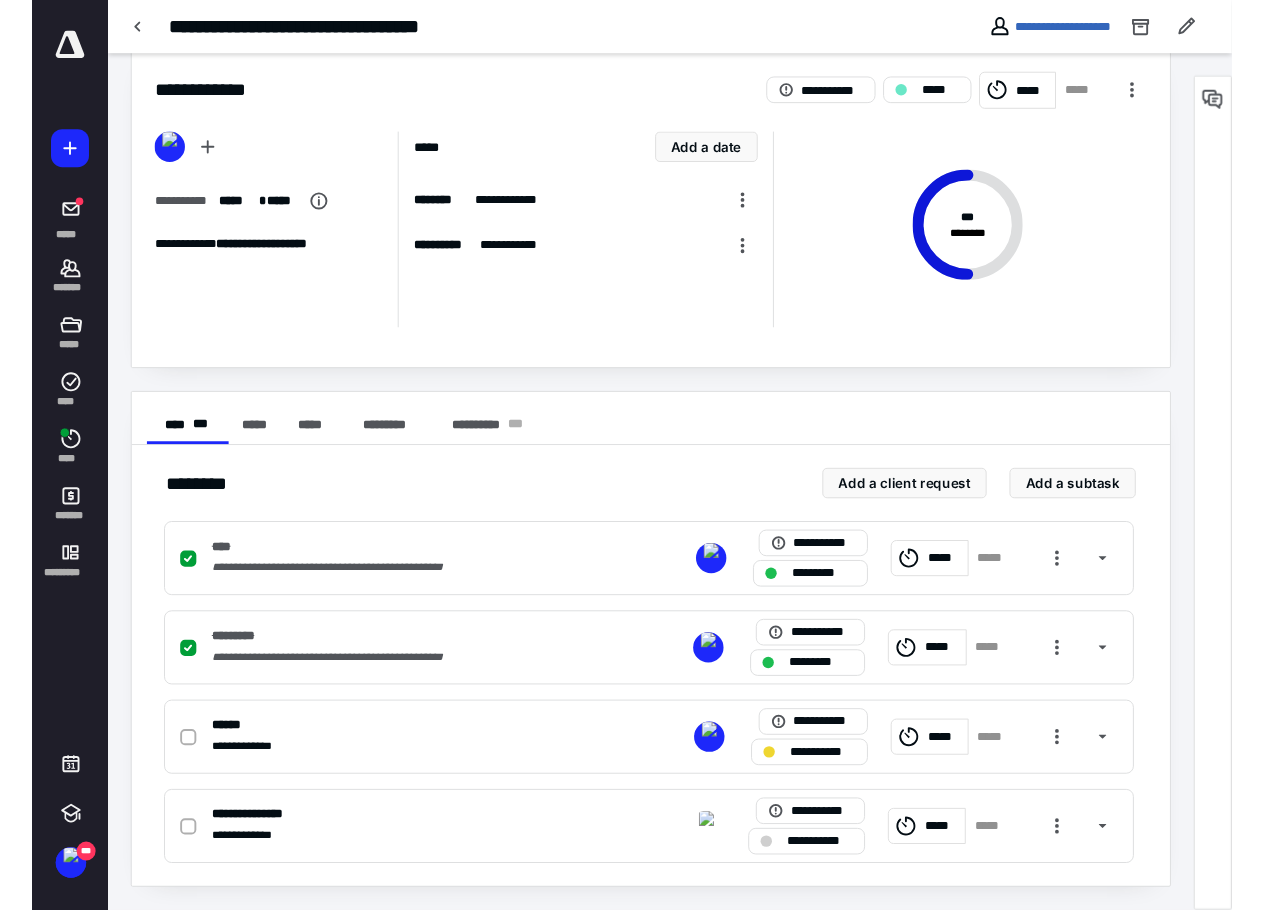 scroll, scrollTop: 77, scrollLeft: 0, axis: vertical 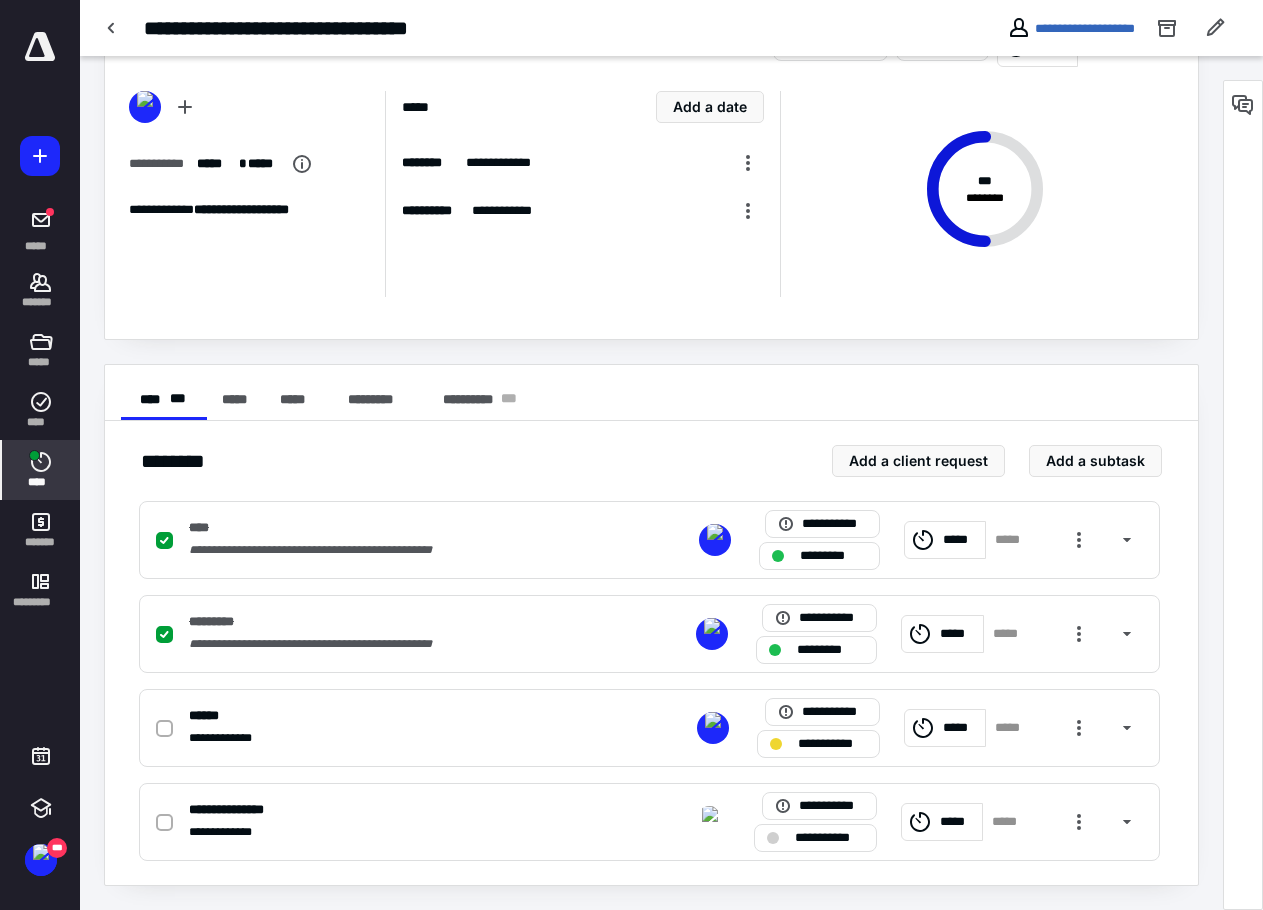 click 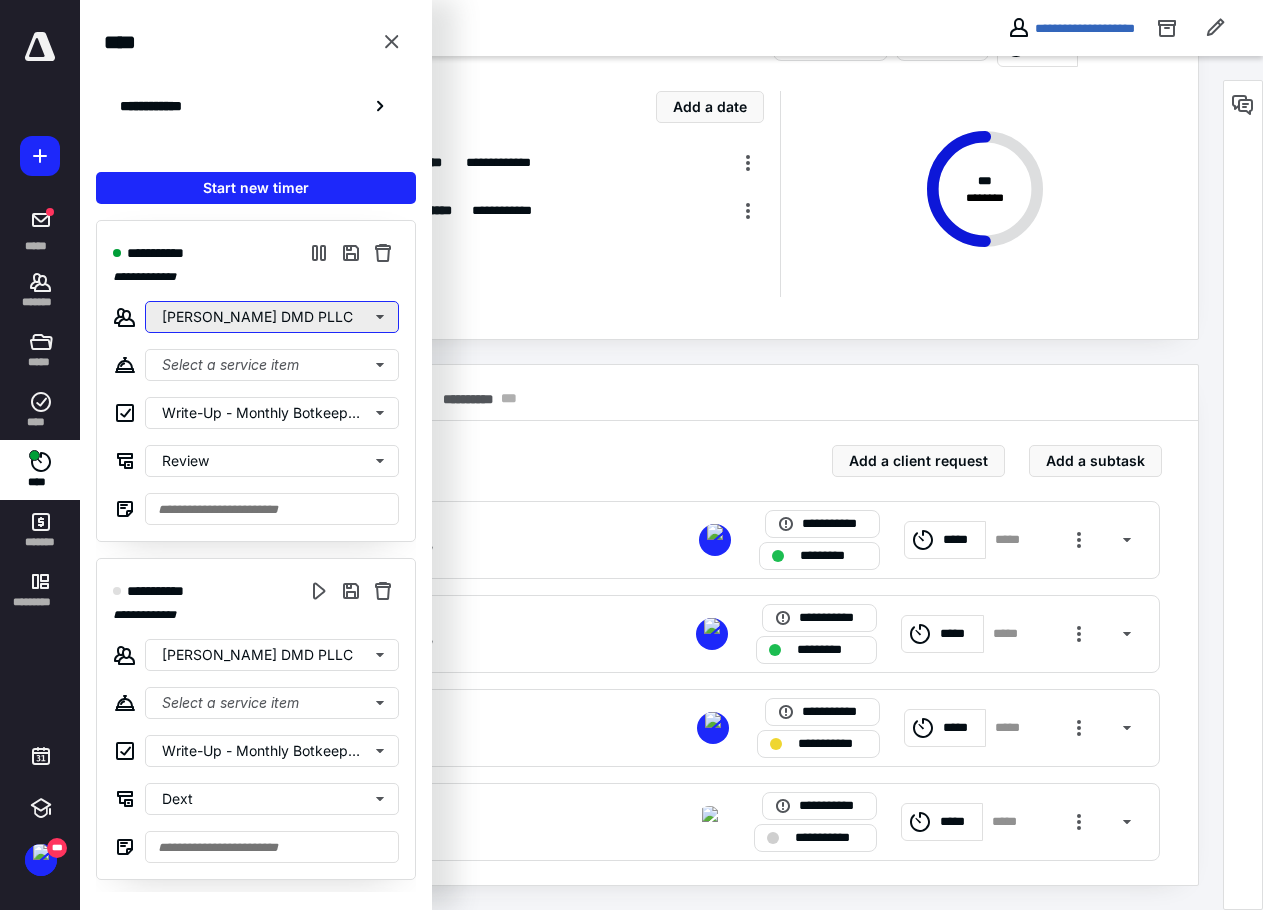 click on "[PERSON_NAME] DMD PLLC" at bounding box center (272, 317) 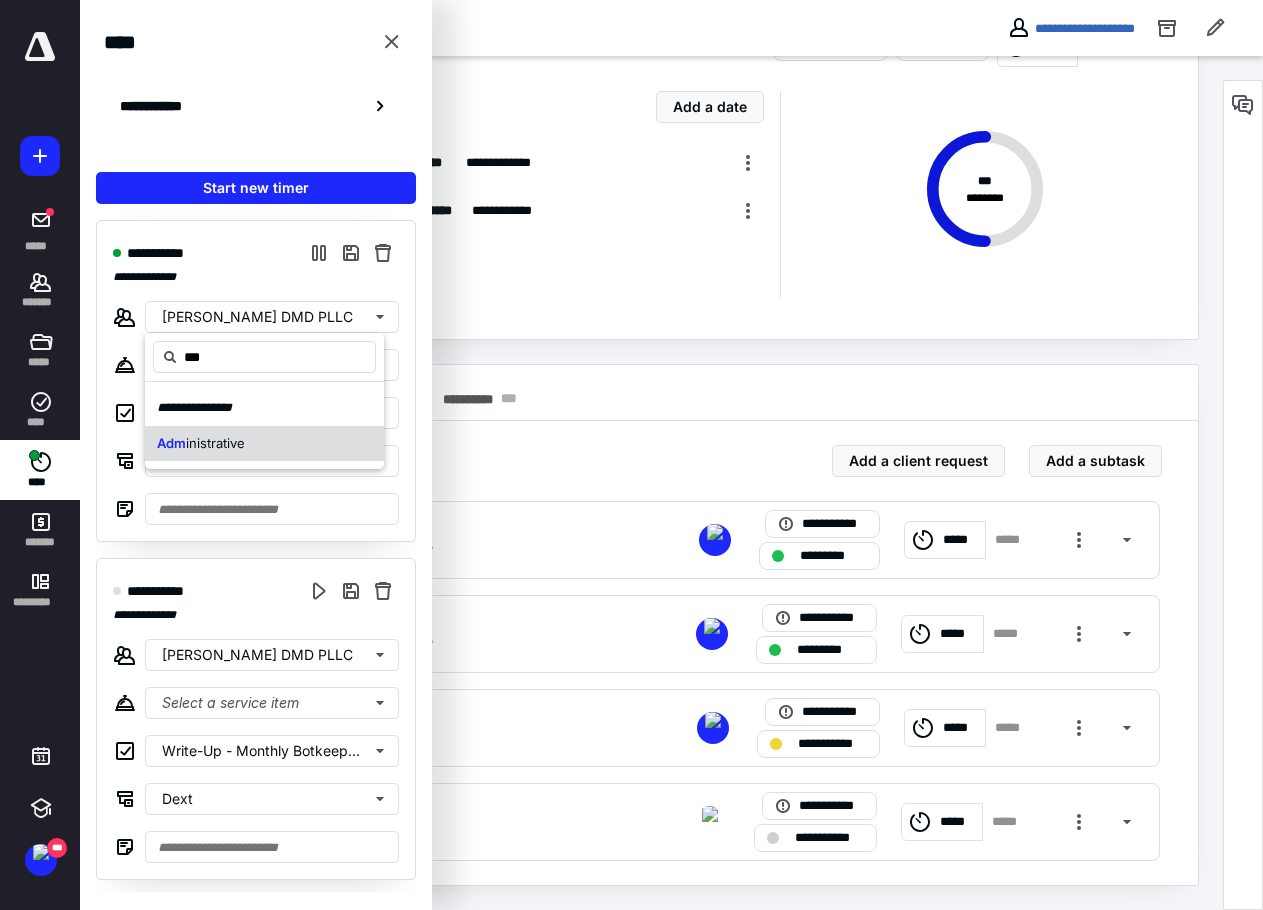 click on "inistrative" at bounding box center (215, 443) 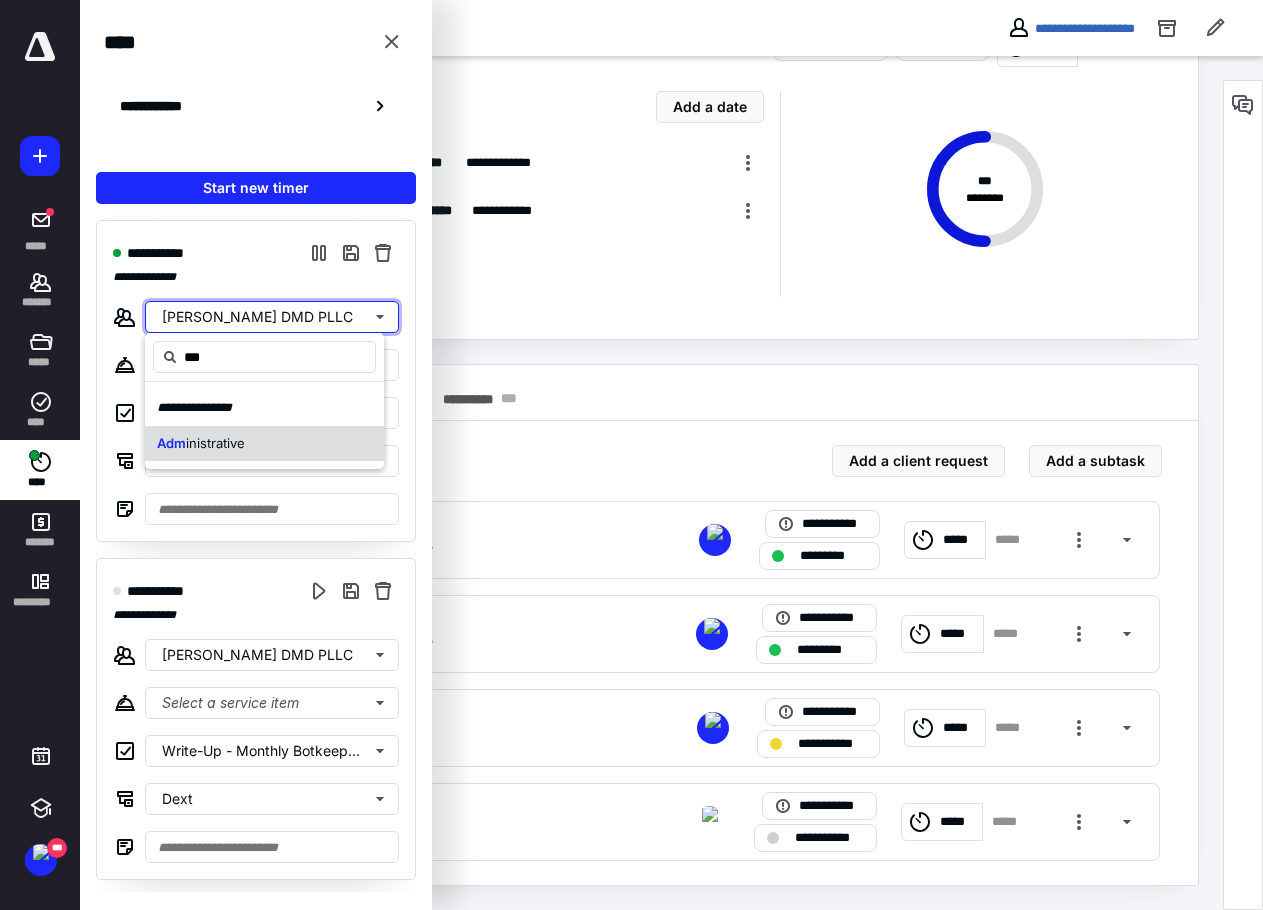 type 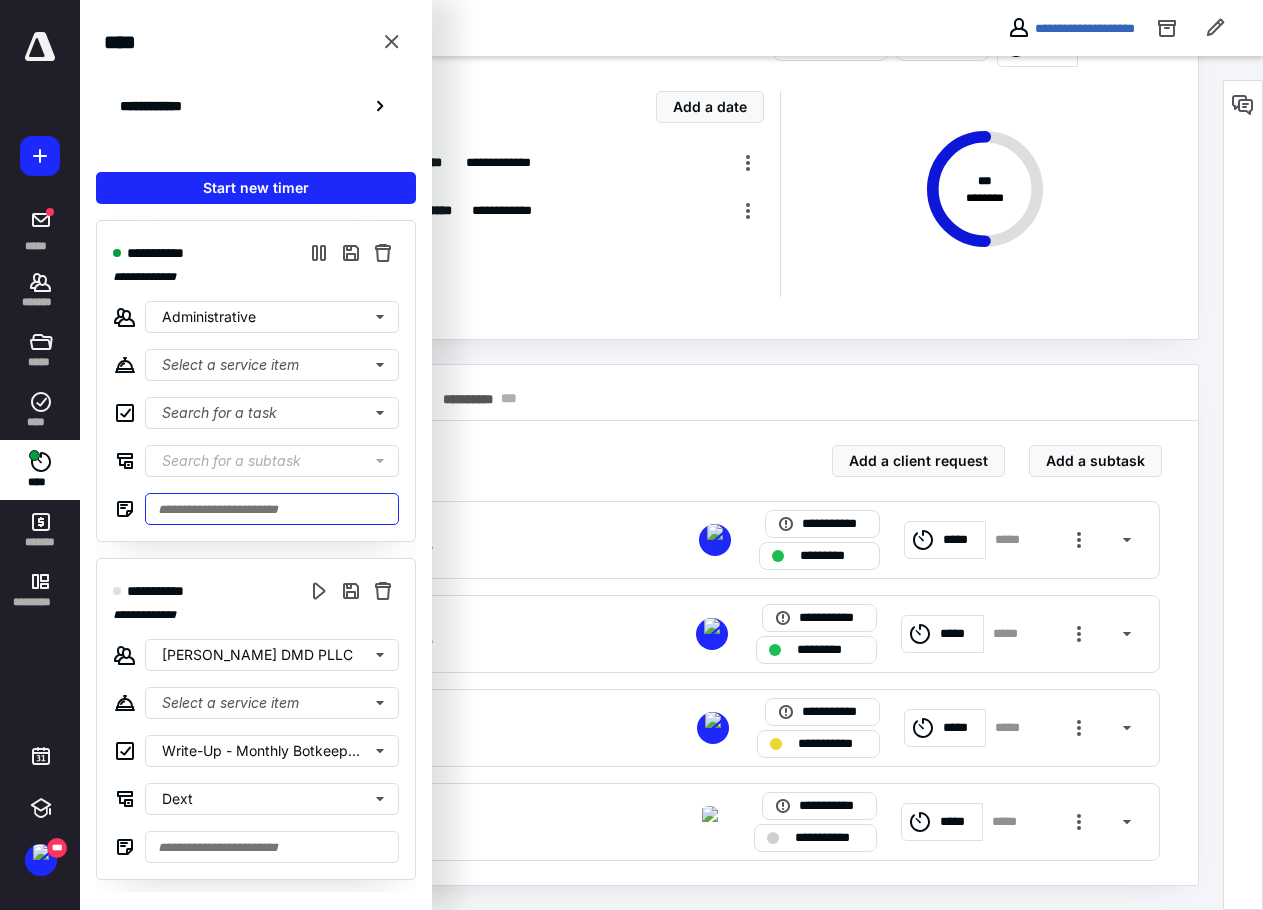 click at bounding box center (272, 509) 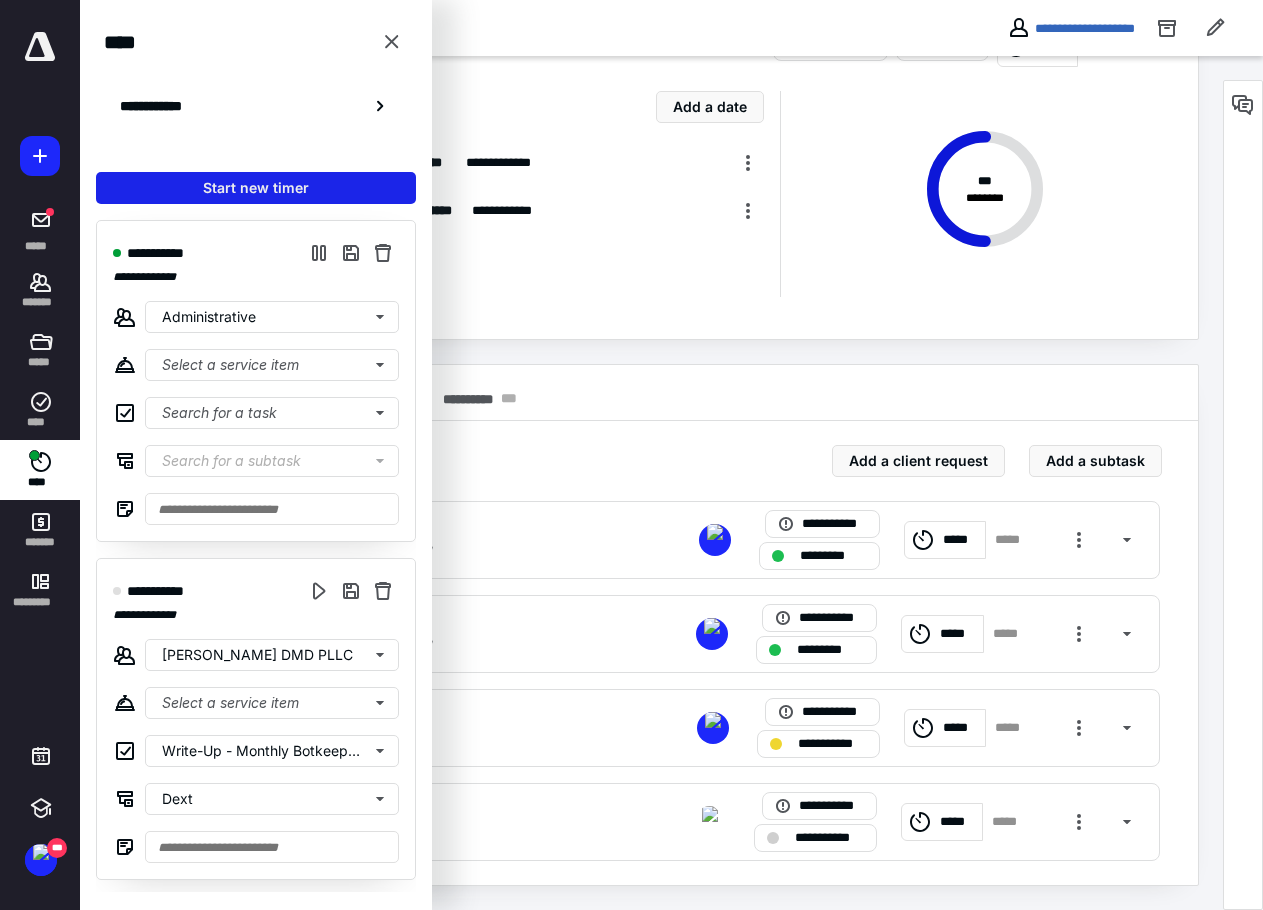 click on "Start new timer" at bounding box center (256, 188) 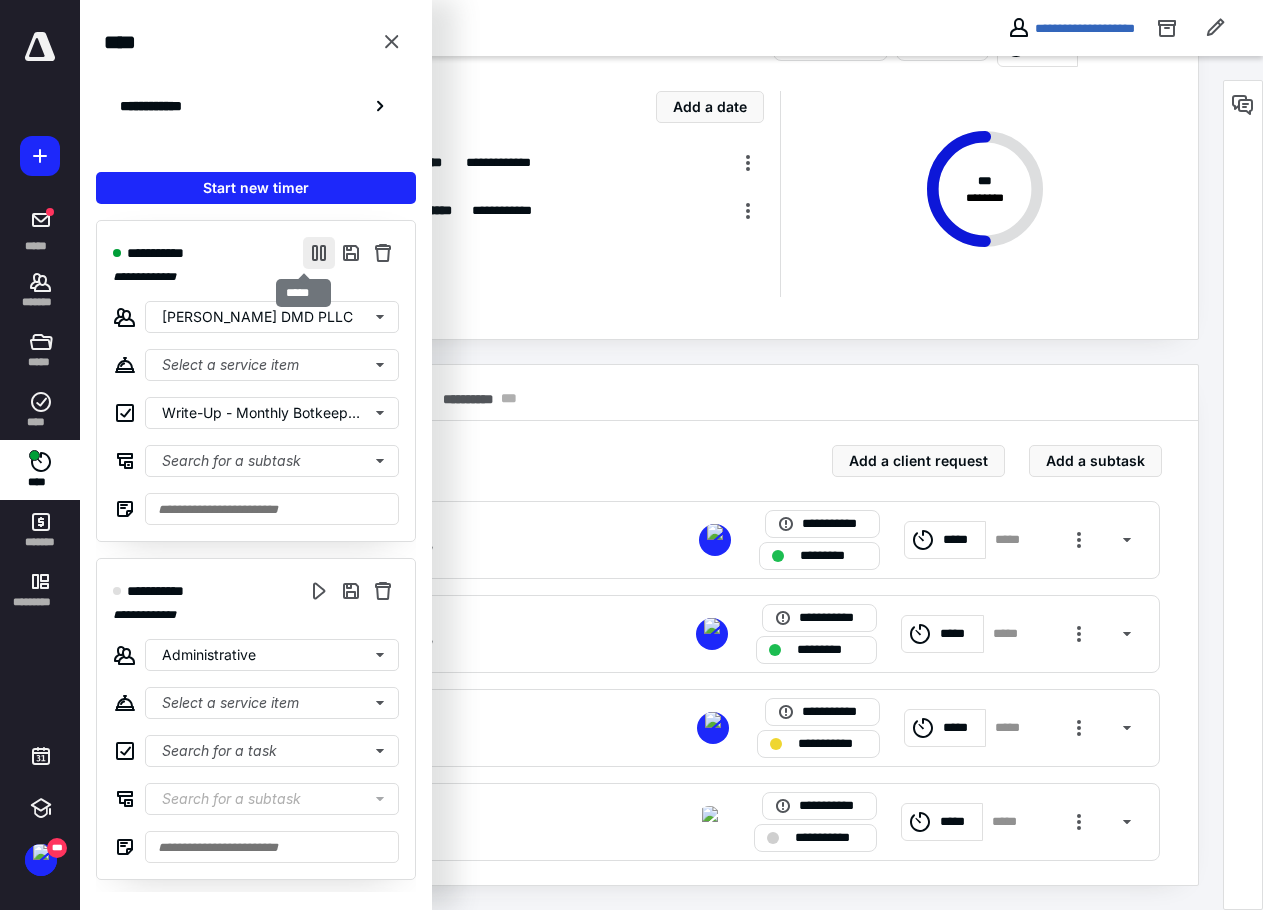 click at bounding box center [319, 253] 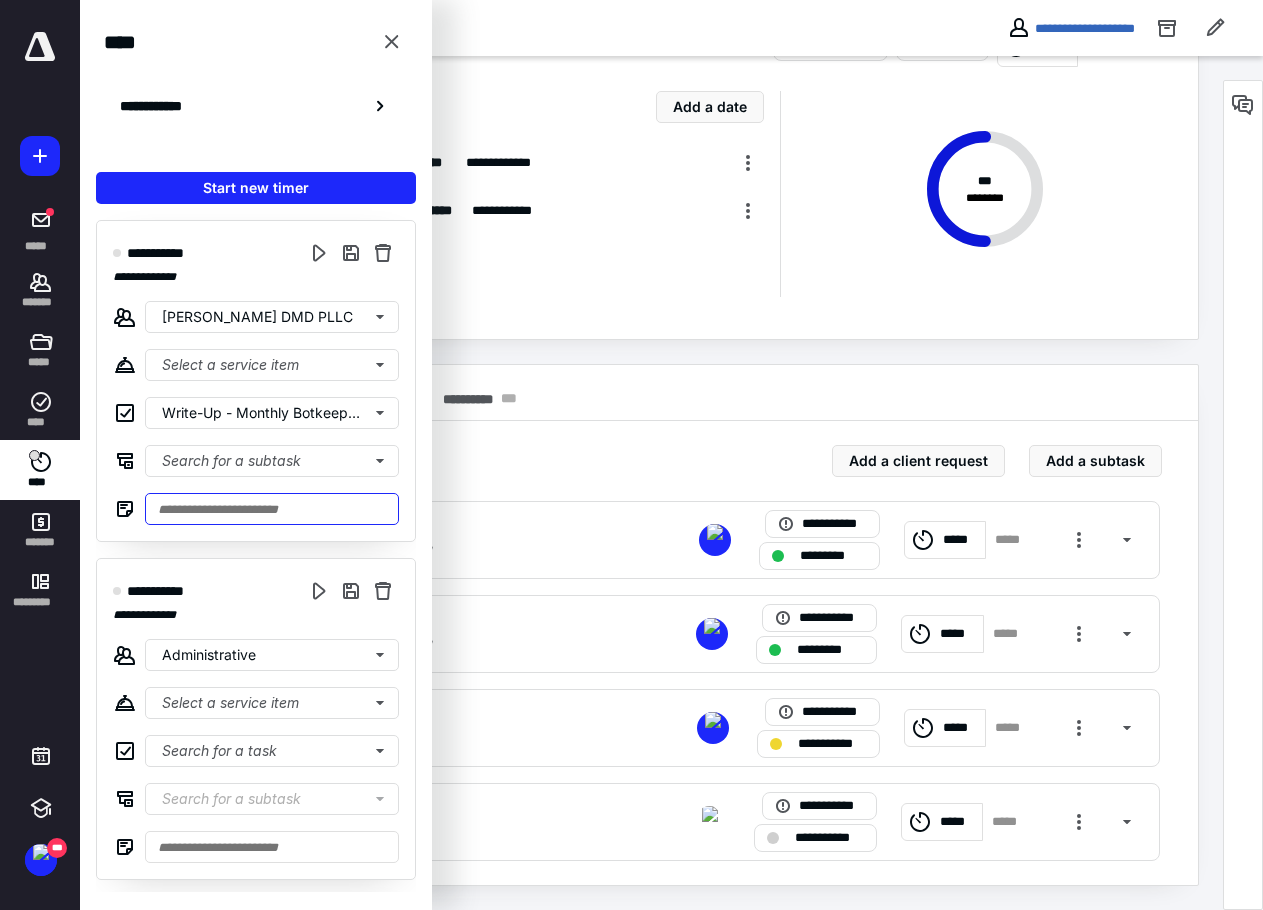 click at bounding box center (272, 509) 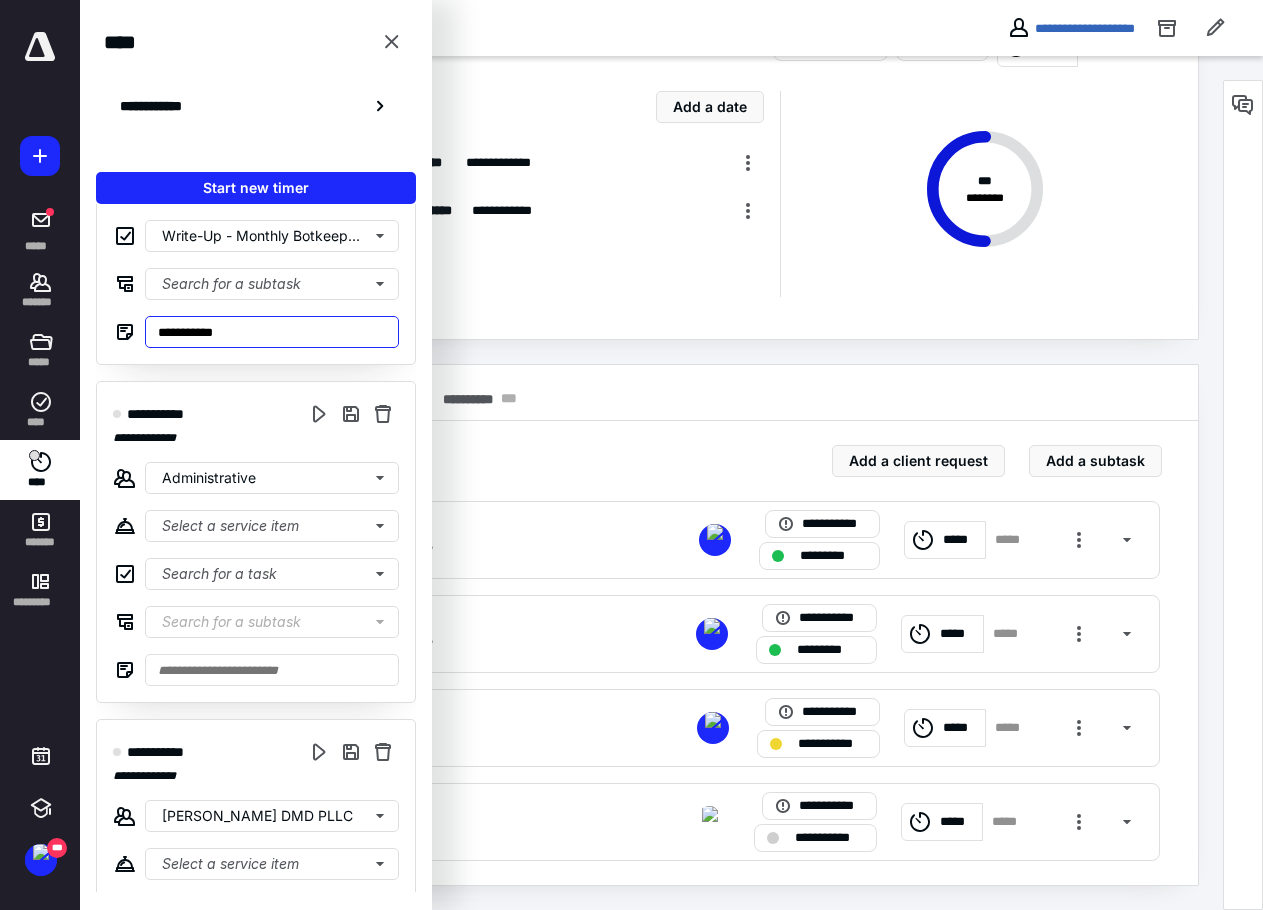 scroll, scrollTop: 200, scrollLeft: 0, axis: vertical 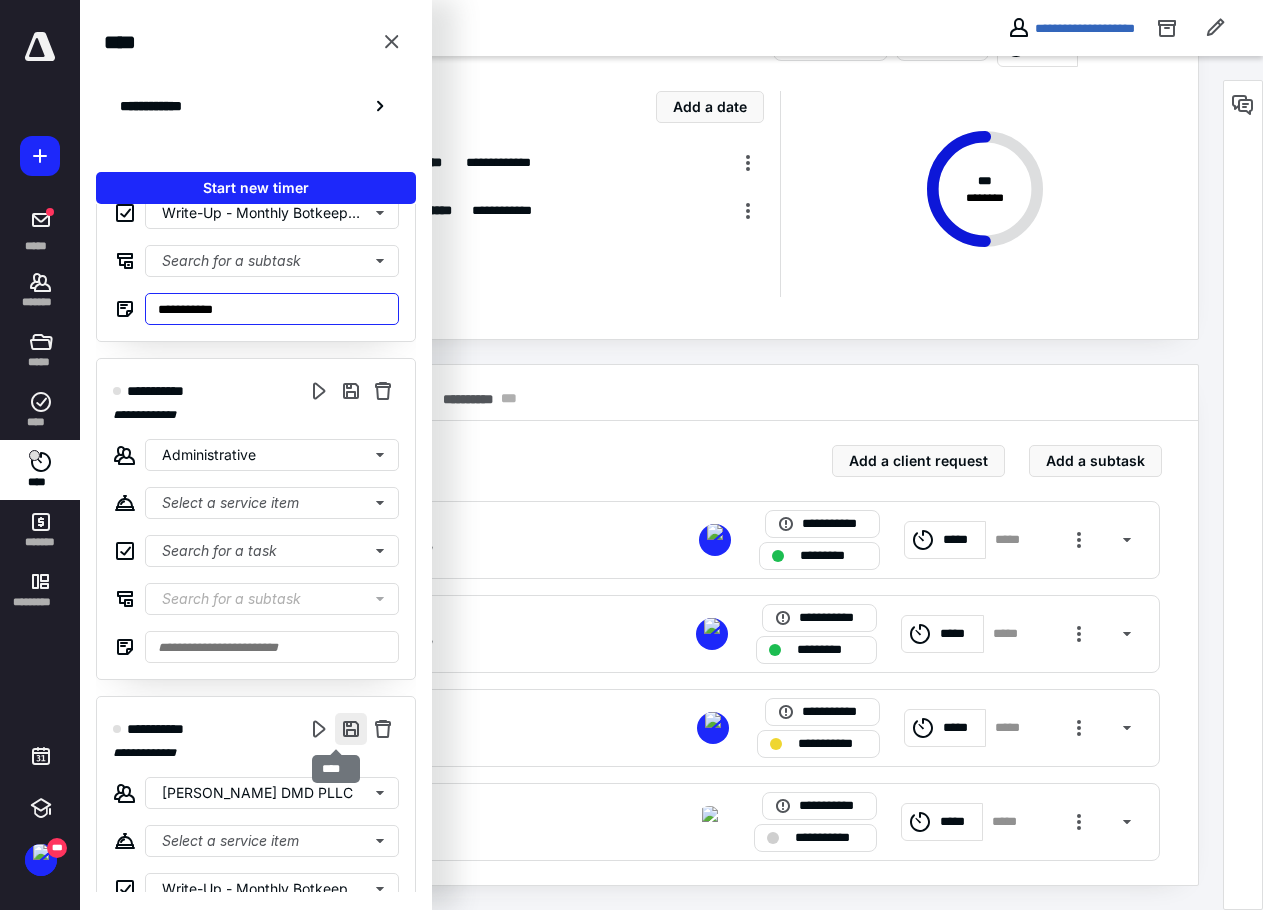 type on "**********" 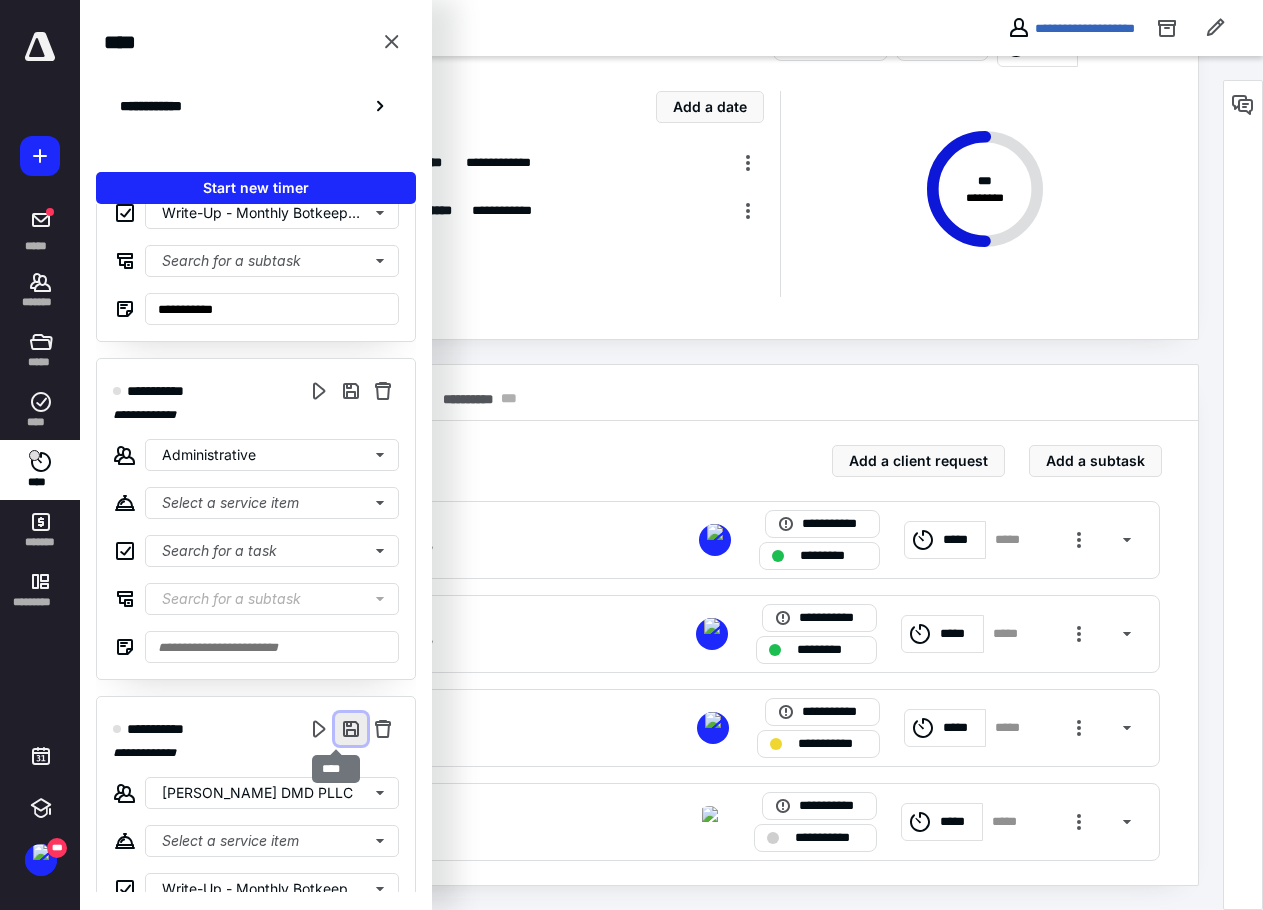 click at bounding box center (351, 729) 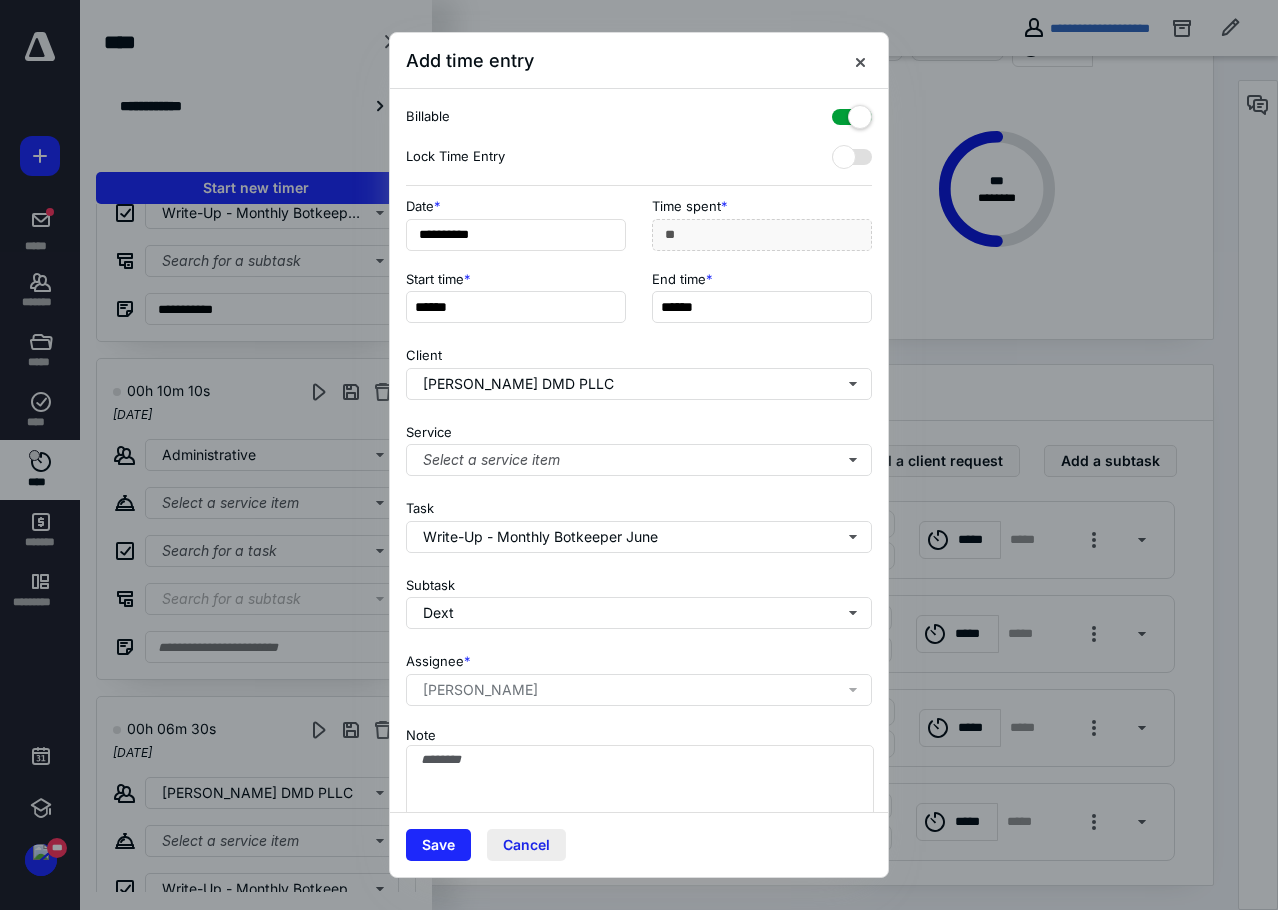 click on "Cancel" at bounding box center (526, 845) 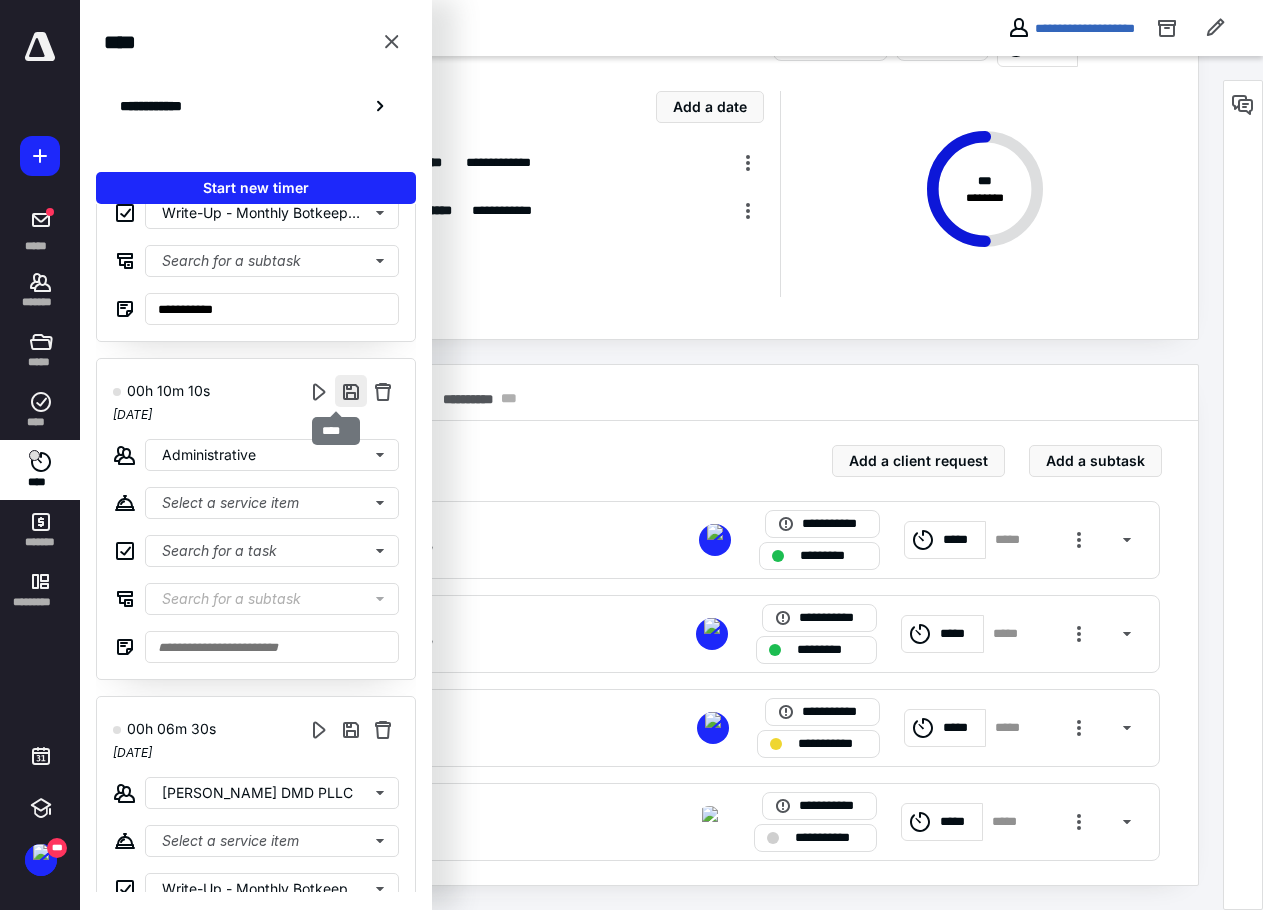 click at bounding box center [351, 391] 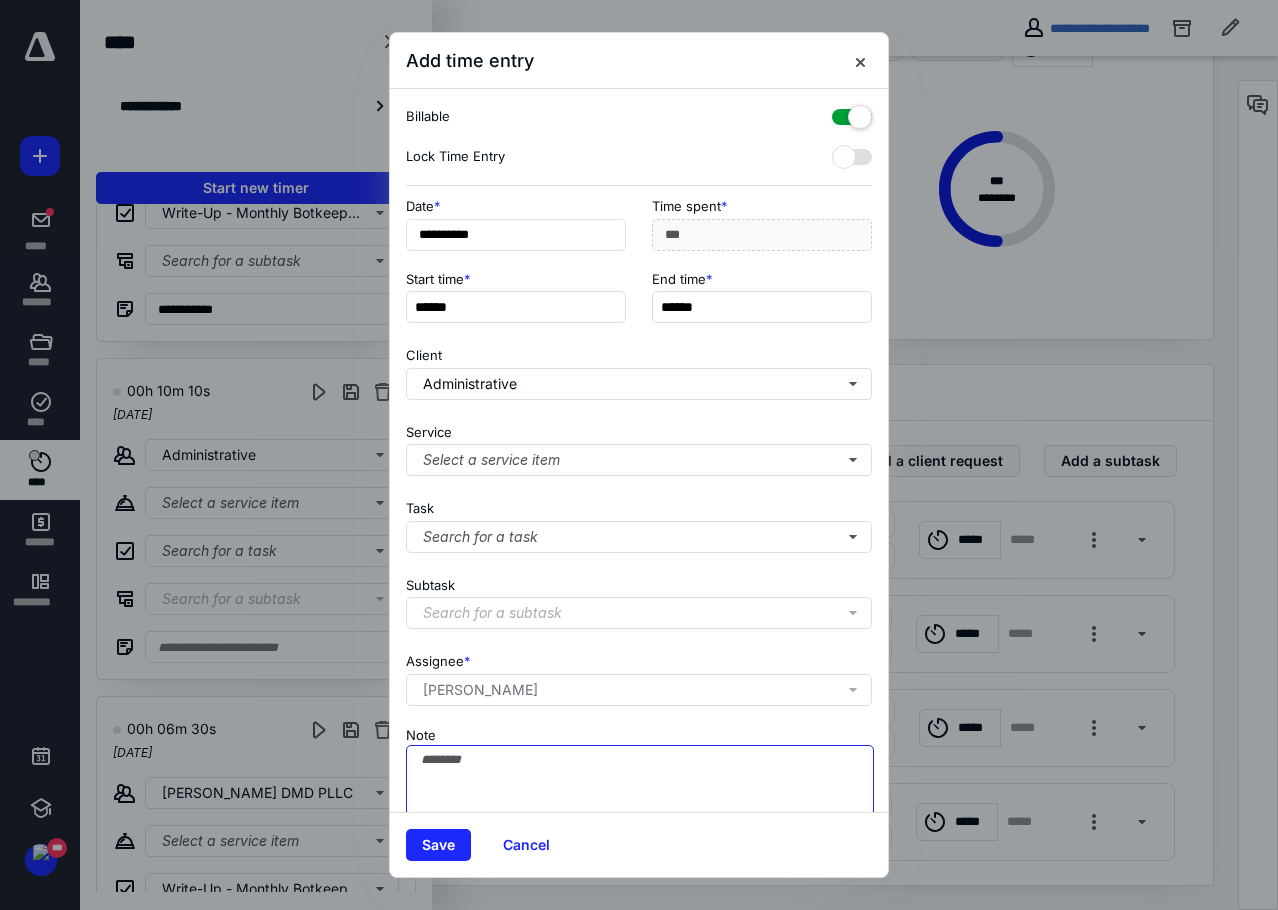 click on "Note" at bounding box center (640, 795) 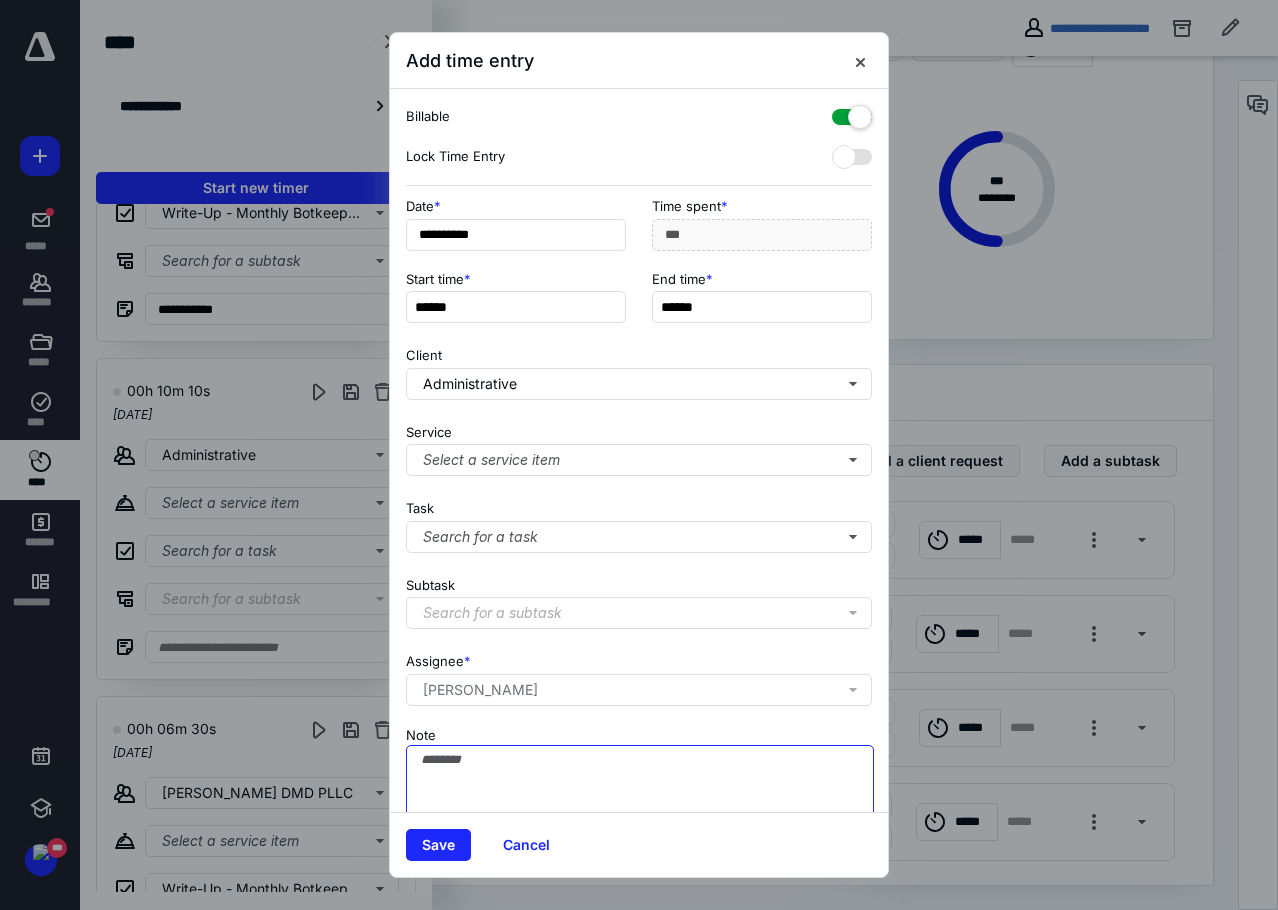 click on "Note" at bounding box center [640, 795] 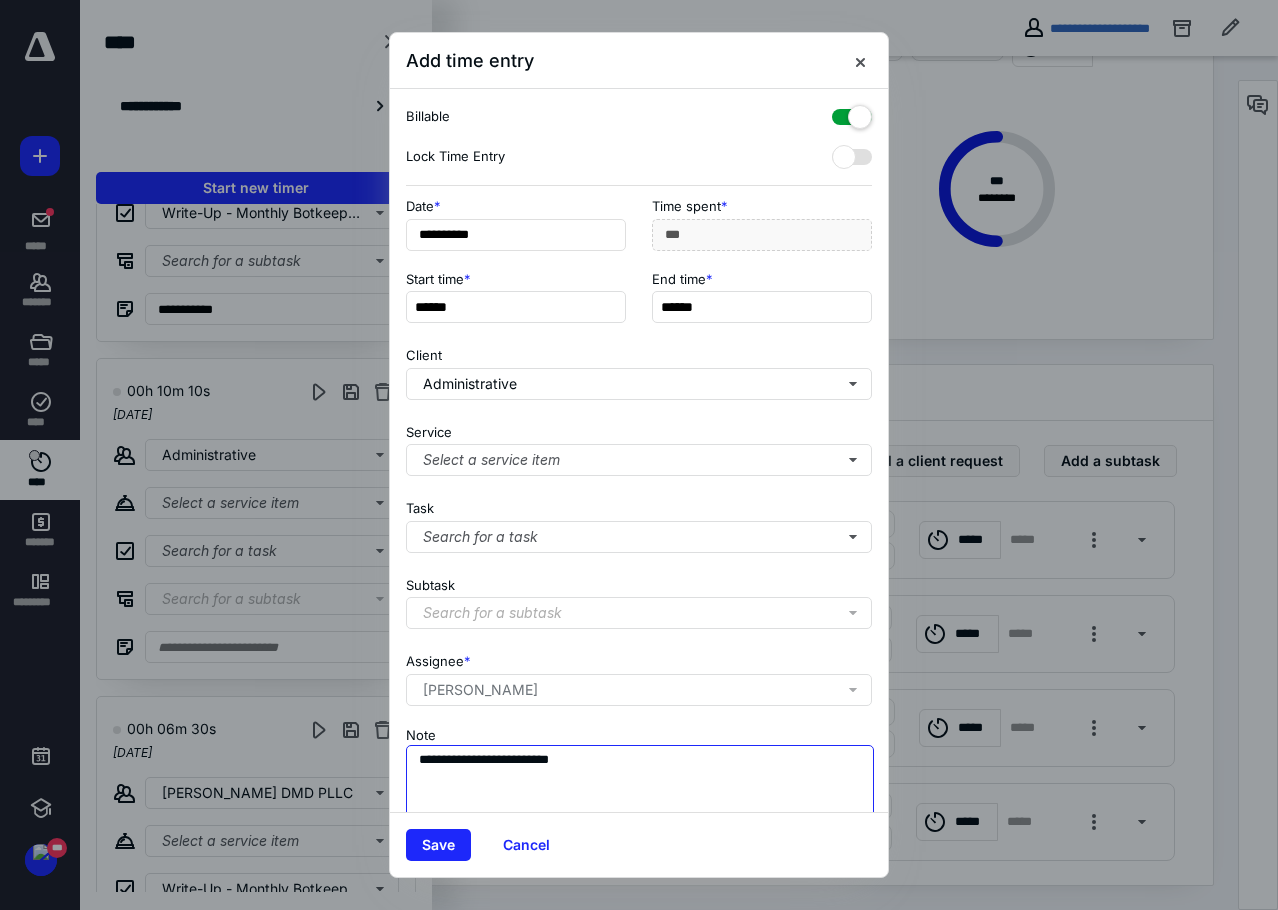 click on "**********" at bounding box center (640, 795) 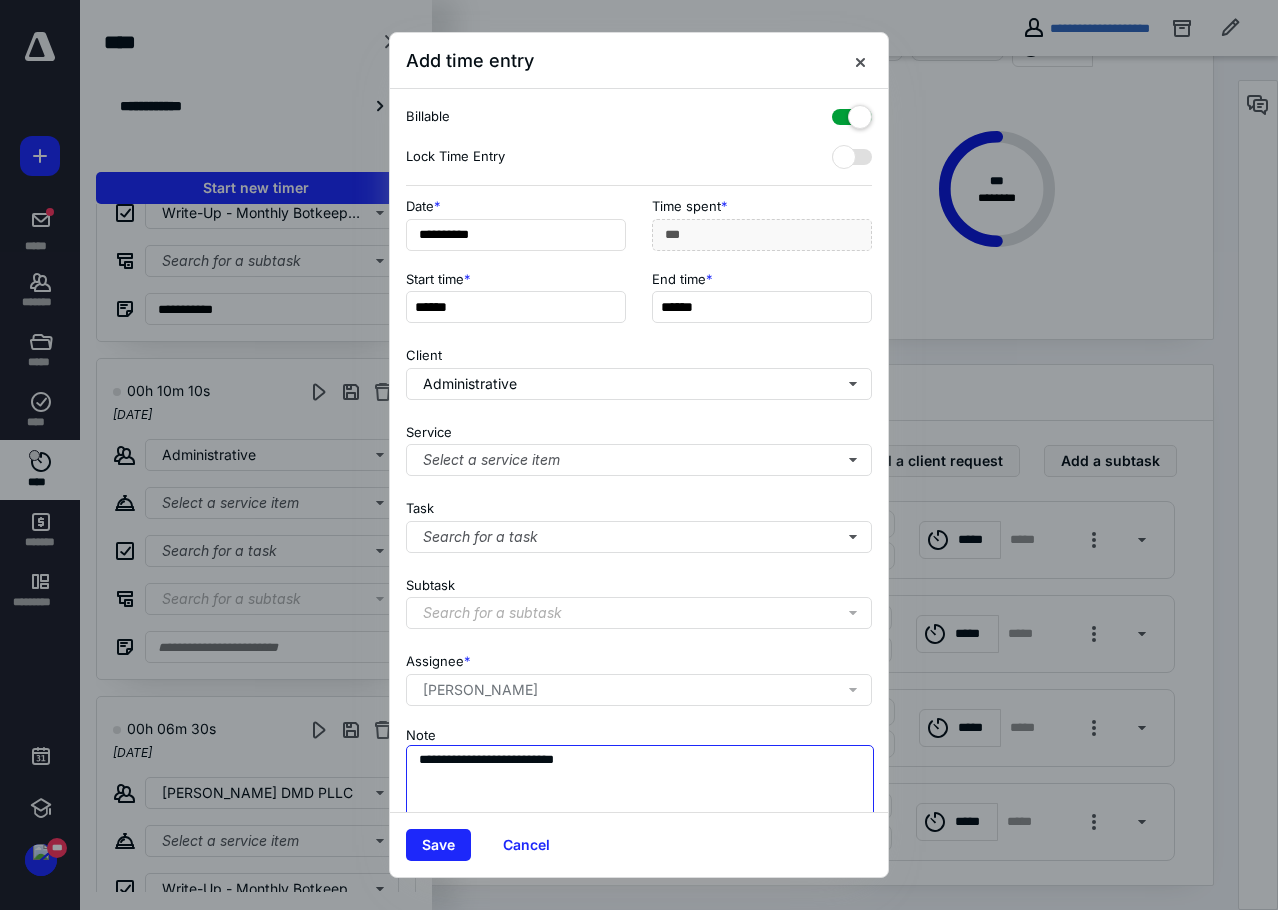 click on "**********" at bounding box center (640, 795) 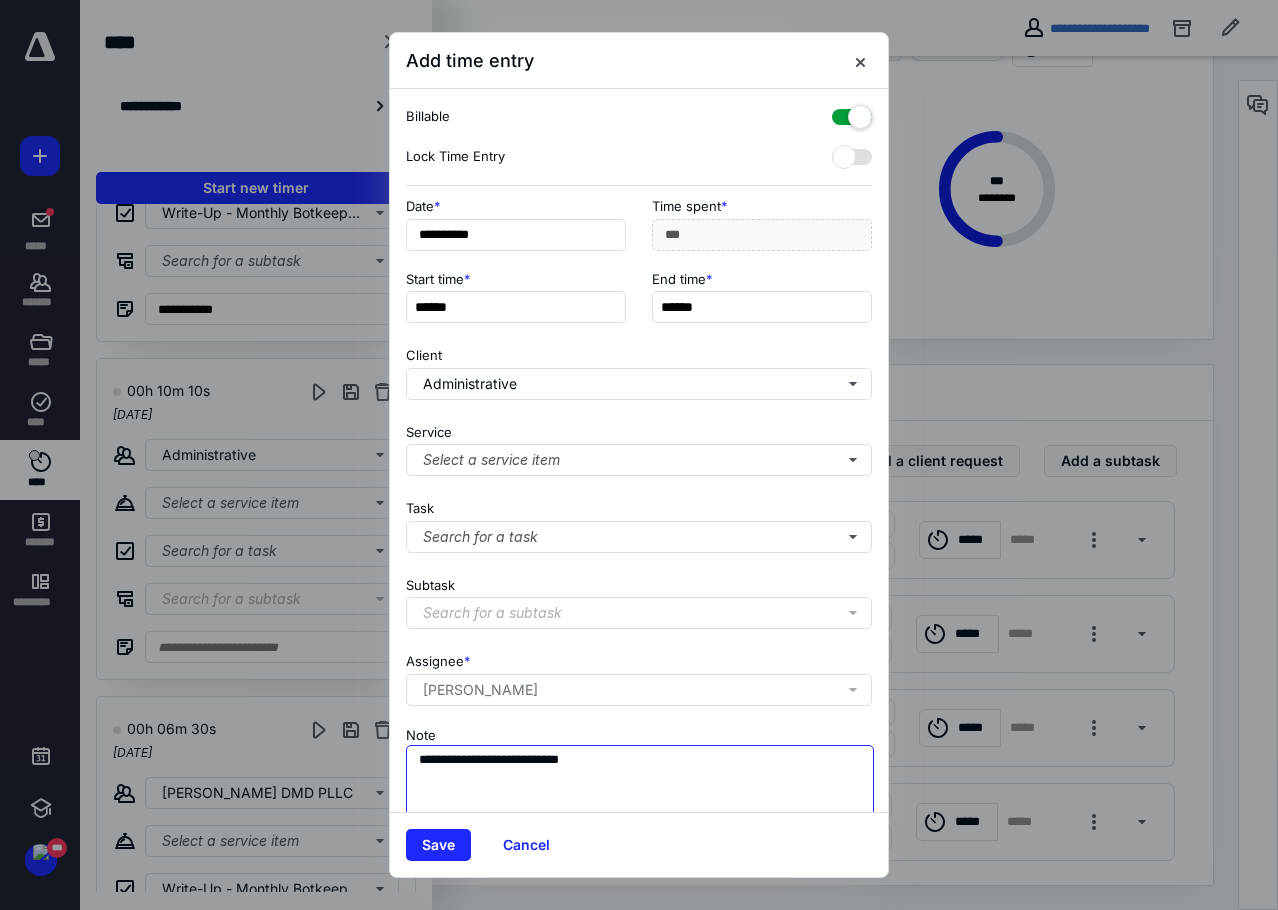 click on "**********" at bounding box center [640, 795] 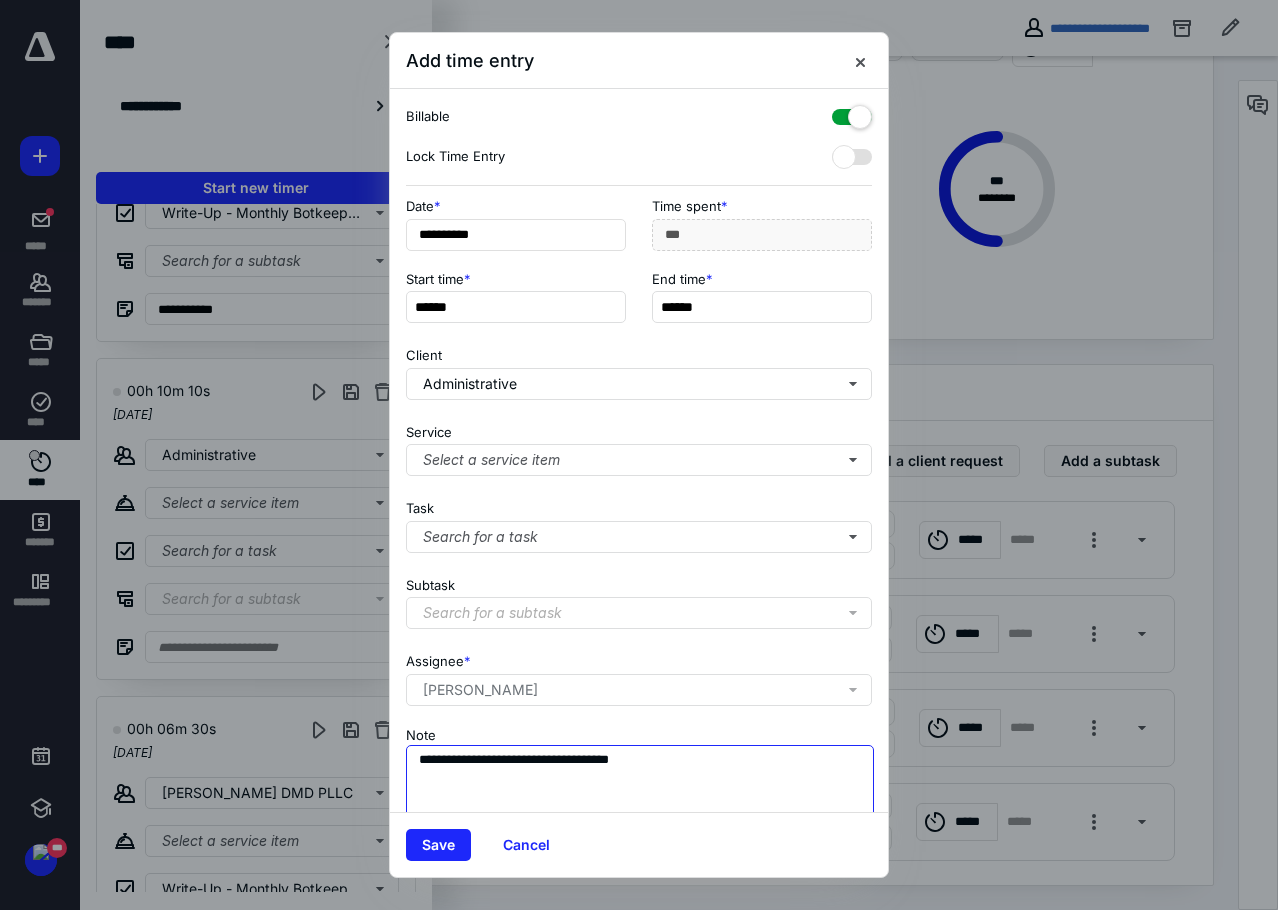 click on "**********" at bounding box center (640, 795) 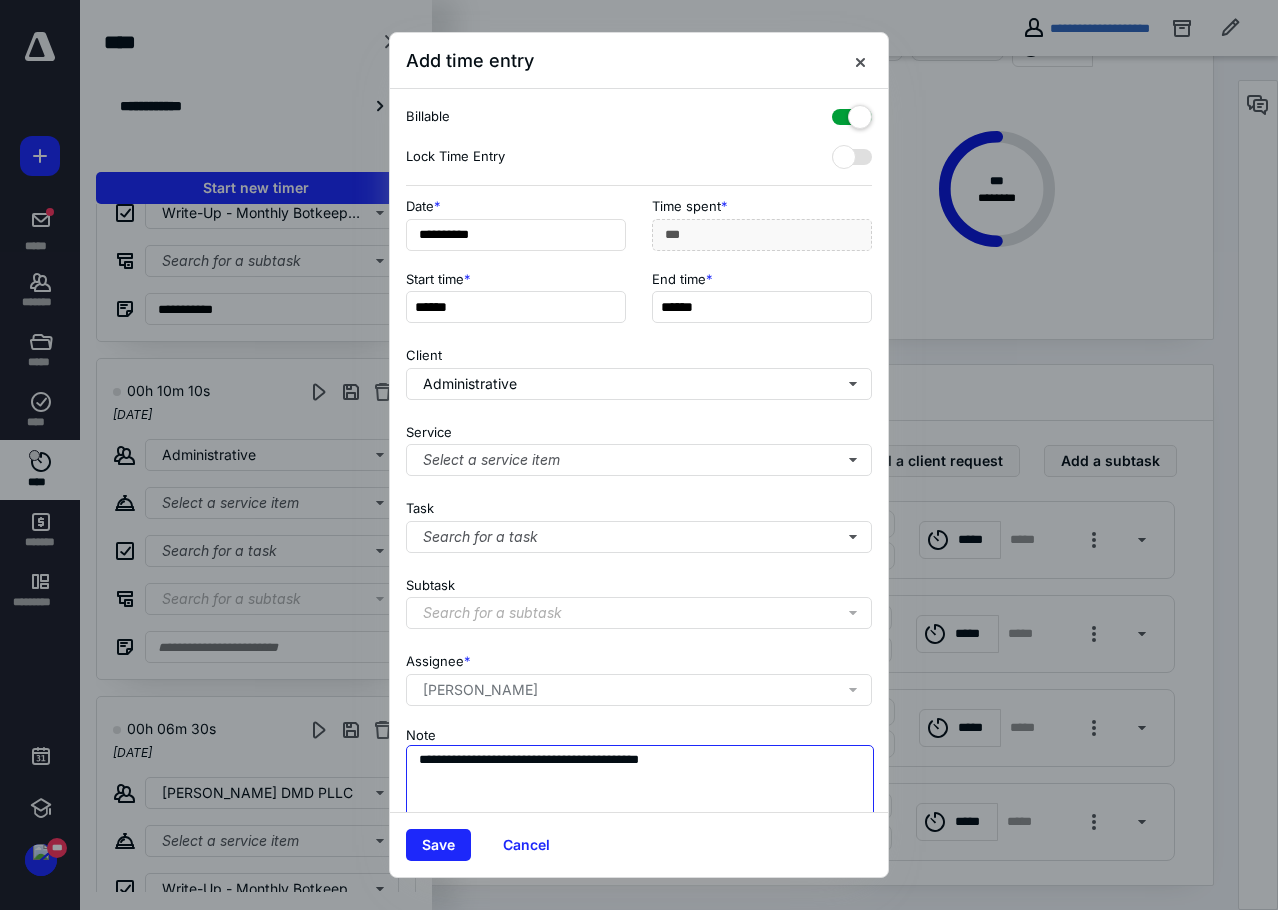 click on "**********" at bounding box center (640, 795) 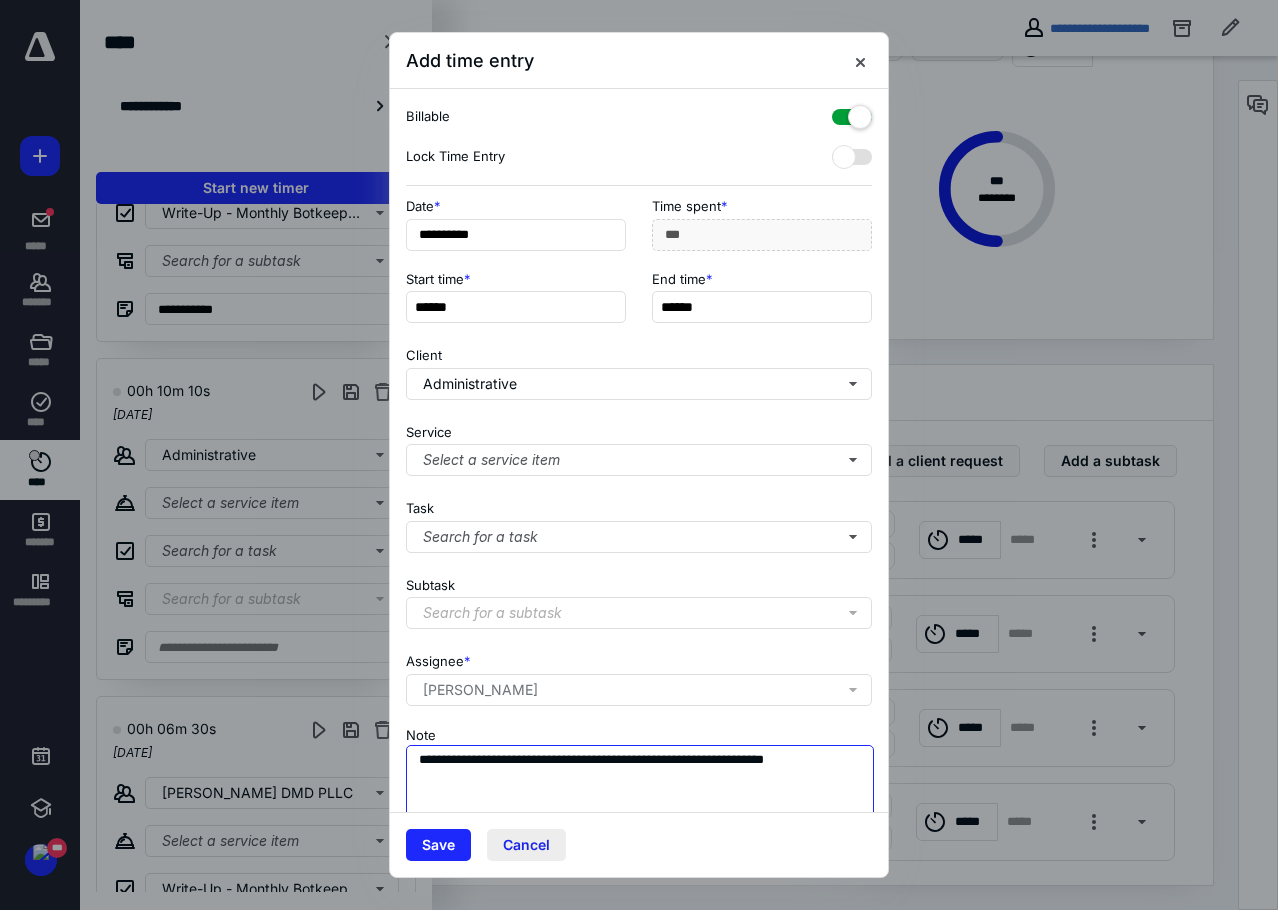 type on "**********" 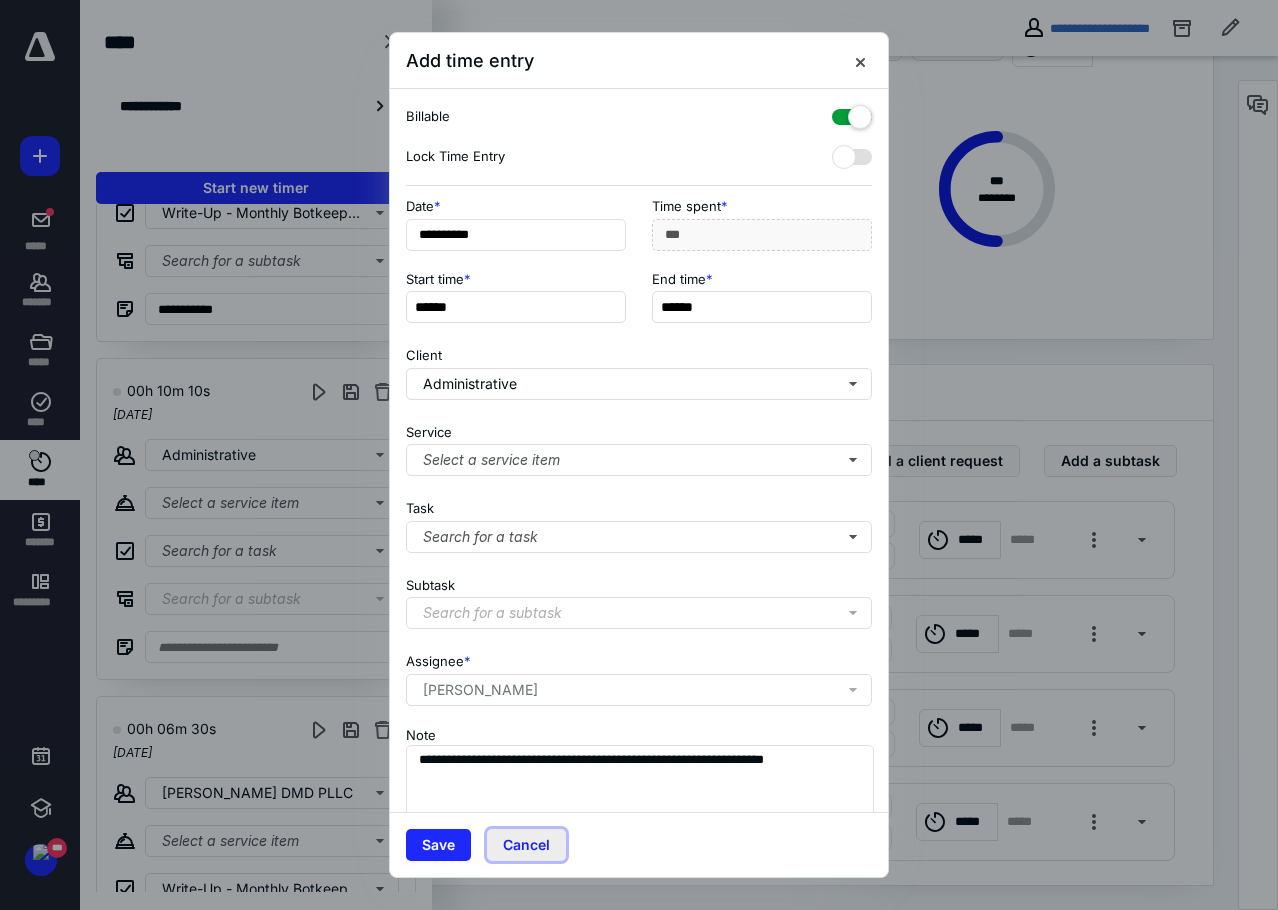 click on "Cancel" at bounding box center [526, 845] 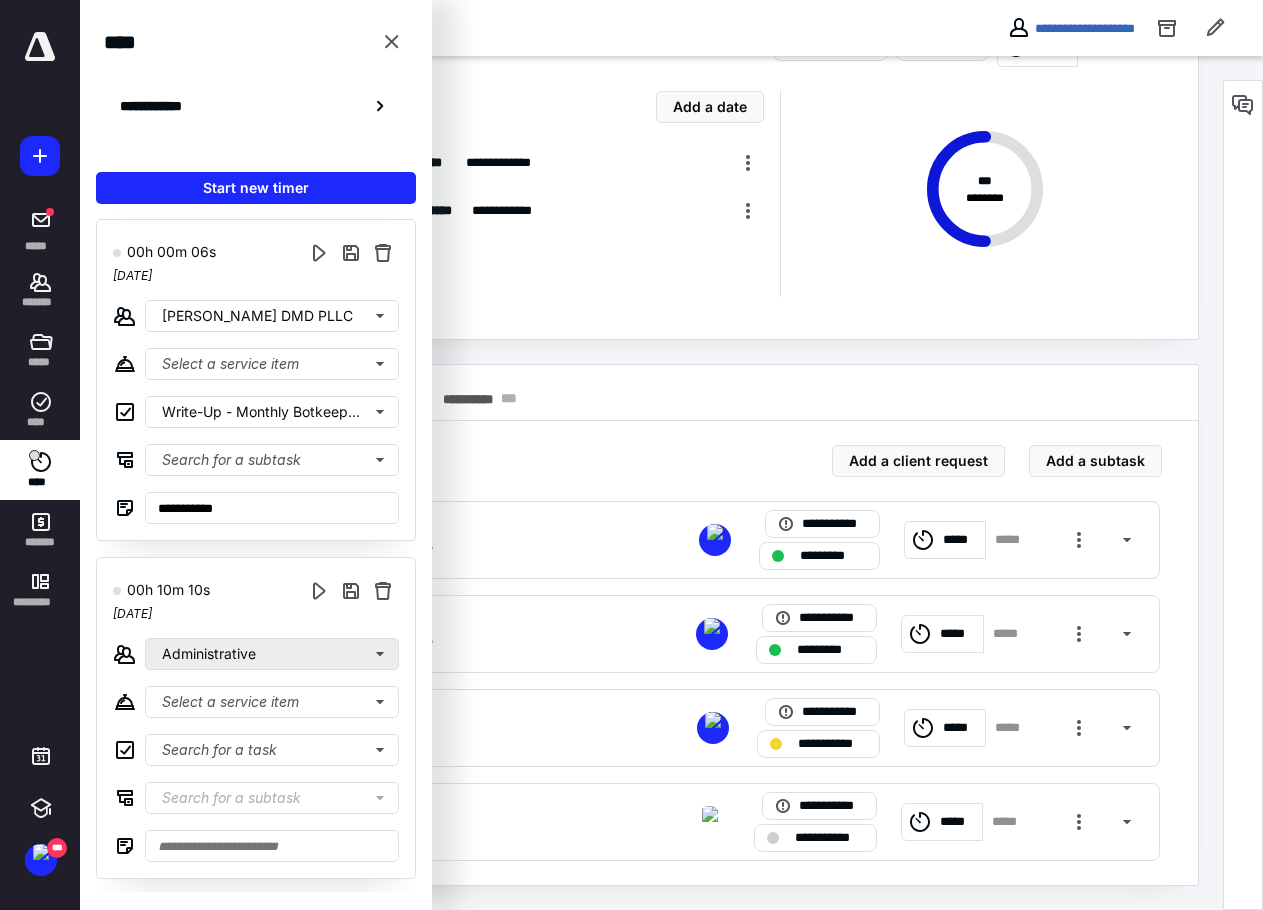 scroll, scrollTop: 0, scrollLeft: 0, axis: both 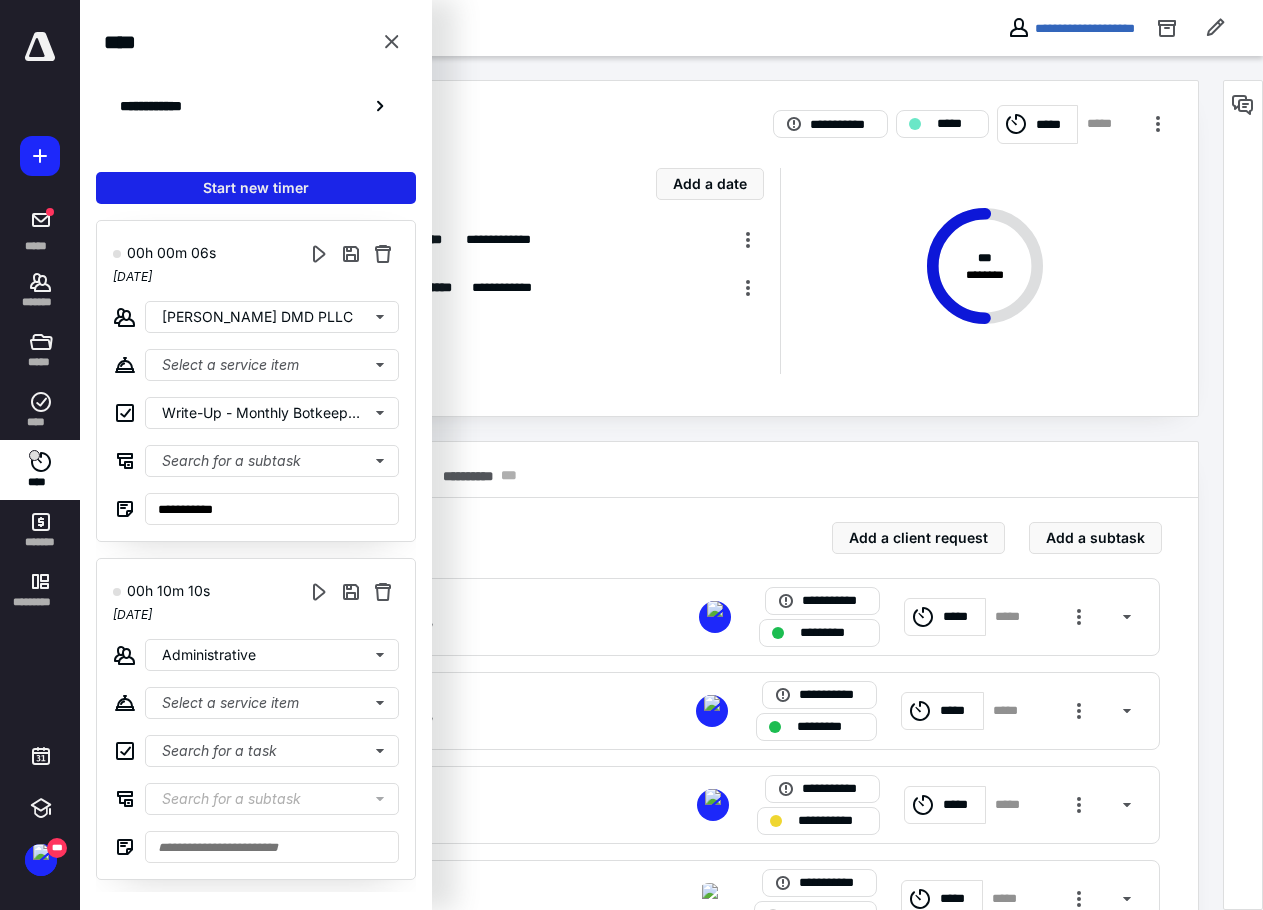 click on "Start new timer" at bounding box center (256, 188) 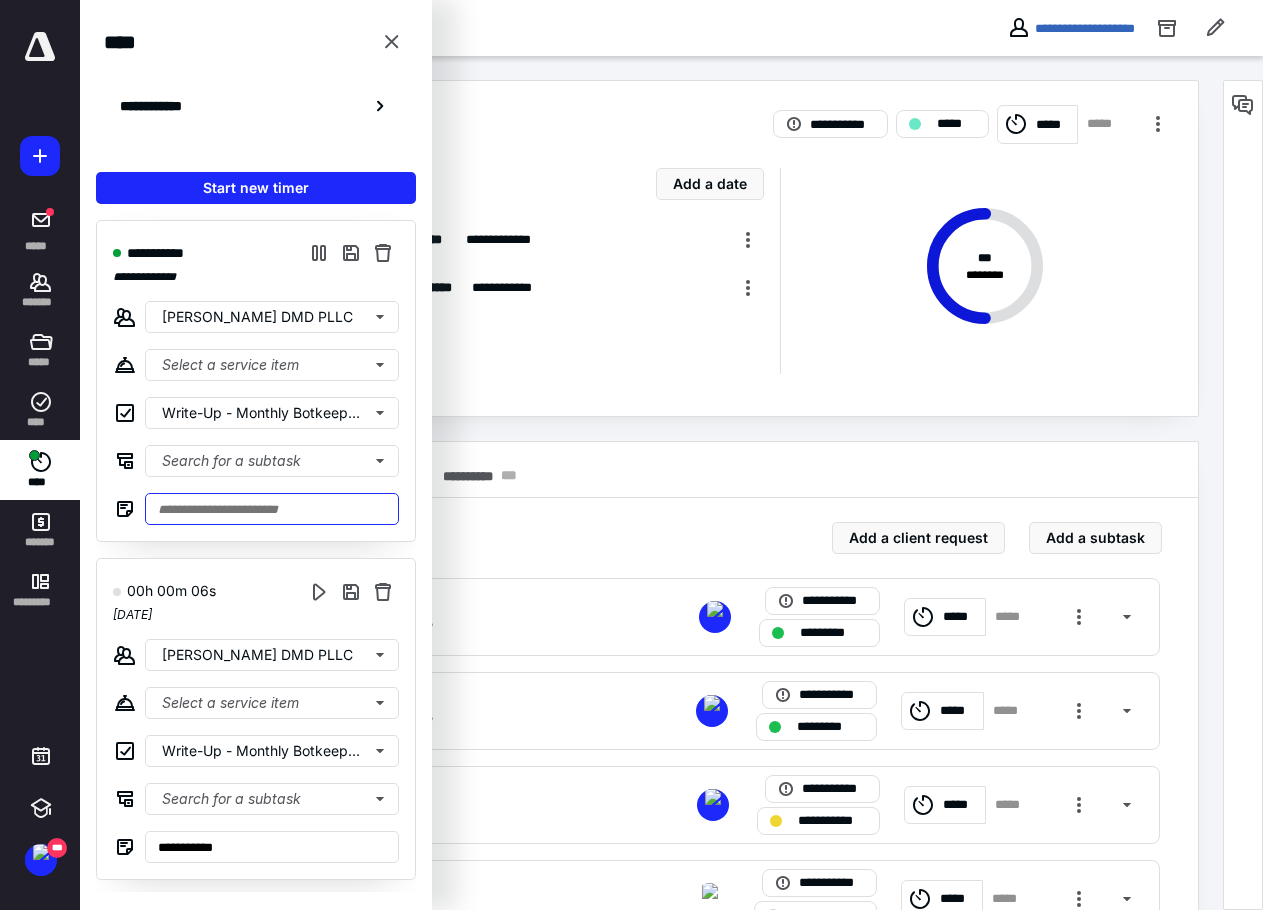 click at bounding box center (272, 509) 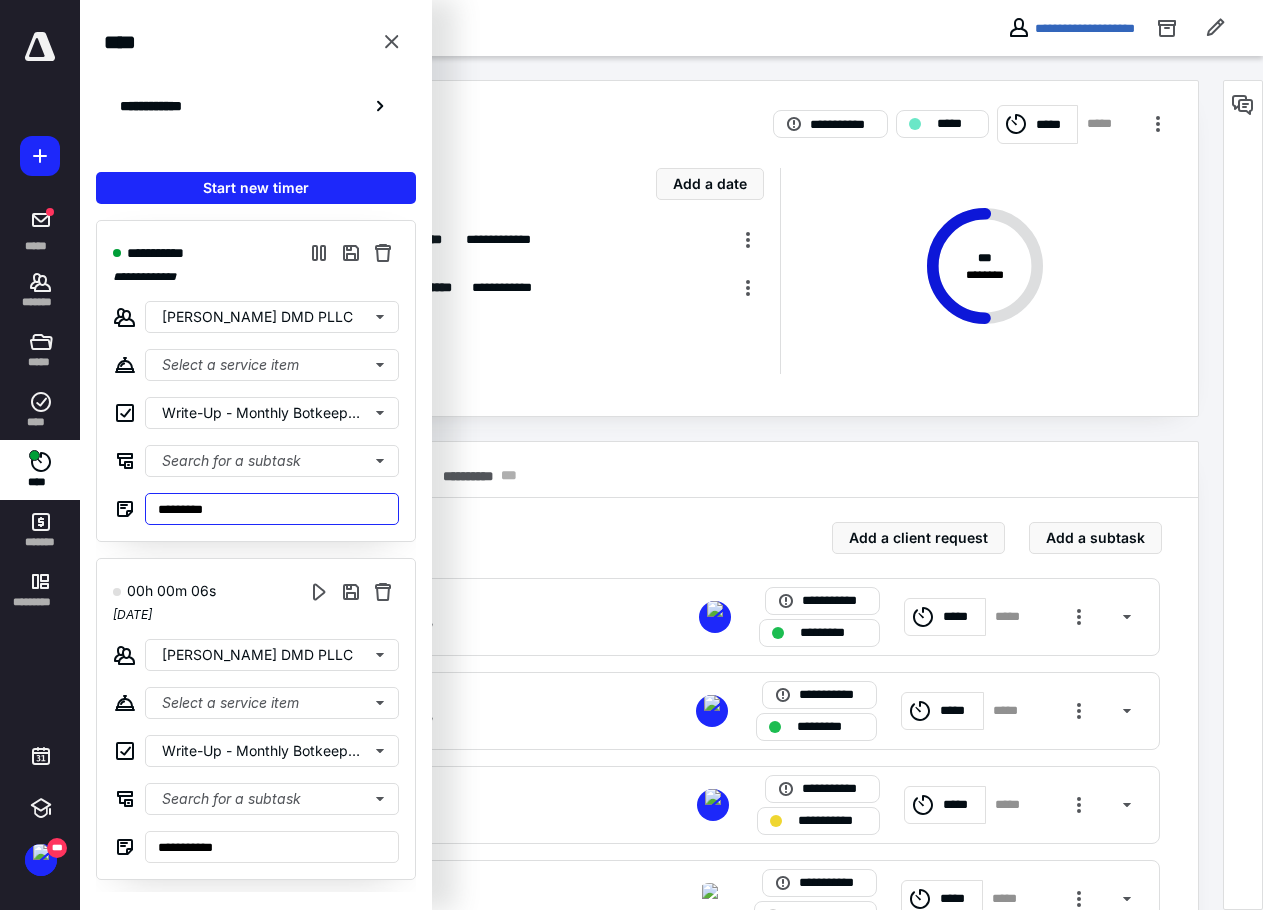 type on "*******" 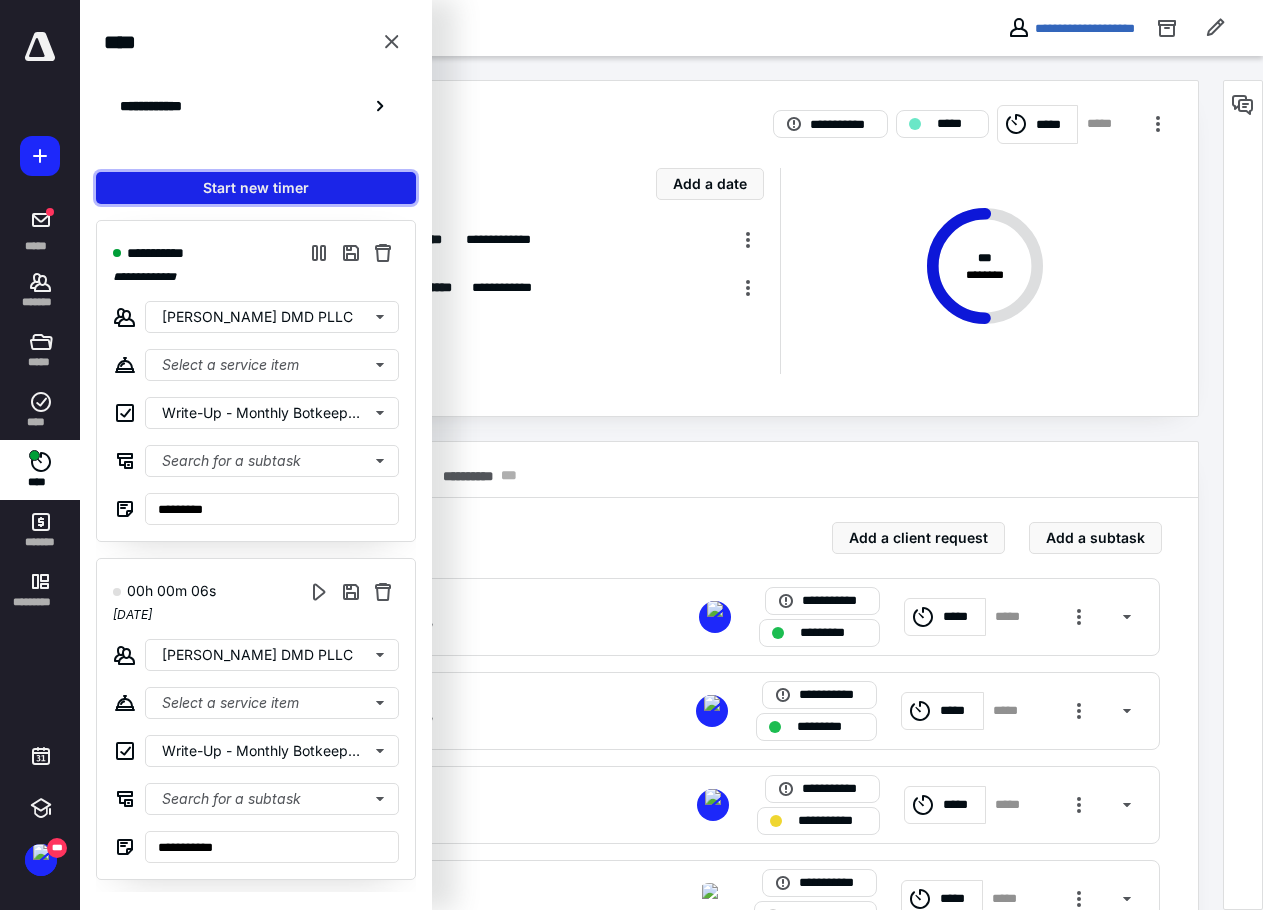 click on "Start new timer" at bounding box center [256, 188] 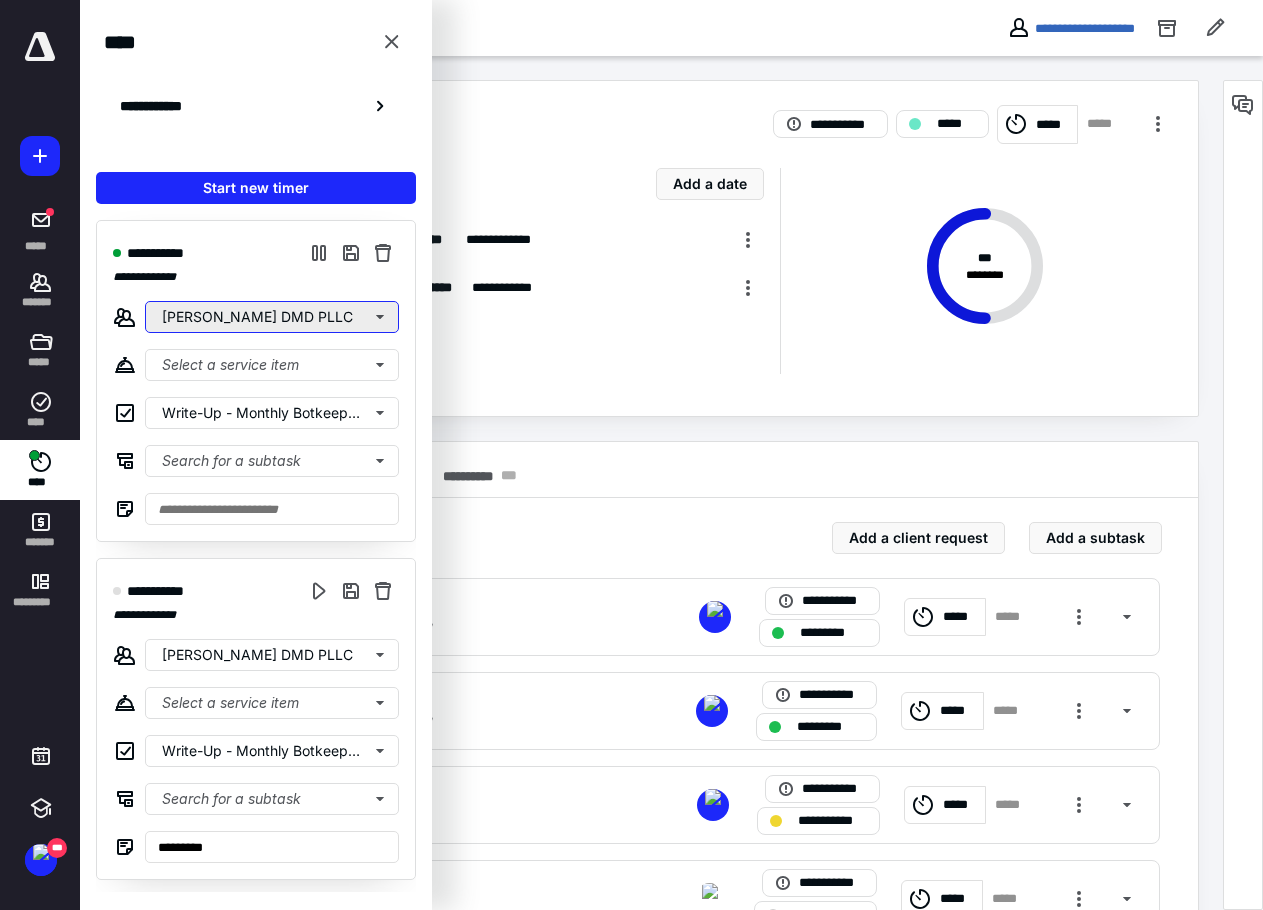 click on "[PERSON_NAME] DMD PLLC" at bounding box center (272, 317) 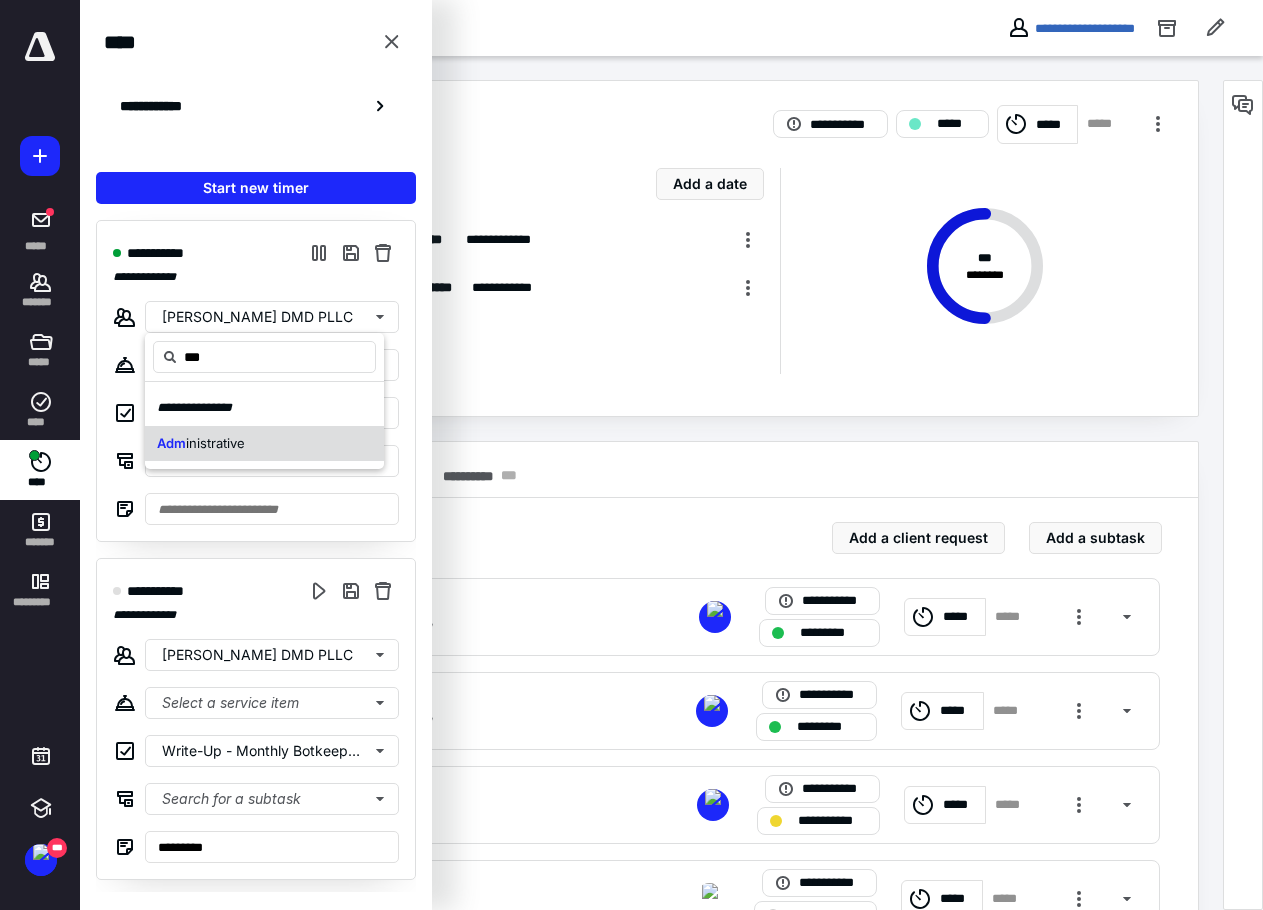 click on "inistrative" at bounding box center (215, 443) 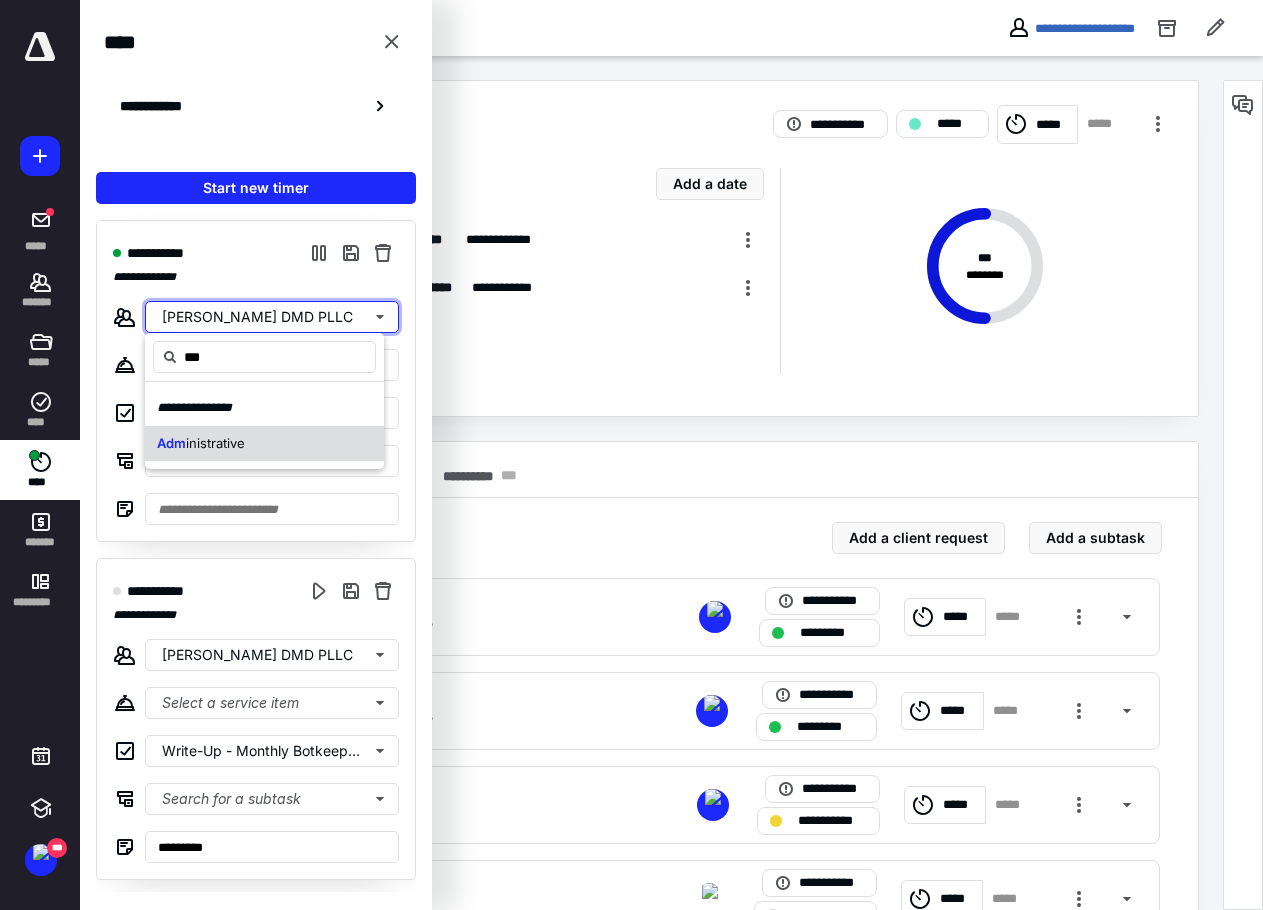 type 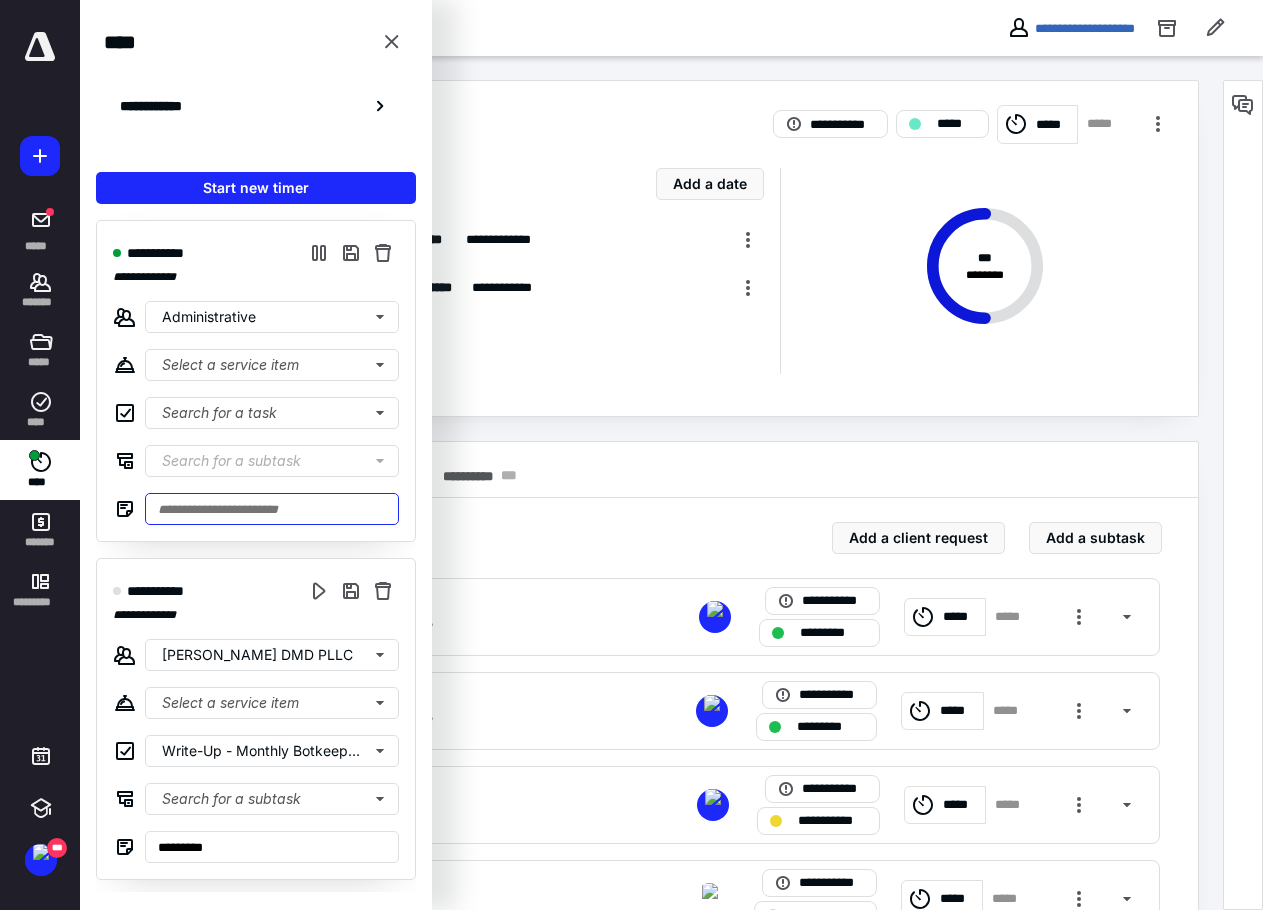 click at bounding box center [272, 509] 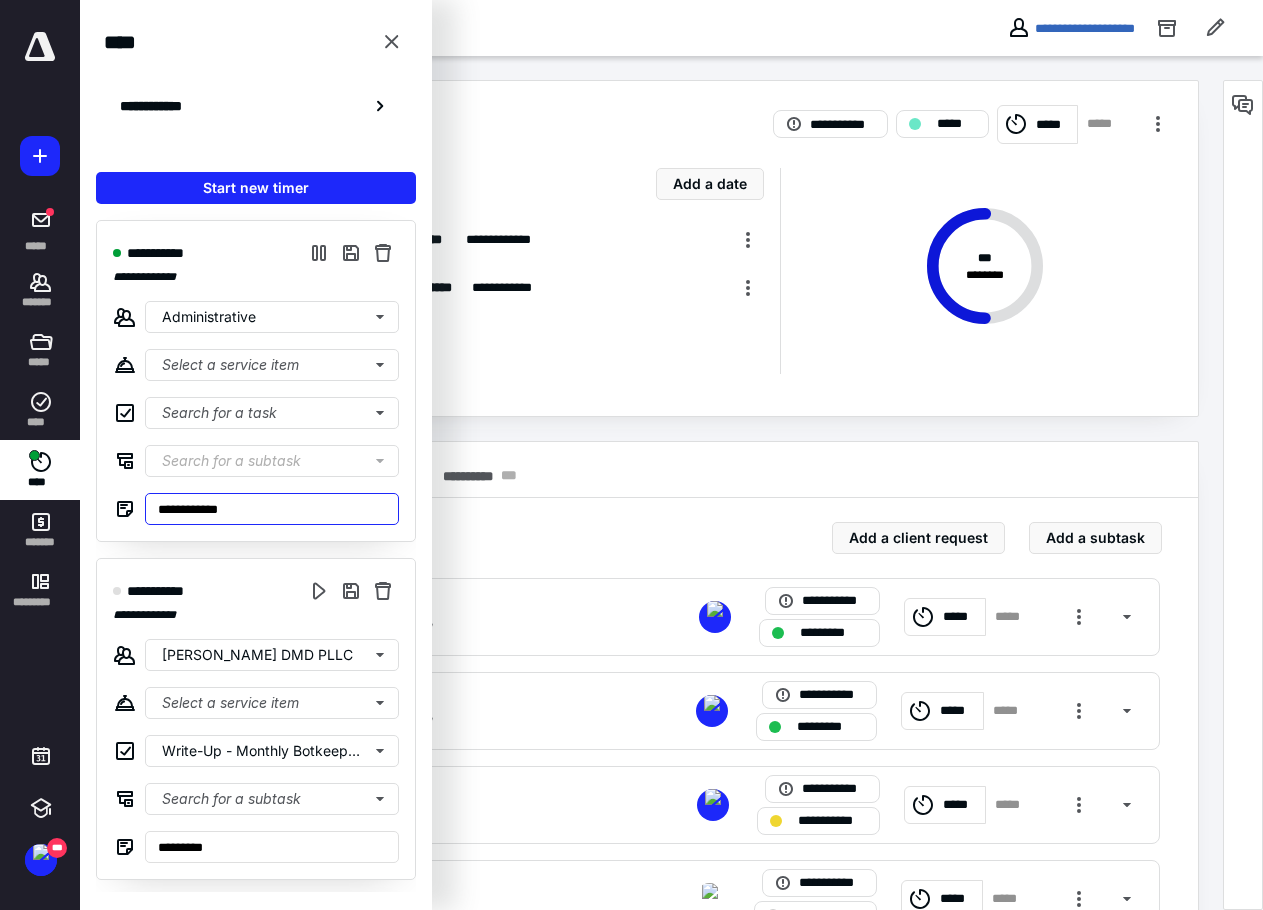 type on "**********" 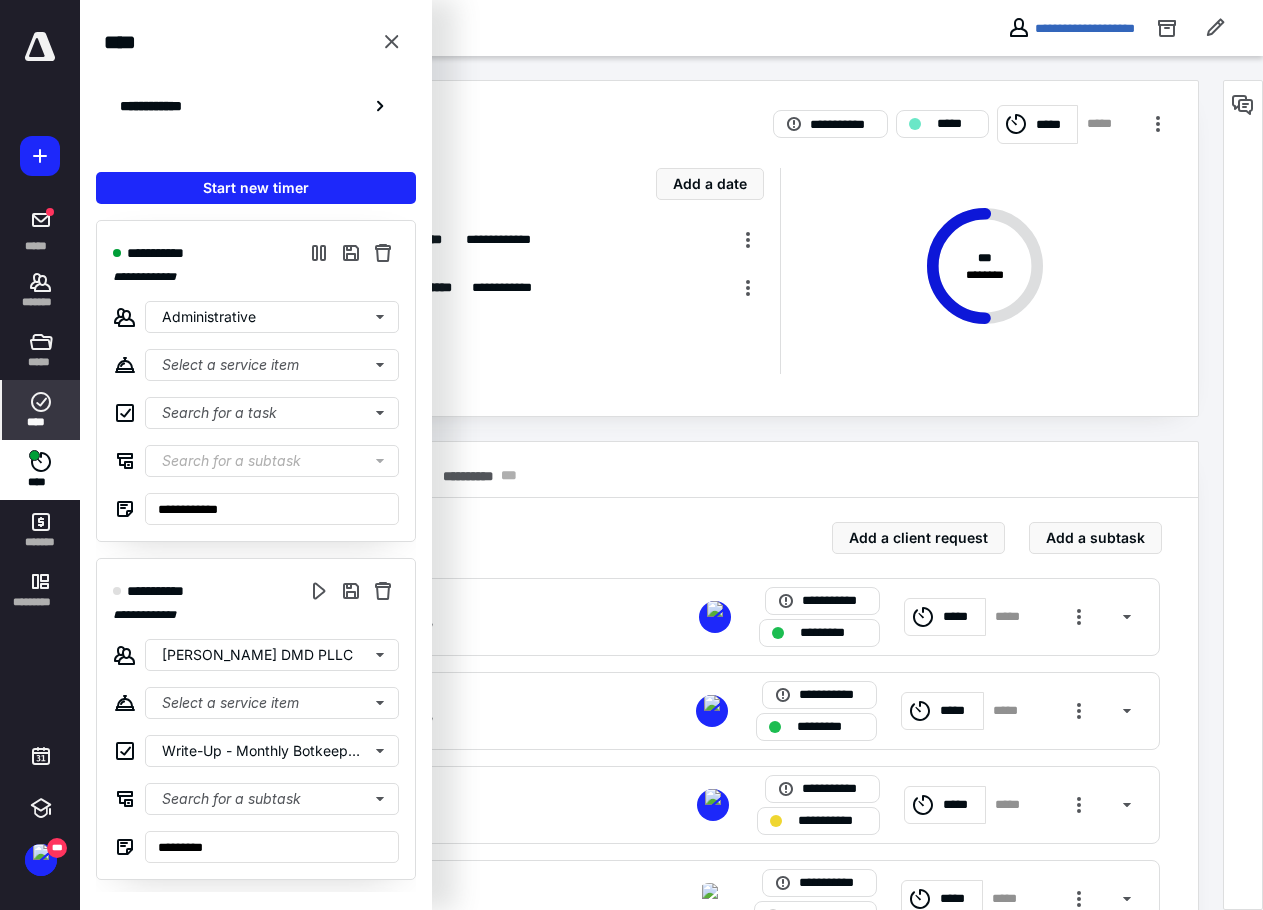 click 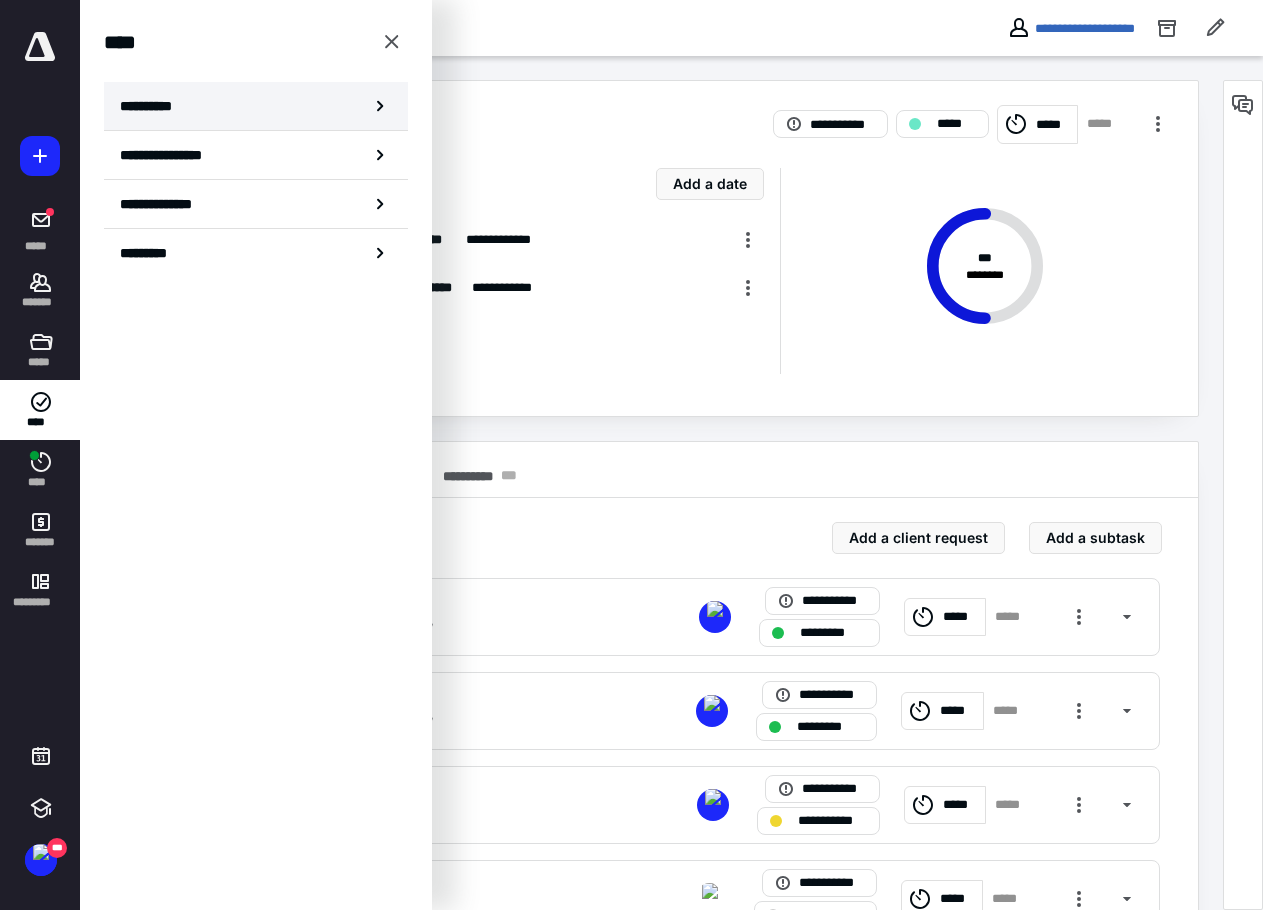 click on "**********" at bounding box center [153, 106] 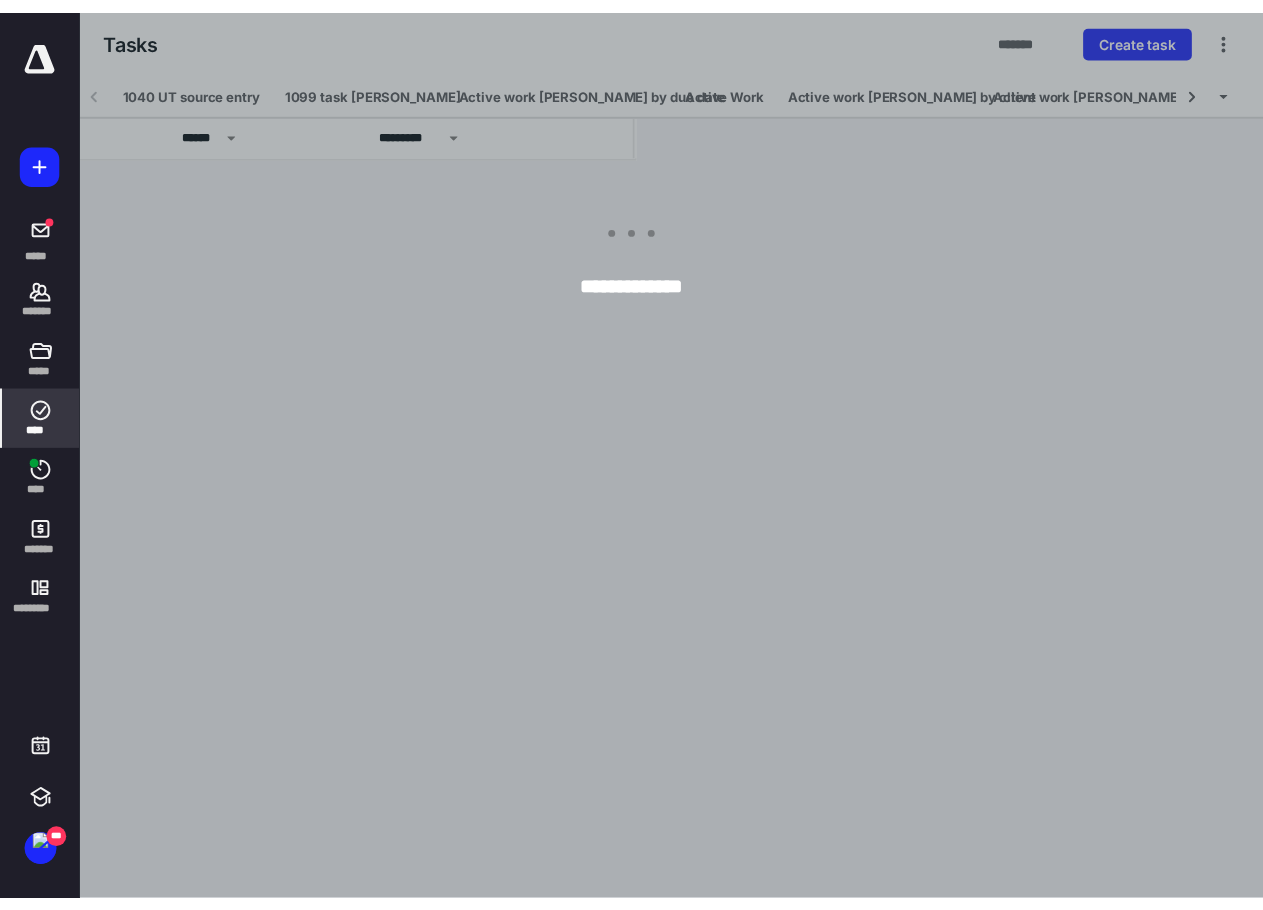 scroll, scrollTop: 0, scrollLeft: 3, axis: horizontal 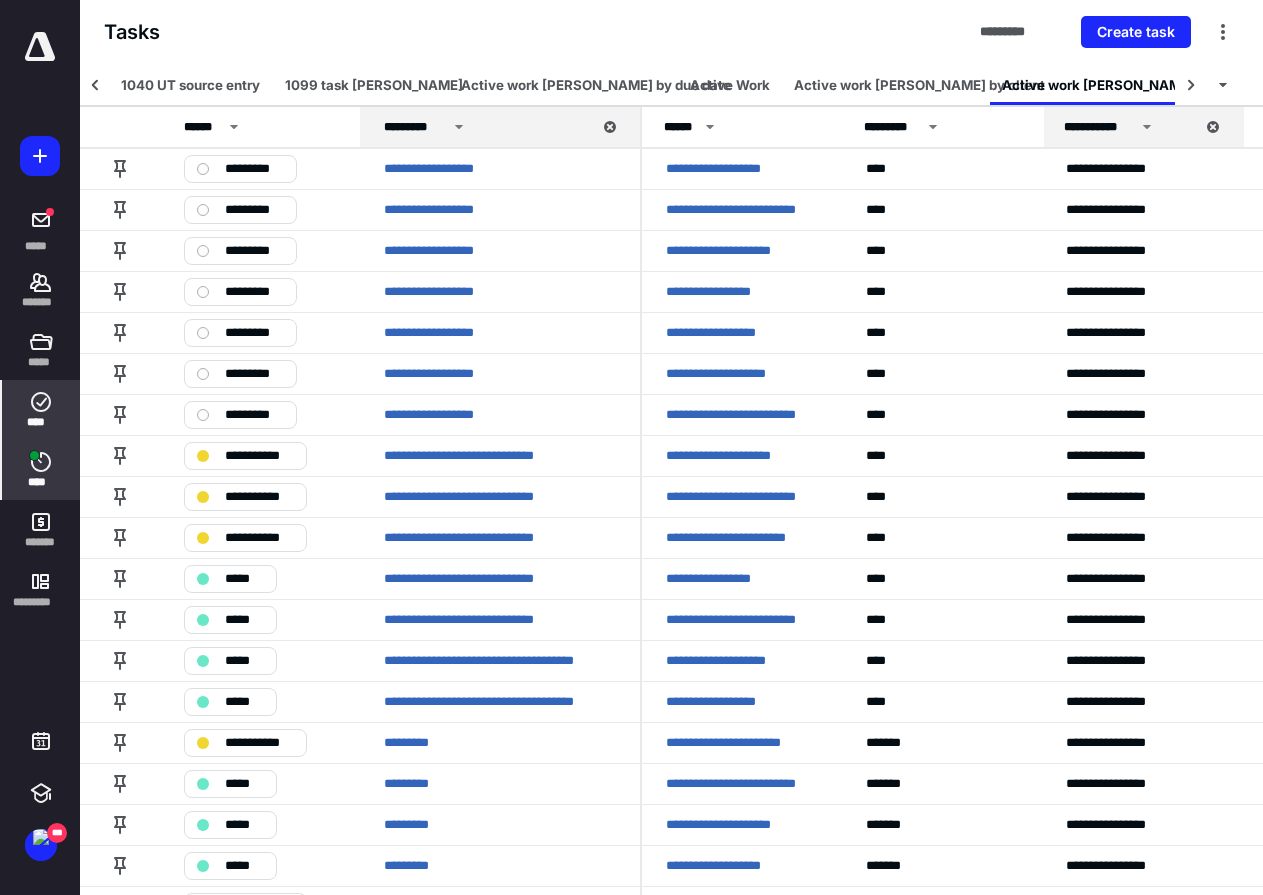 click 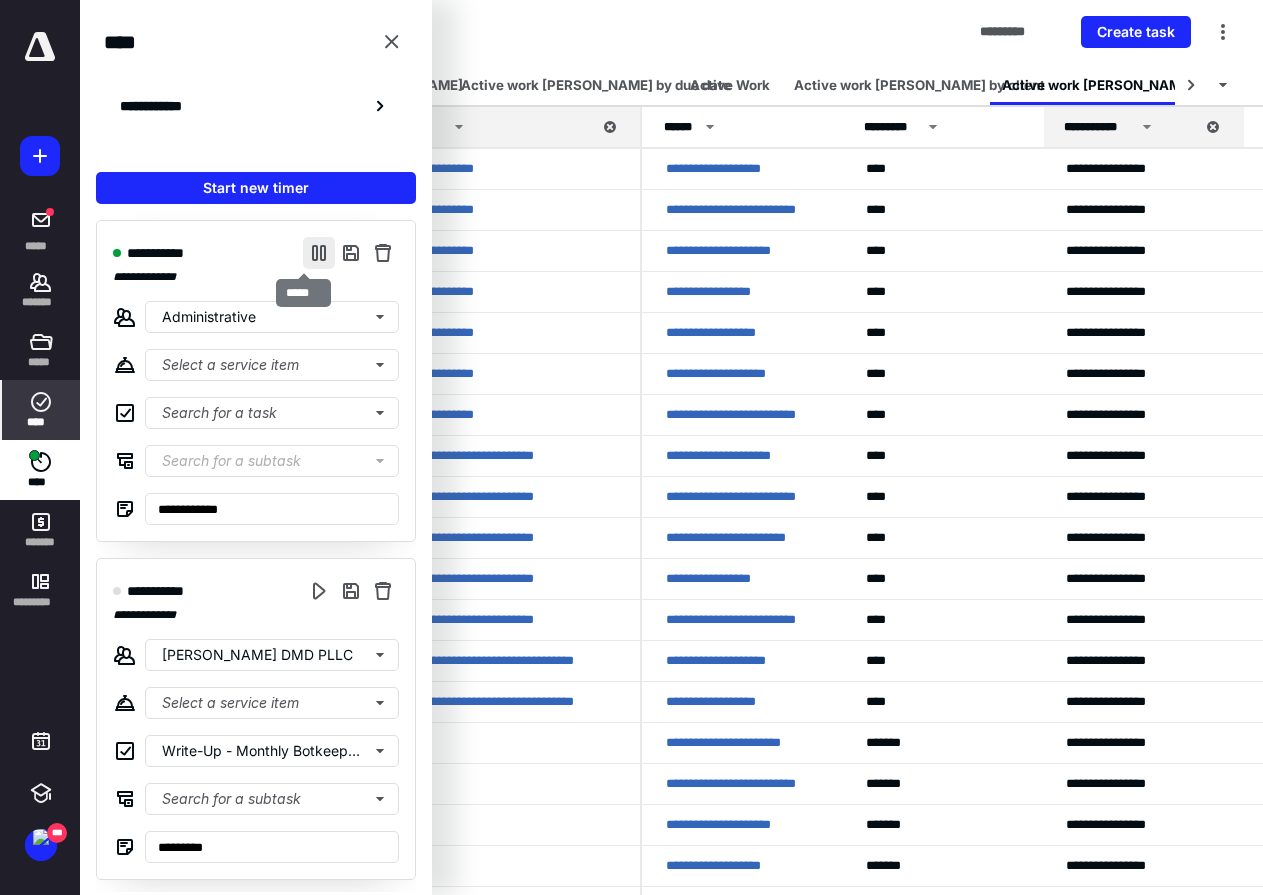 click at bounding box center [319, 253] 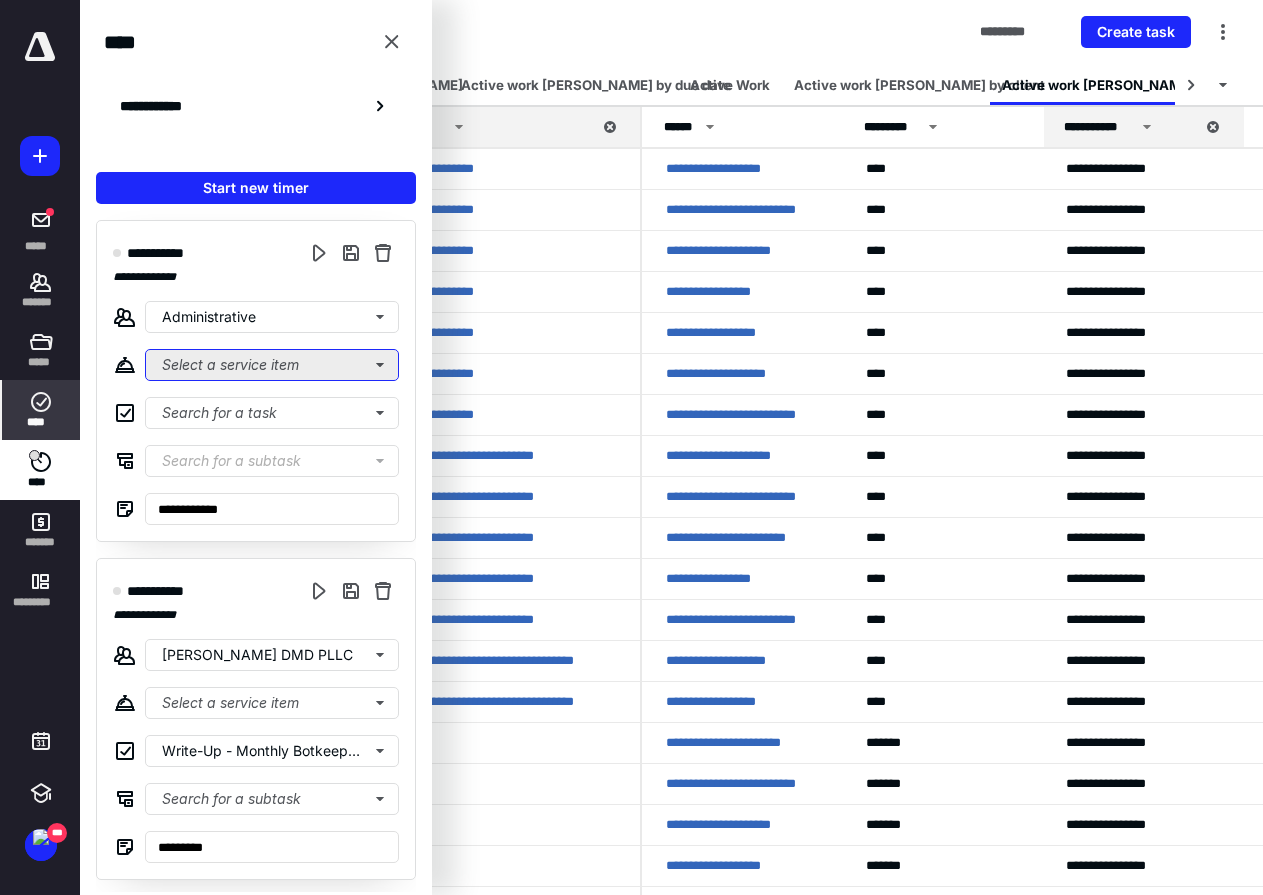 click on "Select a service item" at bounding box center [272, 365] 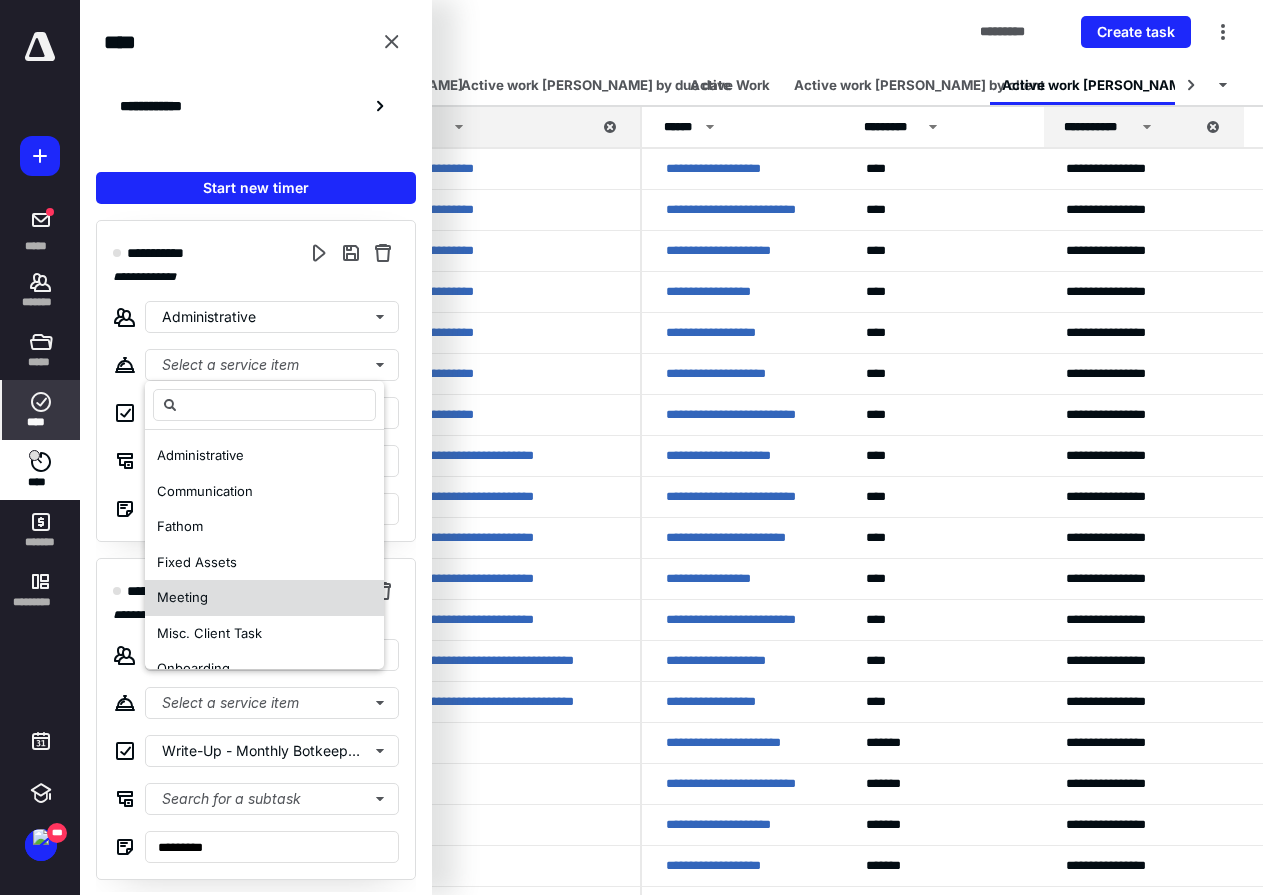 click on "Meeting" at bounding box center [264, 598] 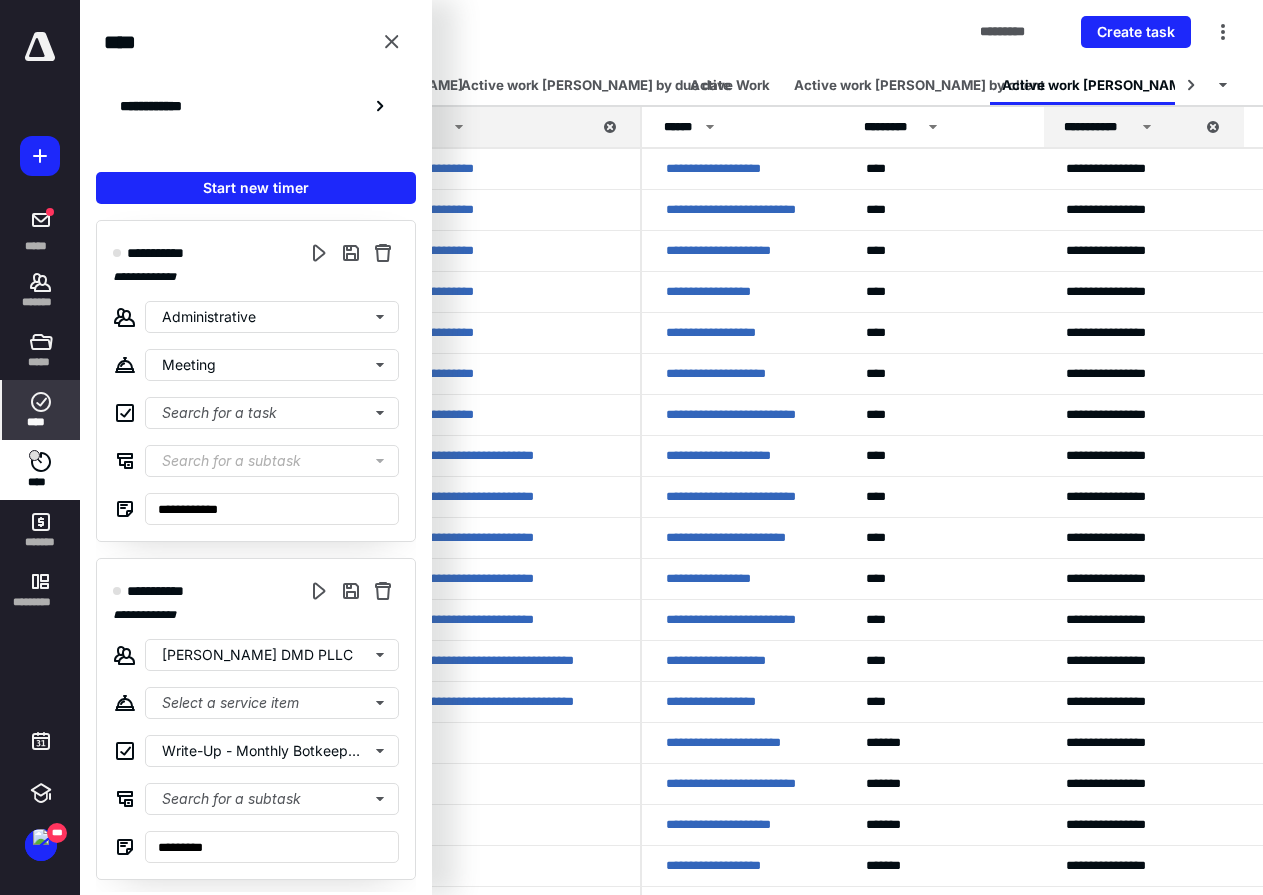 click on "Tasks ********* Create task" at bounding box center (671, 32) 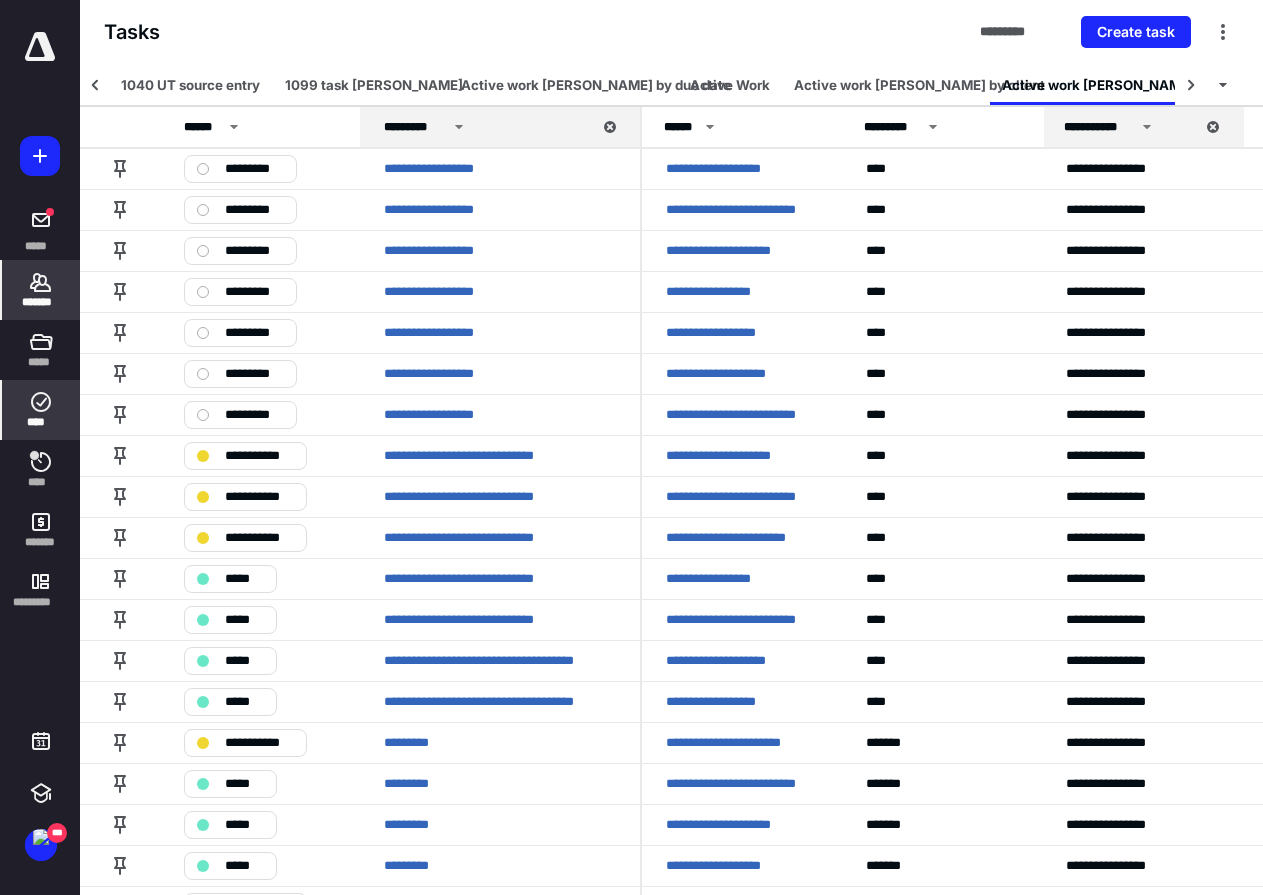 click 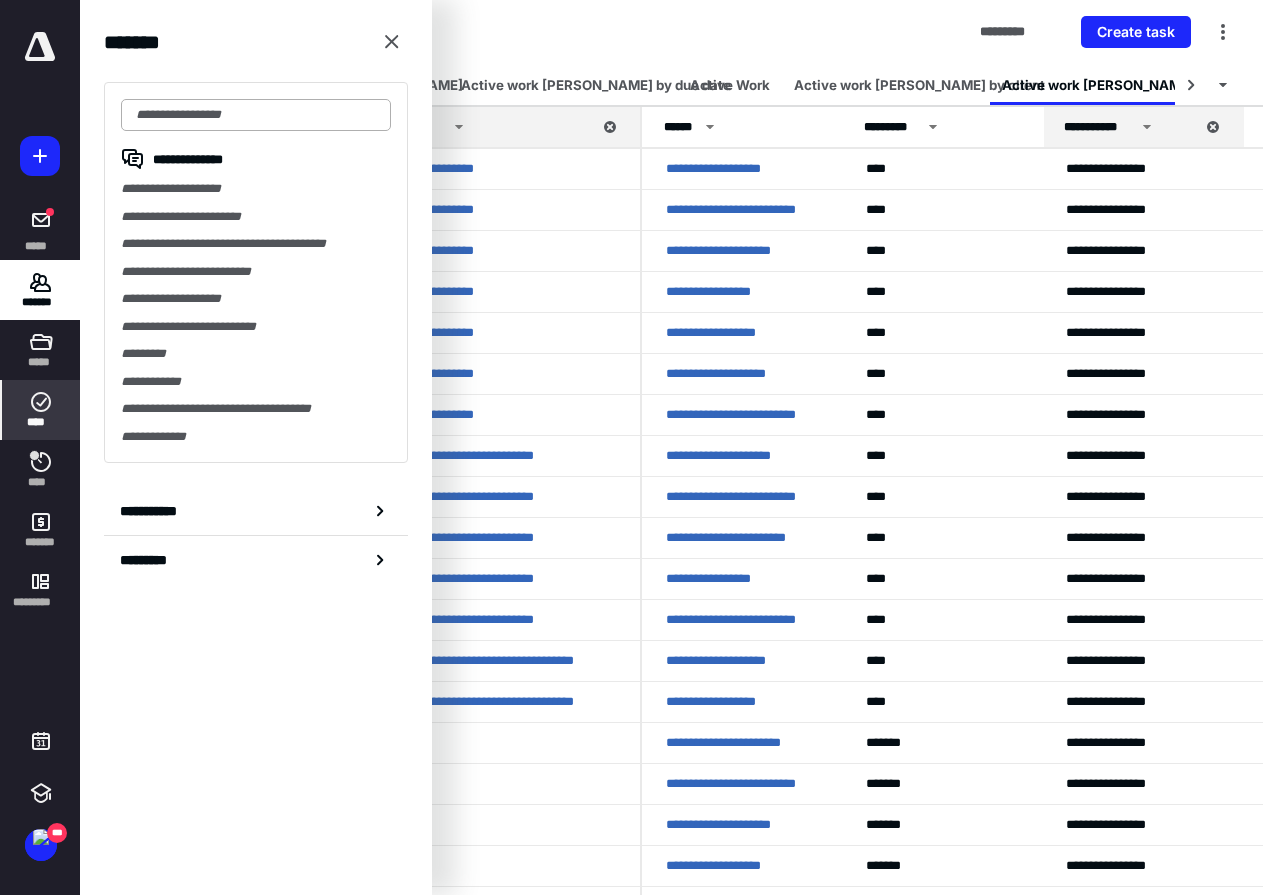 click at bounding box center (256, 115) 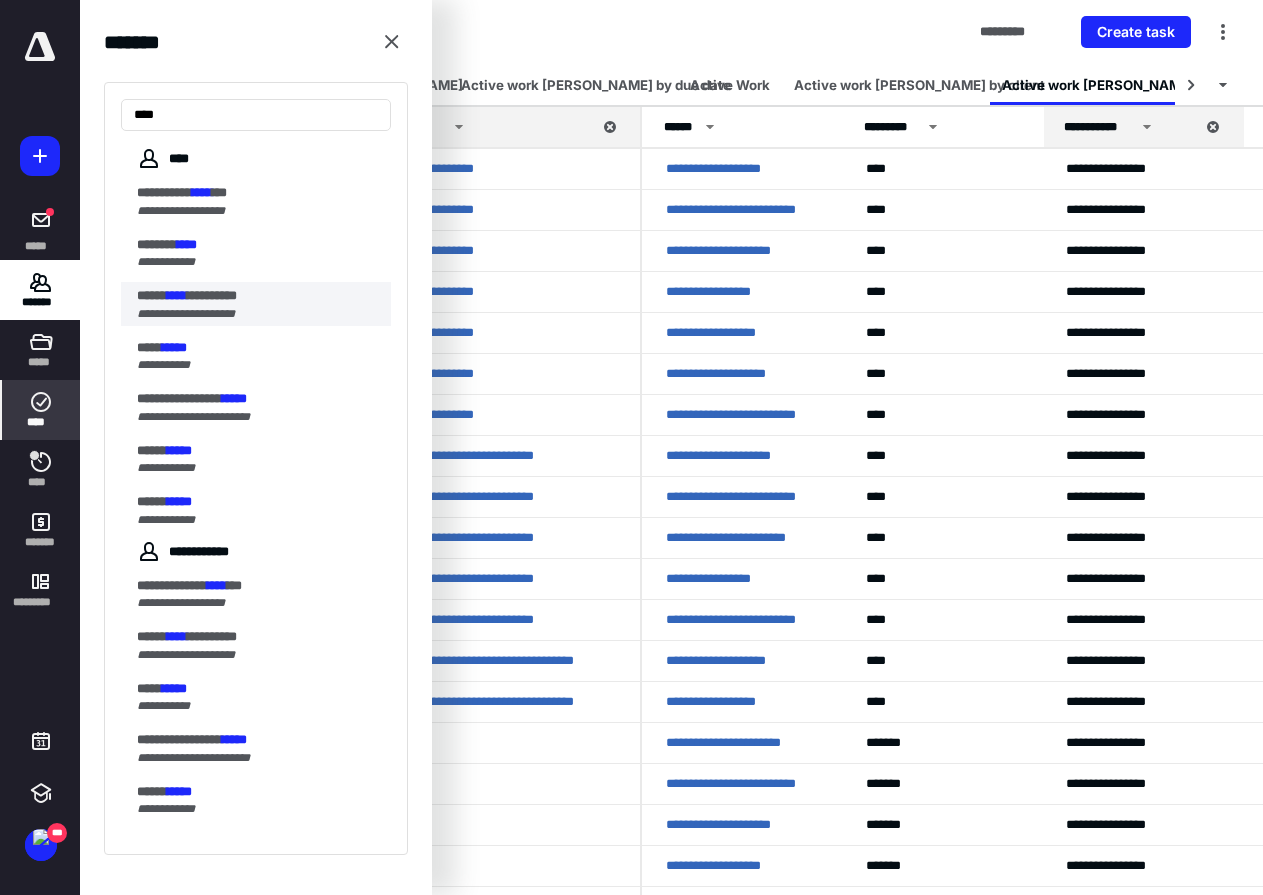type on "****" 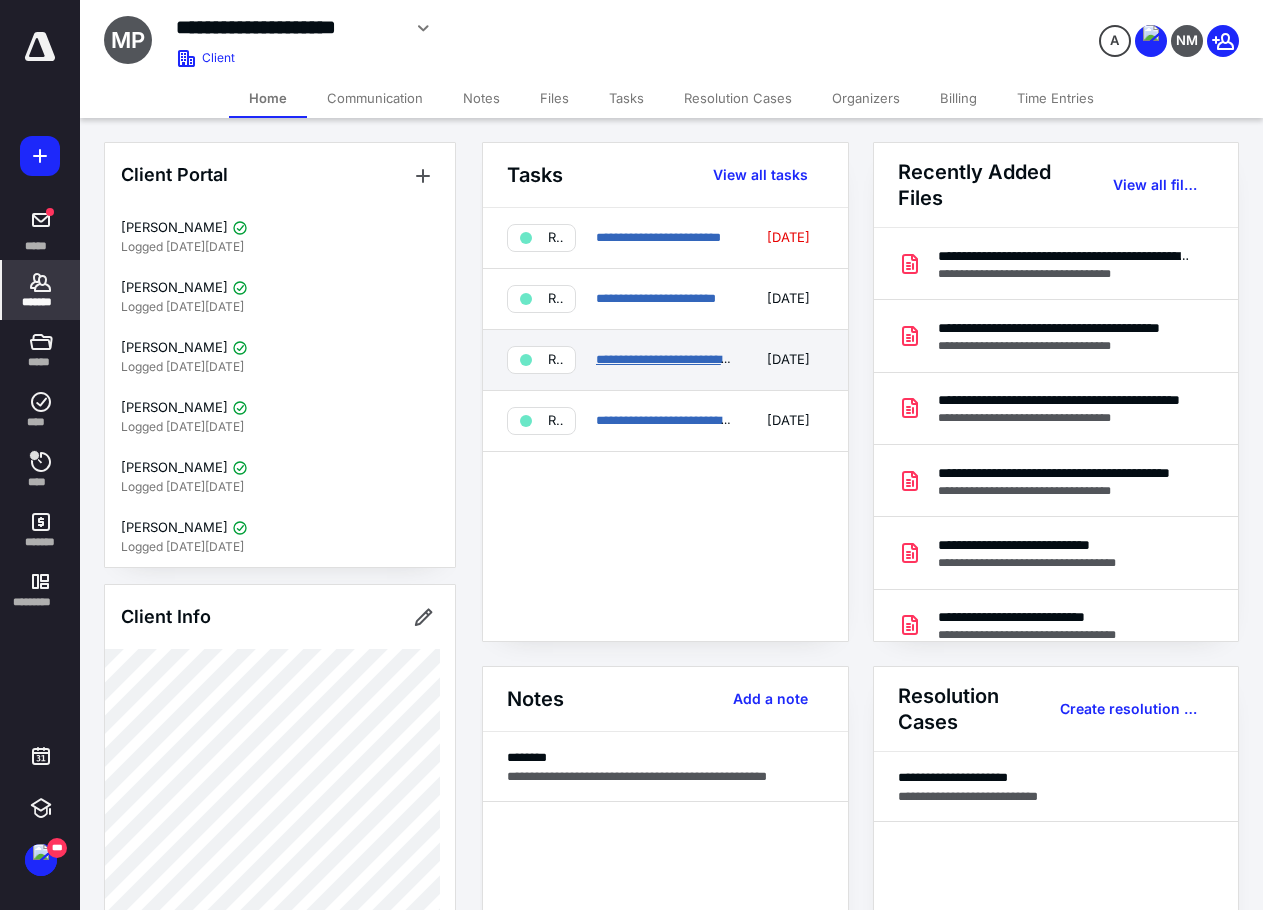 click on "**********" at bounding box center (678, 359) 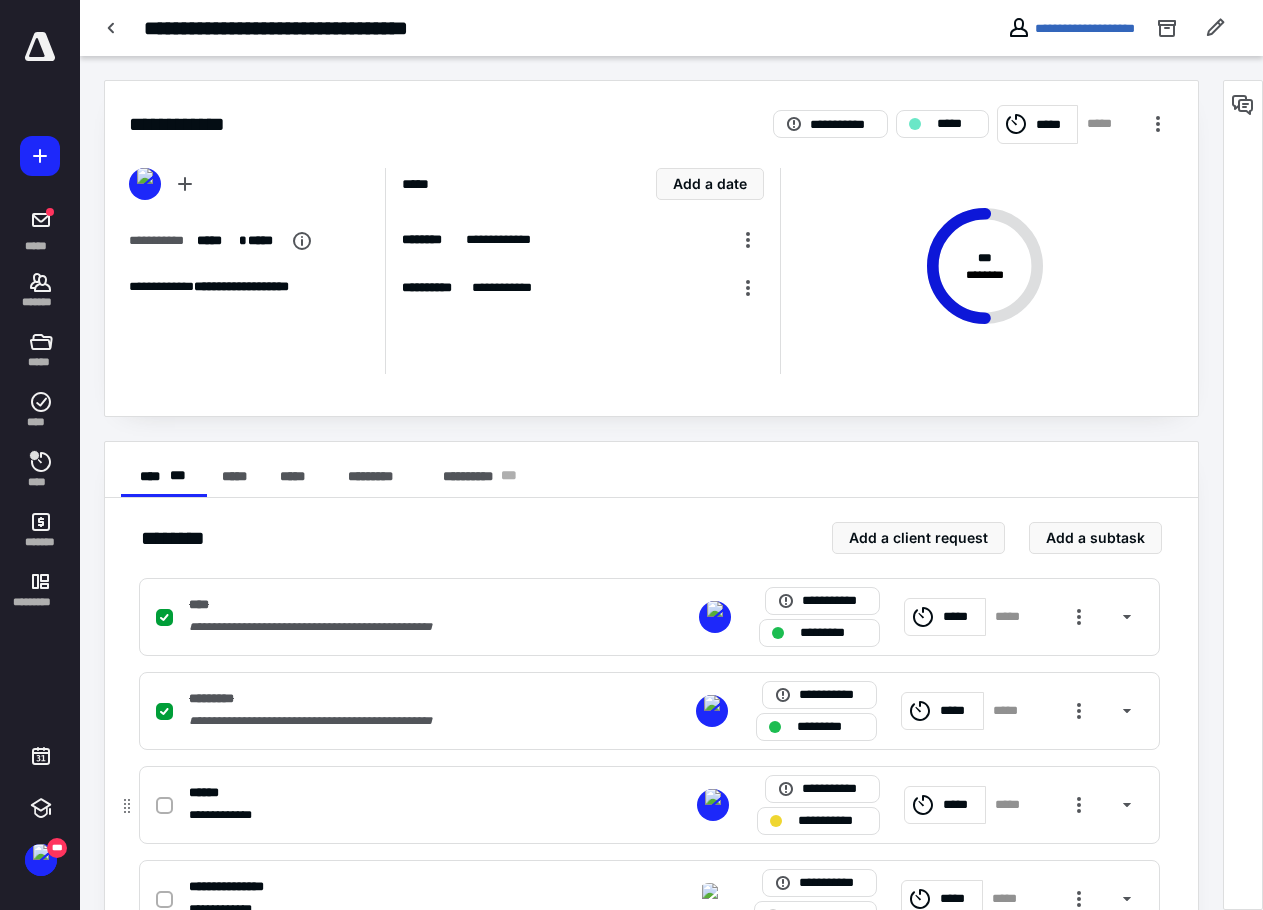 click on "*****" at bounding box center (961, 805) 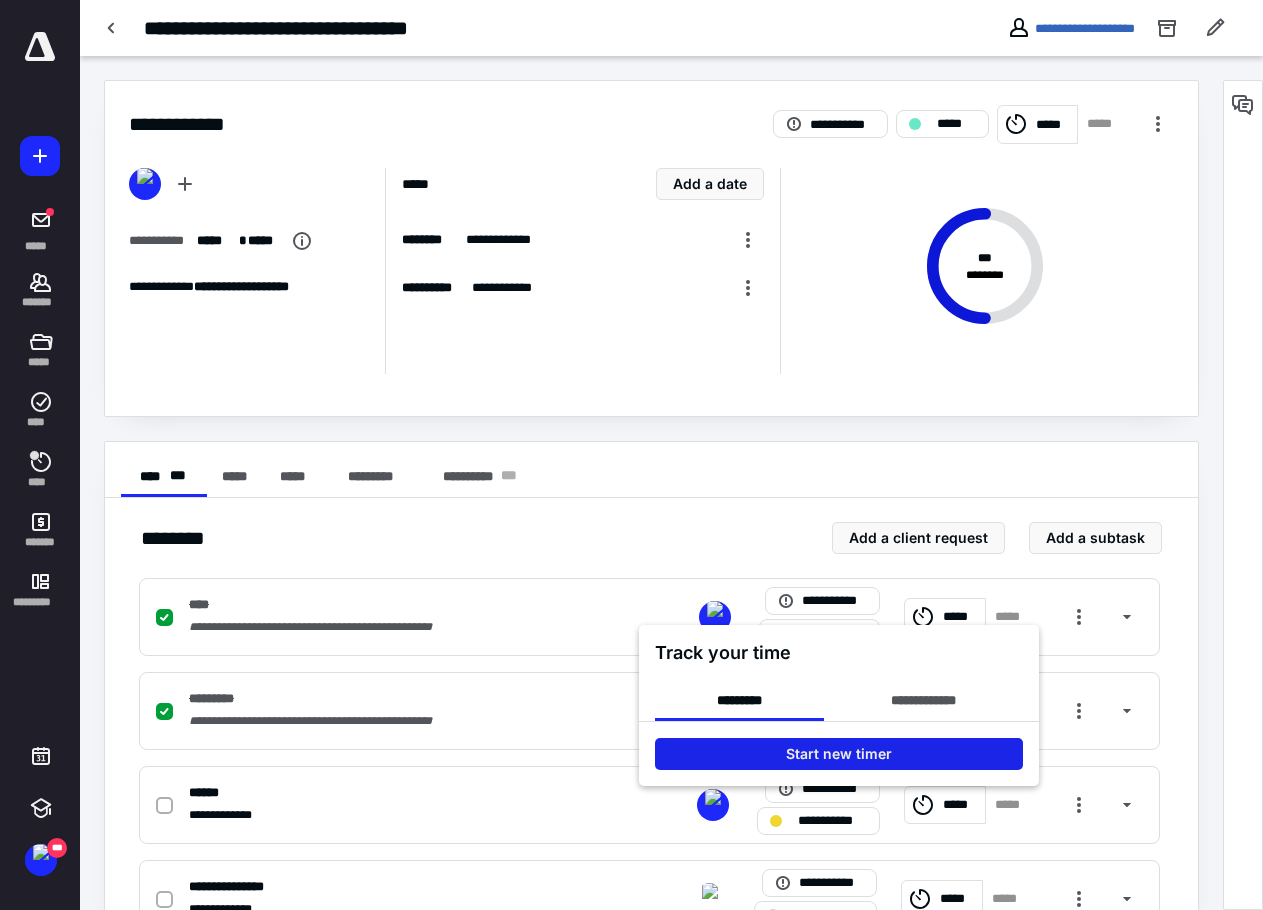 click on "Start new timer" at bounding box center [839, 754] 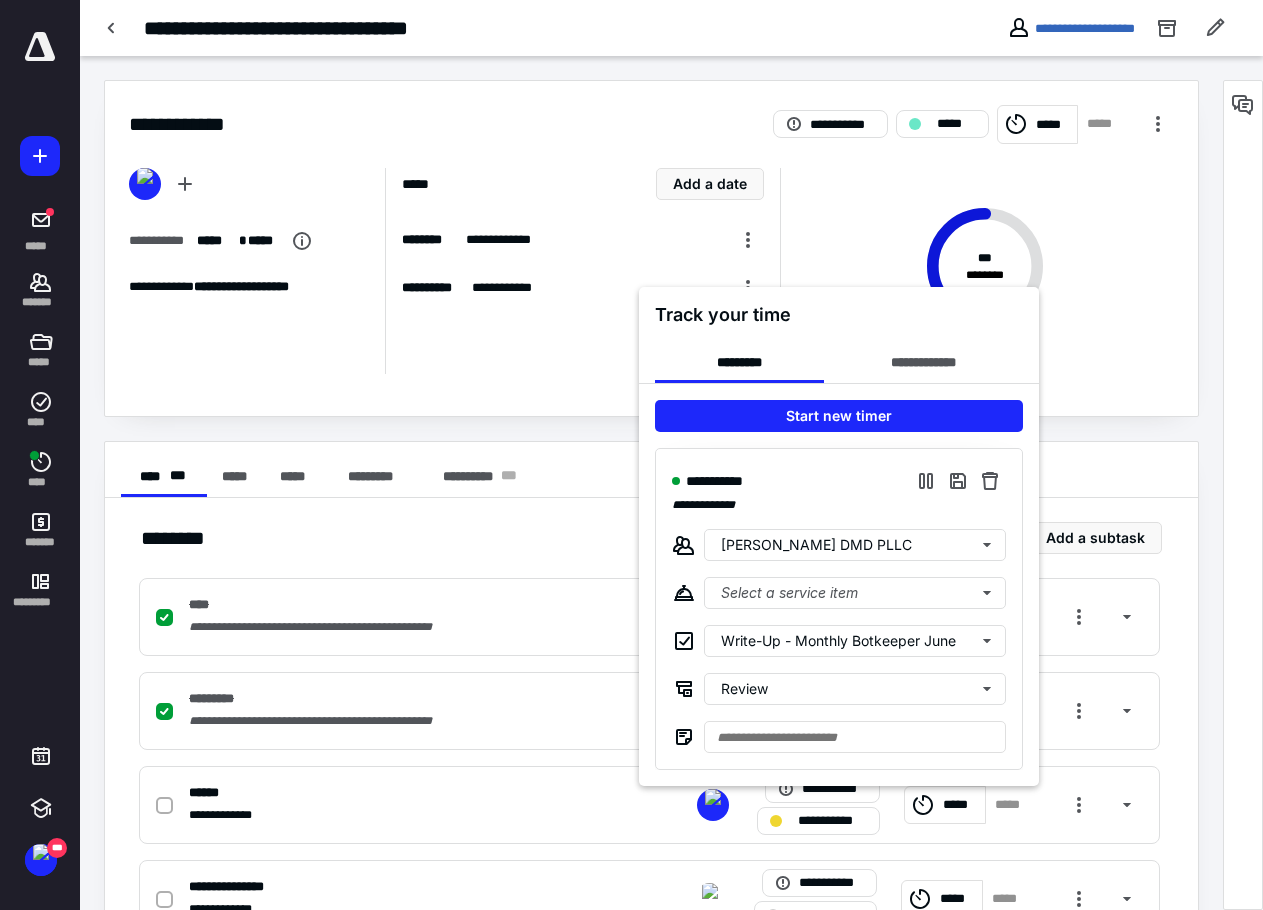 click at bounding box center (631, 455) 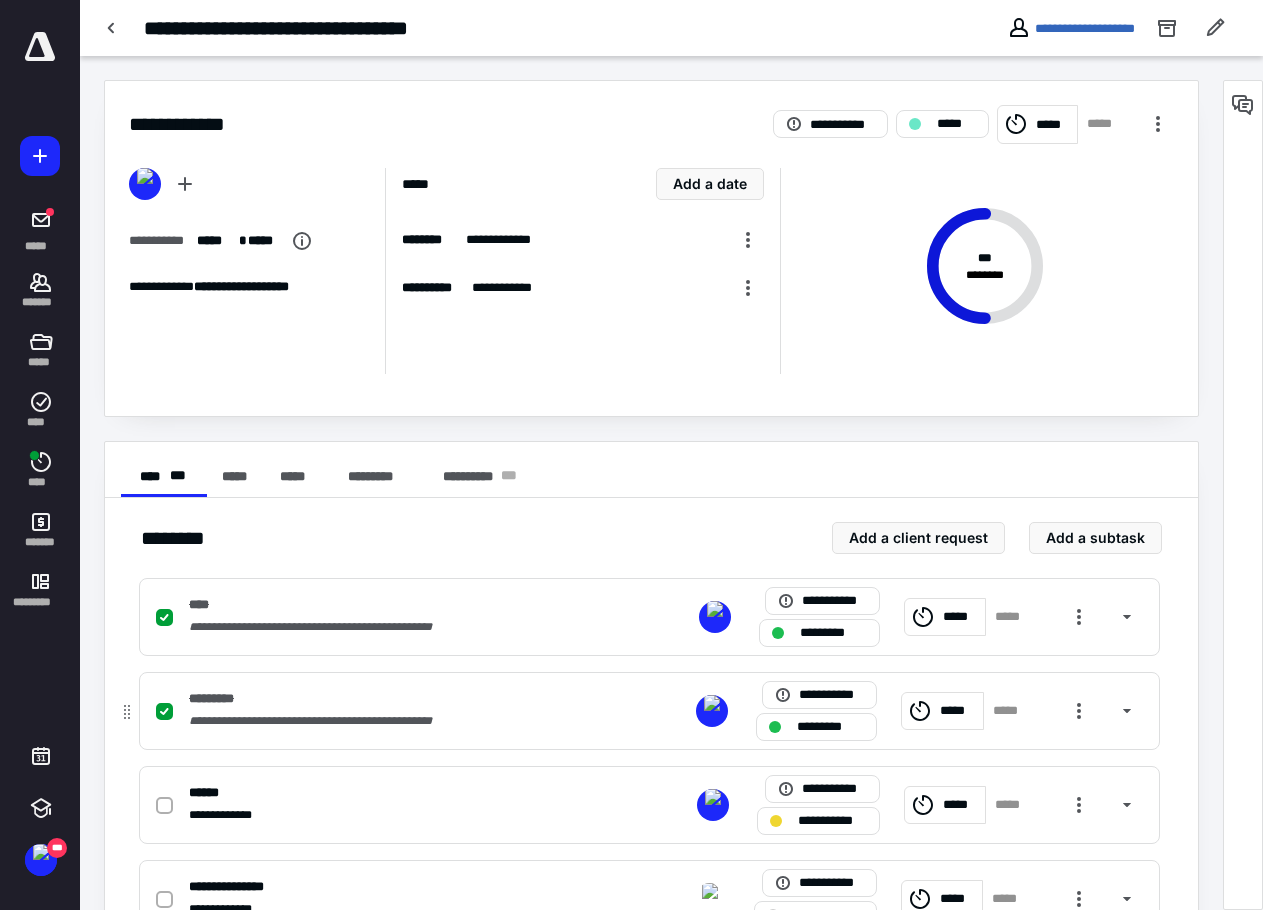 click on "*****" at bounding box center (958, 711) 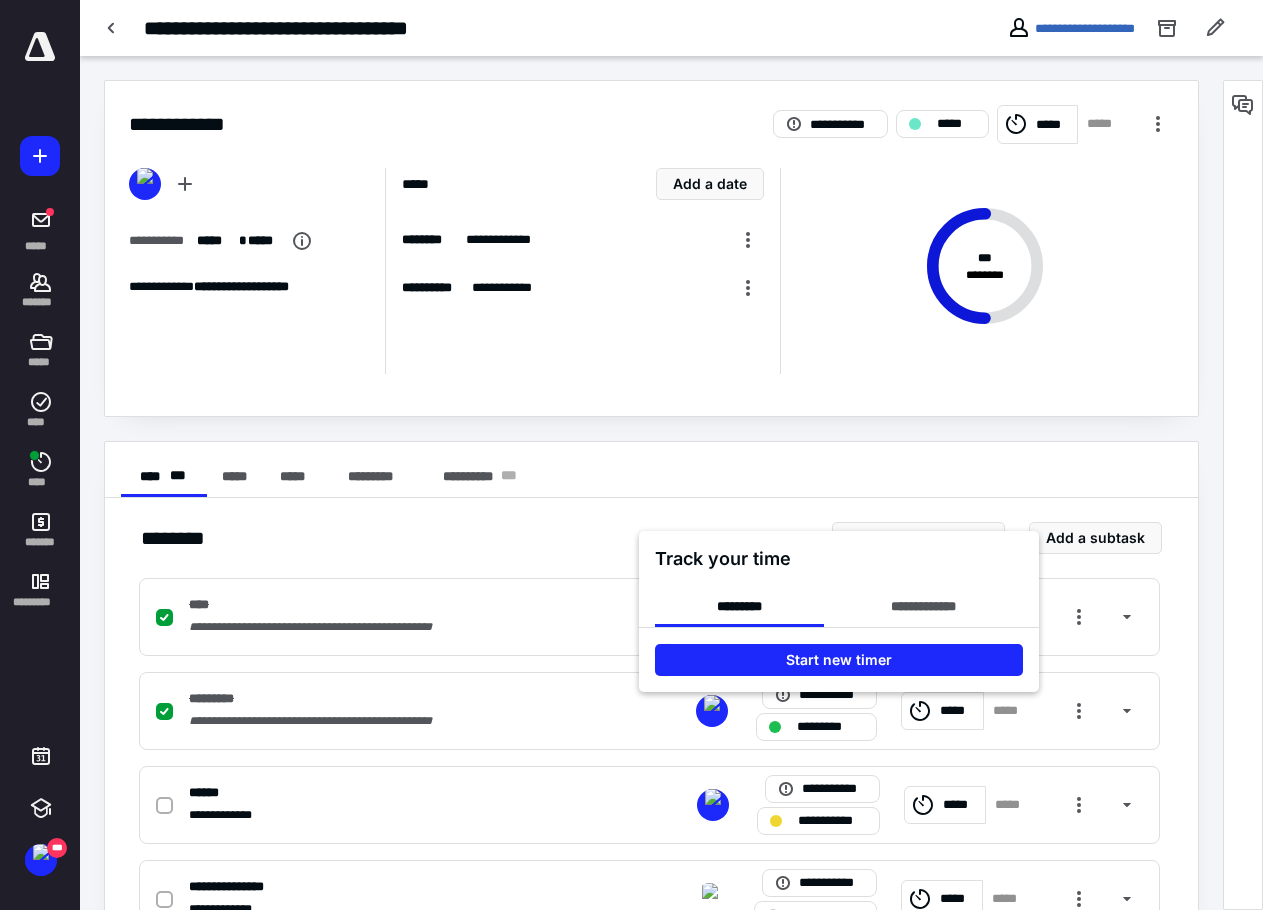 click at bounding box center [631, 455] 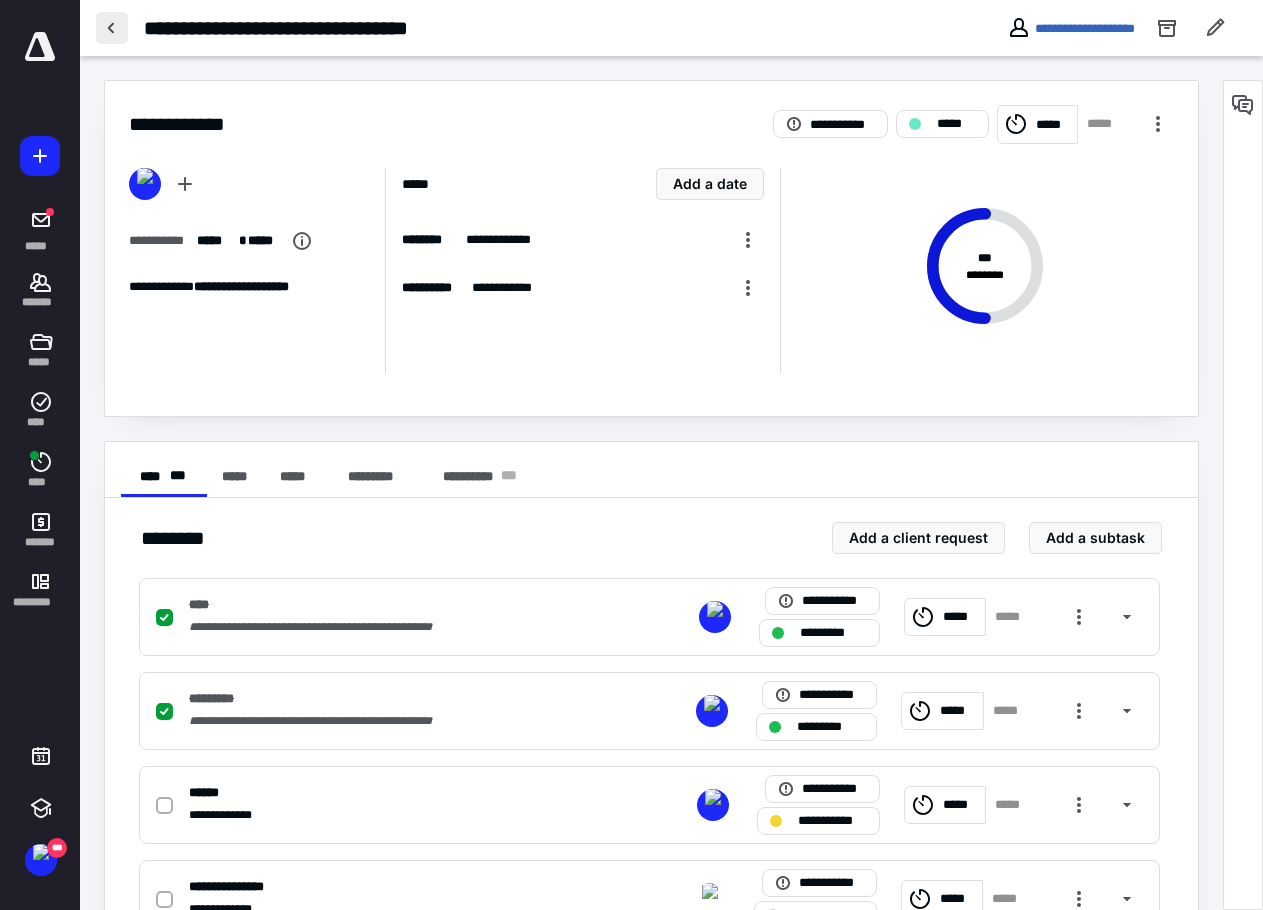 click at bounding box center [112, 28] 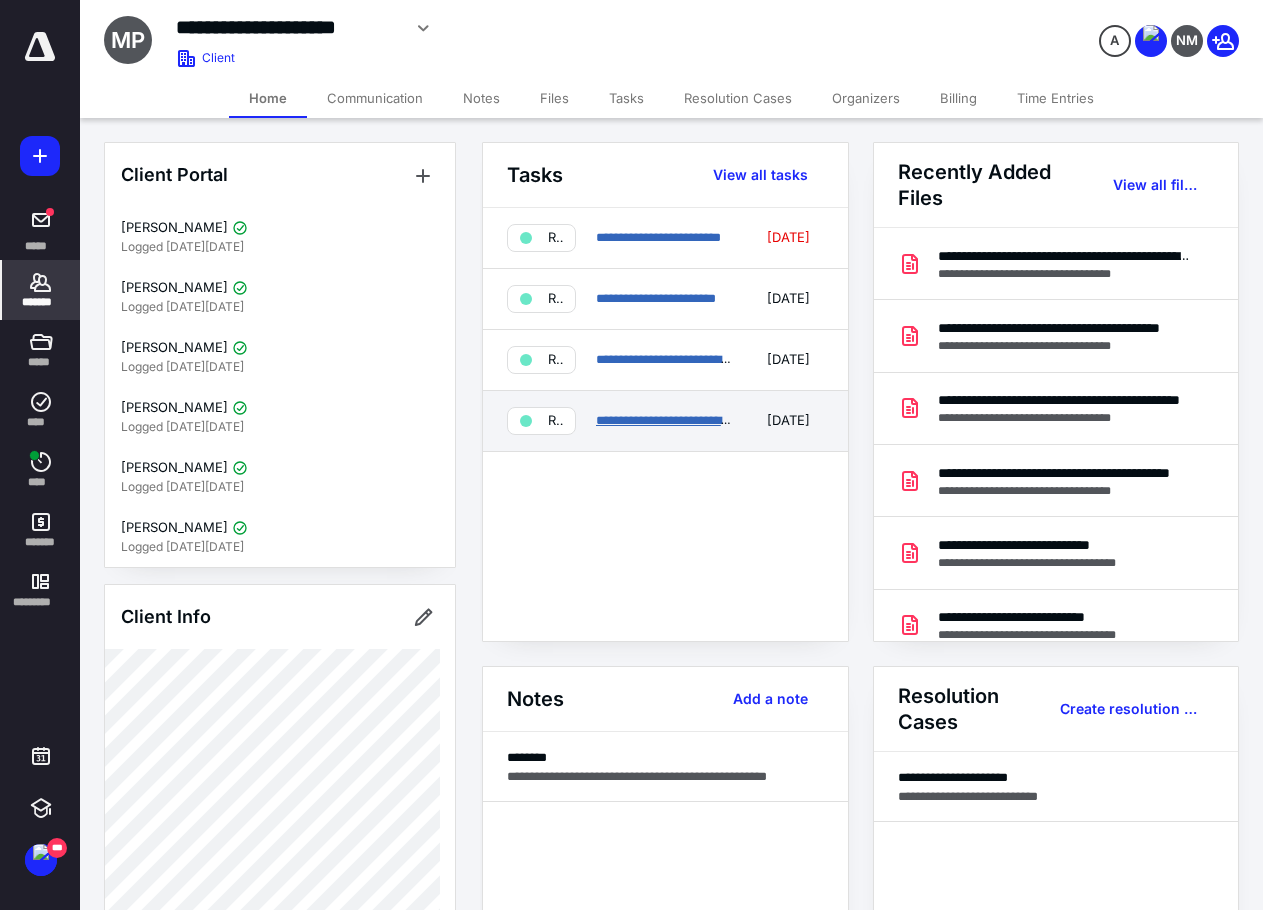 click on "**********" at bounding box center [678, 420] 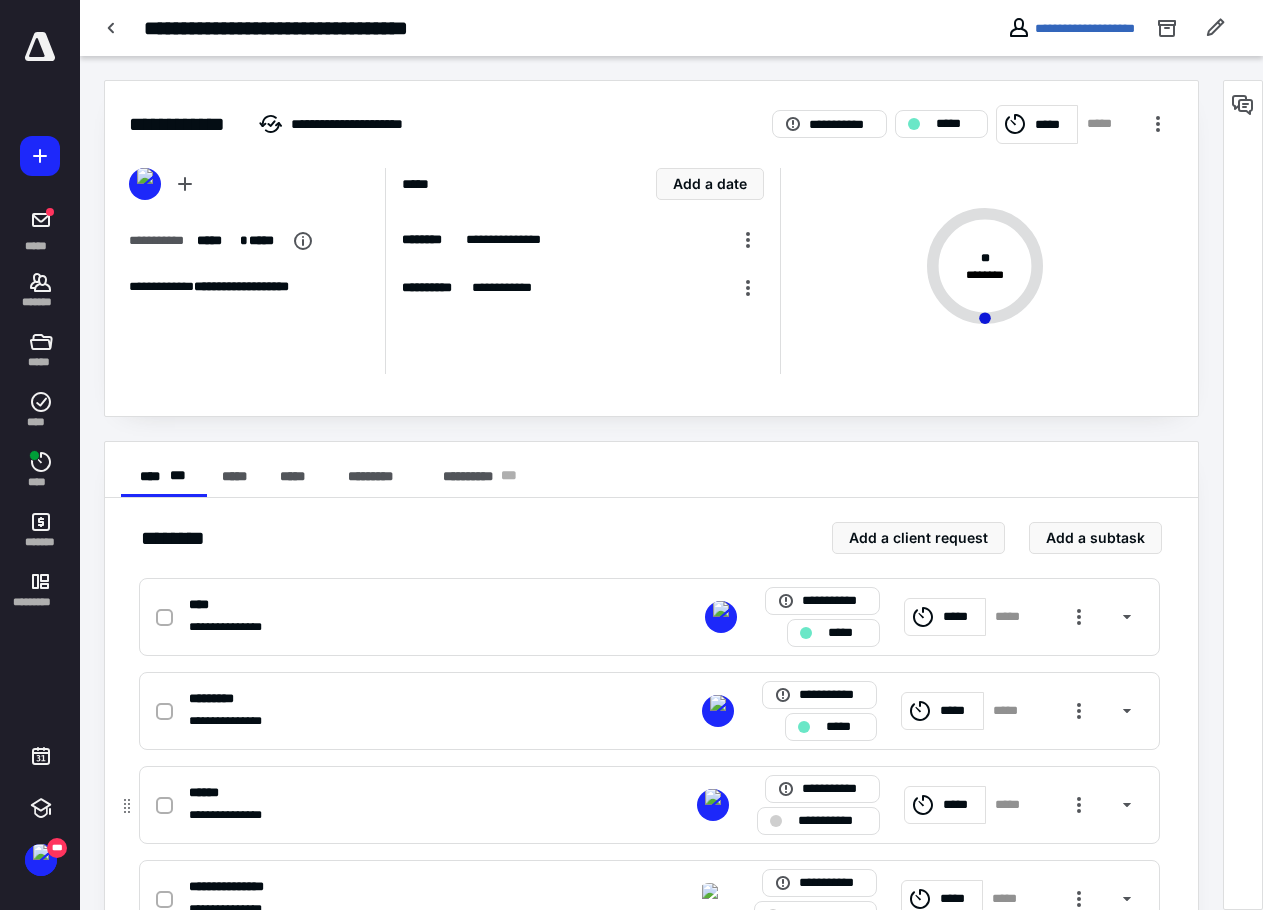 click on "*****" at bounding box center (961, 805) 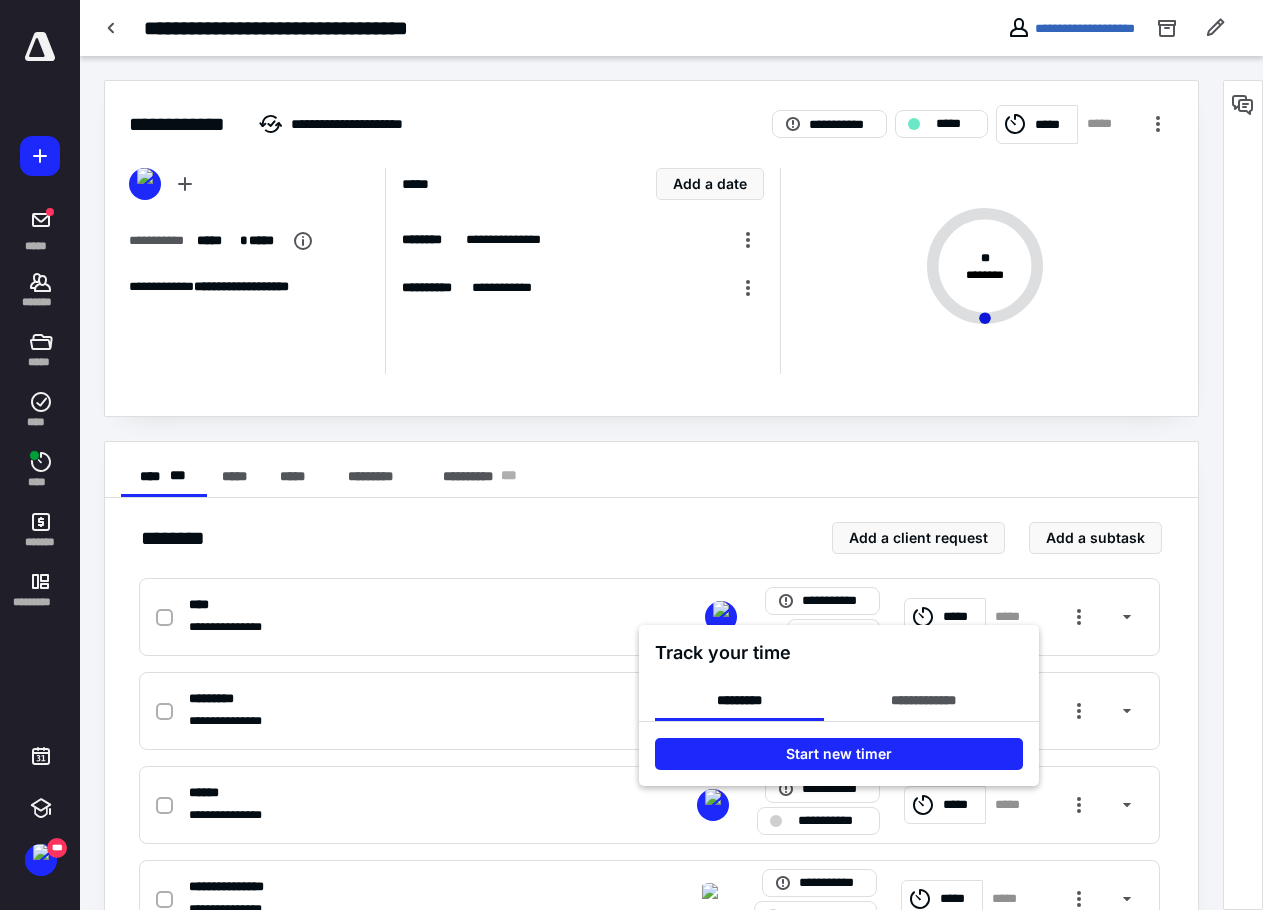 click at bounding box center [631, 455] 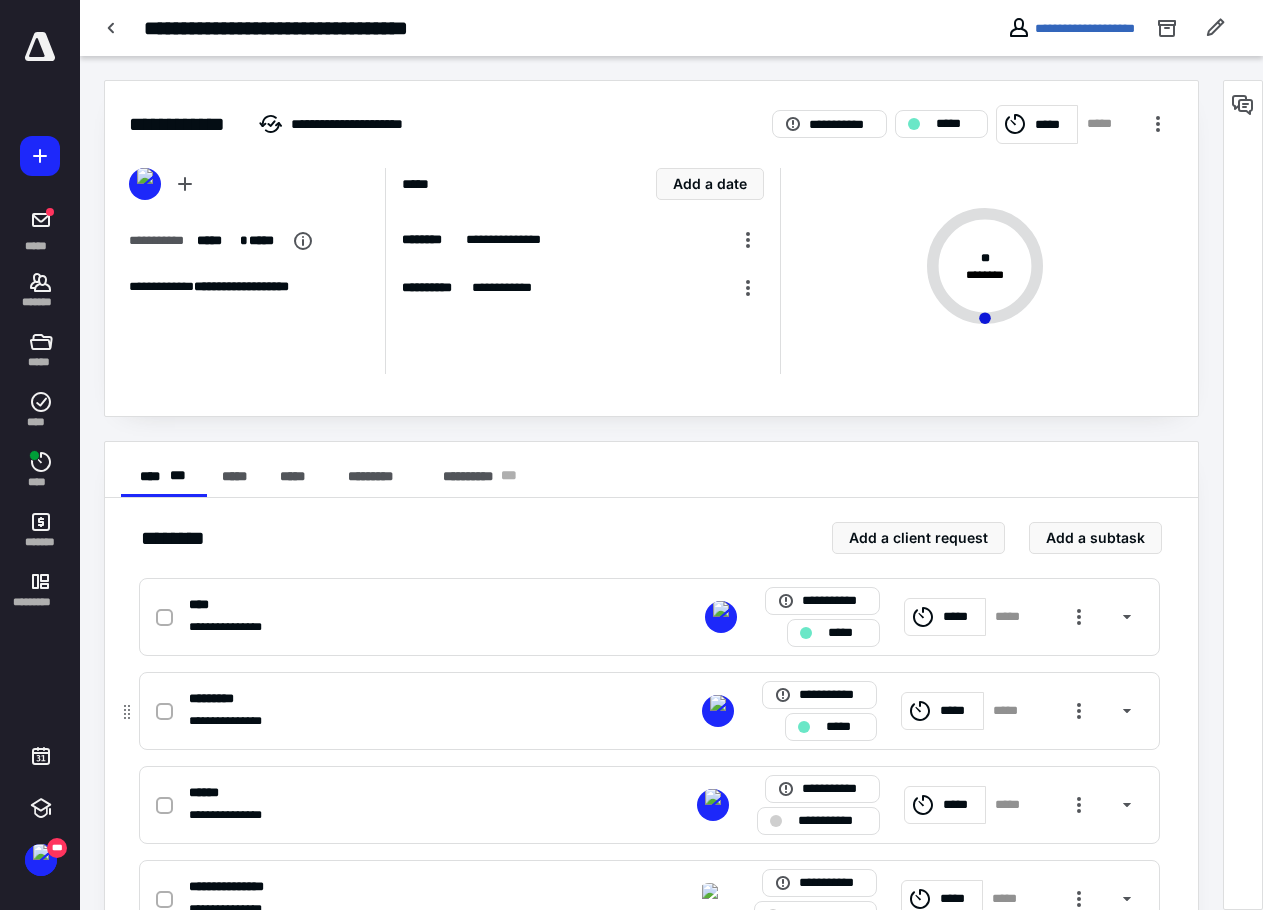 click on "*****" at bounding box center [958, 711] 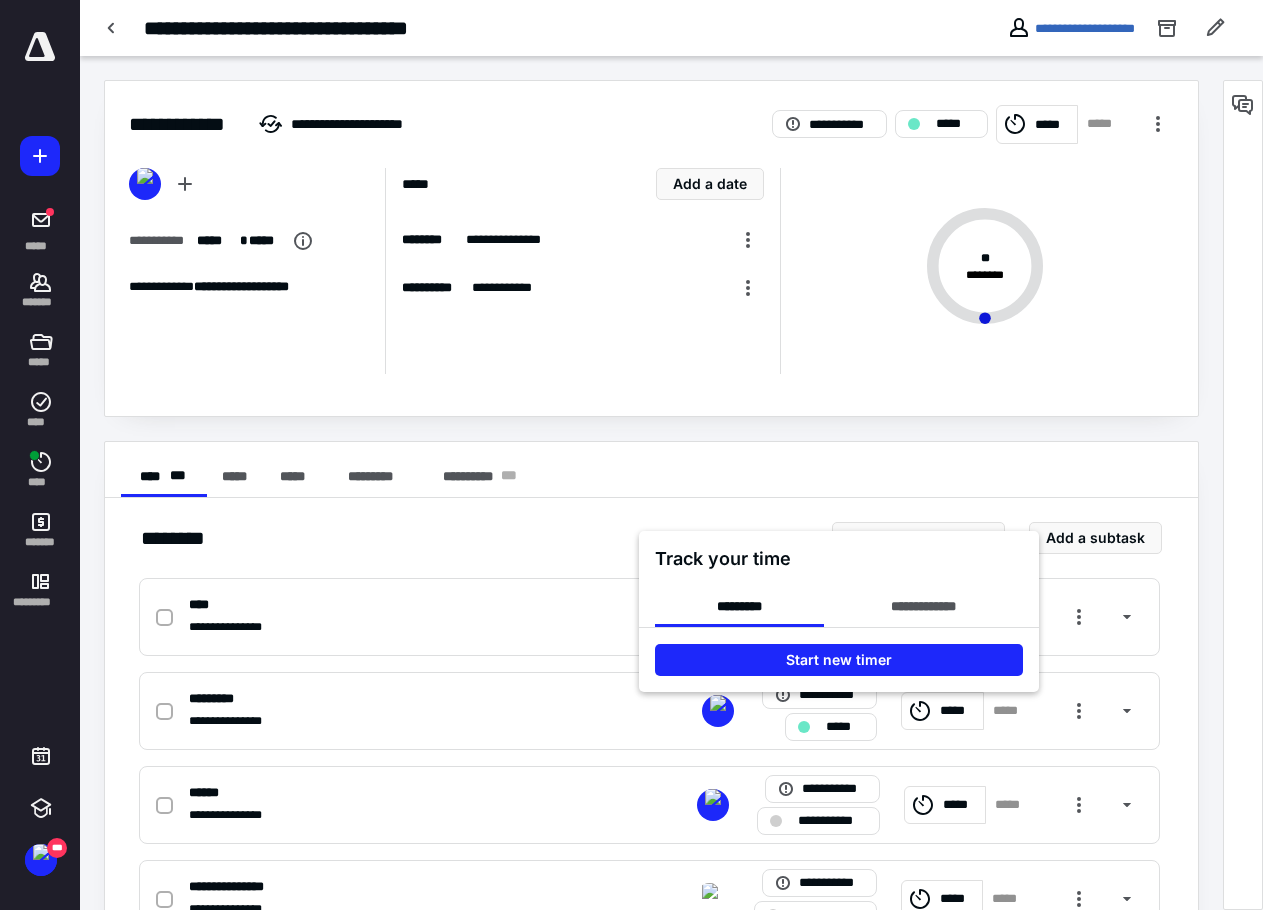 click at bounding box center [631, 455] 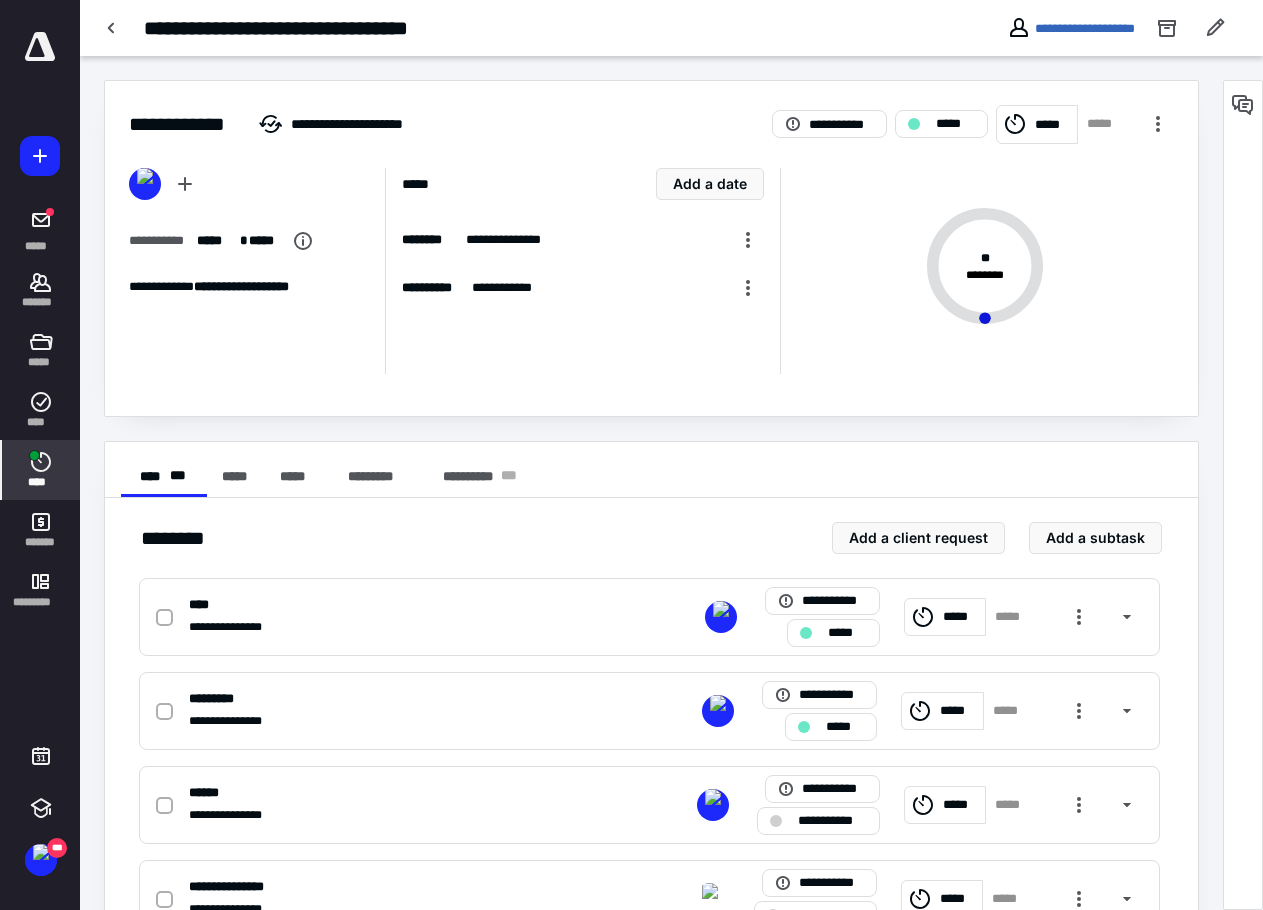 click 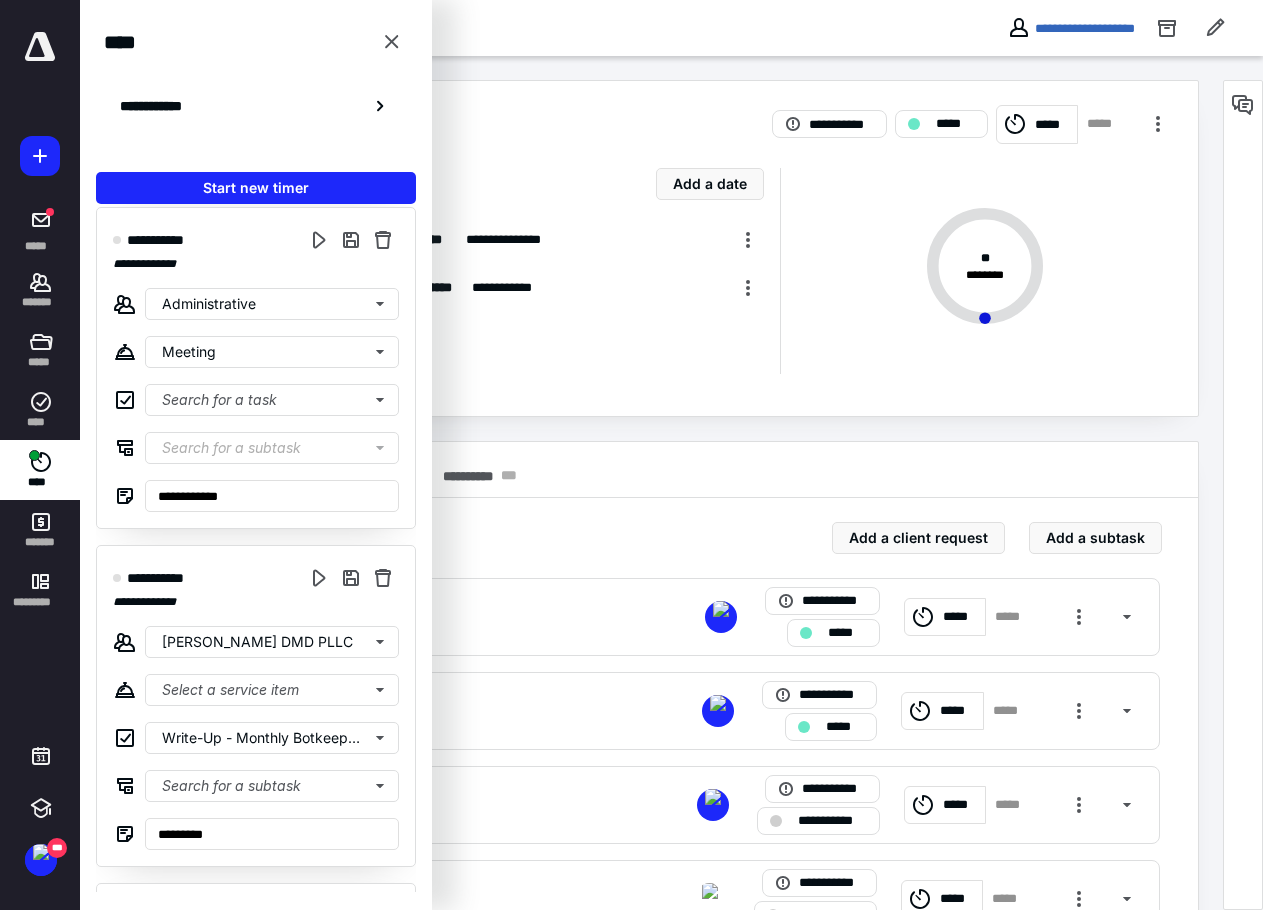 scroll, scrollTop: 400, scrollLeft: 0, axis: vertical 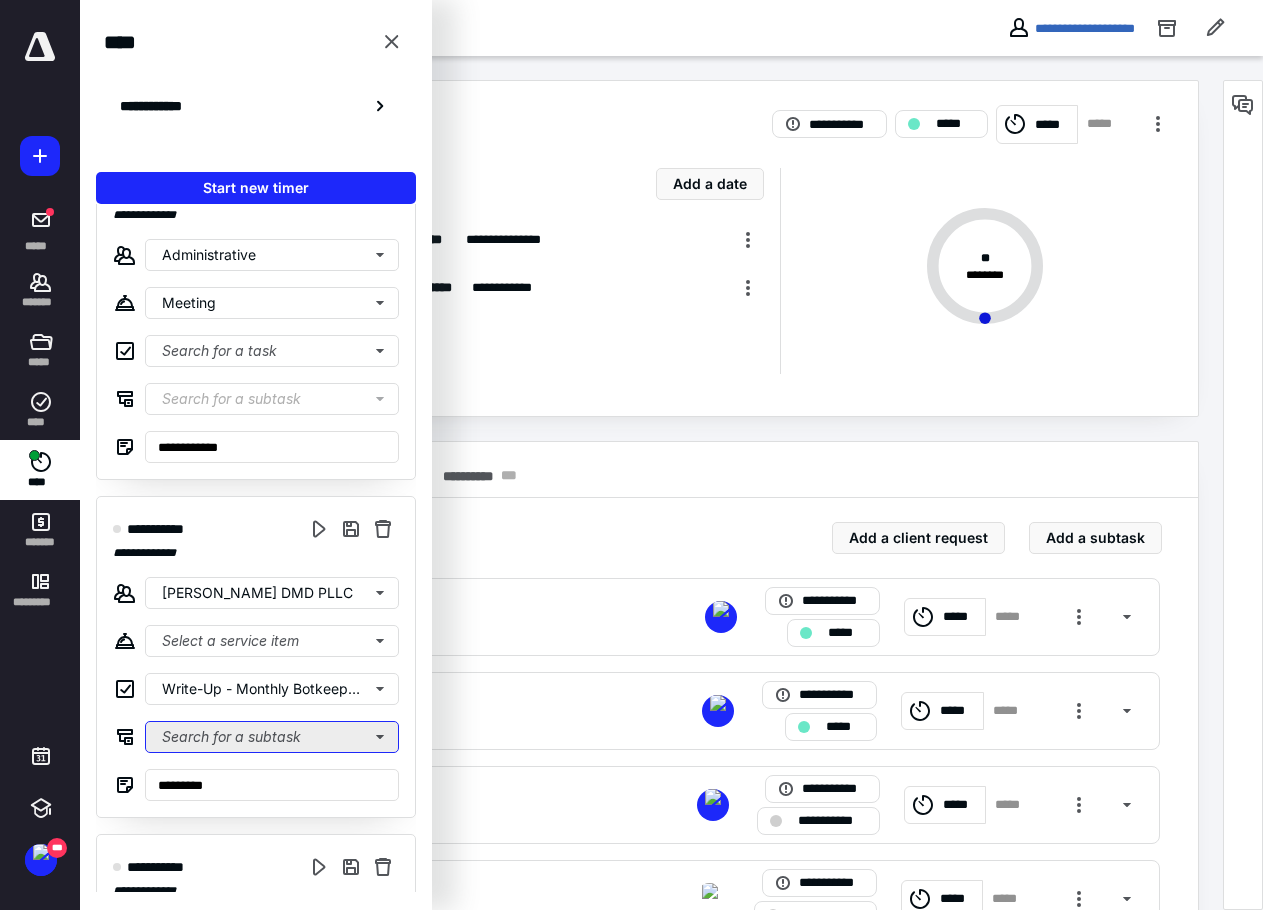 click on "Search for a subtask" at bounding box center [272, 737] 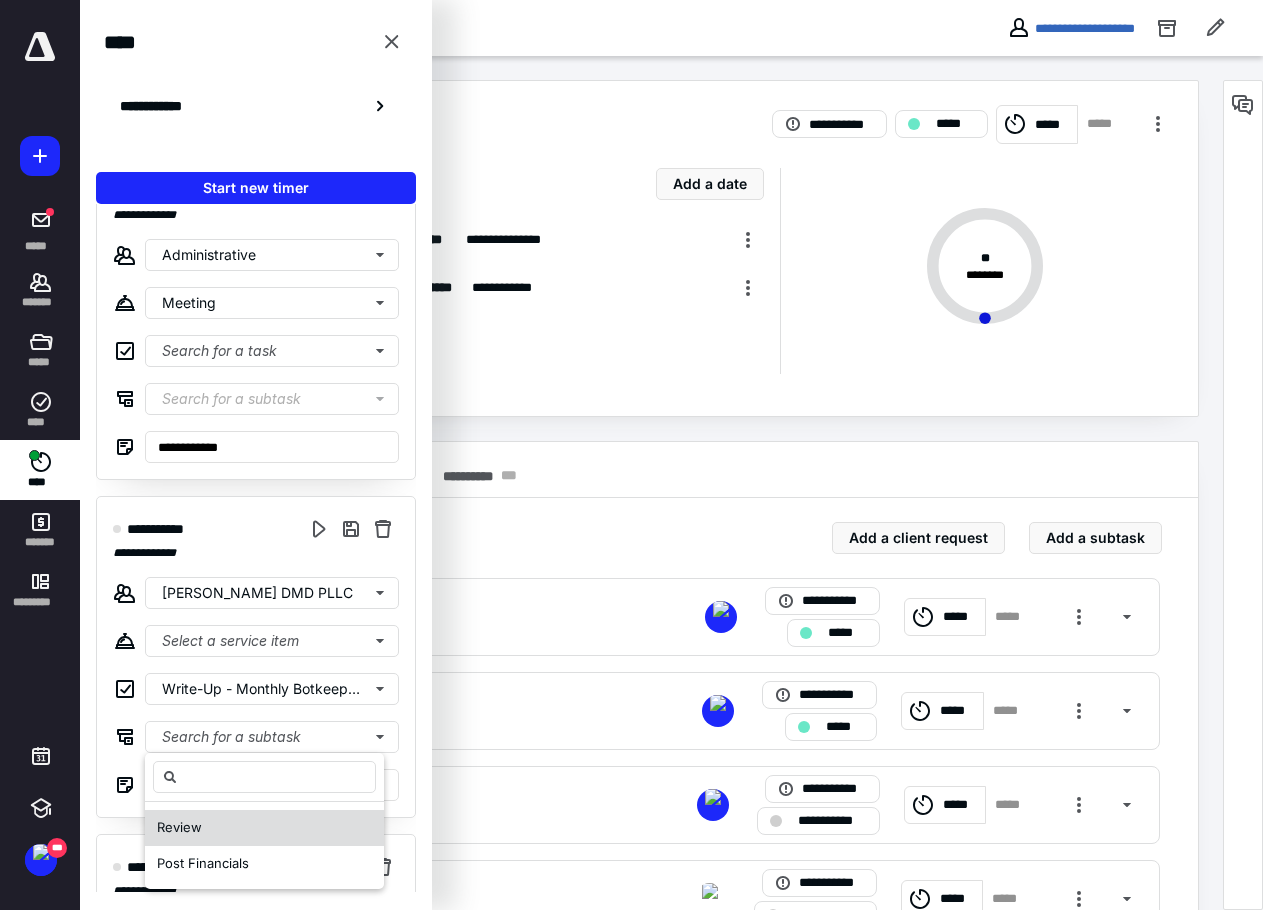 click on "Review" at bounding box center [264, 828] 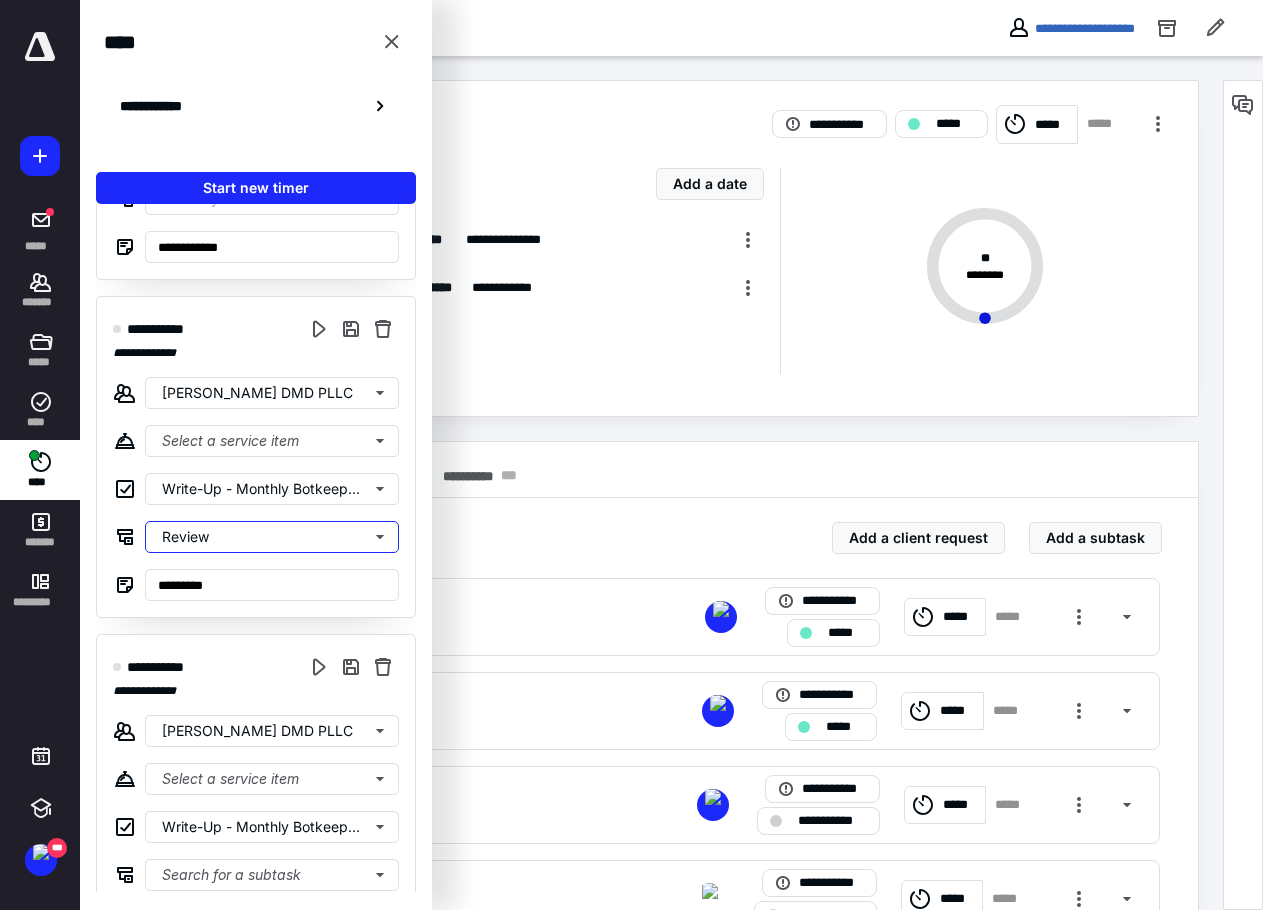 scroll, scrollTop: 700, scrollLeft: 0, axis: vertical 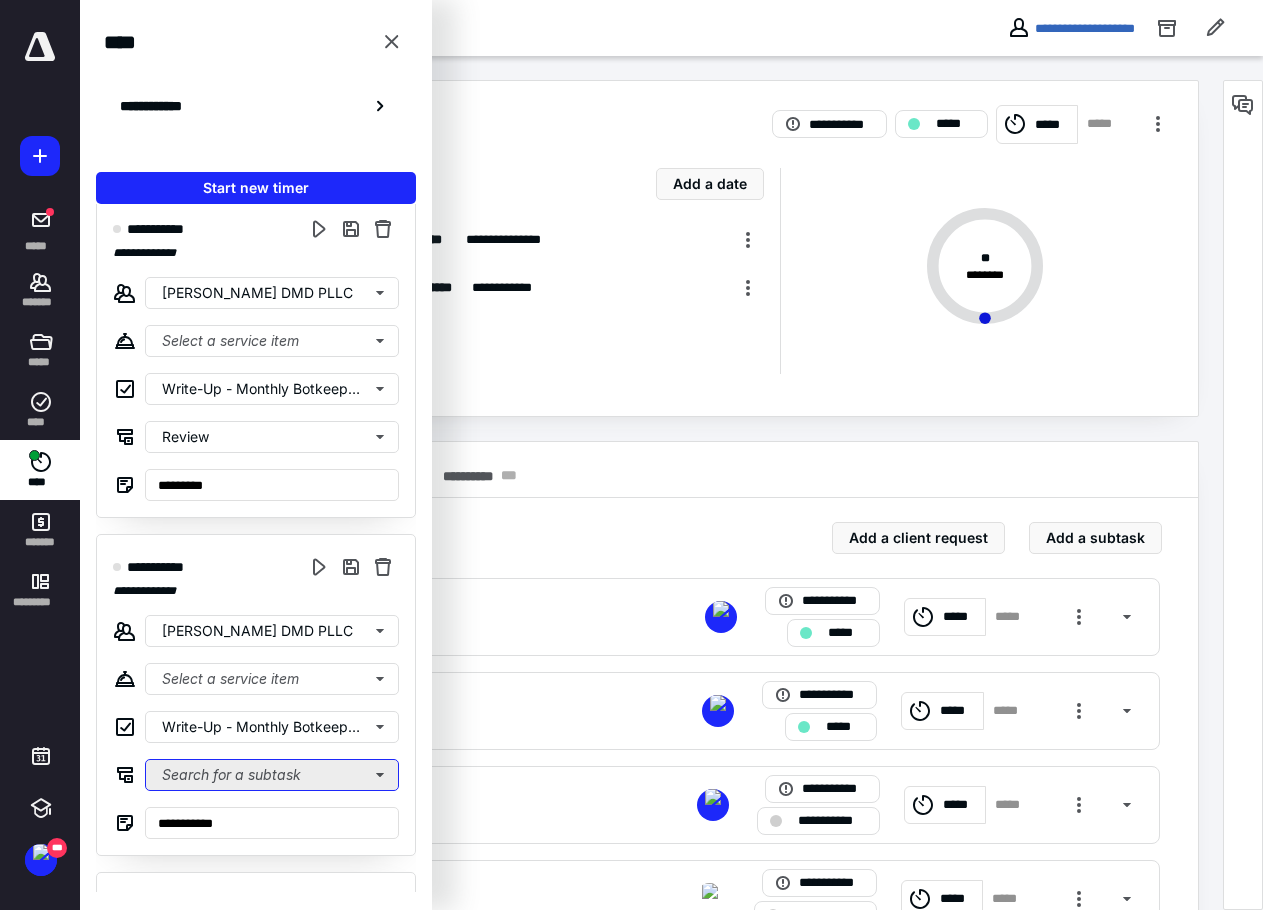 click on "Search for a subtask" at bounding box center [272, 775] 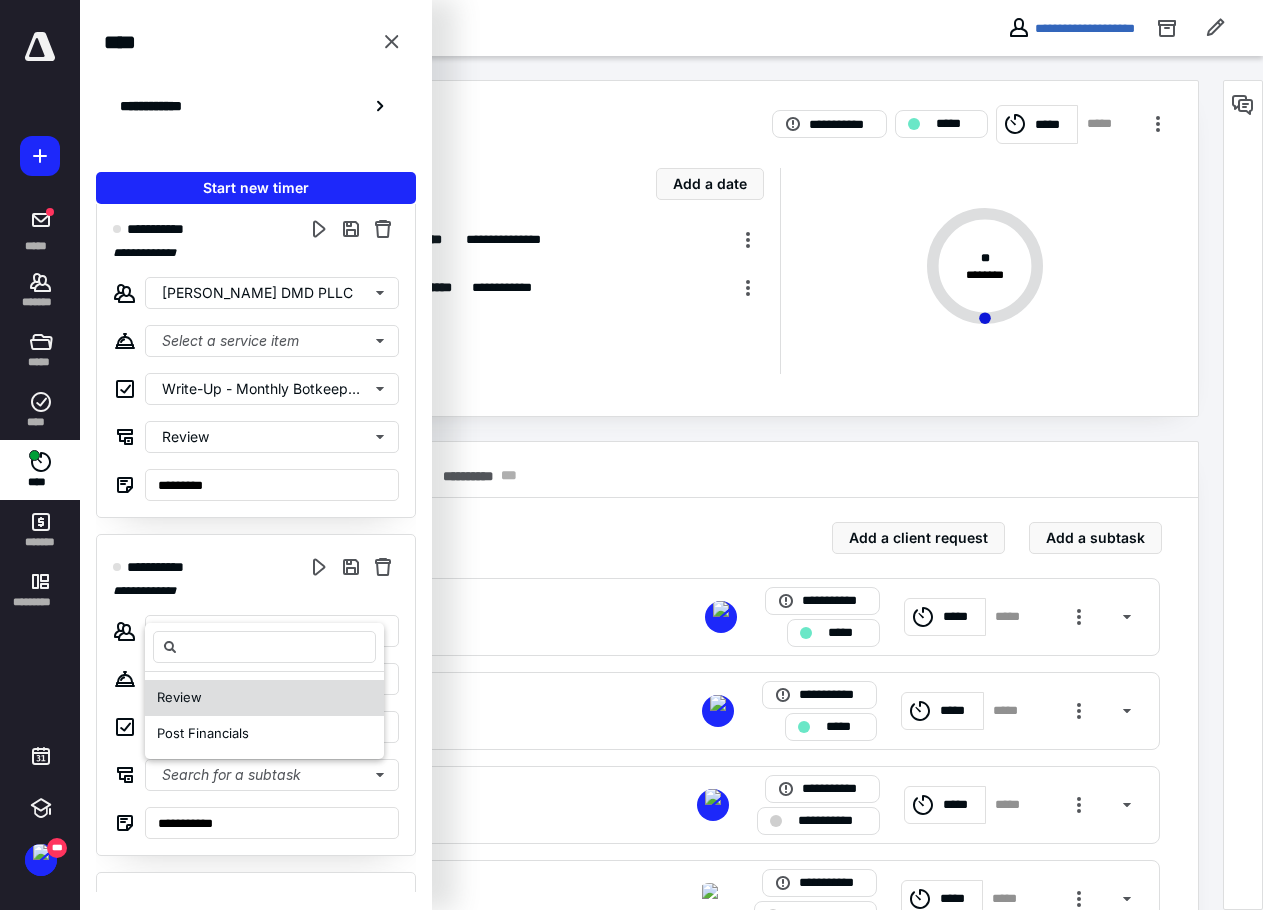 click on "Review" at bounding box center [264, 698] 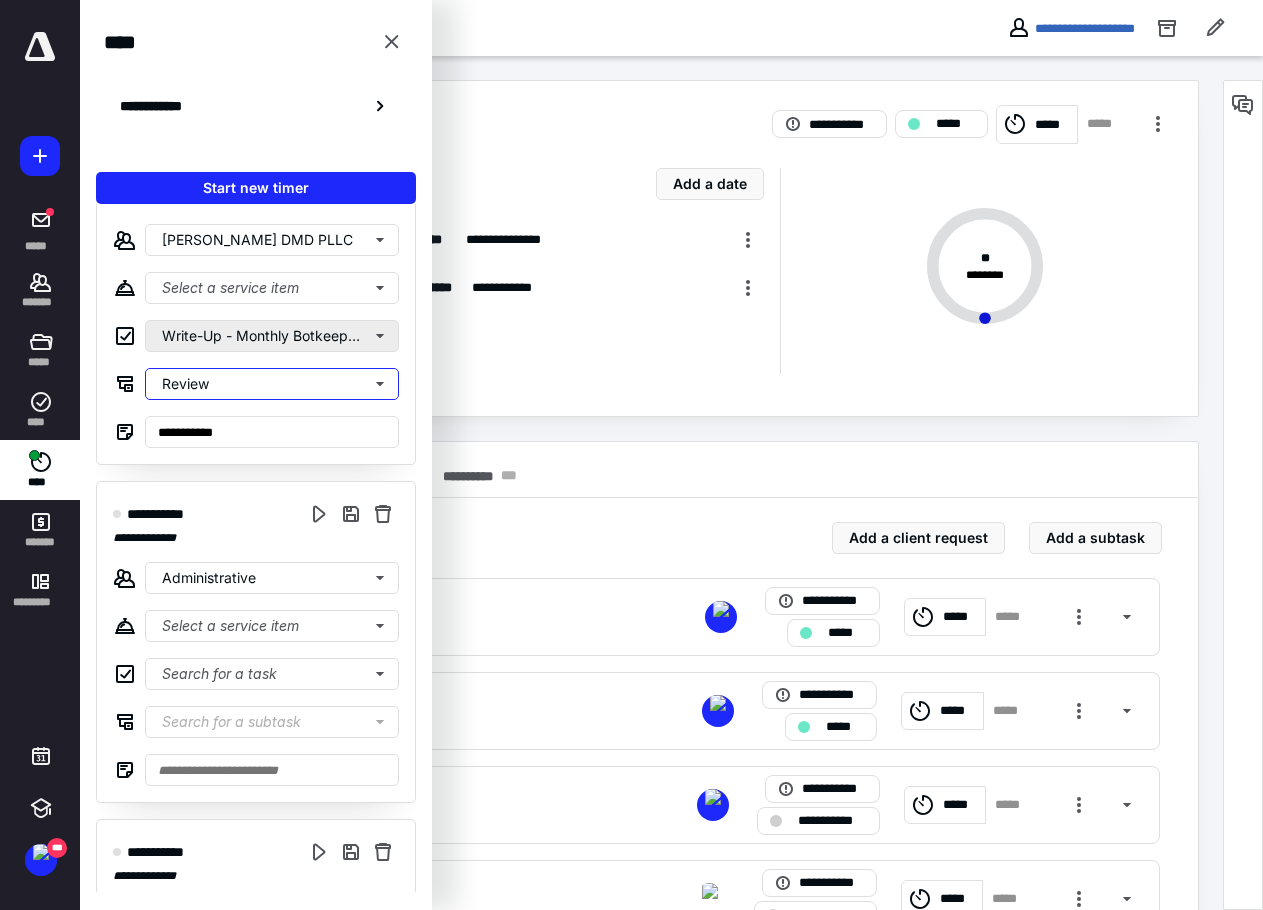 scroll, scrollTop: 1100, scrollLeft: 0, axis: vertical 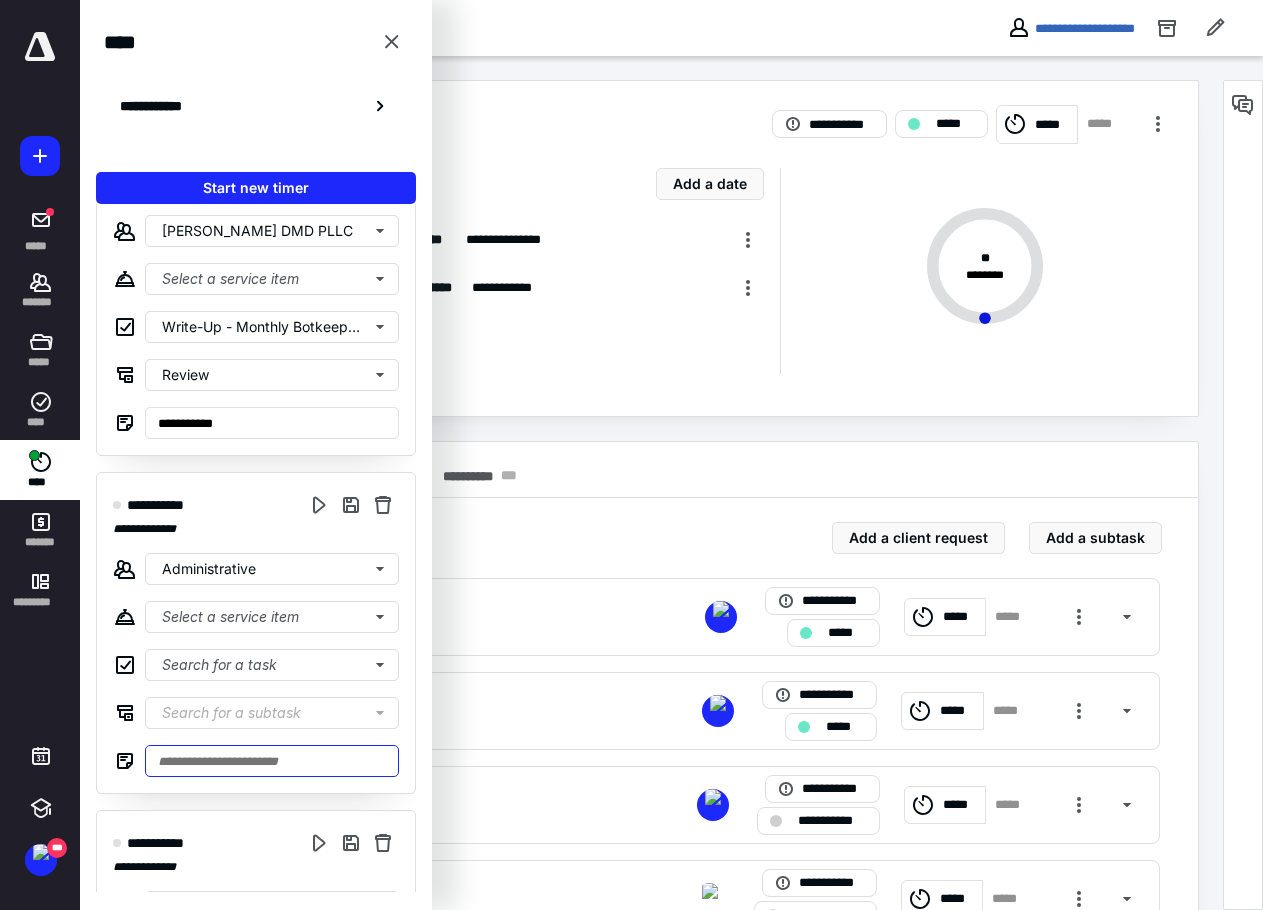click at bounding box center [272, 761] 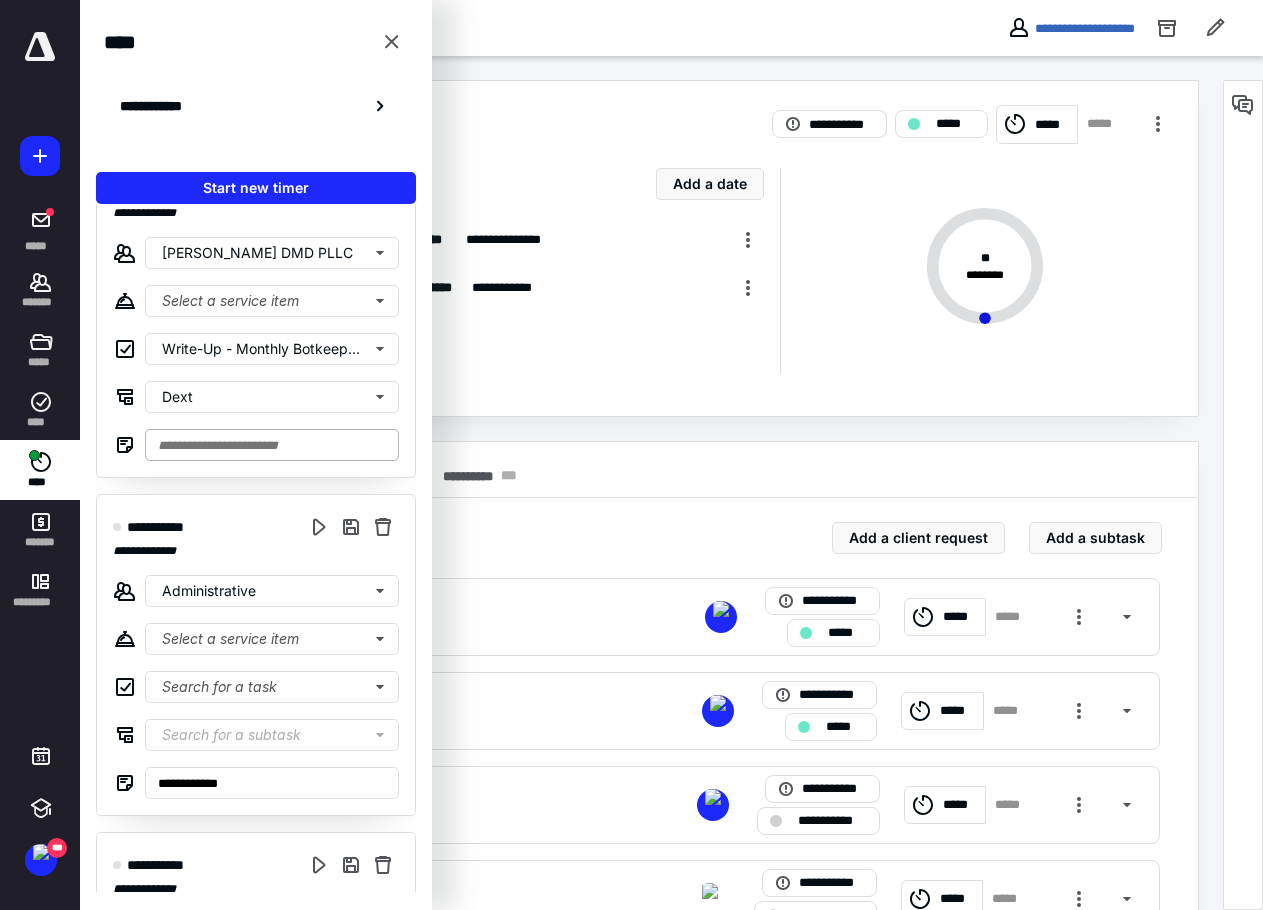 scroll, scrollTop: 1800, scrollLeft: 0, axis: vertical 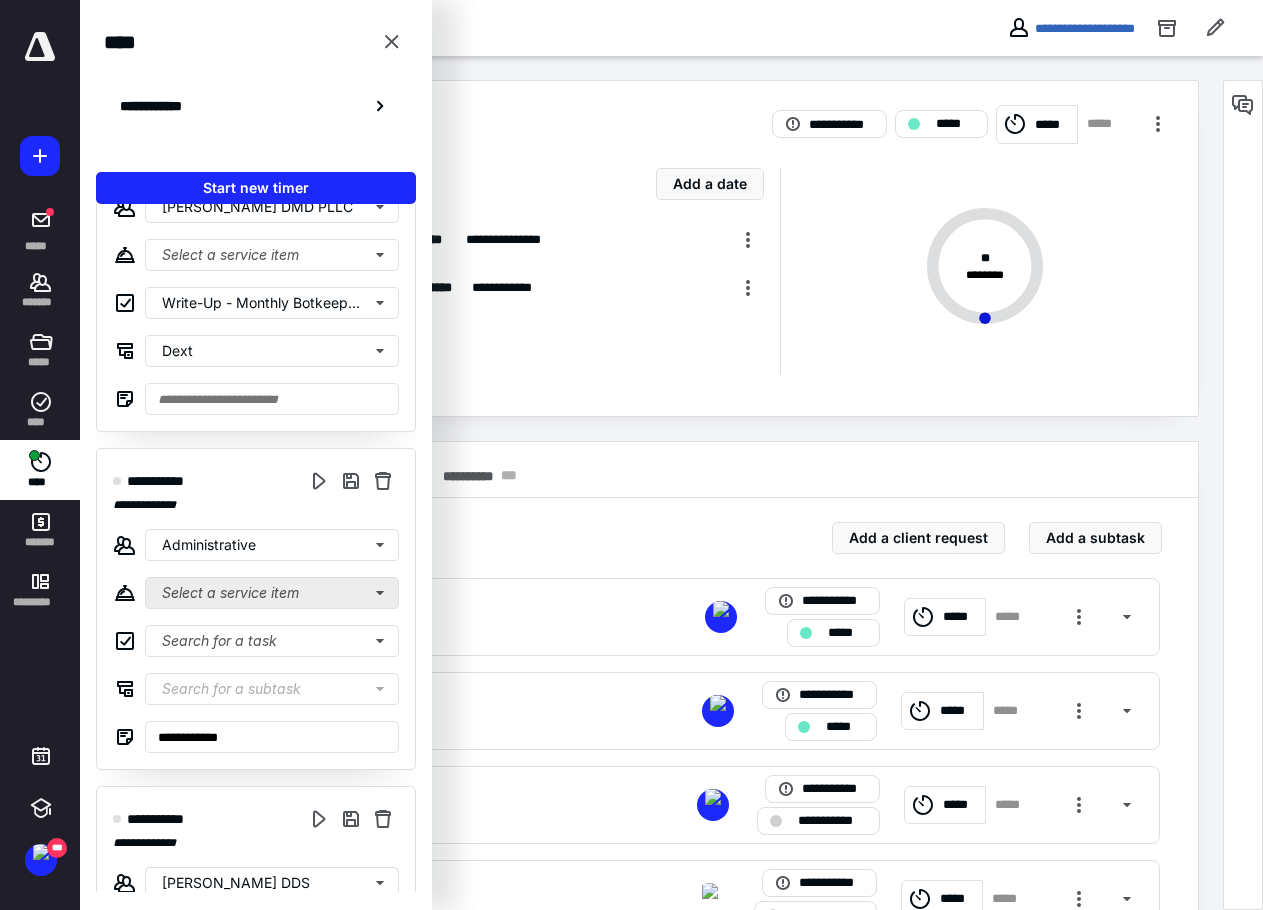 type on "**********" 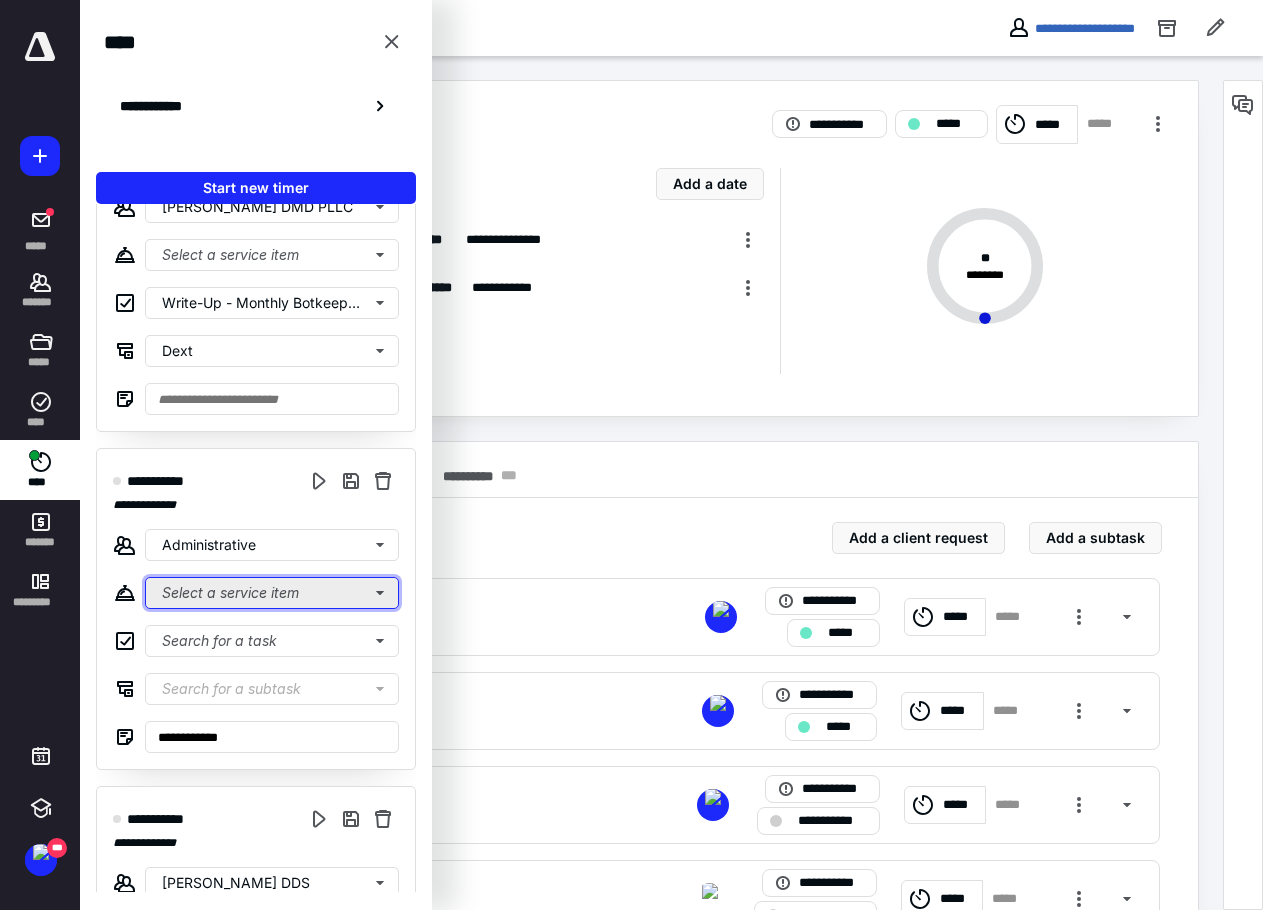 click on "Select a service item" at bounding box center [272, -1435] 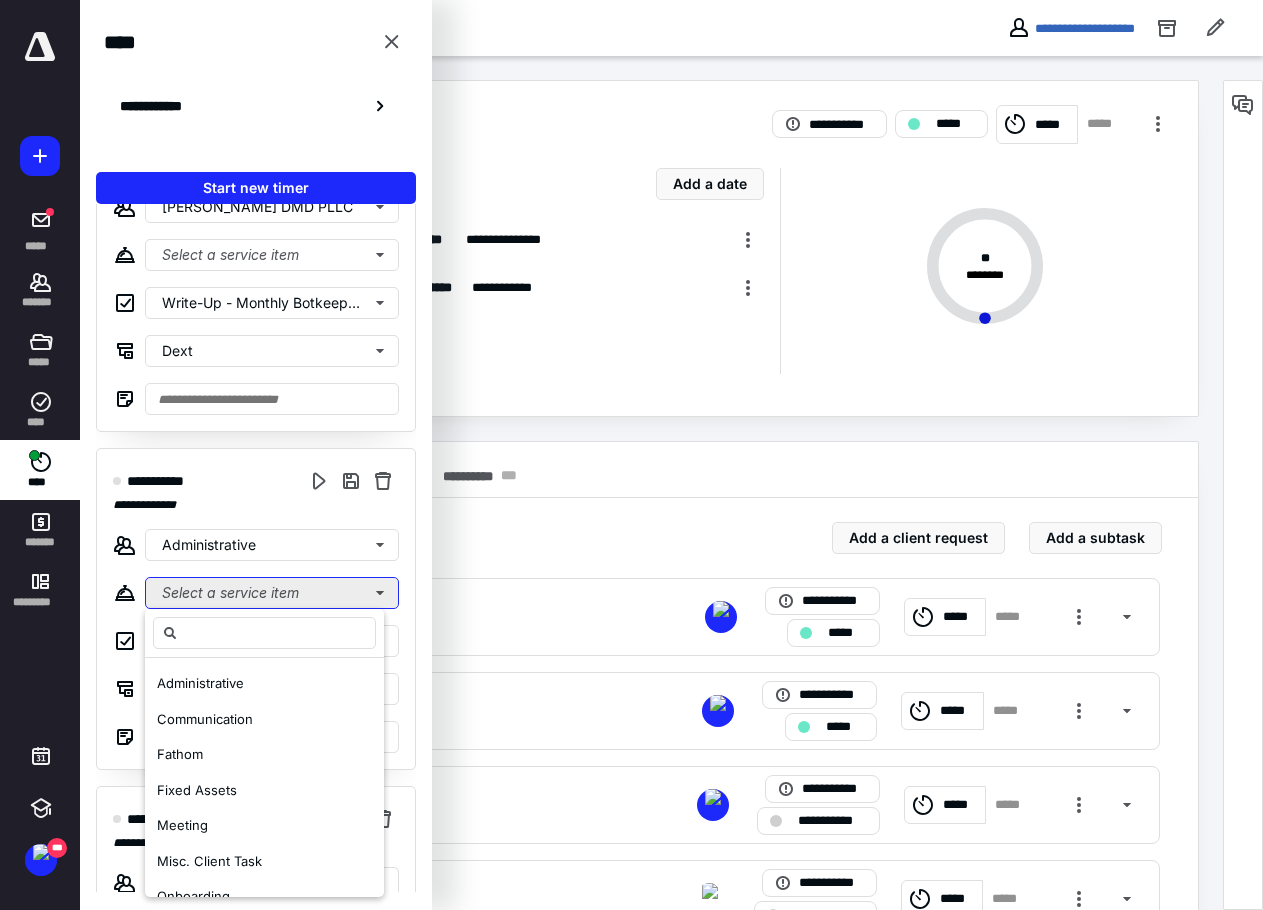 click on "Select a service item" at bounding box center [272, -1435] 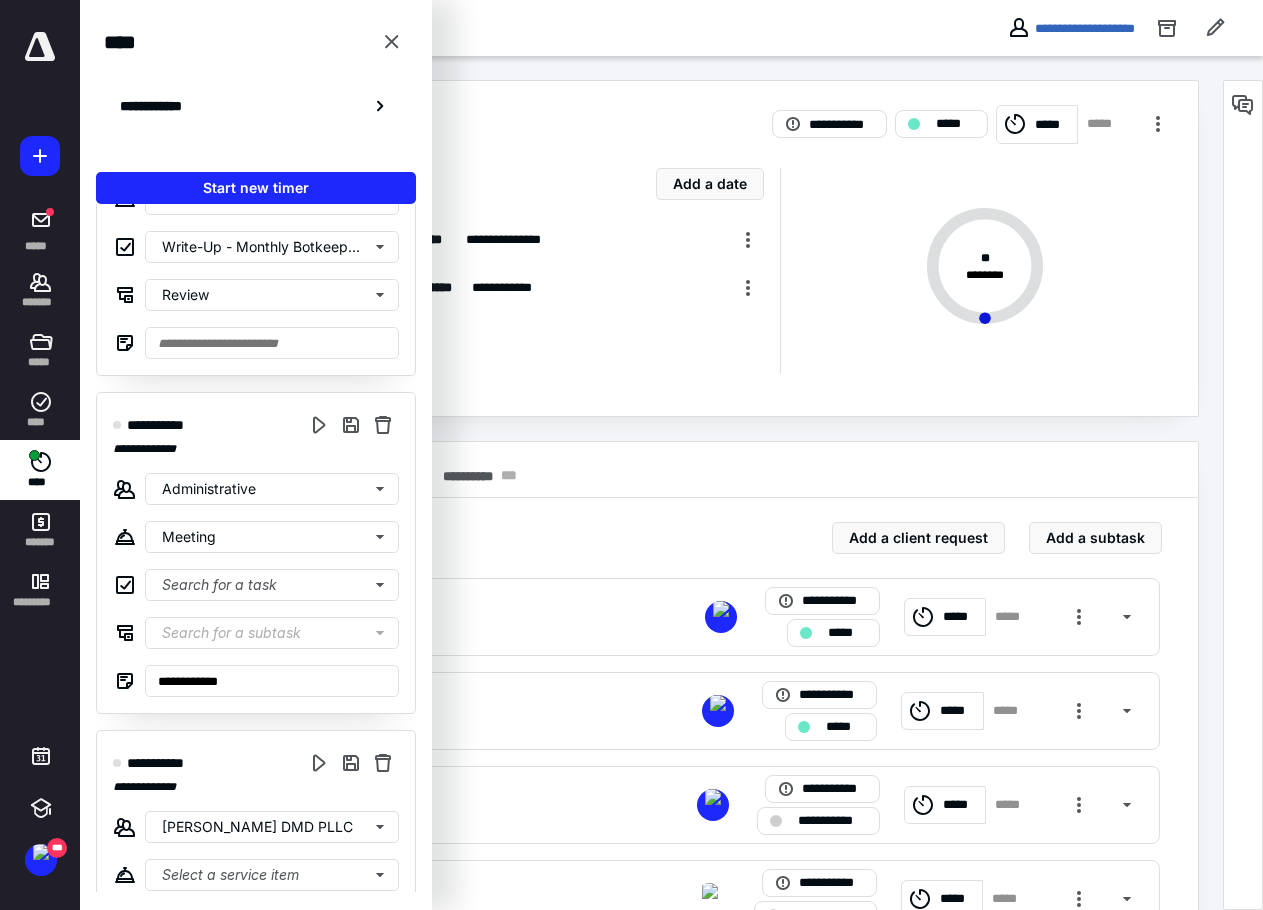scroll, scrollTop: 0, scrollLeft: 0, axis: both 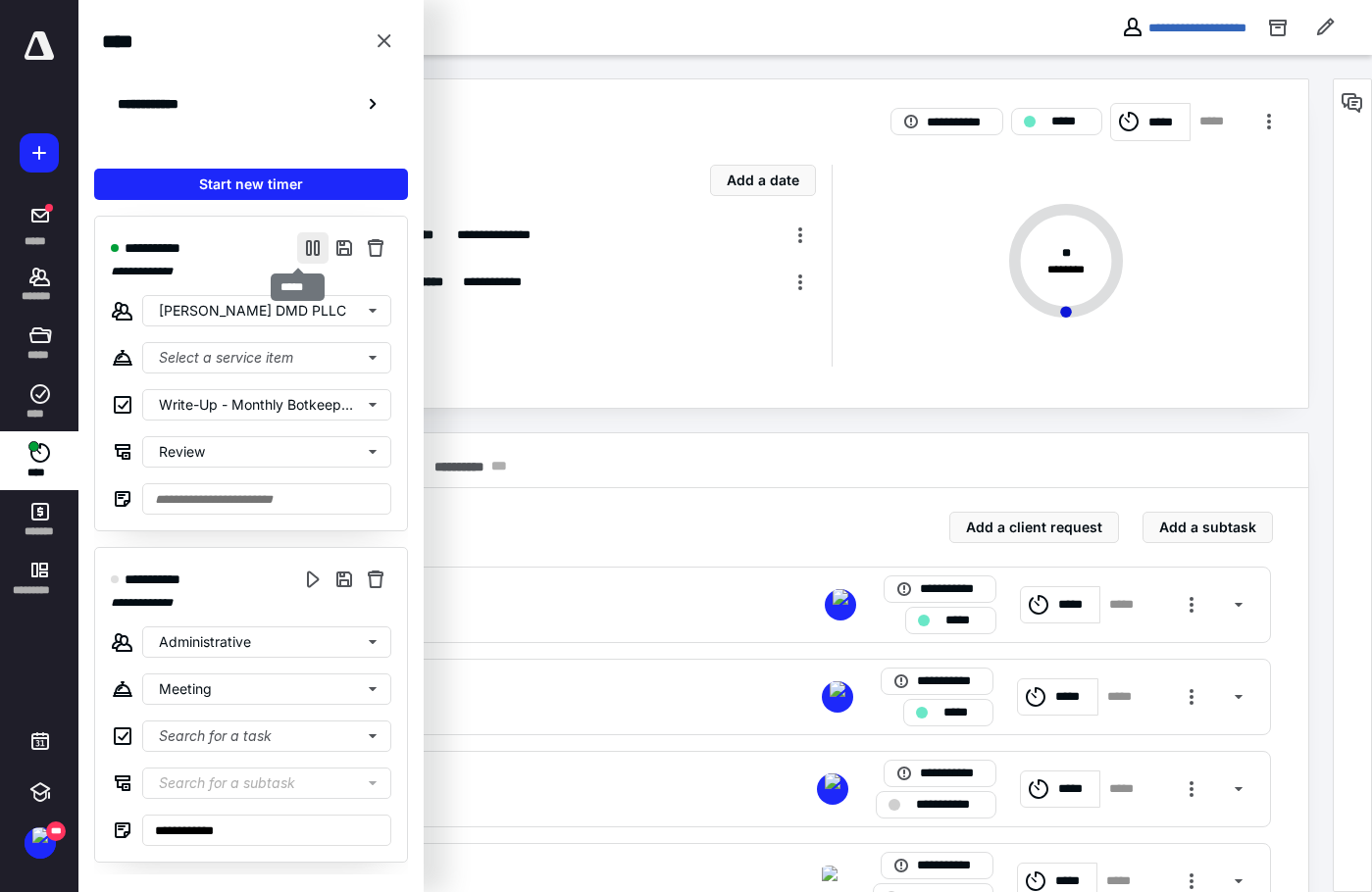click at bounding box center (313, 248) 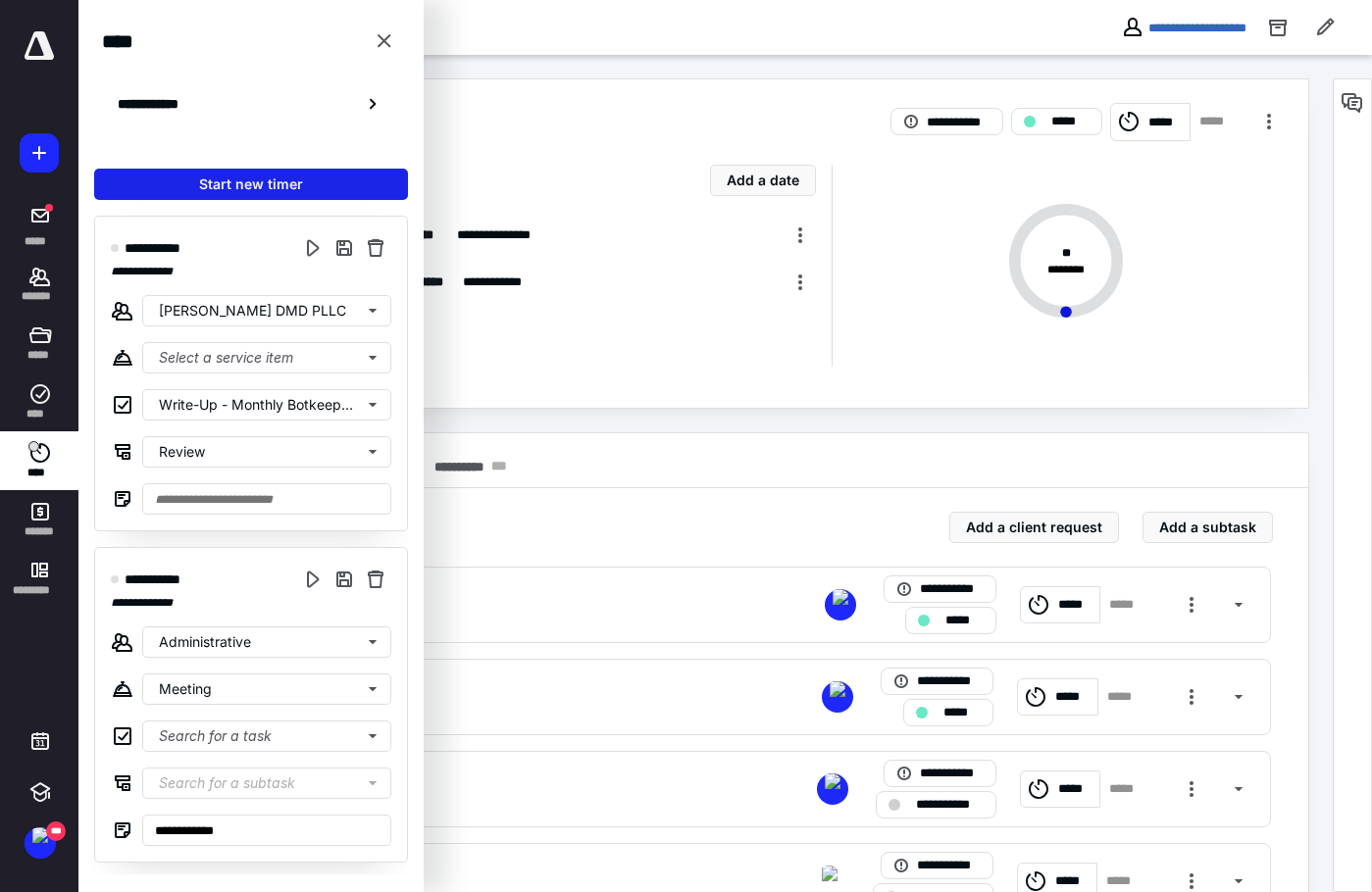 click on "Start new timer" at bounding box center (251, 184) 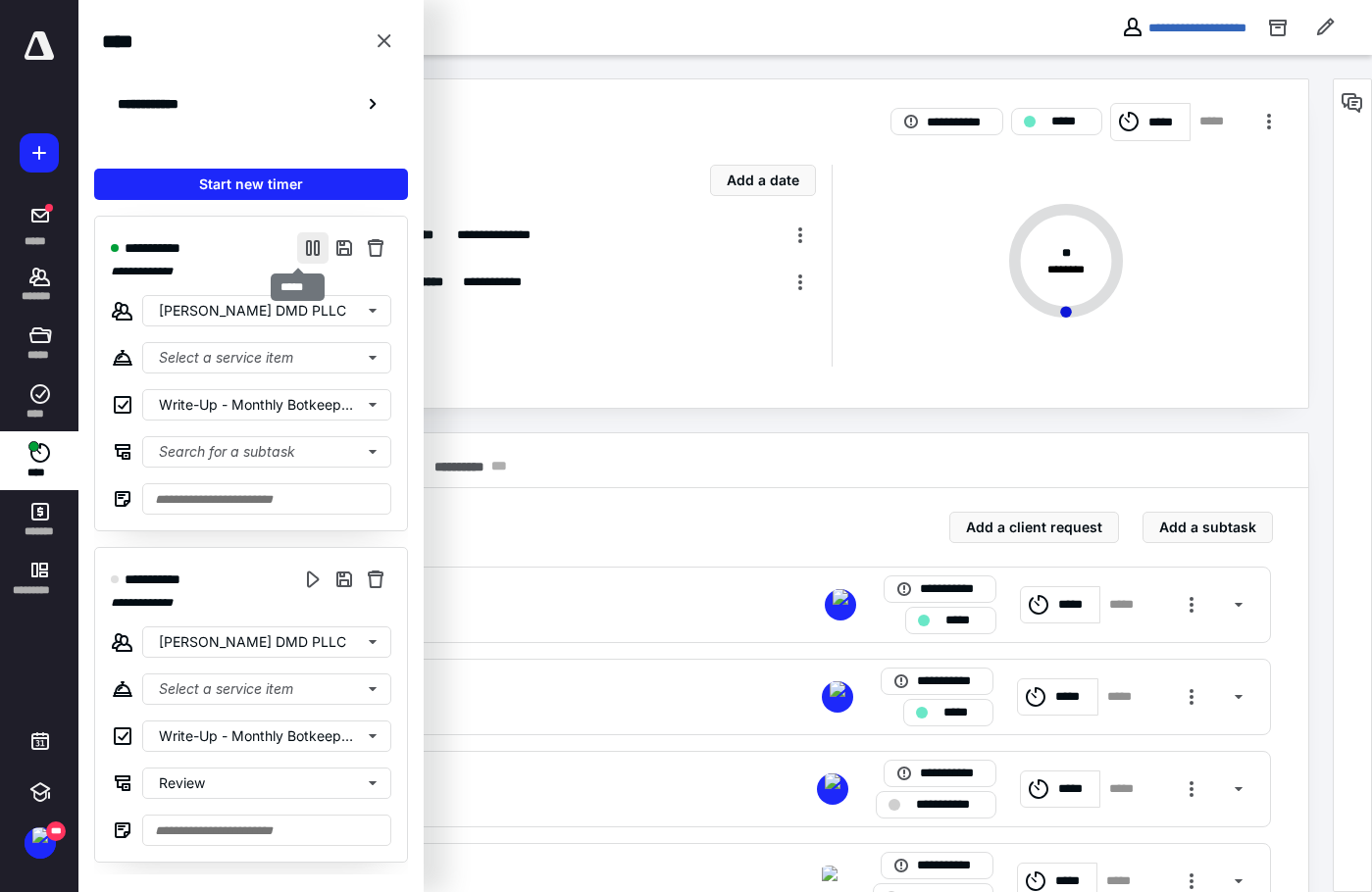 click at bounding box center [313, 248] 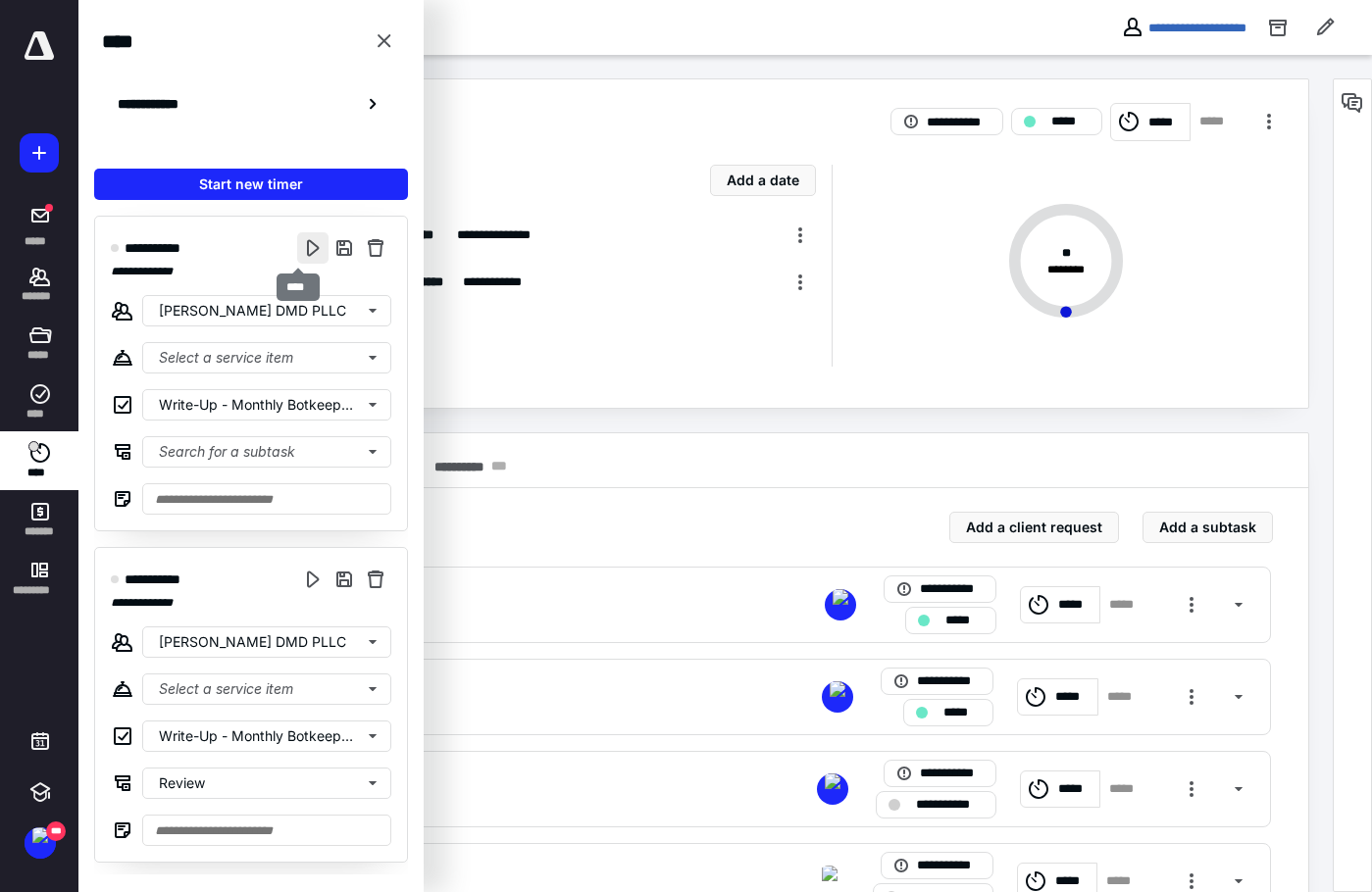type 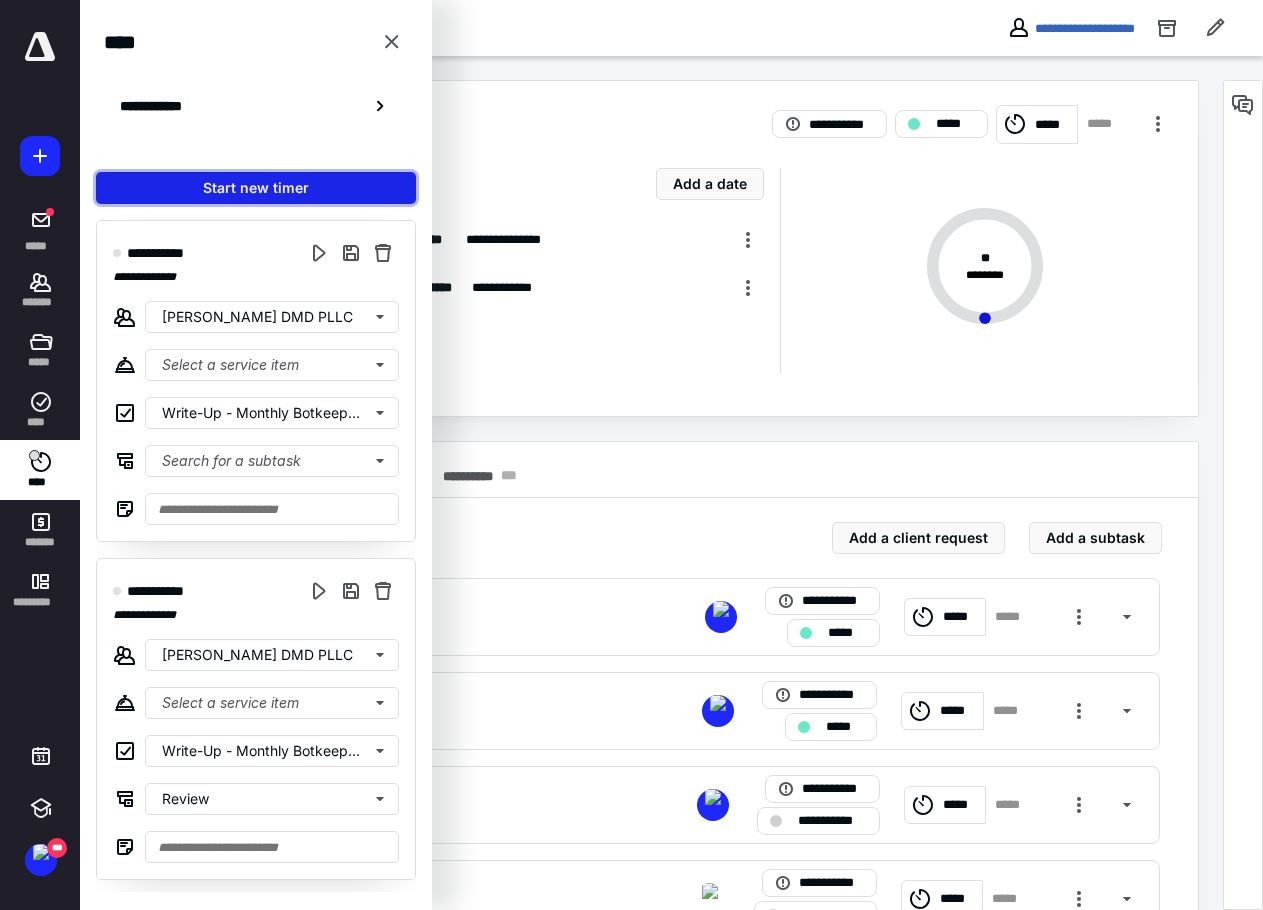 click on "Start new timer" at bounding box center (256, 188) 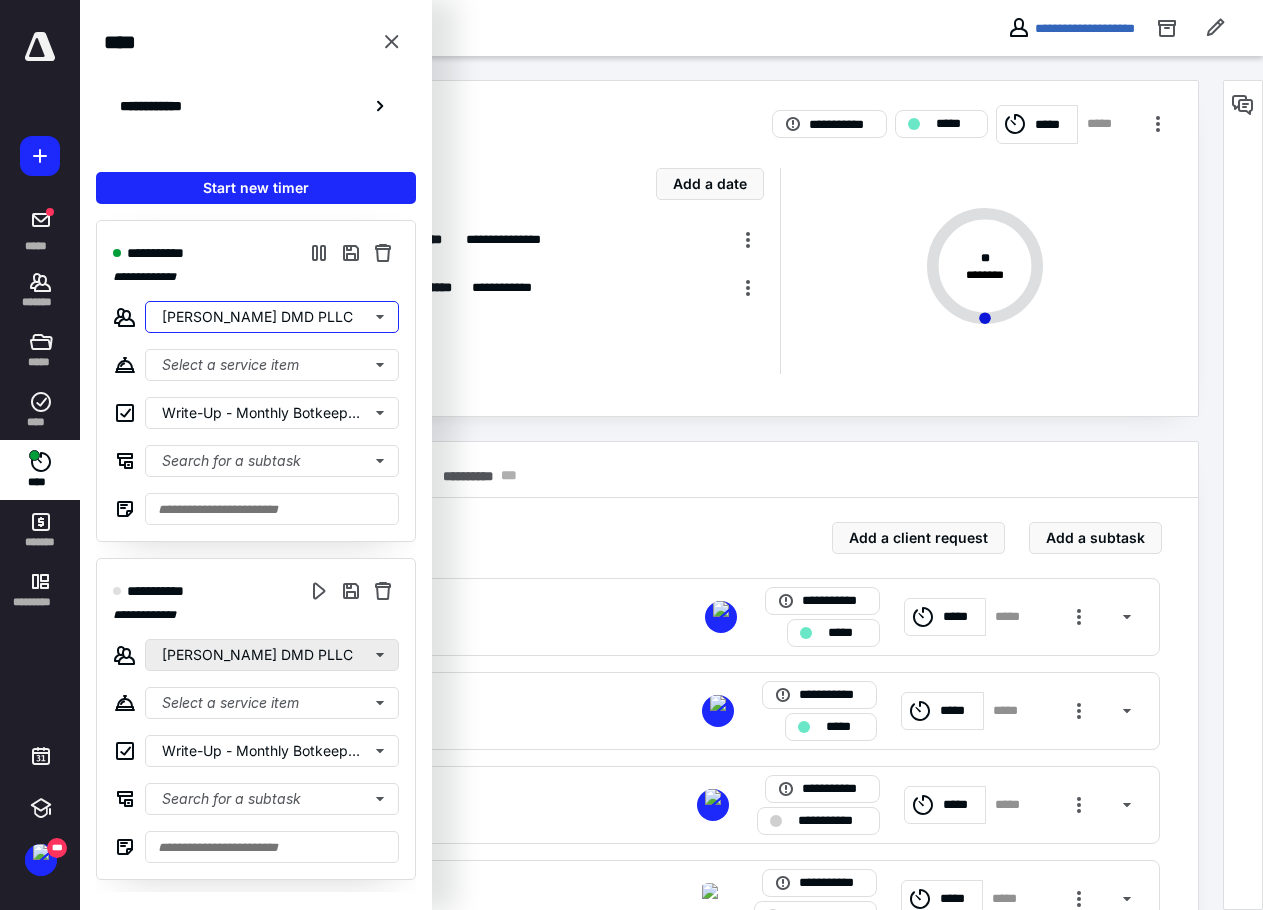 click on "[PERSON_NAME] DMD PLLC" at bounding box center (272, 317) 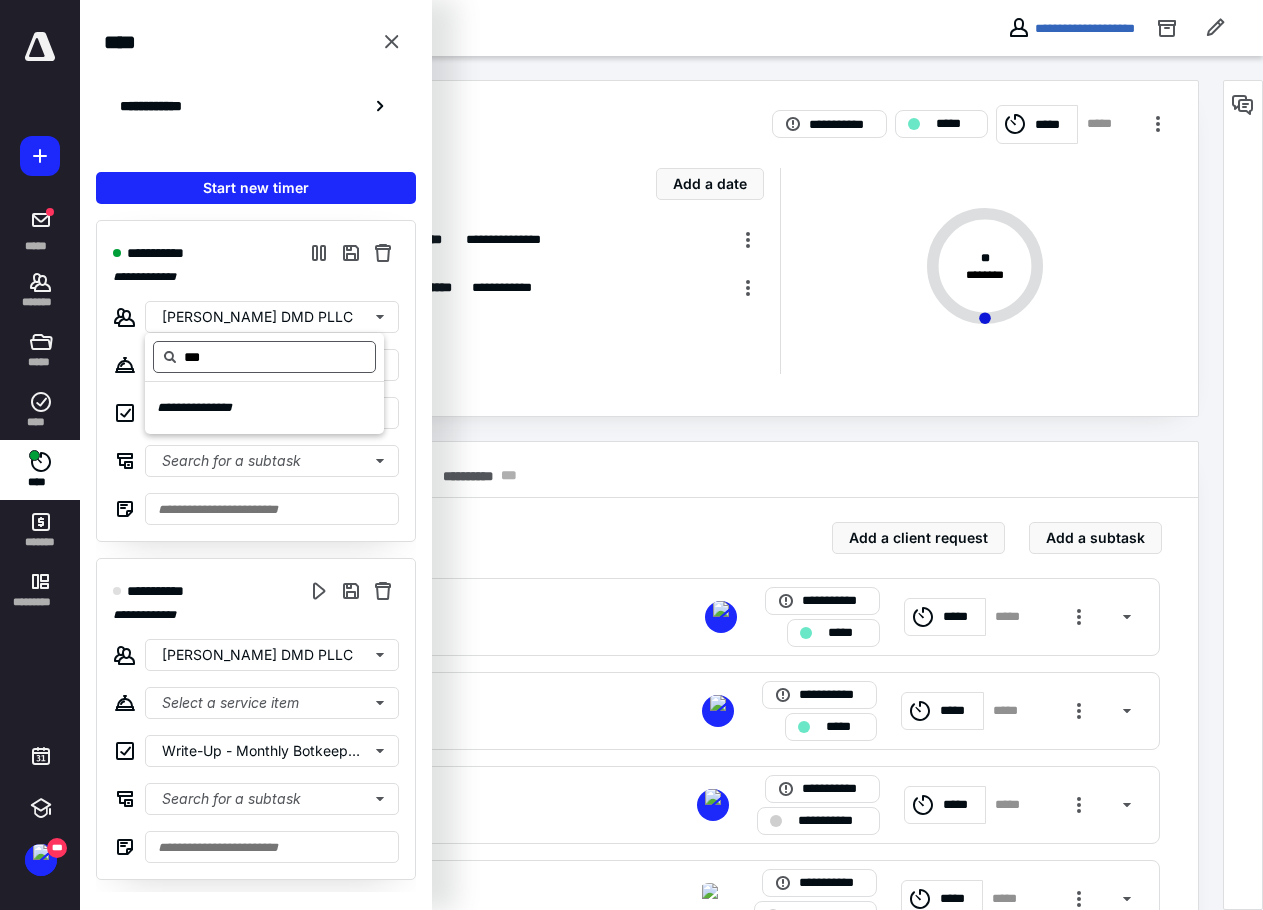 click on "***" at bounding box center [264, 357] 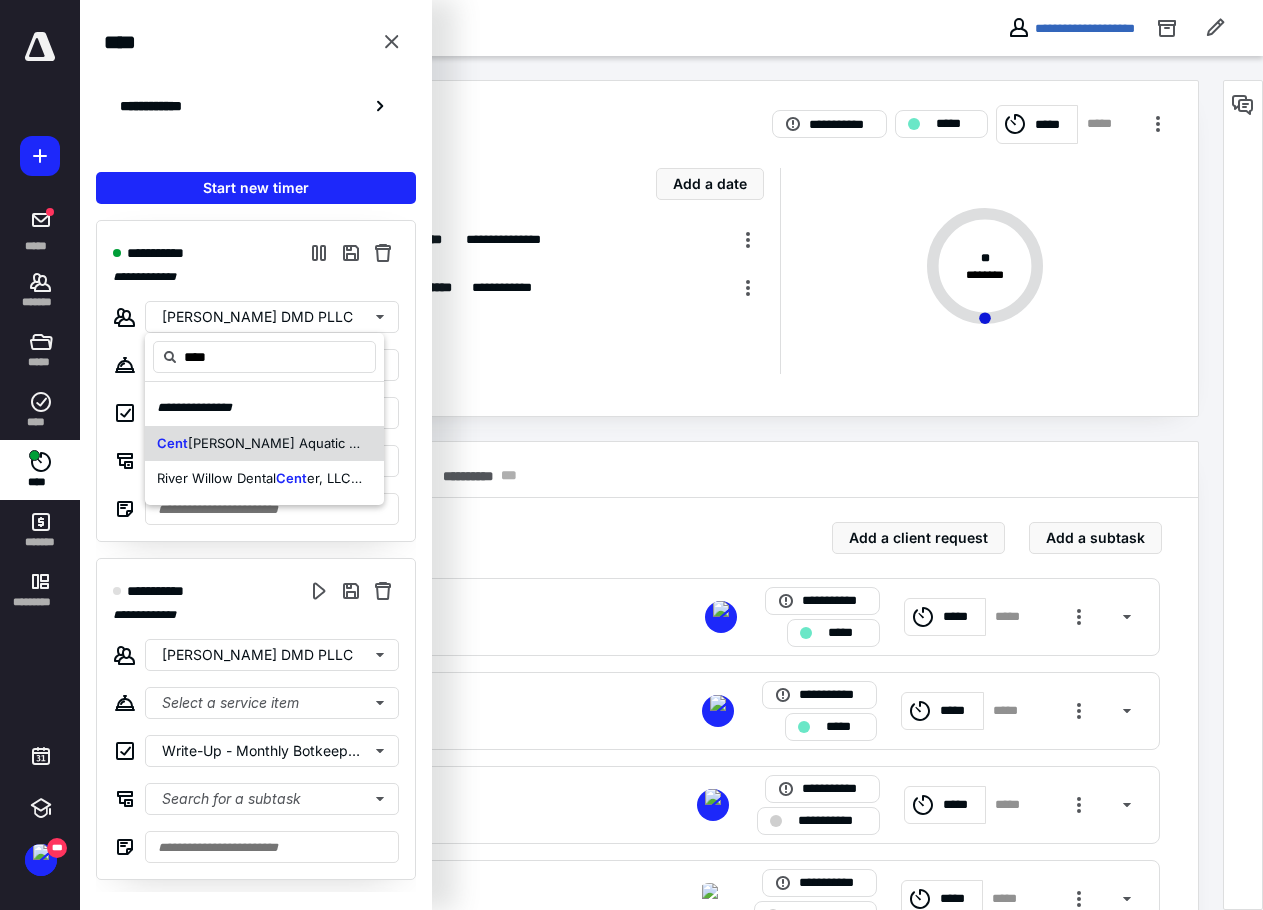 click on "[PERSON_NAME] Aquatic Club, Inc." at bounding box center (298, 443) 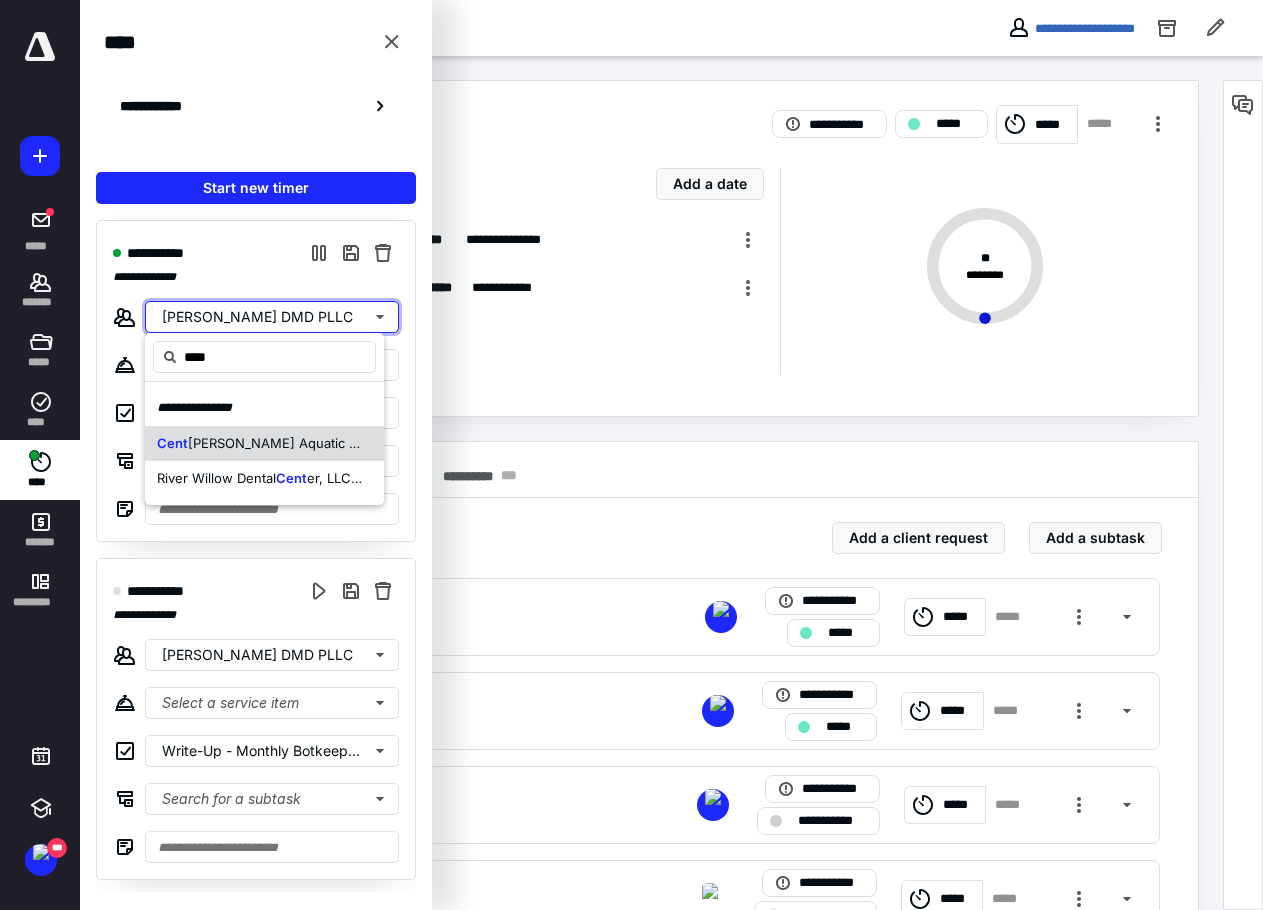 type 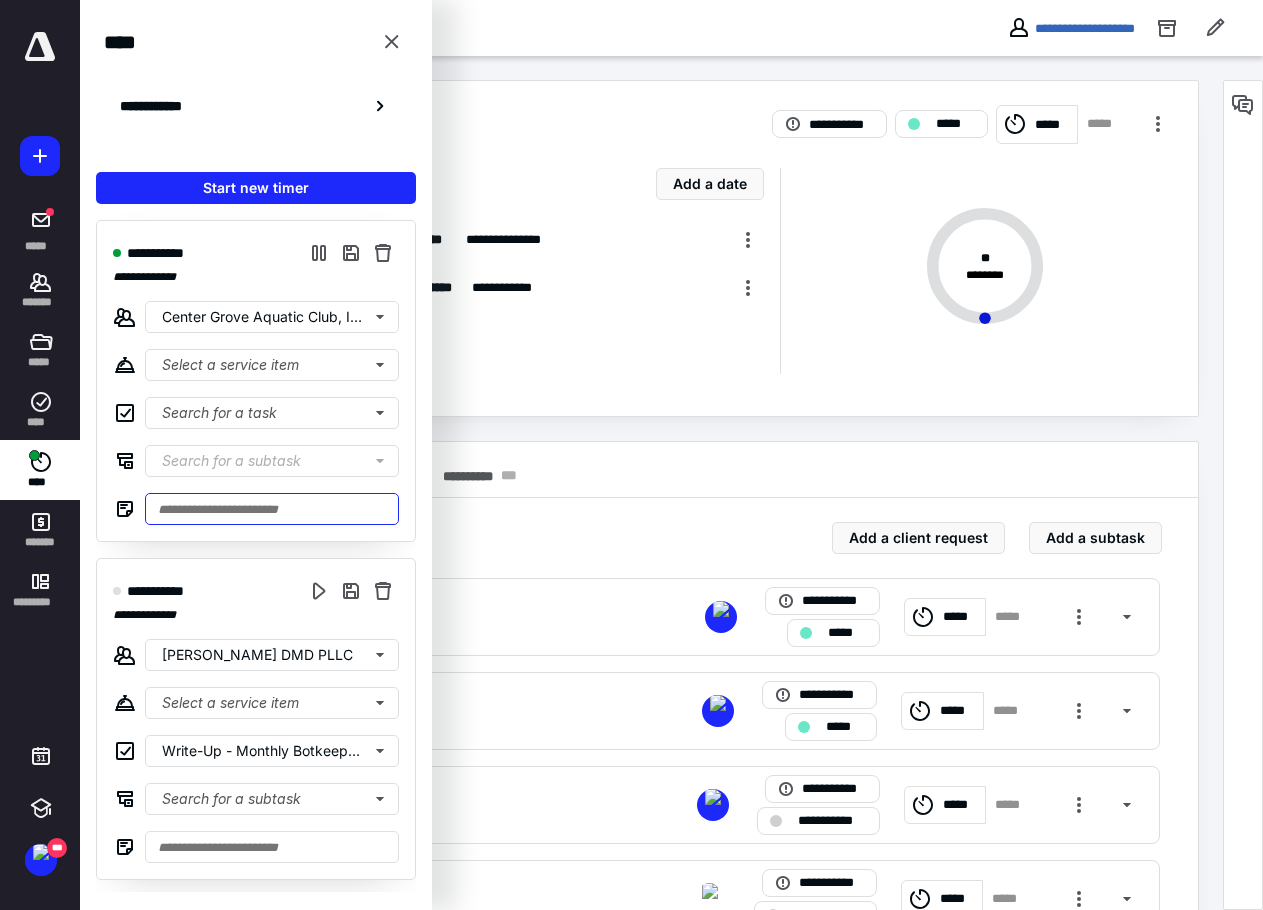 click at bounding box center [272, 509] 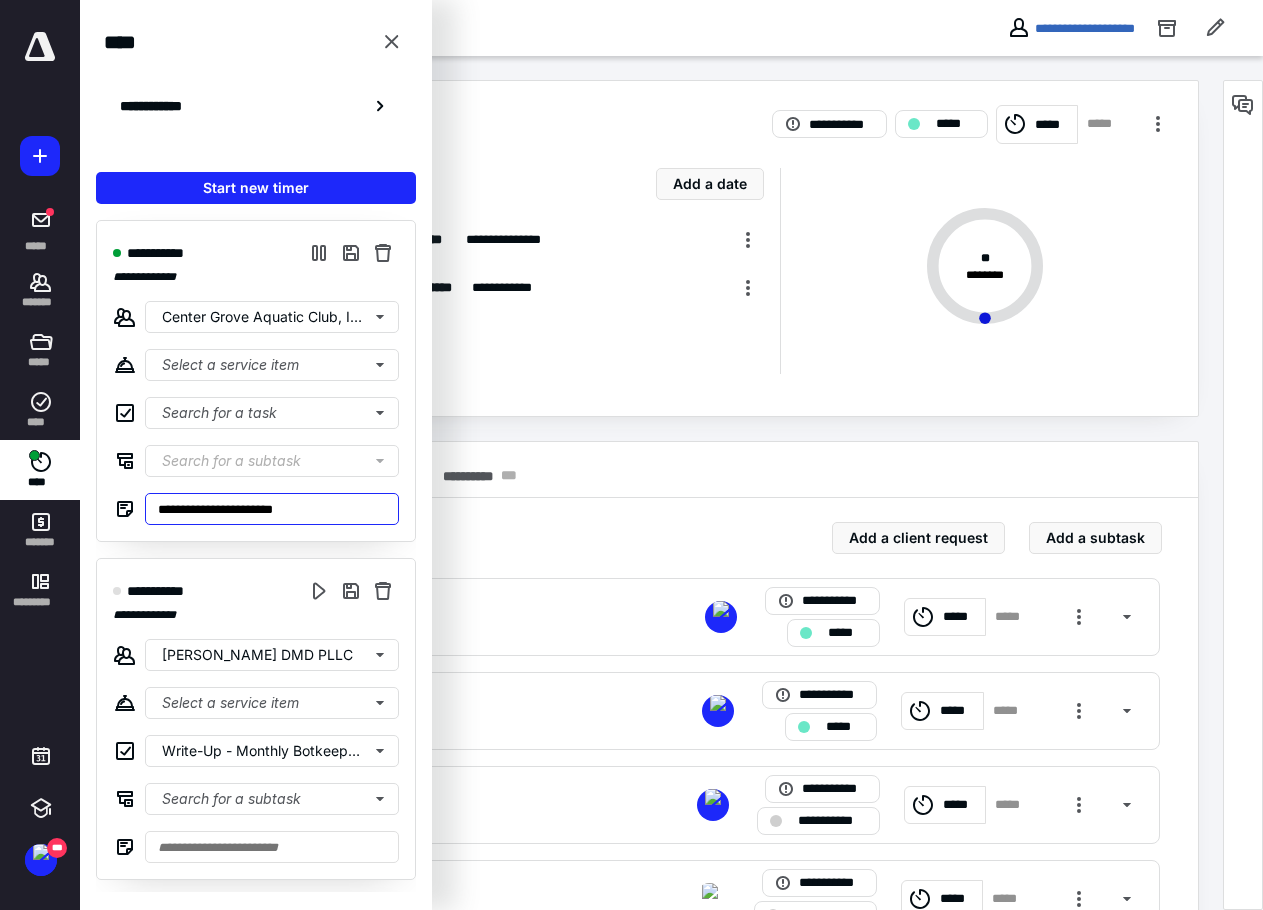 type on "**********" 